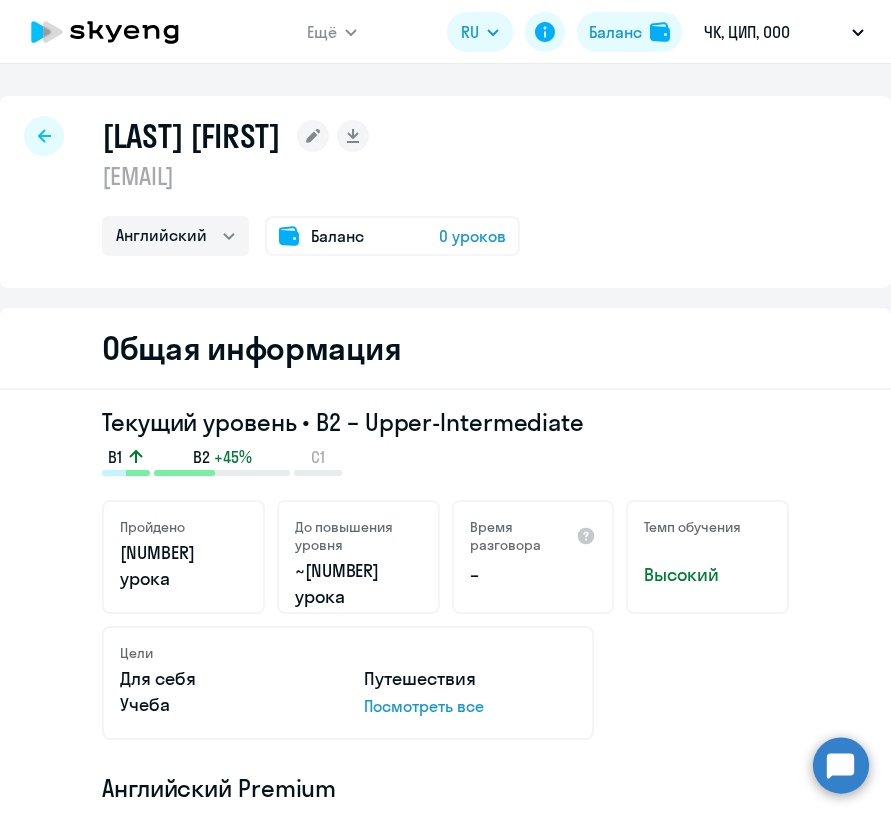 select on "english" 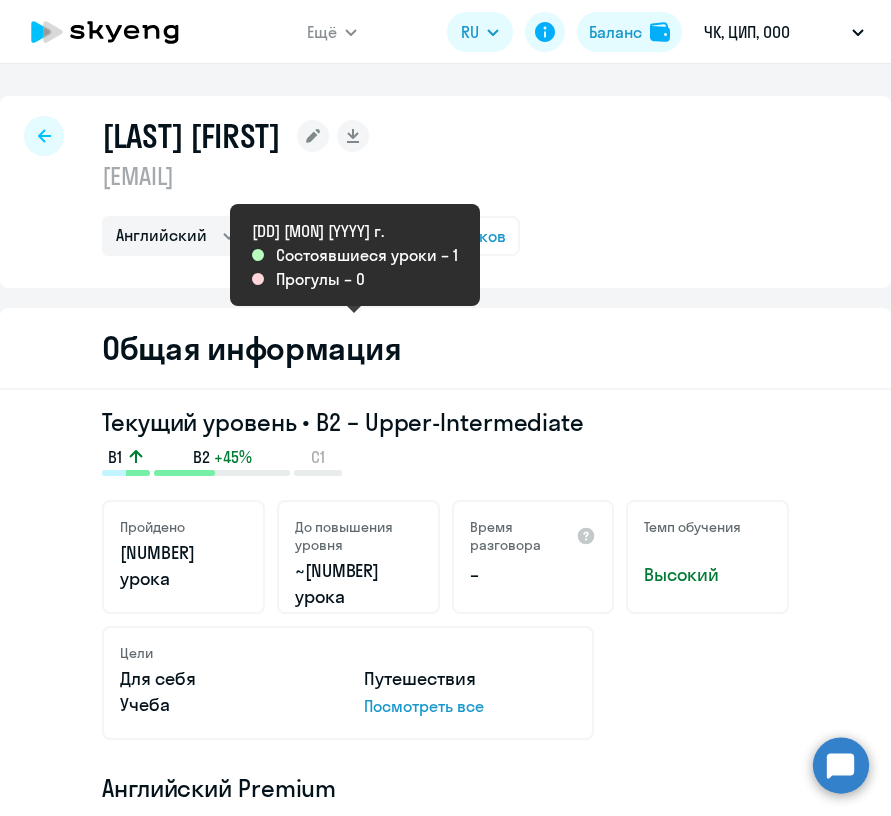 scroll, scrollTop: 0, scrollLeft: 0, axis: both 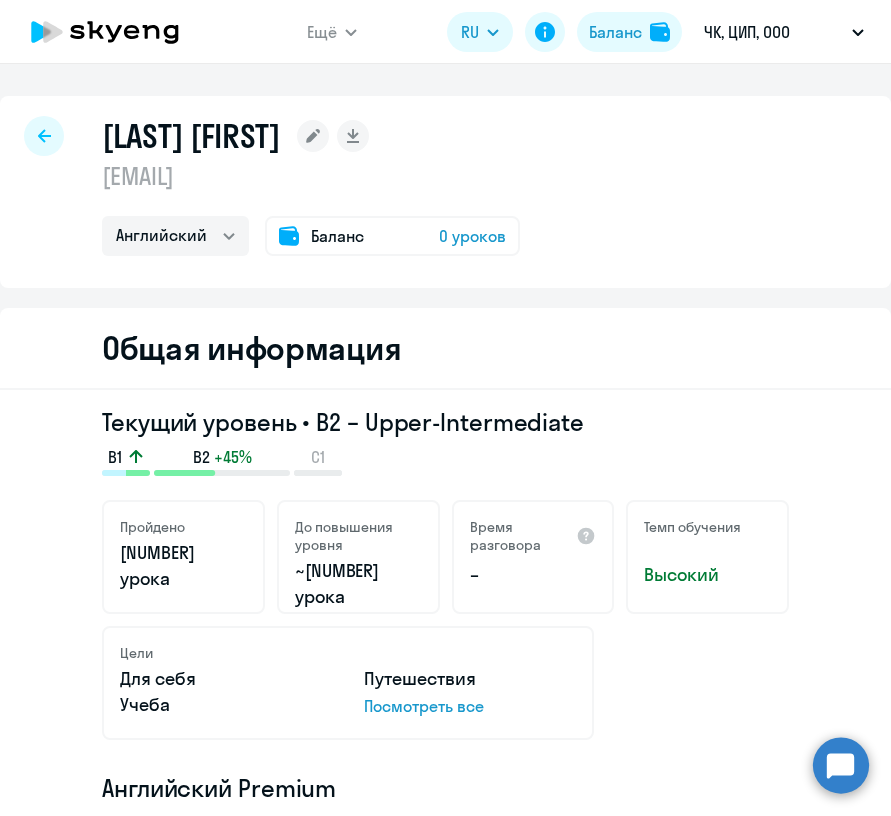 click 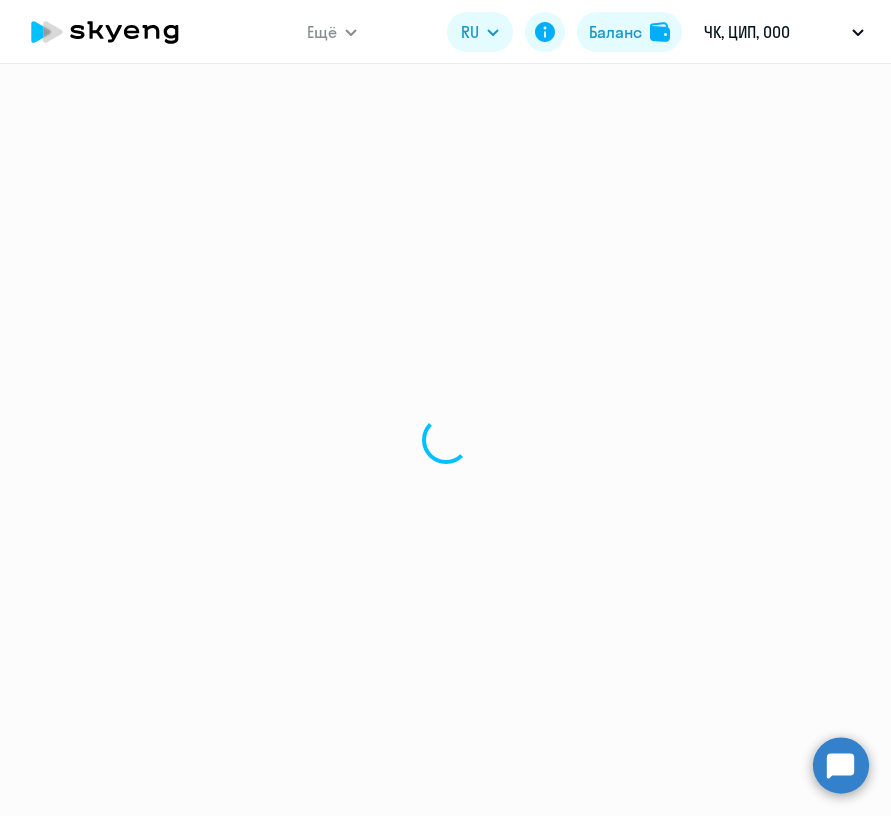 select on "30" 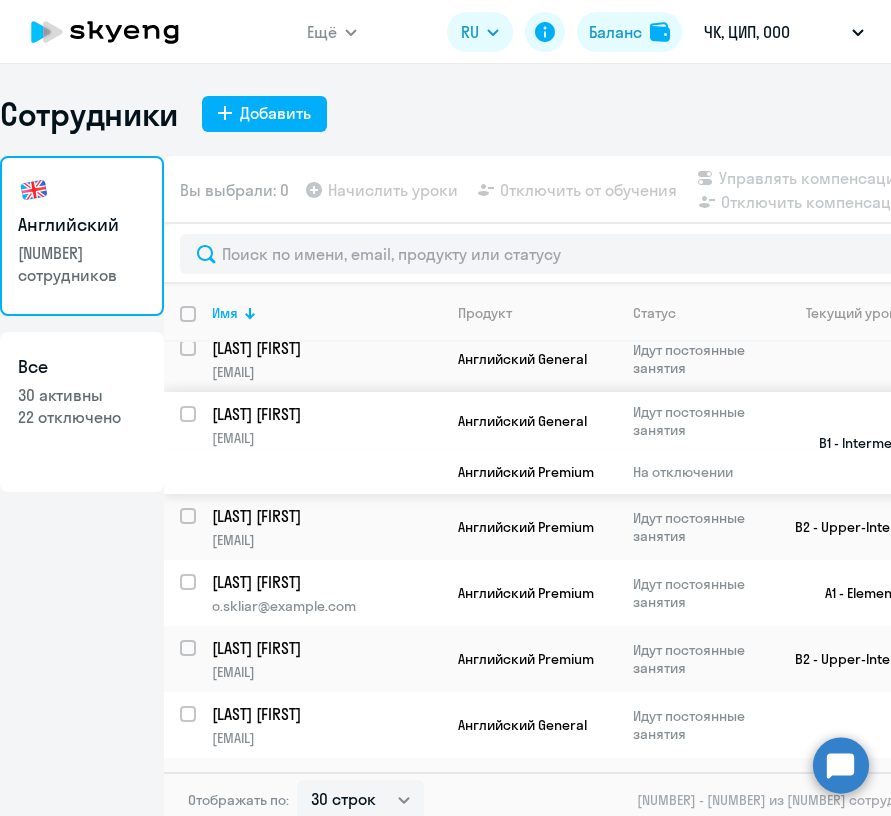 scroll, scrollTop: 140, scrollLeft: 0, axis: vertical 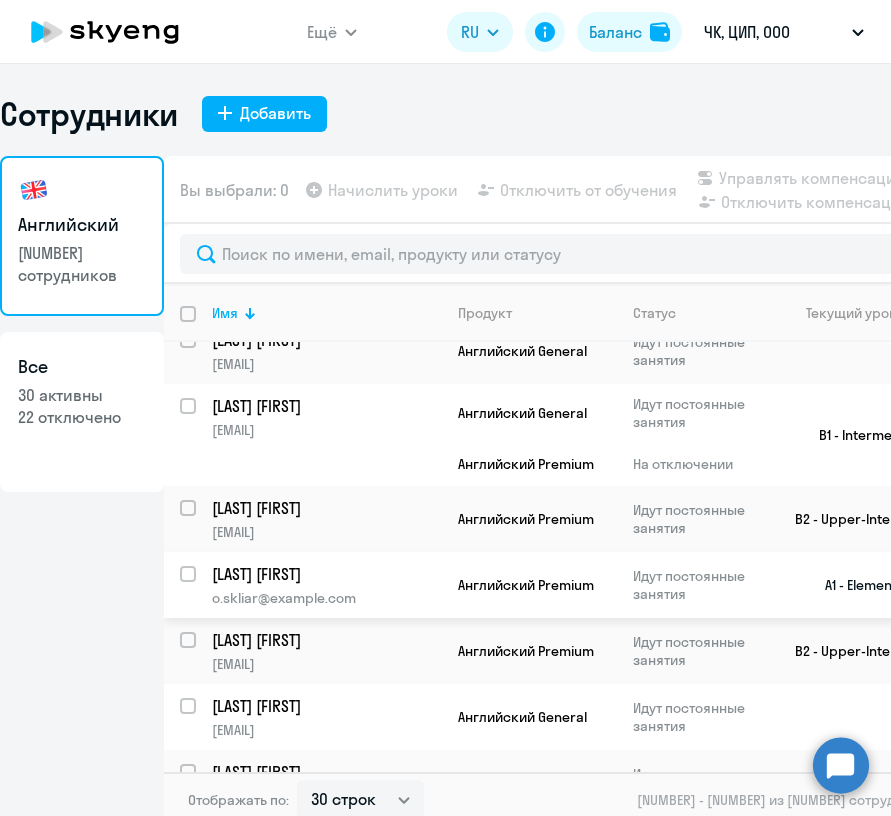 click on "[LAST] [FIRST]" 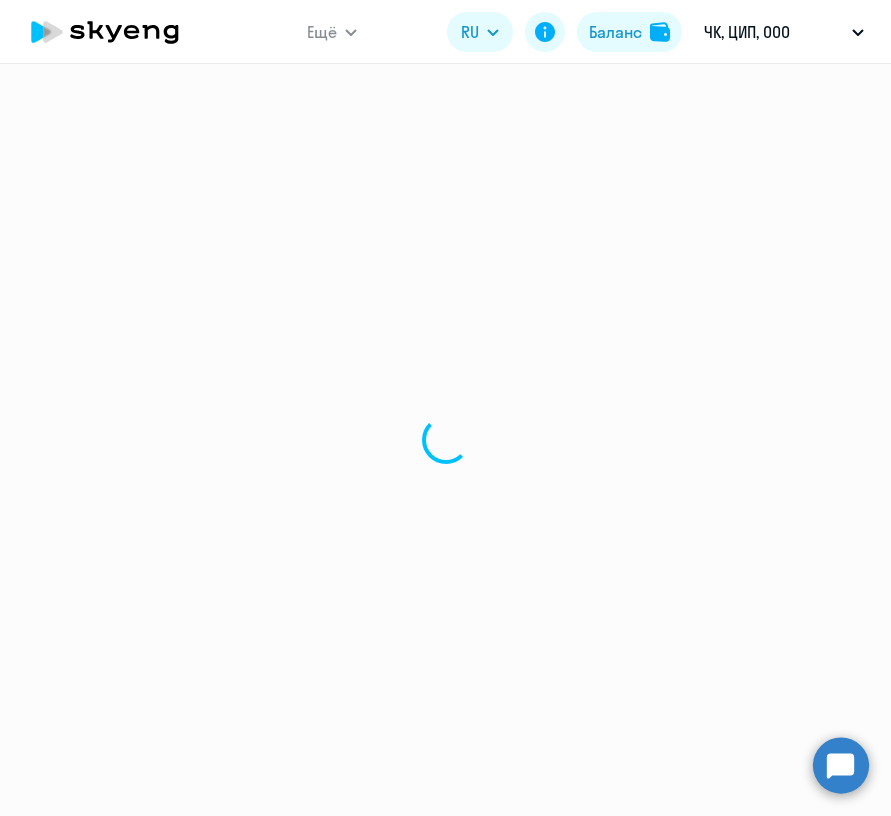 select on "english" 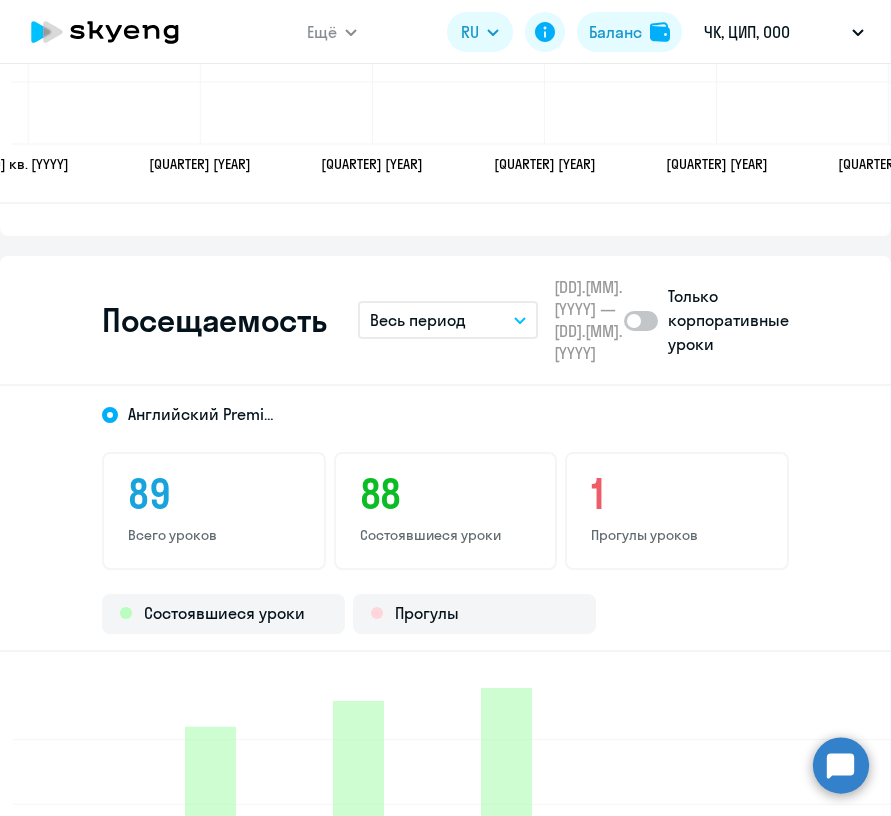 scroll, scrollTop: 2532, scrollLeft: 0, axis: vertical 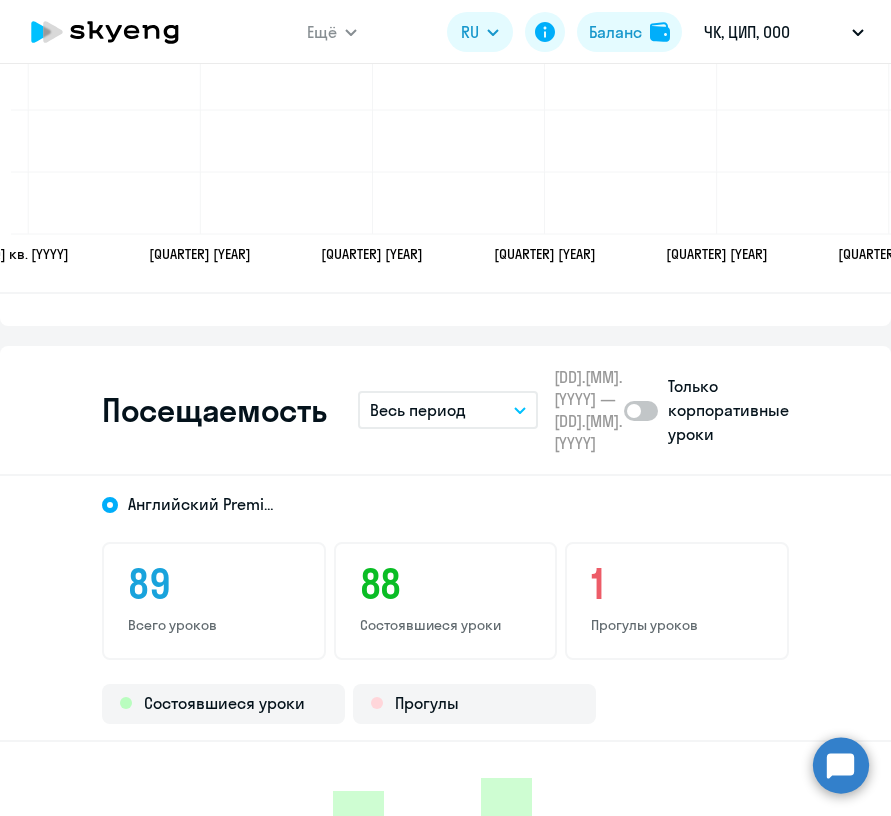 click on "Весь период" at bounding box center [448, 410] 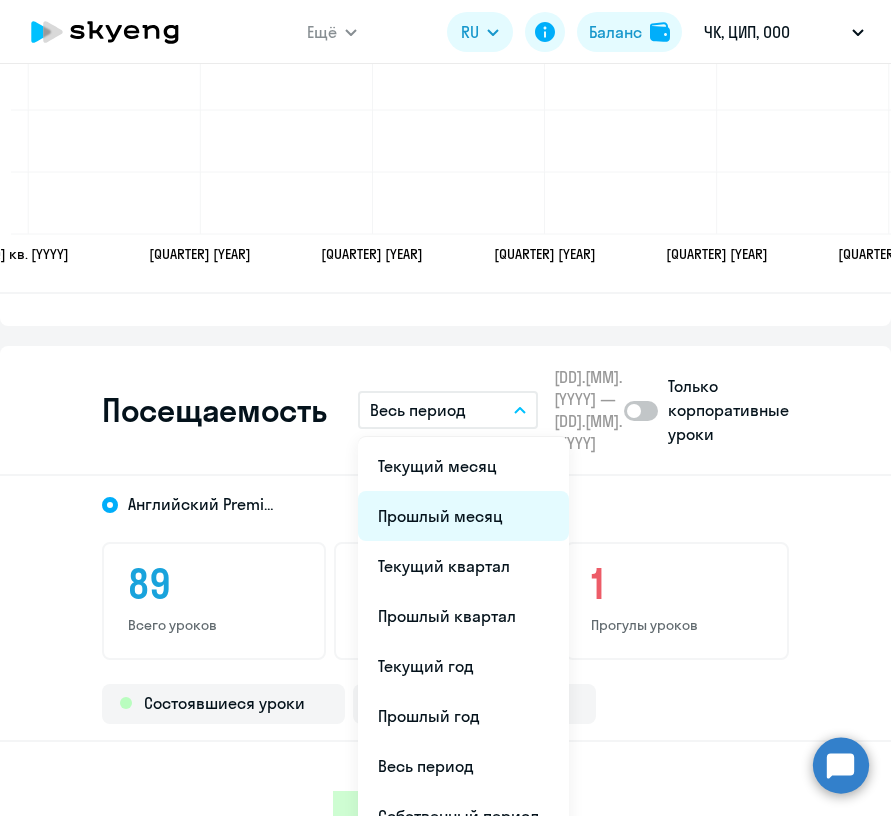 click on "Прошлый месяц" at bounding box center (463, 516) 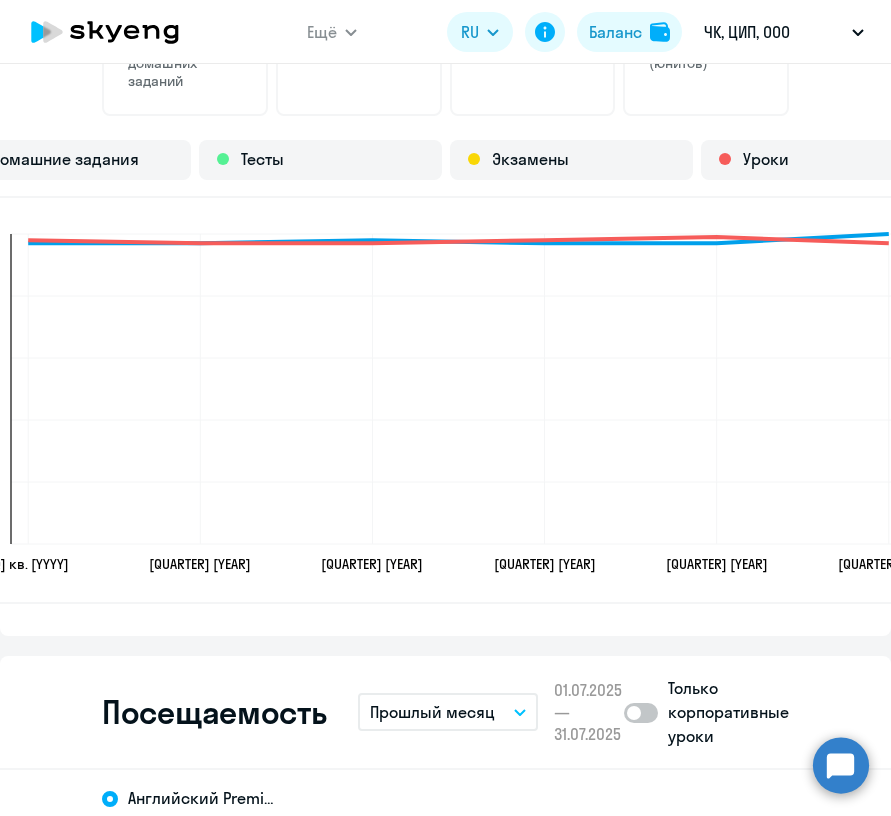scroll, scrollTop: 2113, scrollLeft: 0, axis: vertical 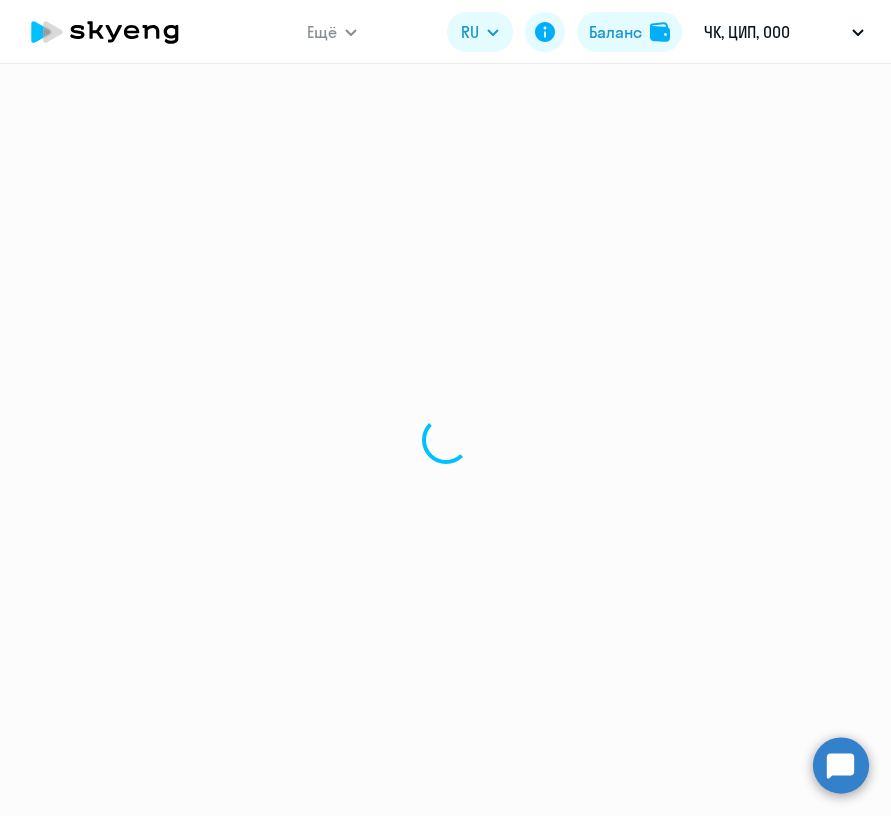select on "30" 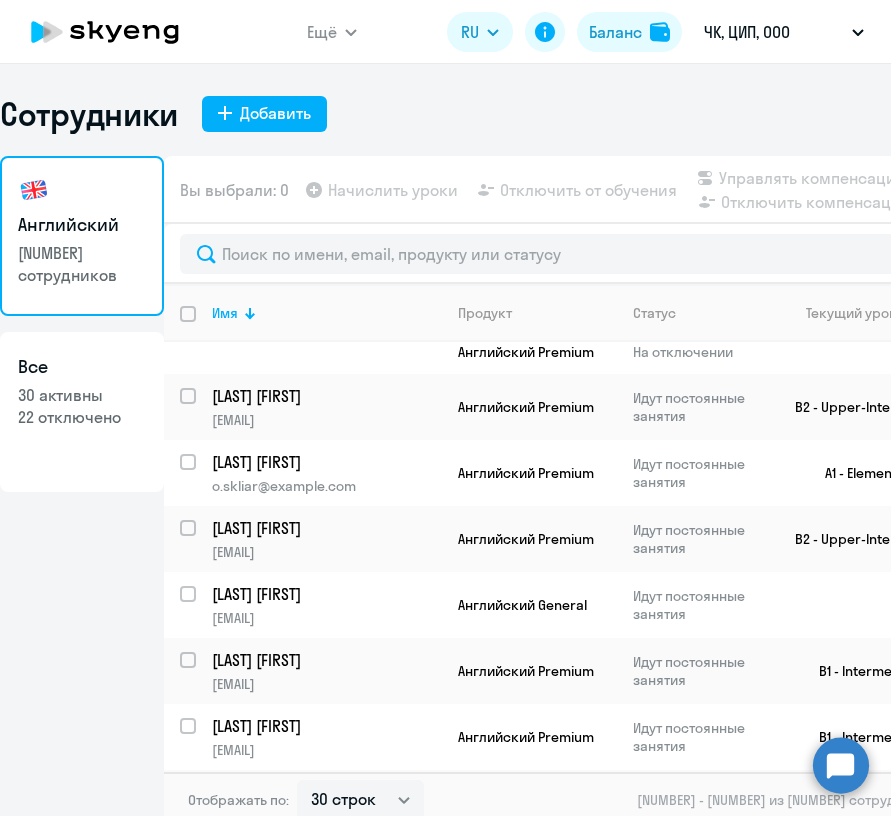 scroll, scrollTop: 291, scrollLeft: 0, axis: vertical 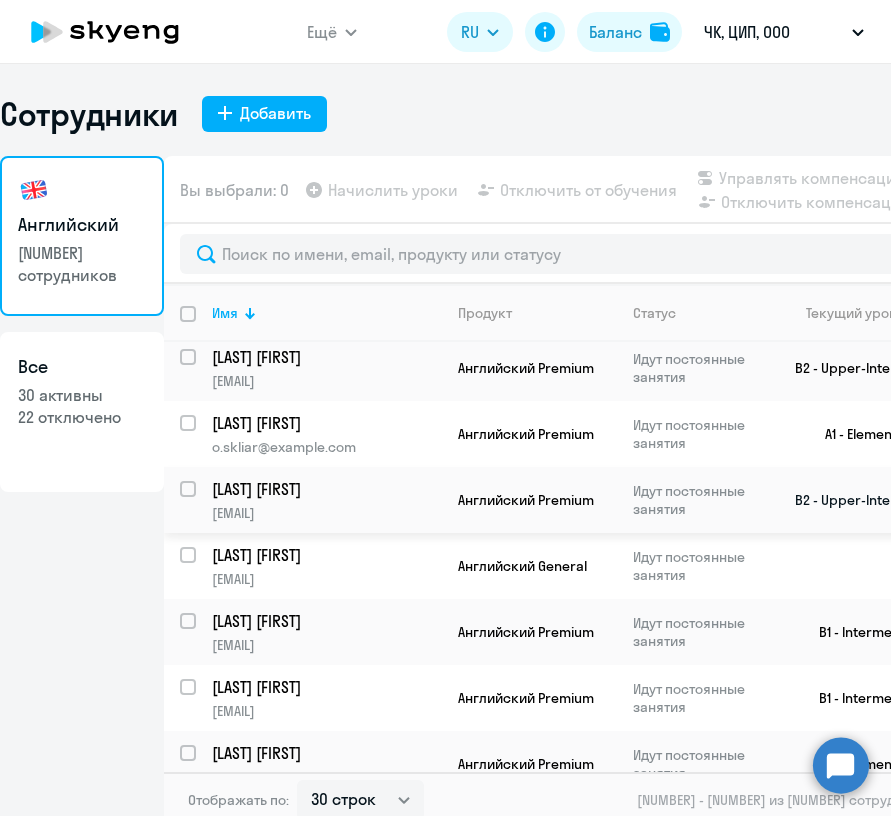 click on "[LAST] [FIRST]" 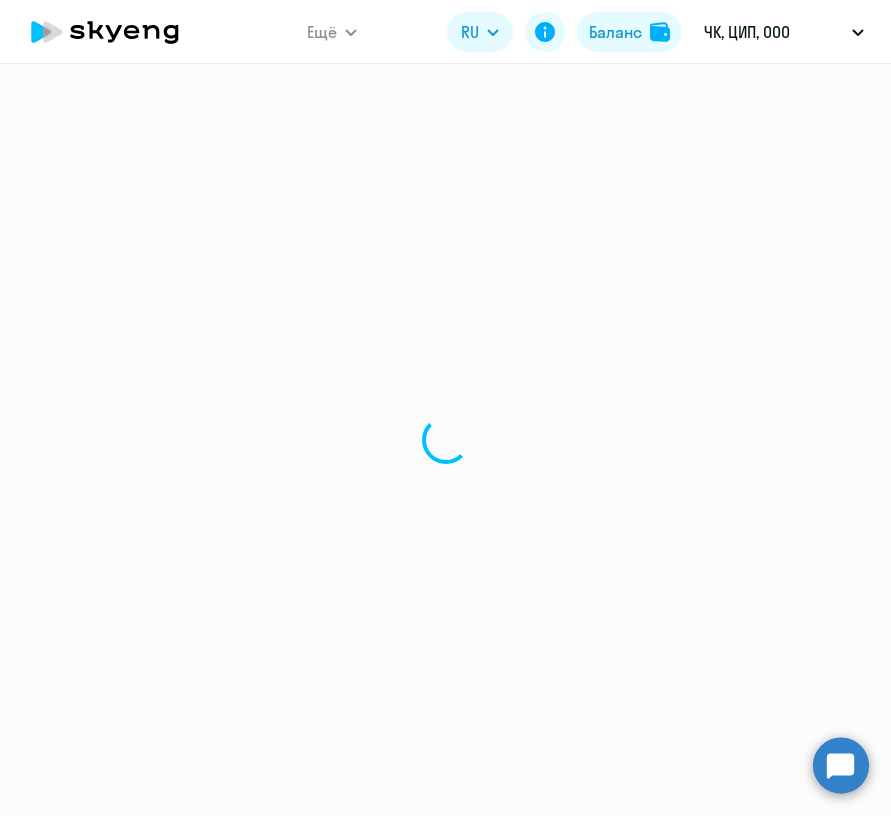 select on "english" 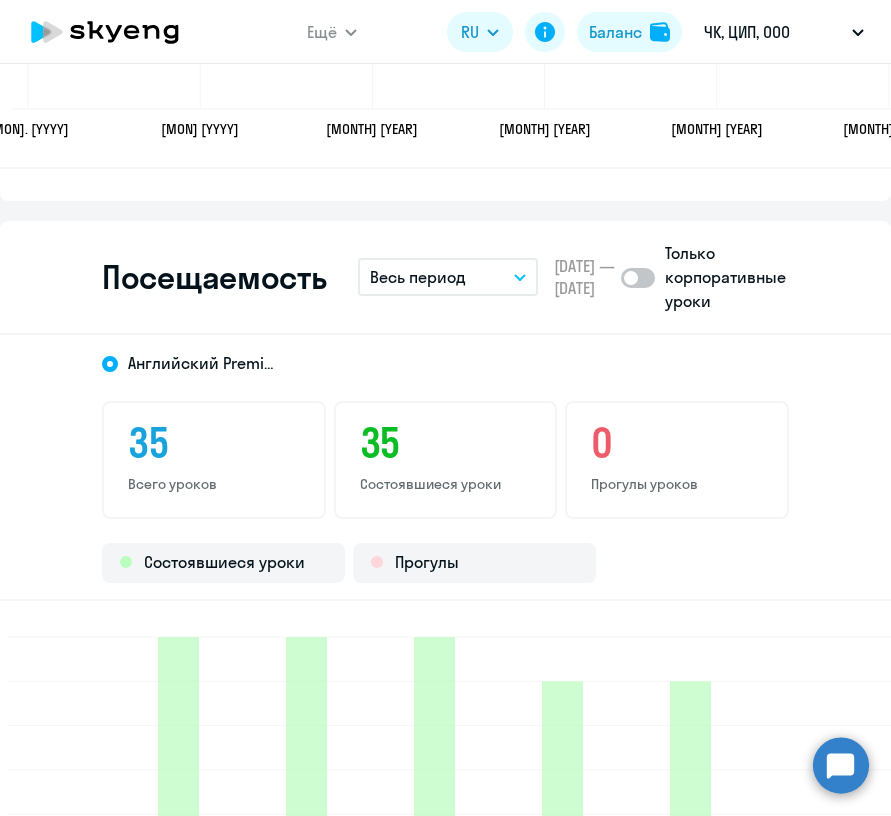 scroll, scrollTop: 2570, scrollLeft: 0, axis: vertical 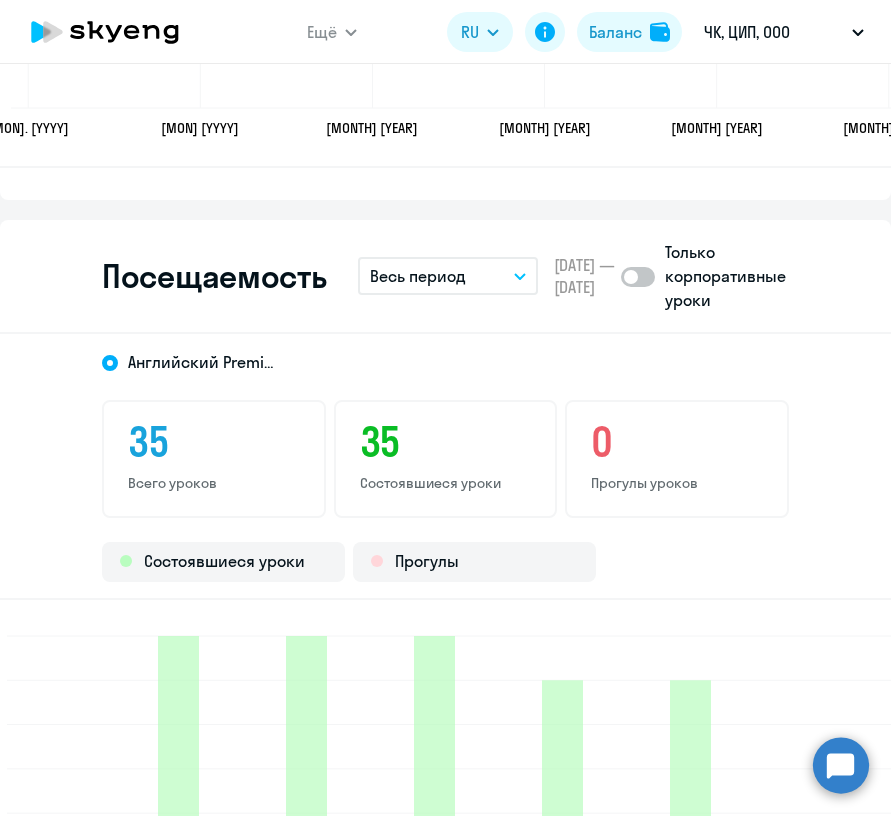 click on "Весь период" at bounding box center [448, 276] 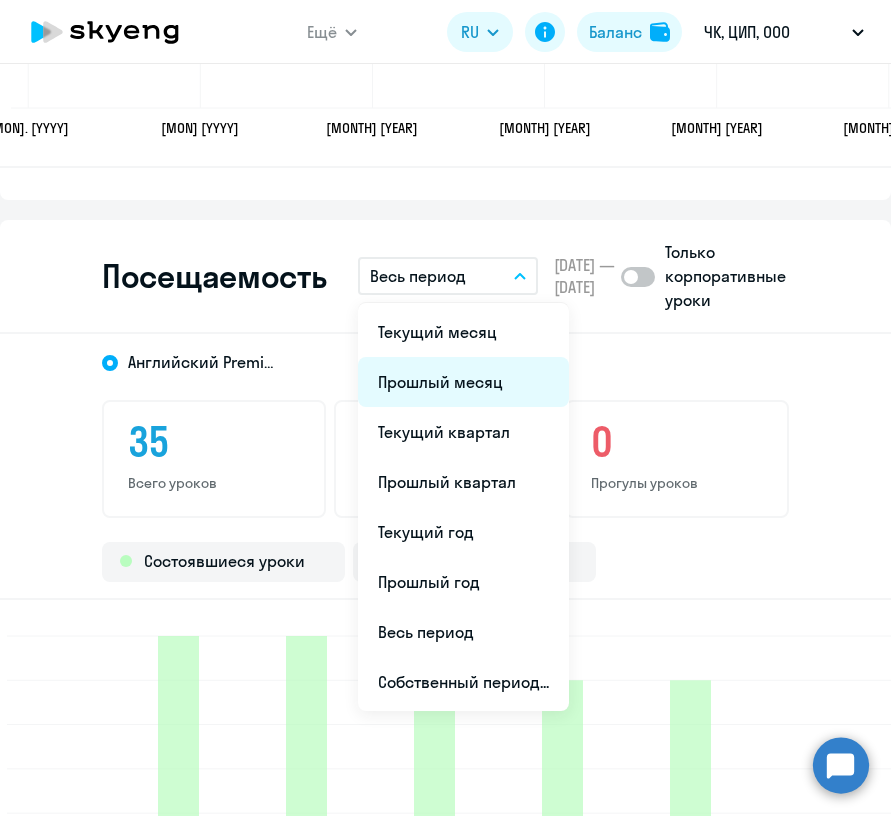click on "Прошлый месяц" at bounding box center (463, 382) 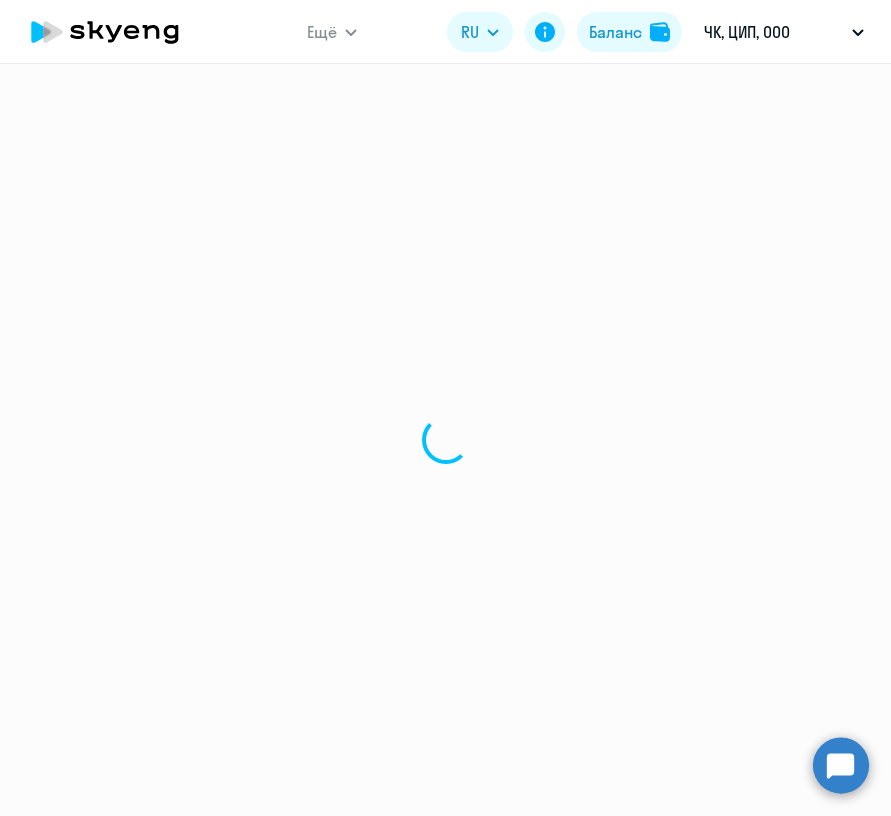 scroll, scrollTop: 0, scrollLeft: 0, axis: both 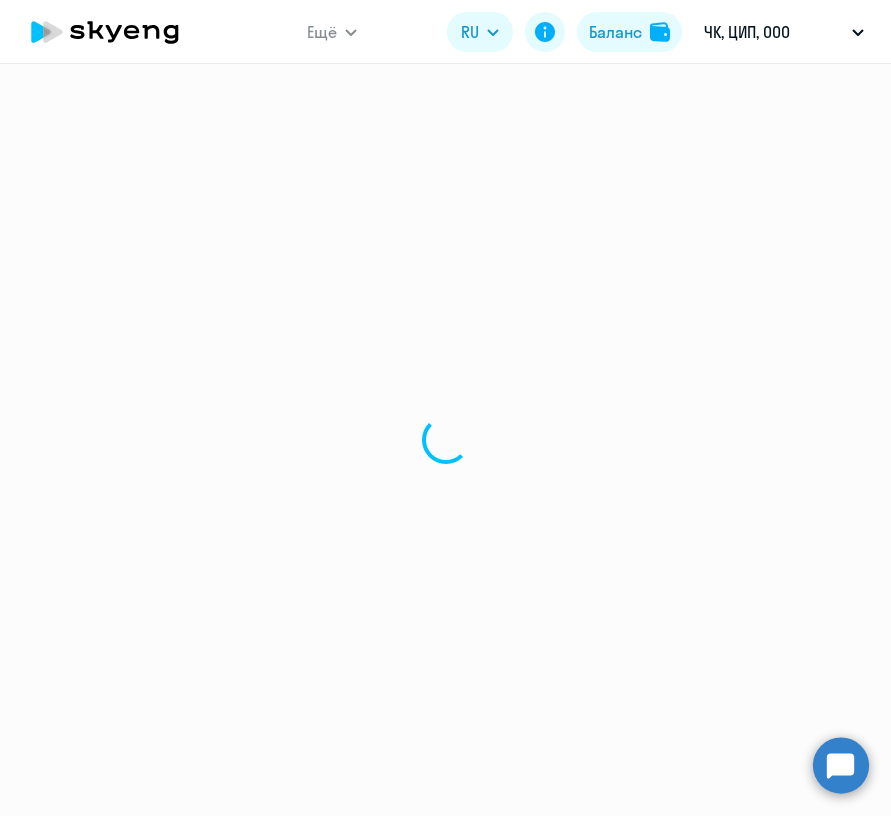 select on "30" 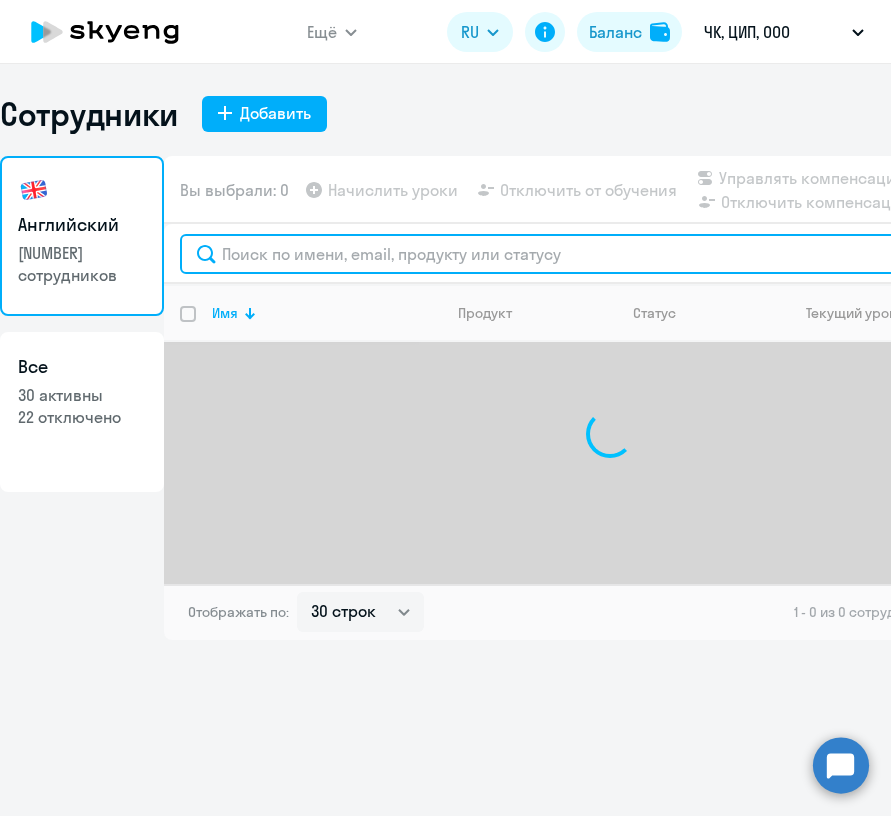 click 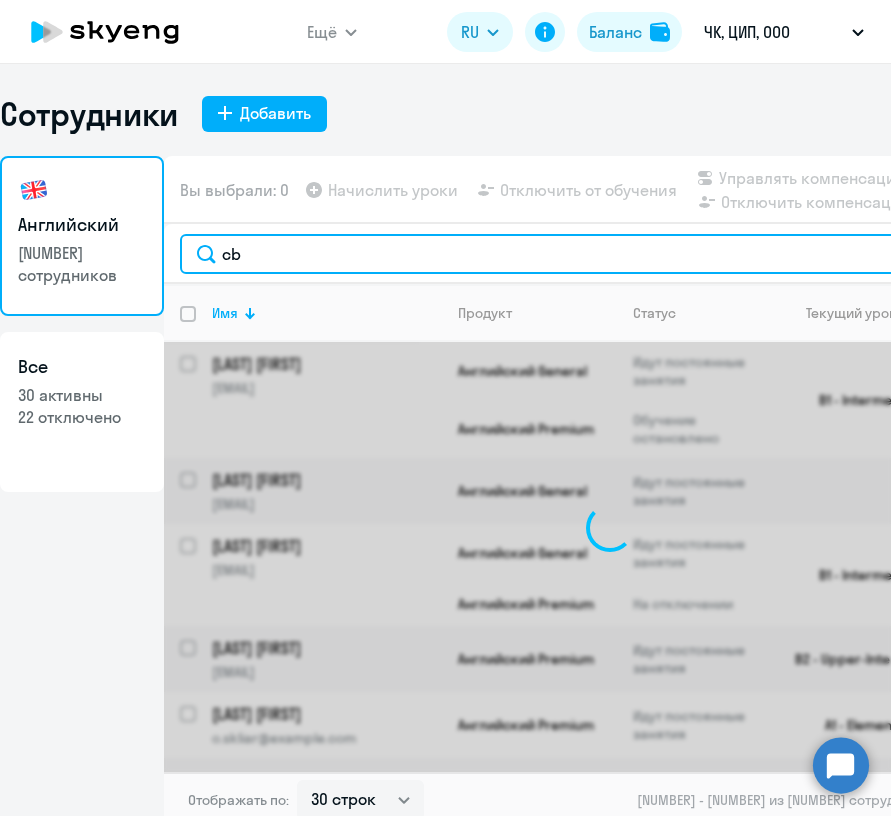 type on "c" 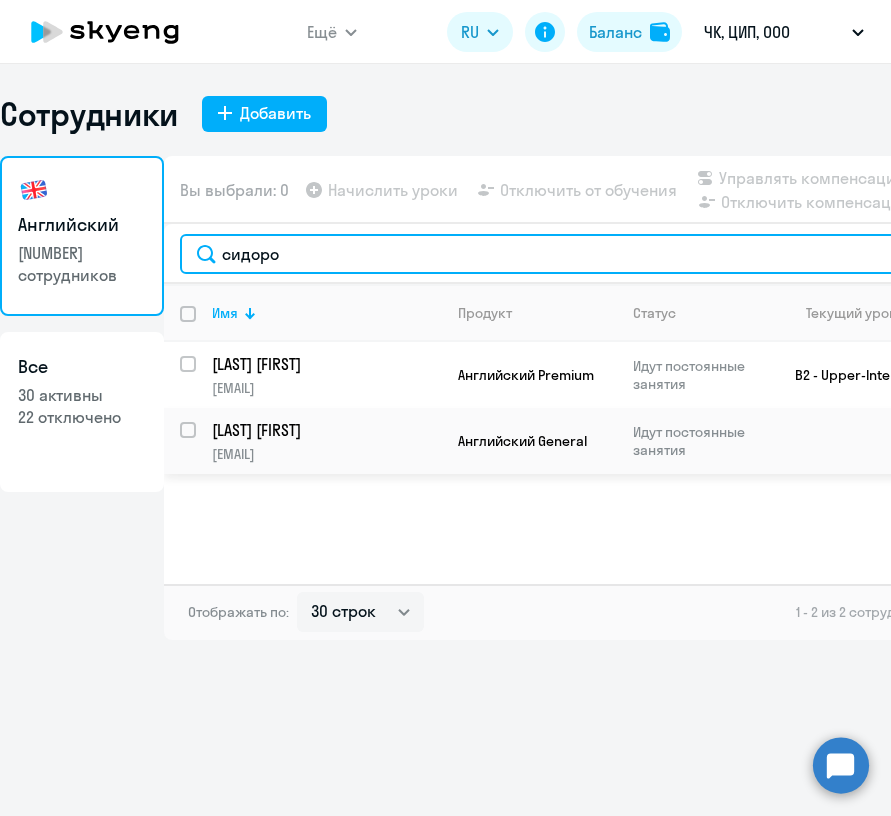 type on "сидоро" 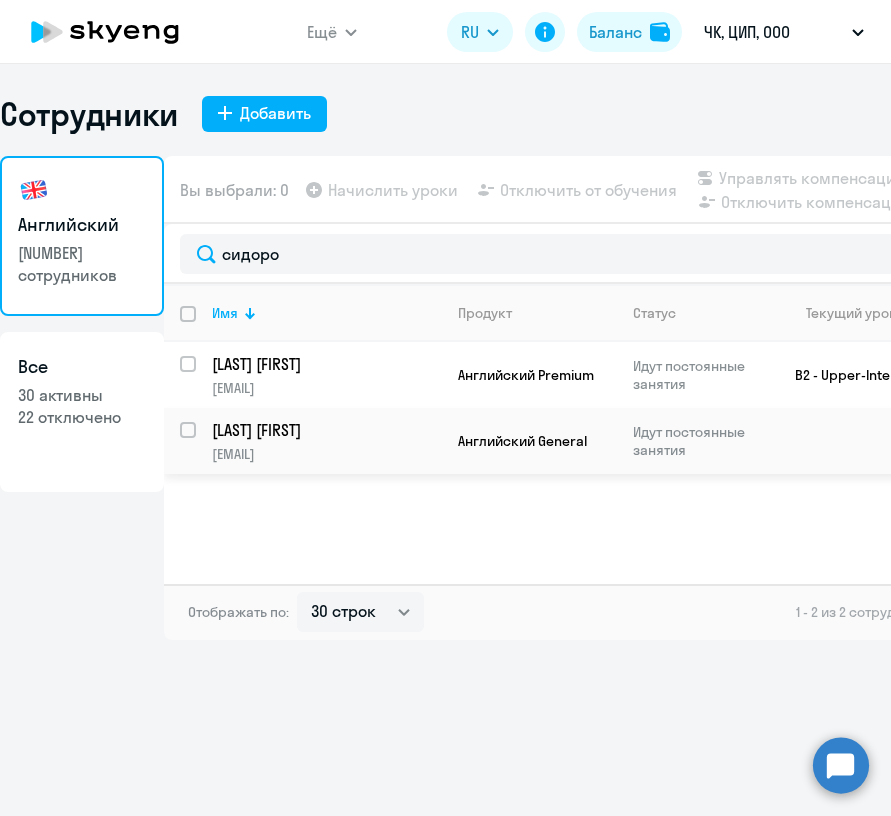 click on "[LAST] [FIRST]" 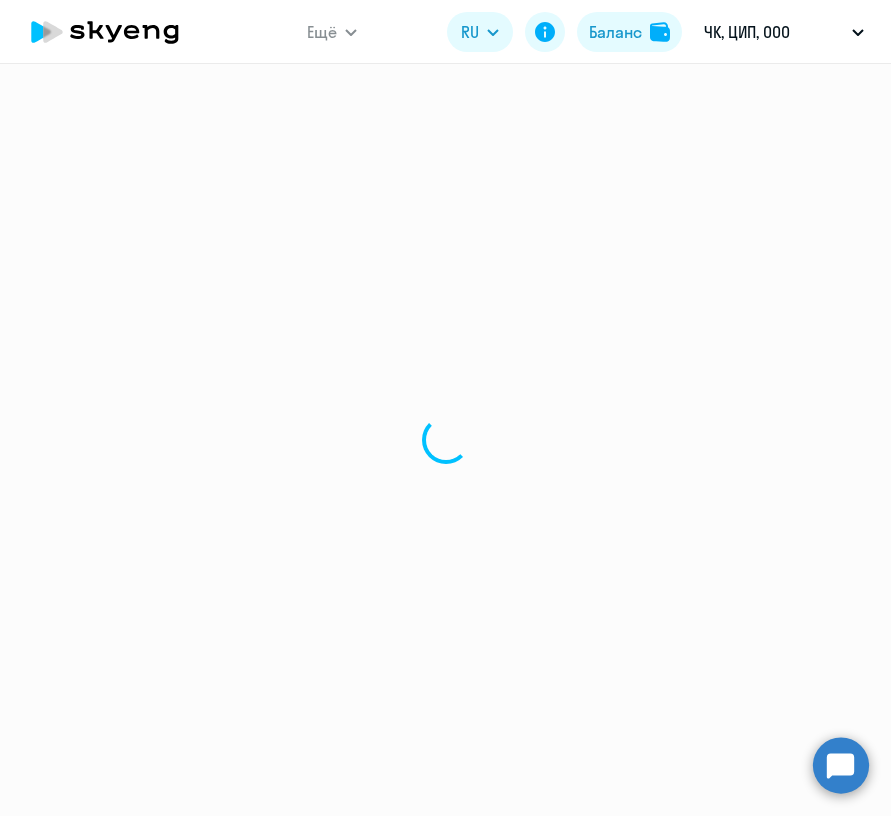 select on "english" 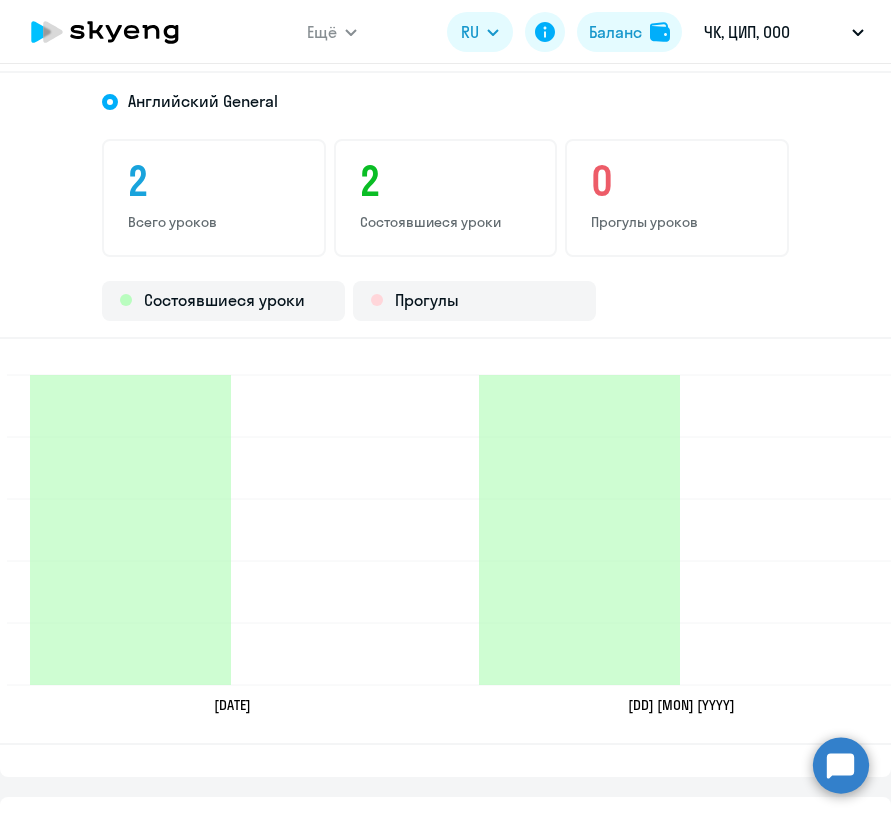 scroll, scrollTop: 2709, scrollLeft: 0, axis: vertical 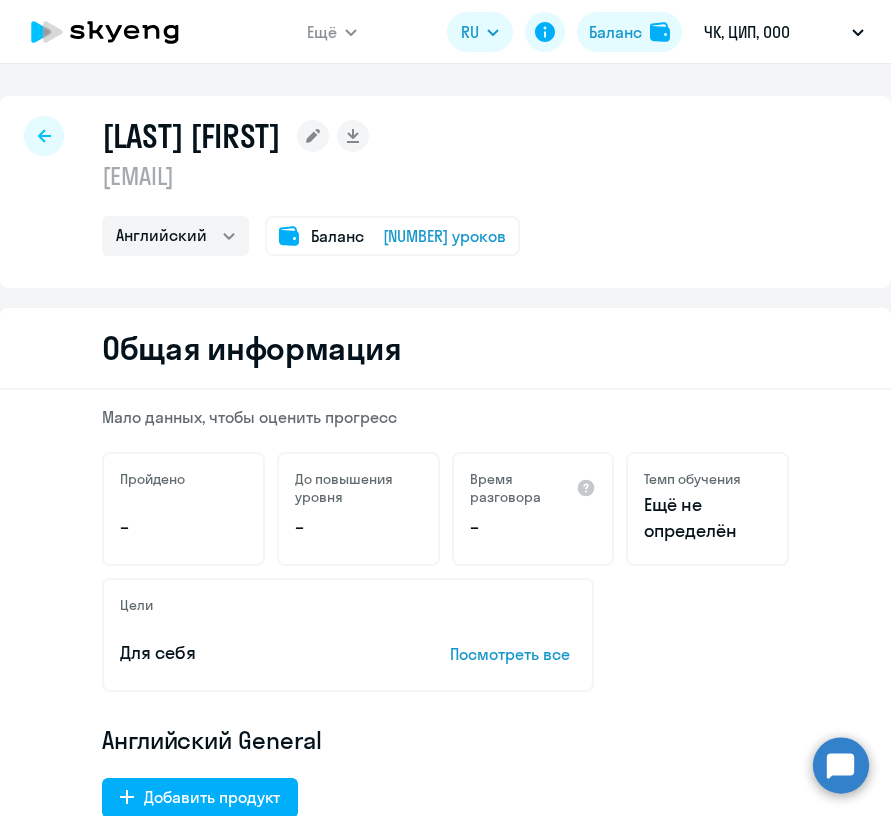 select on "30" 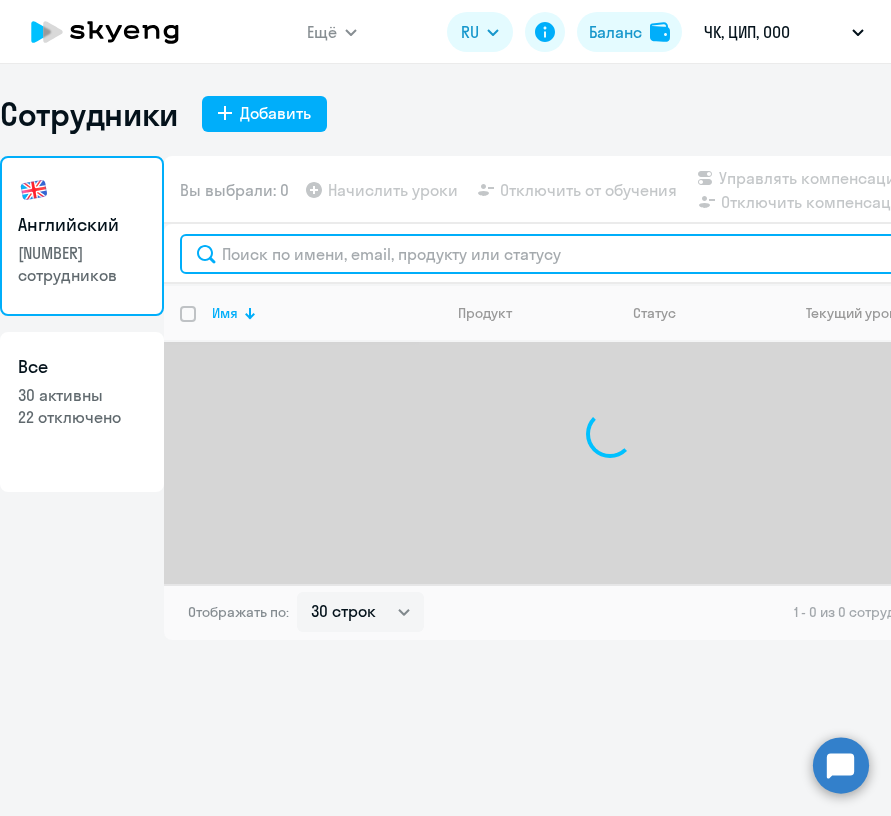 click 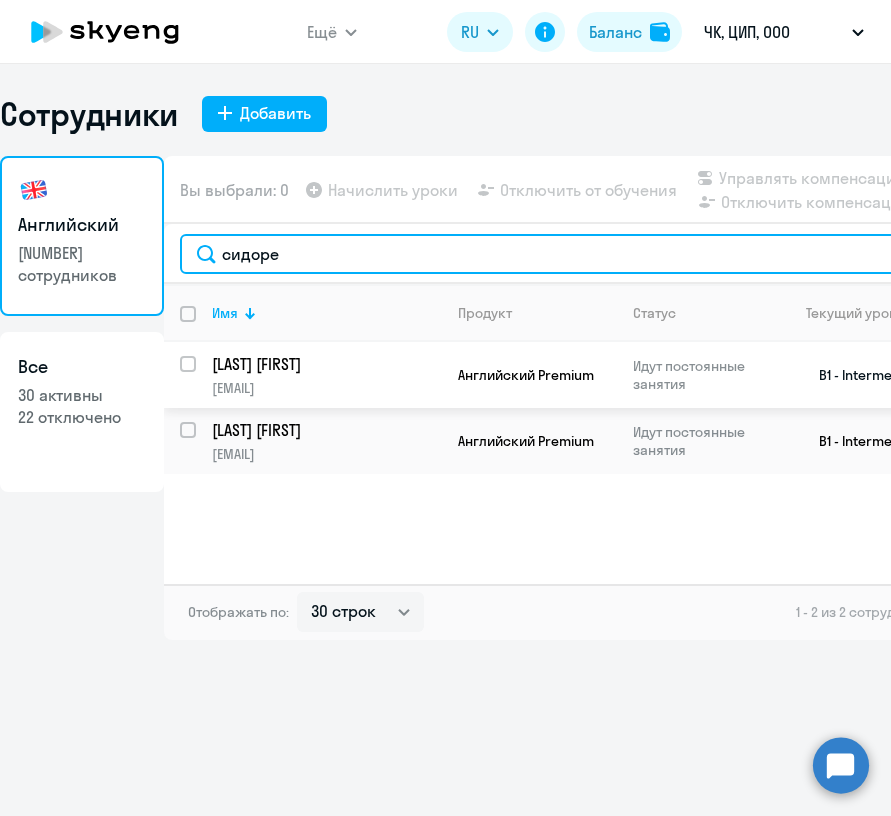 type on "сидоре" 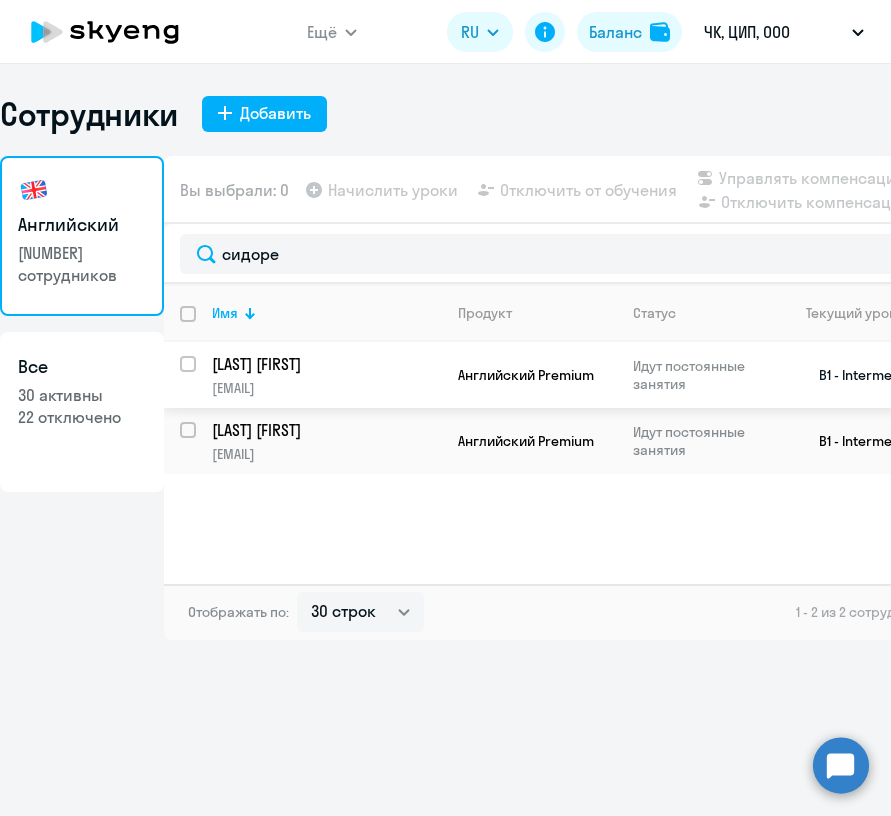 click on "[LAST] [FIRST]" 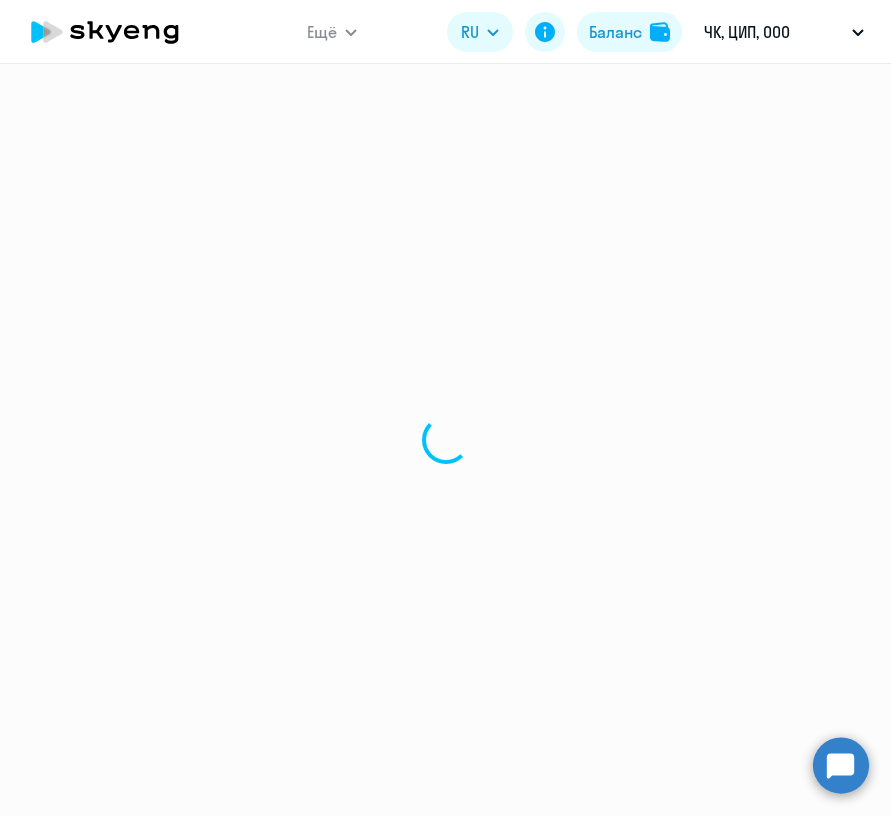 select on "english" 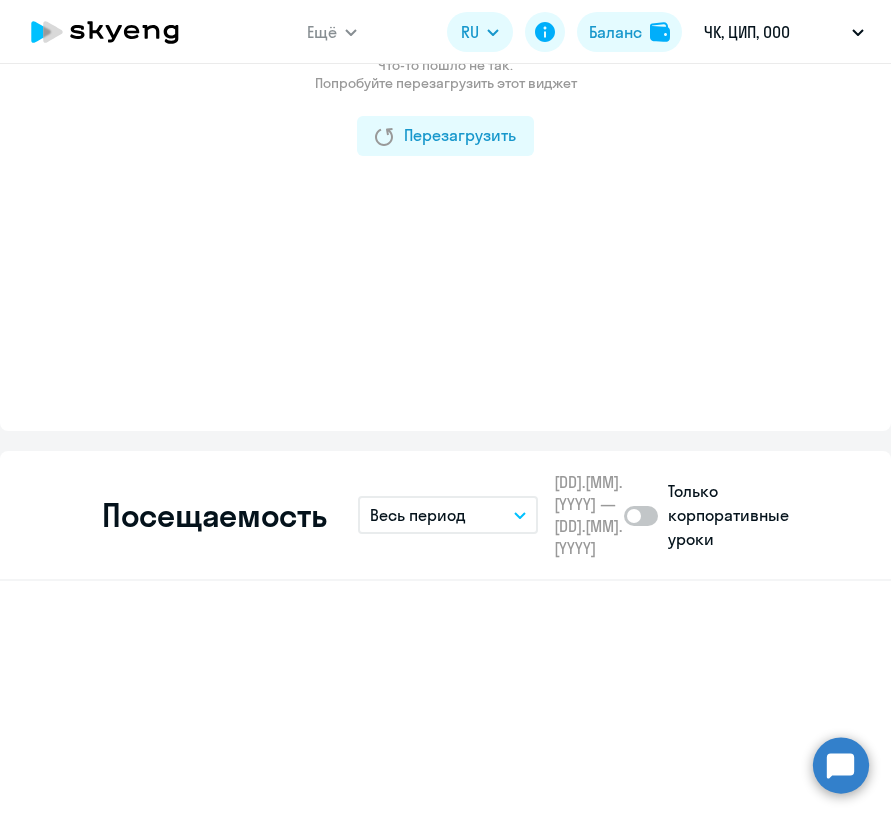 scroll, scrollTop: 2453, scrollLeft: 0, axis: vertical 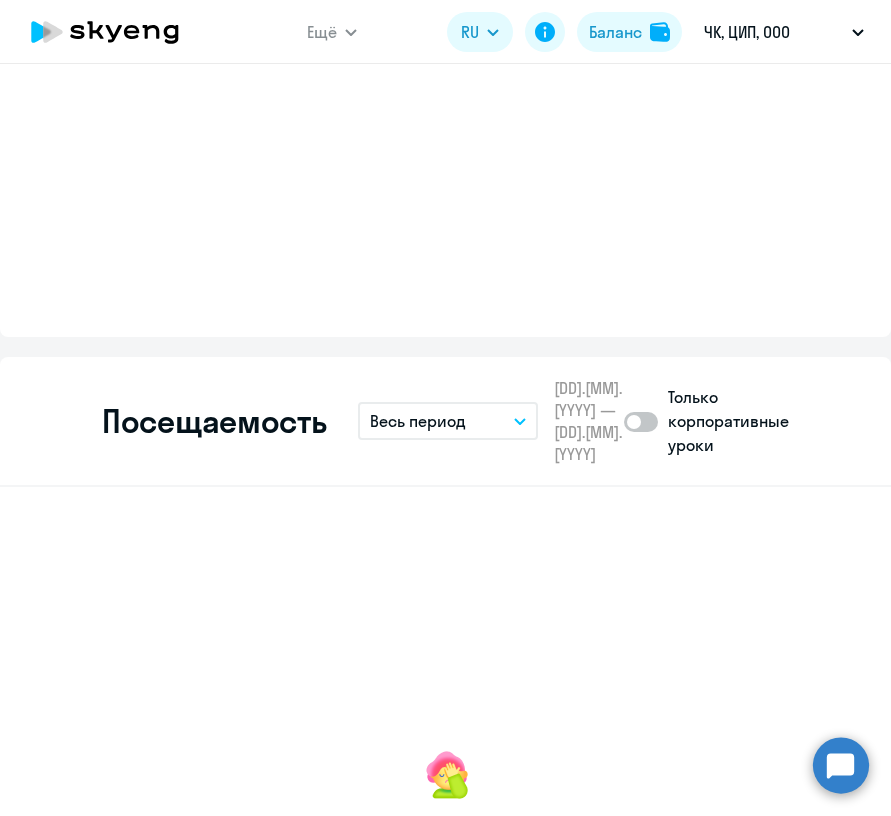 click on "Весь период" at bounding box center (418, 421) 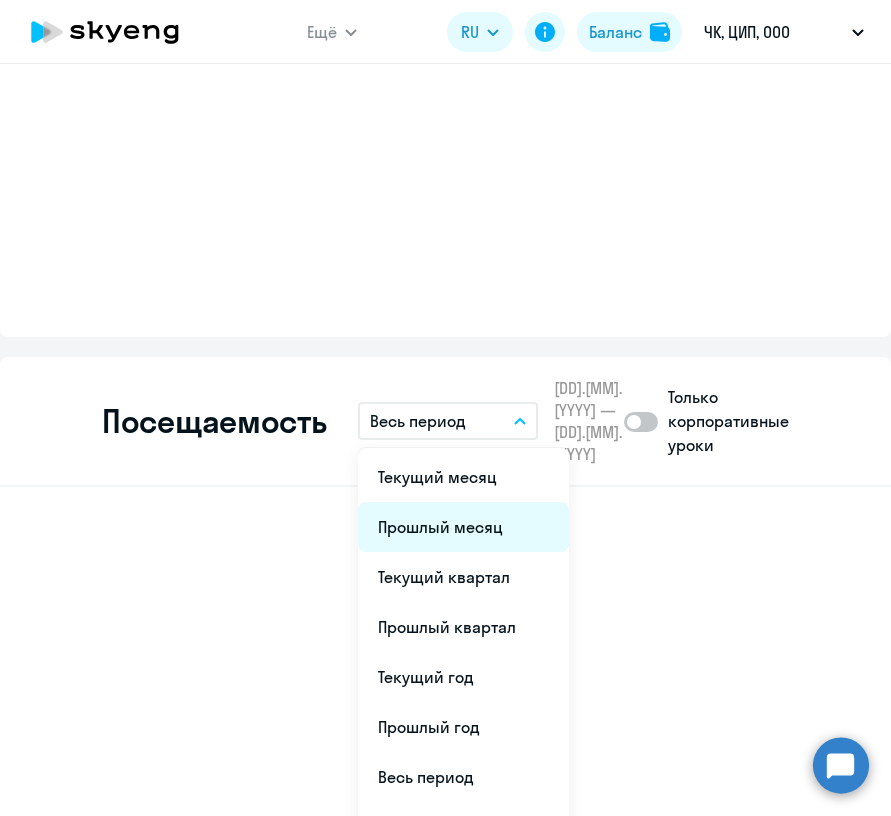 click on "Прошлый месяц" at bounding box center [463, 527] 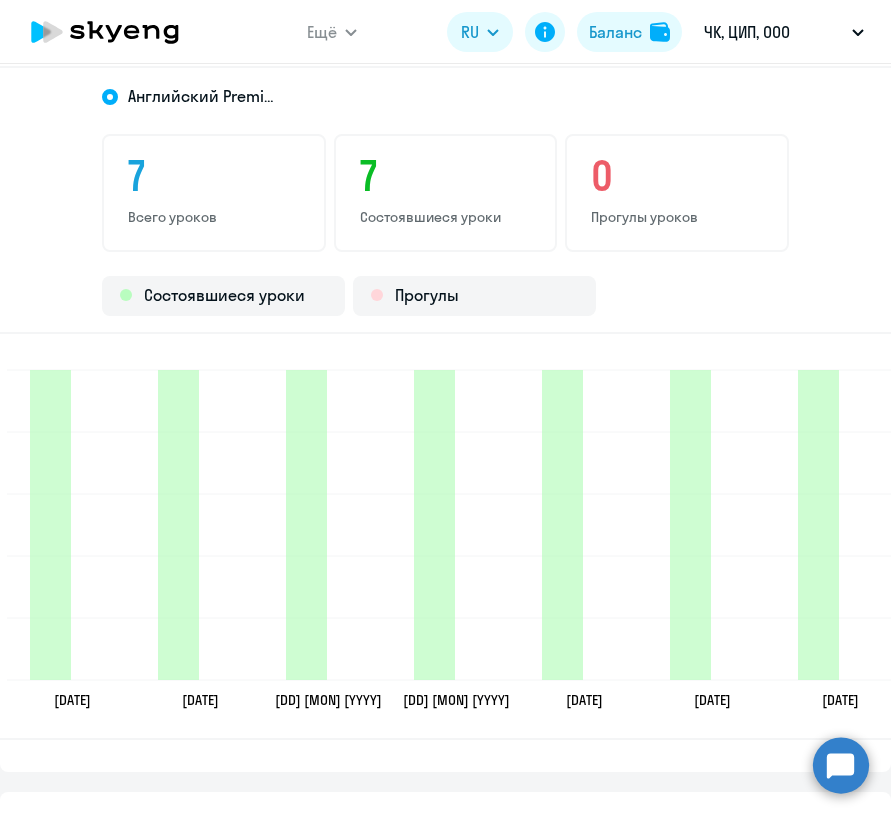 scroll, scrollTop: 2851, scrollLeft: 0, axis: vertical 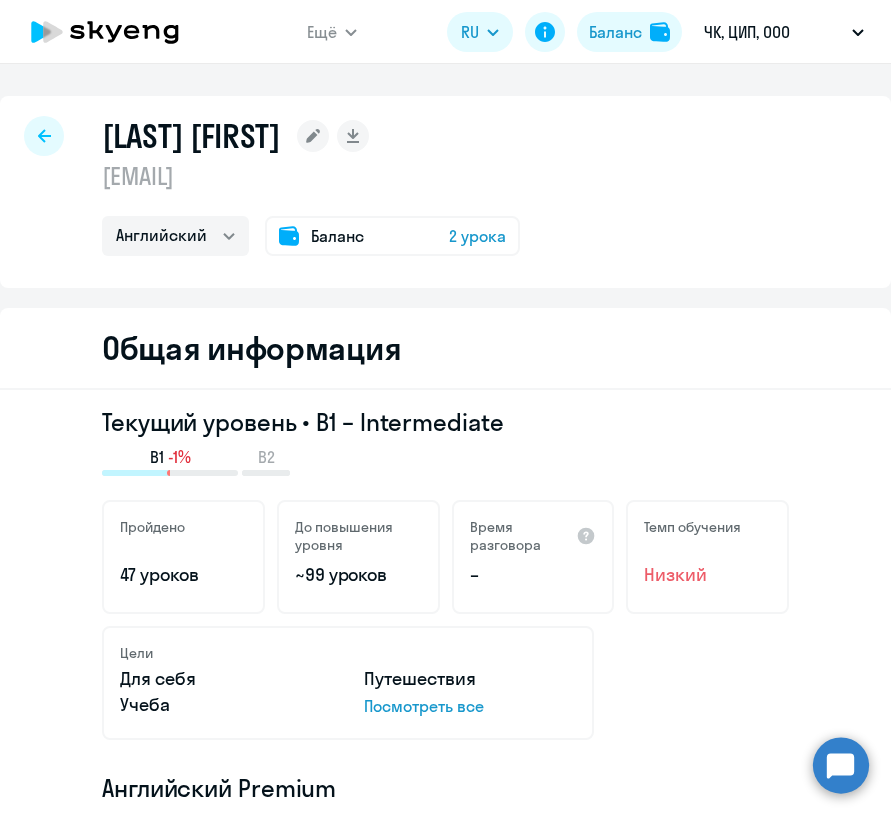 select on "30" 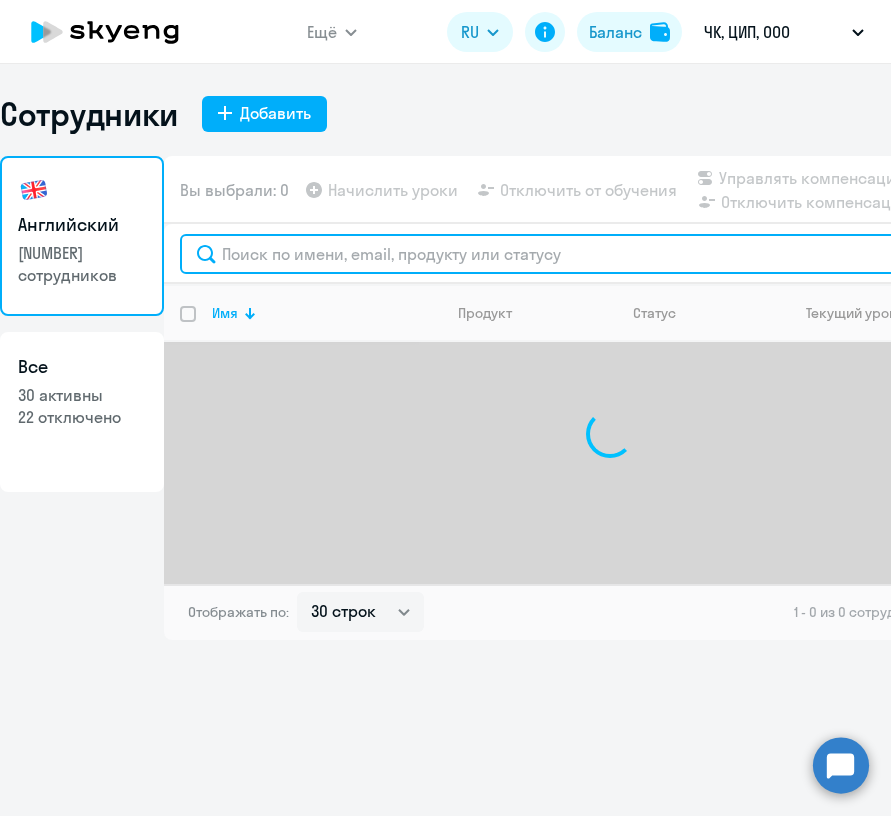 click 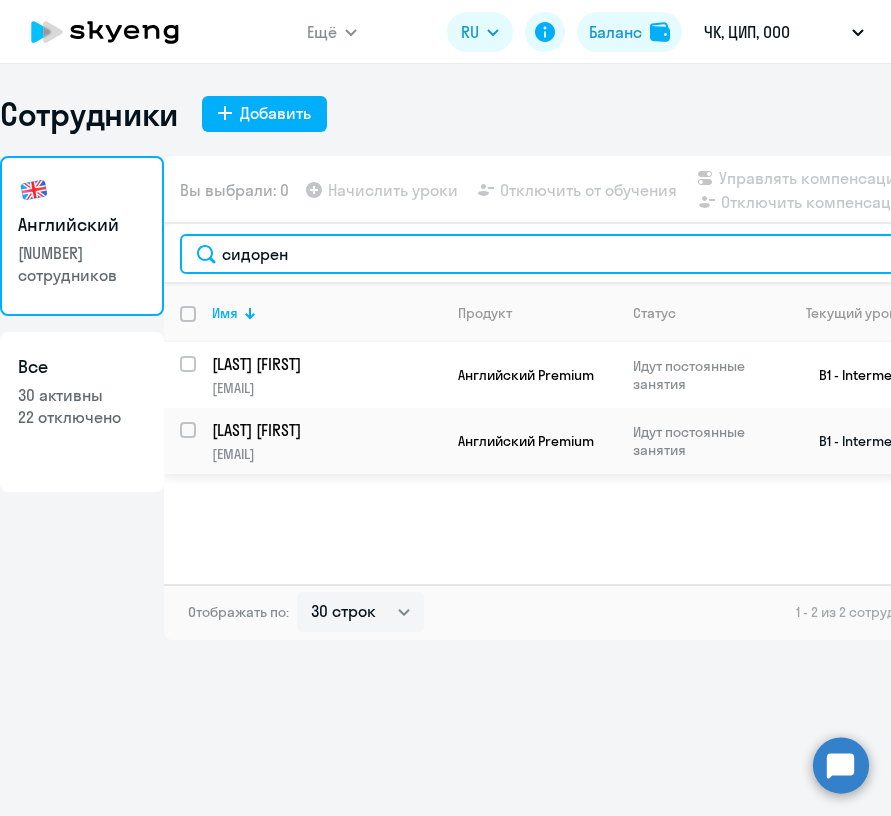 type on "сидорен" 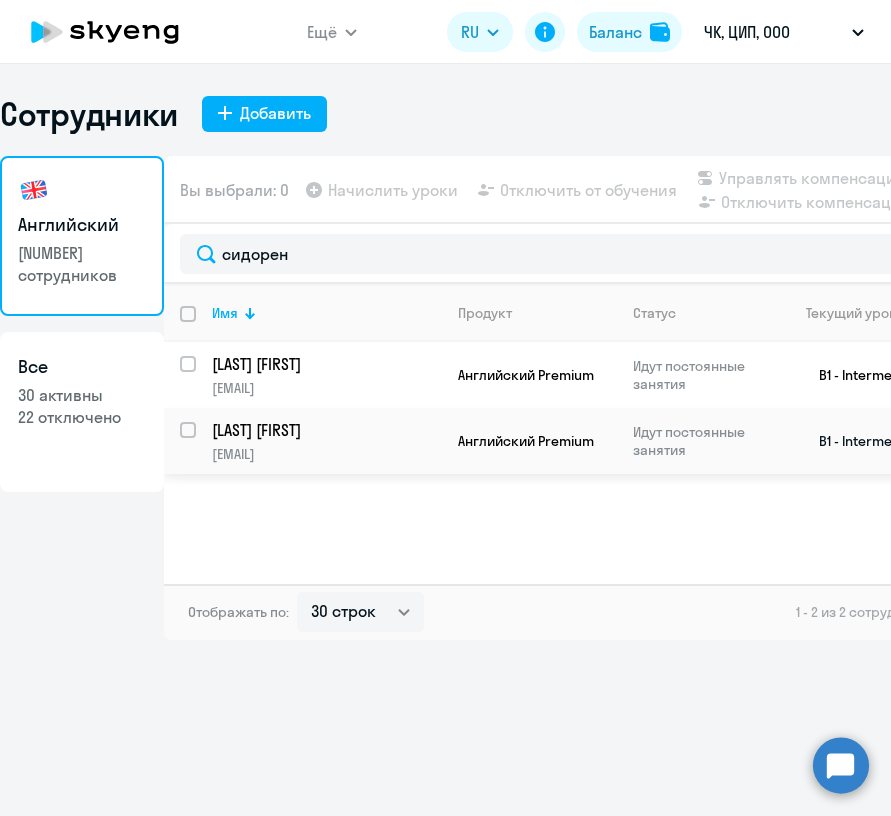 click on "[LAST] [FIRST]" 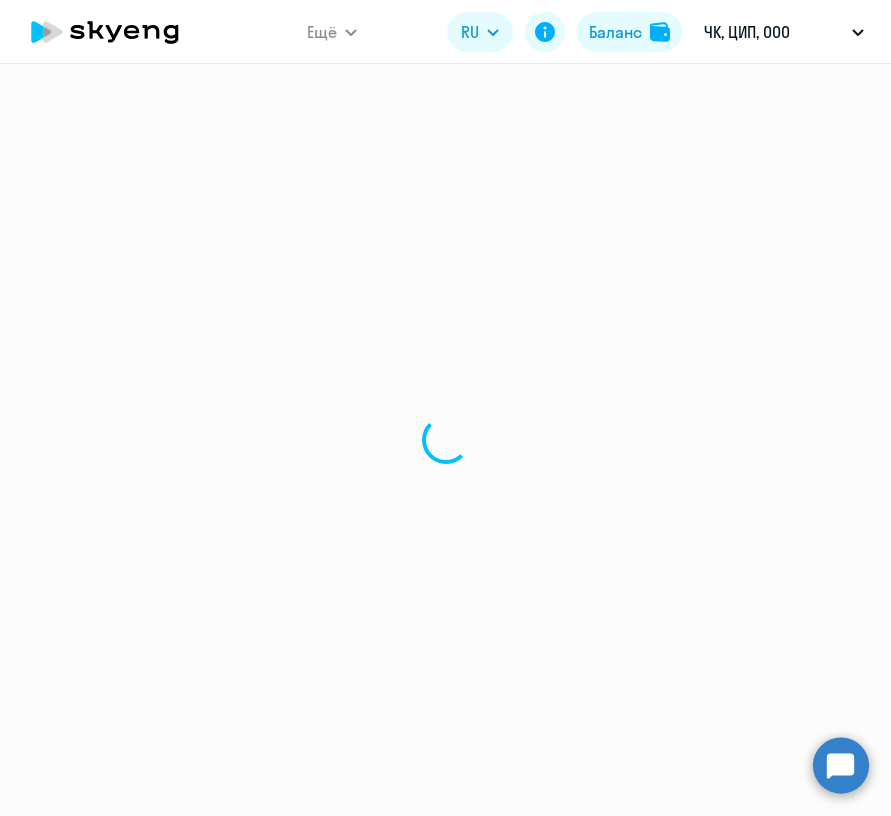 select on "english" 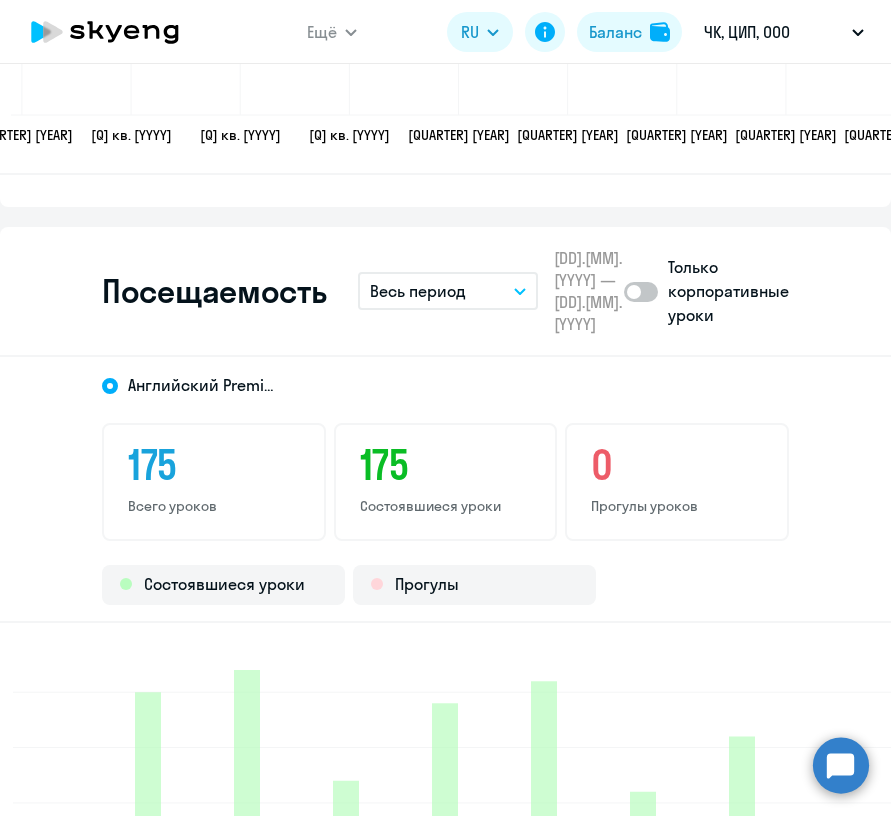 scroll, scrollTop: 2634, scrollLeft: 0, axis: vertical 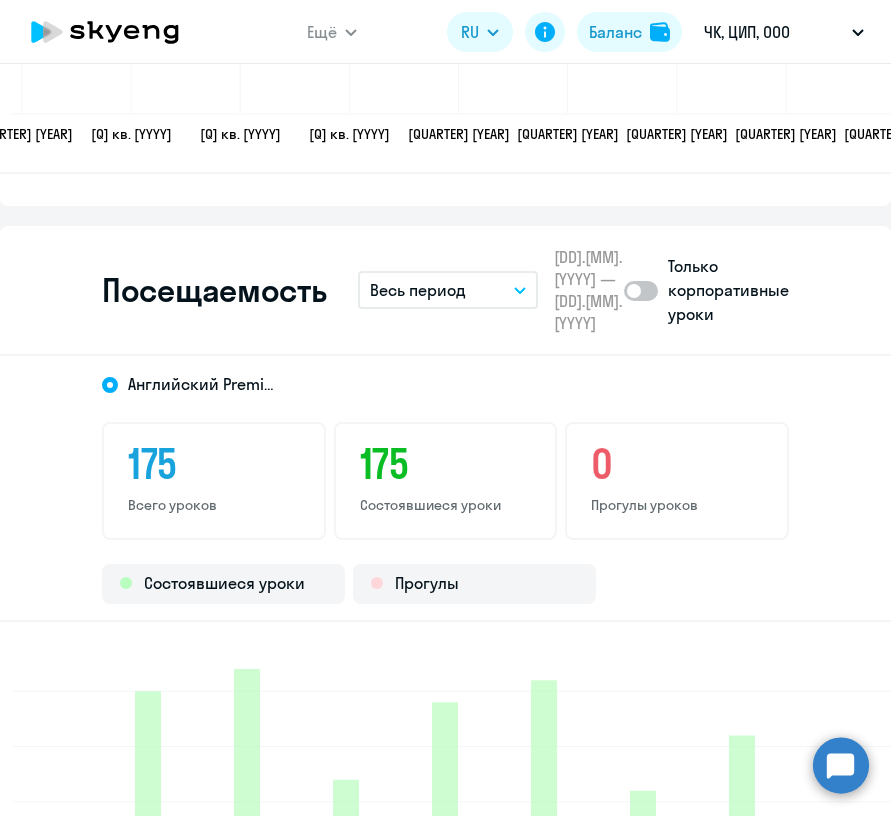 click on "Весь период" at bounding box center [448, 290] 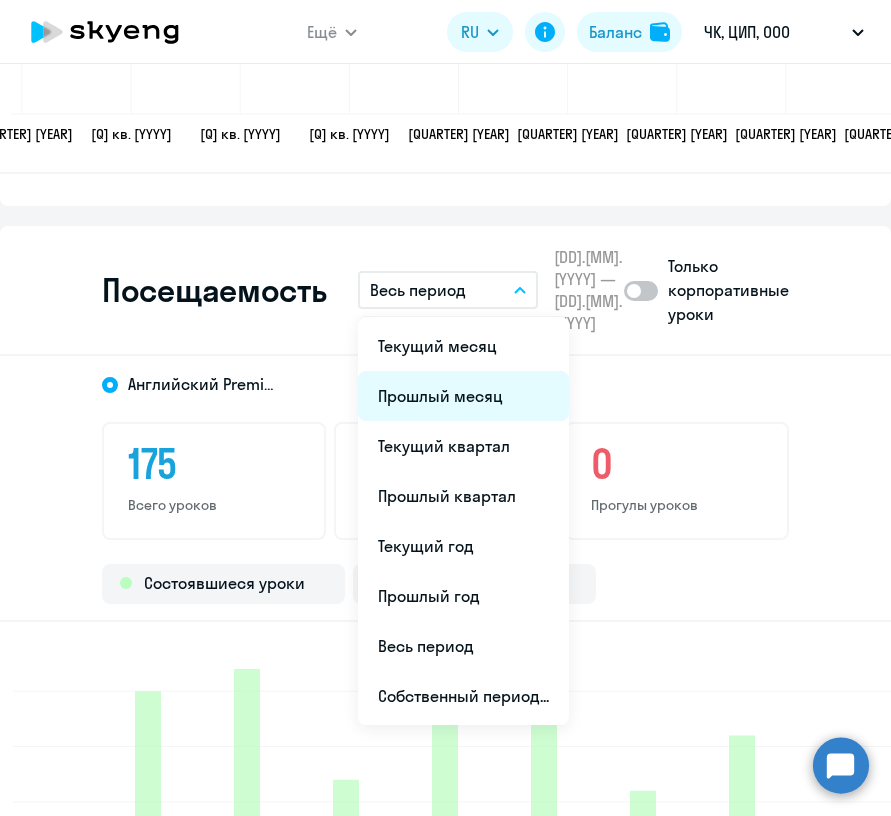 click on "Прошлый месяц" at bounding box center (463, 396) 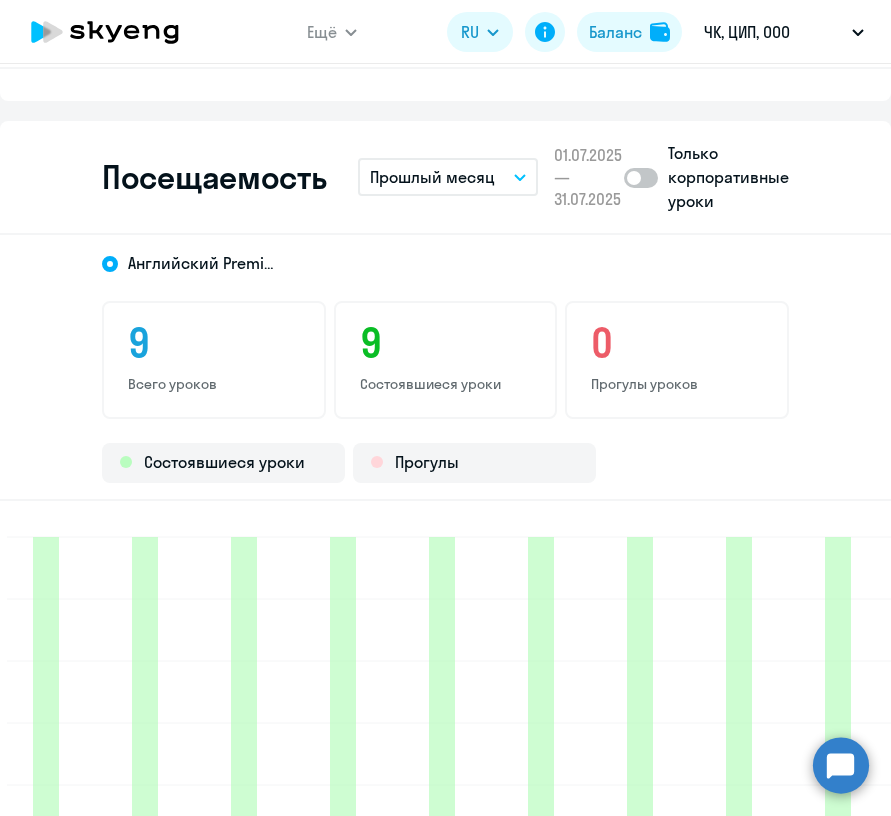 scroll, scrollTop: 2741, scrollLeft: 0, axis: vertical 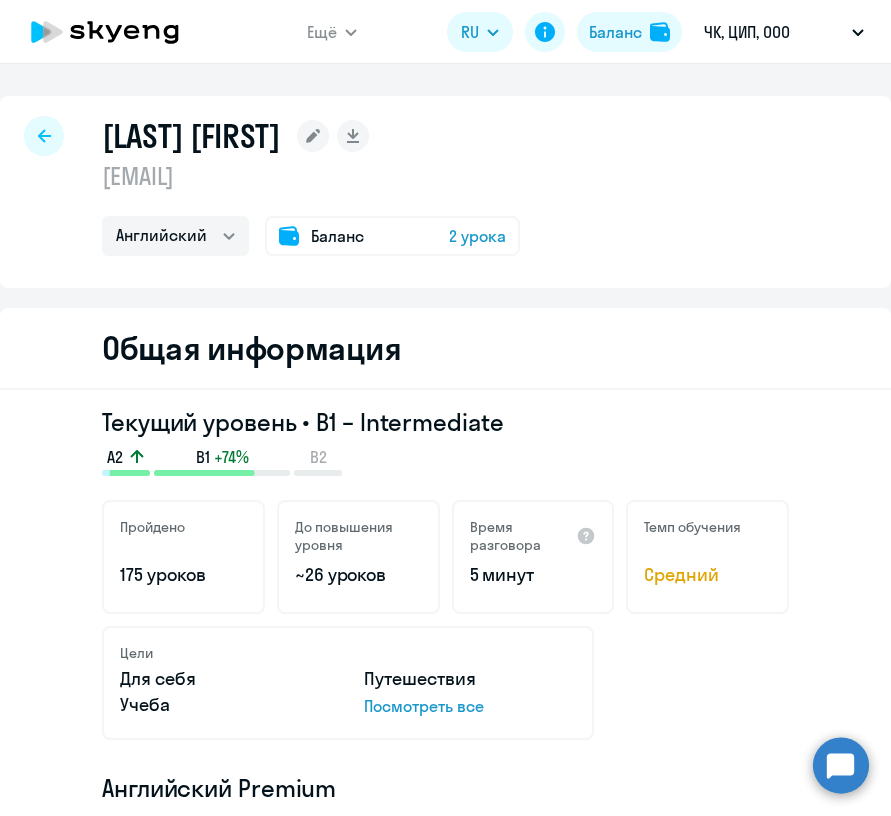 select on "30" 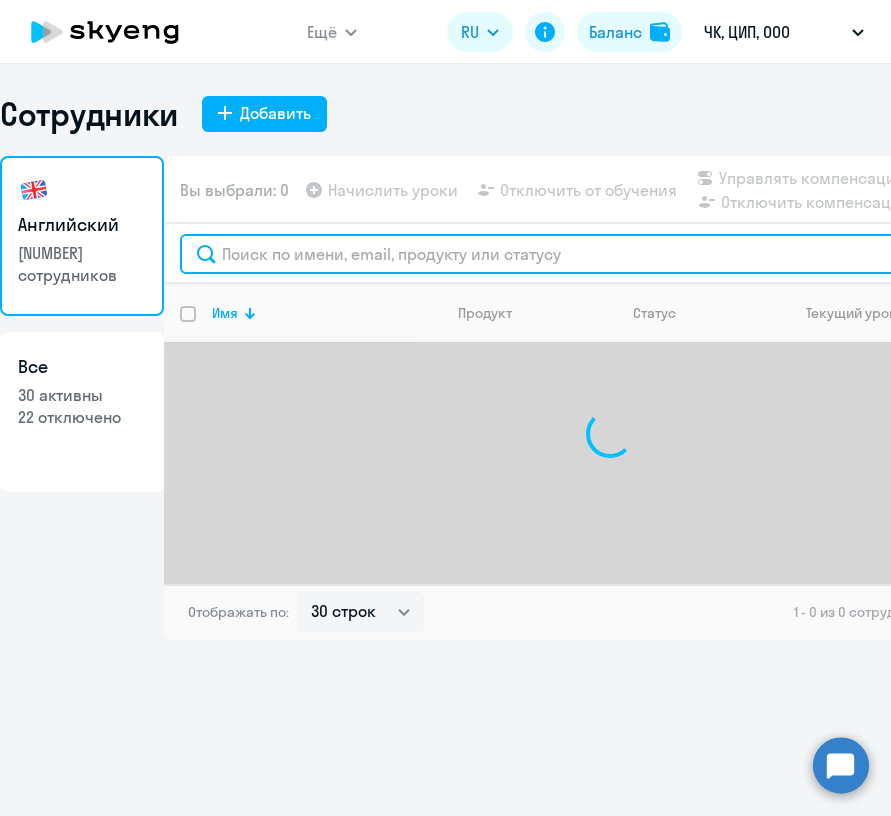 click 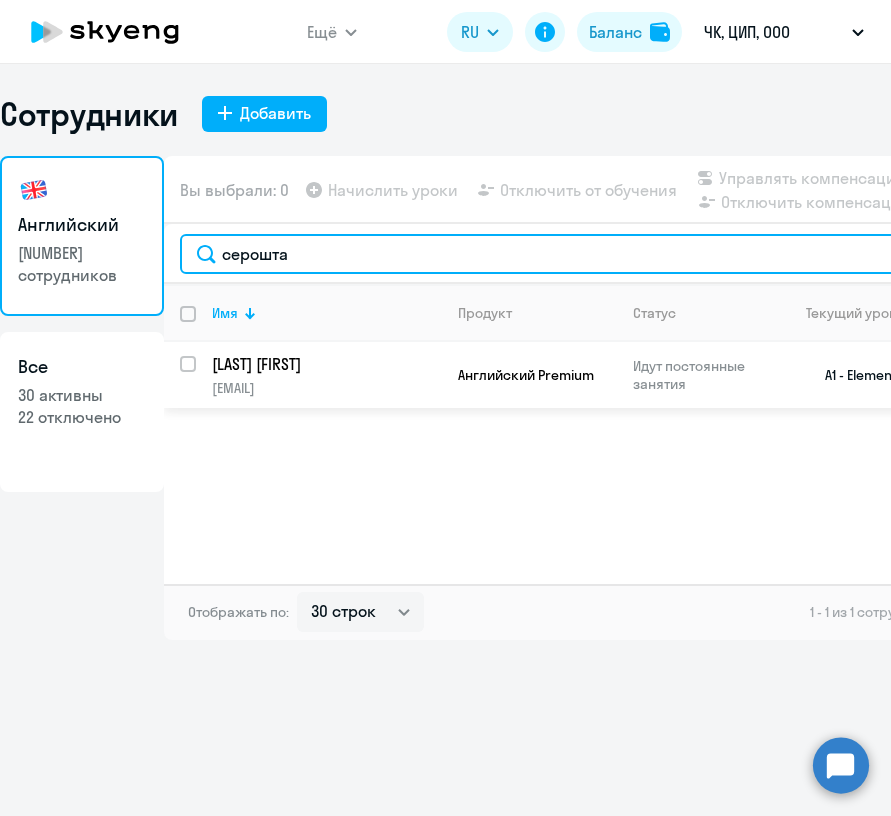 type on "серошта" 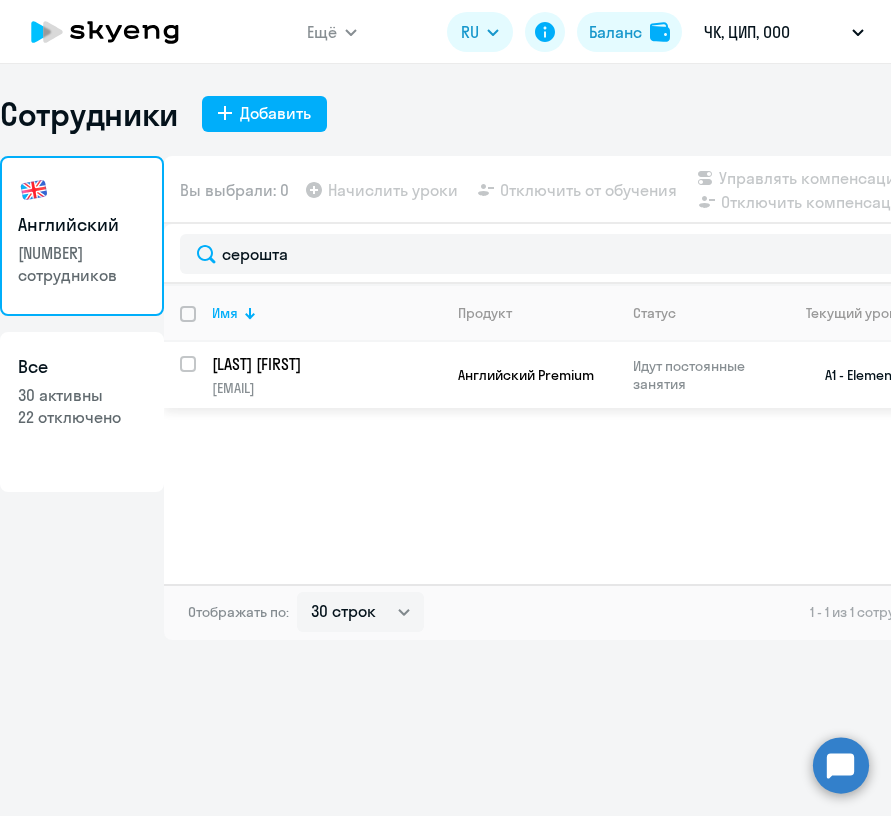 click on "[EMAIL]" 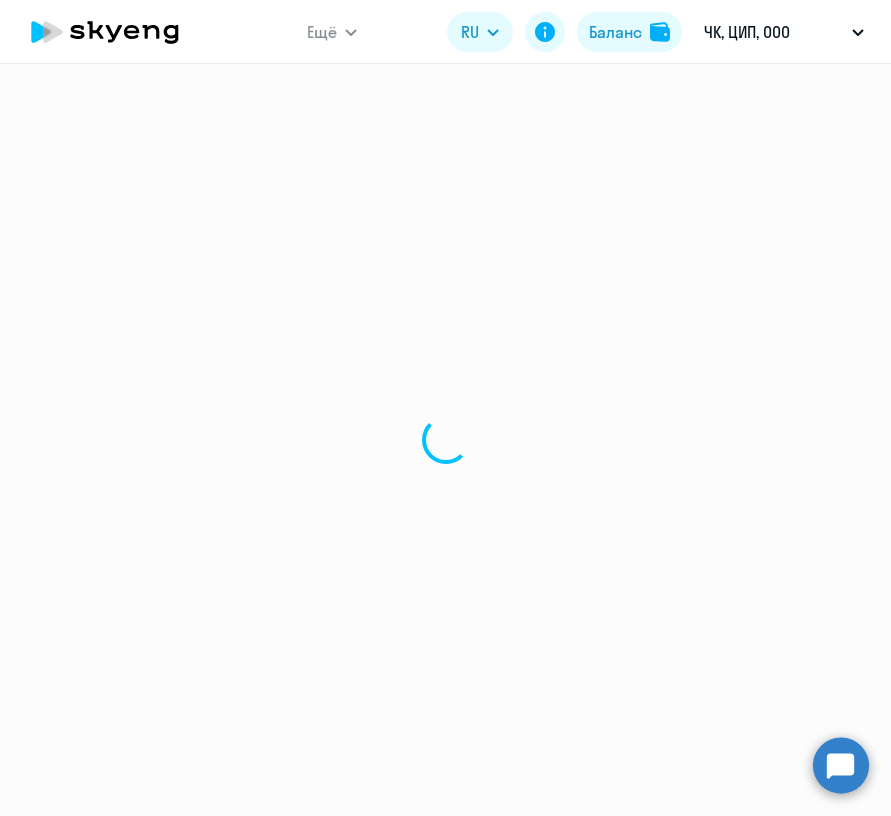 select on "english" 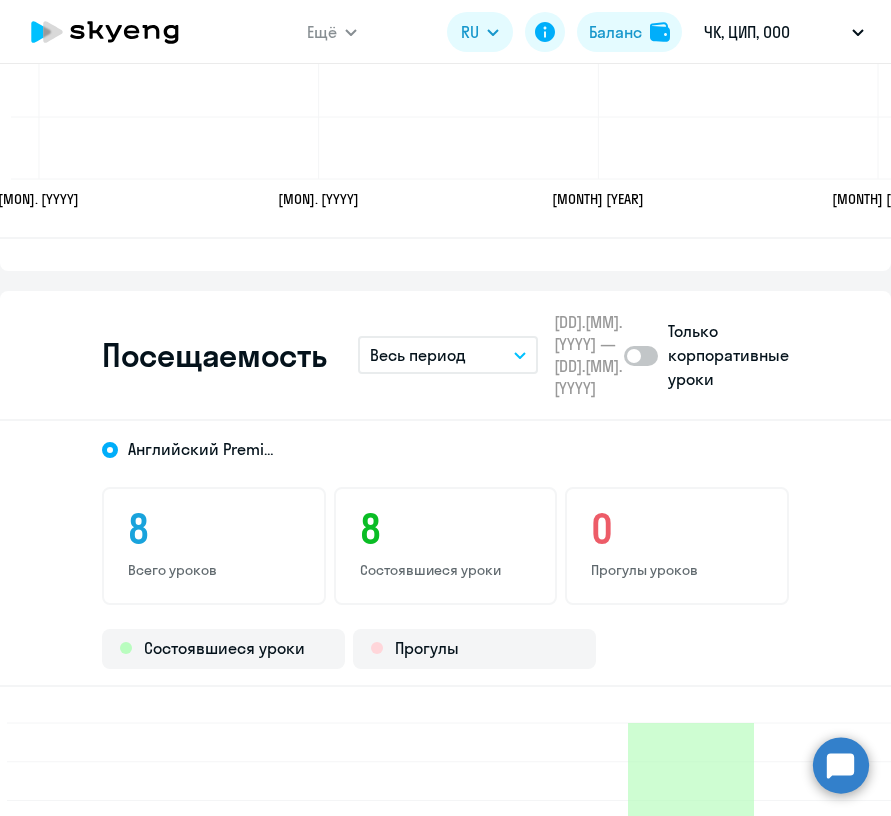 scroll, scrollTop: 2543, scrollLeft: 0, axis: vertical 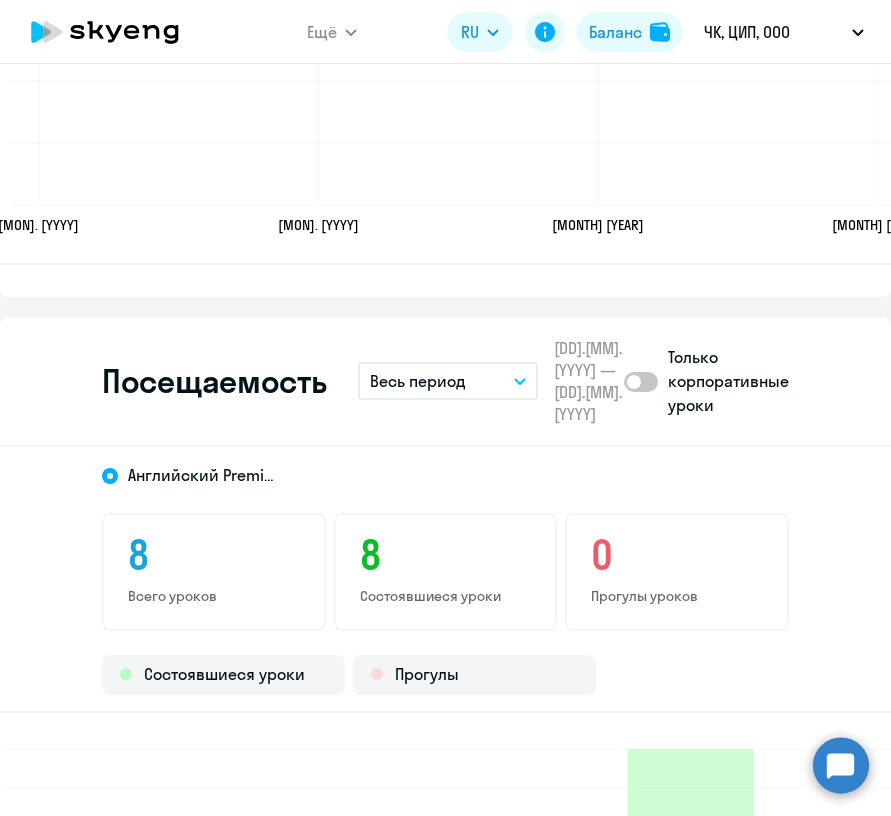 click on "Весь период" at bounding box center [448, 381] 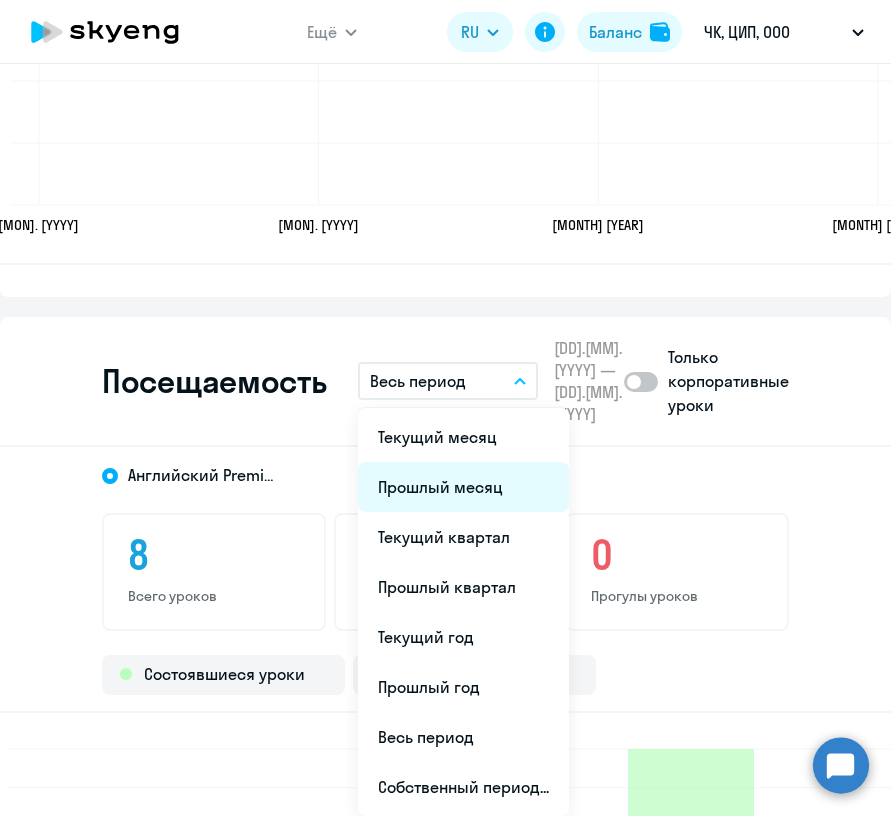click on "Прошлый месяц" at bounding box center (463, 487) 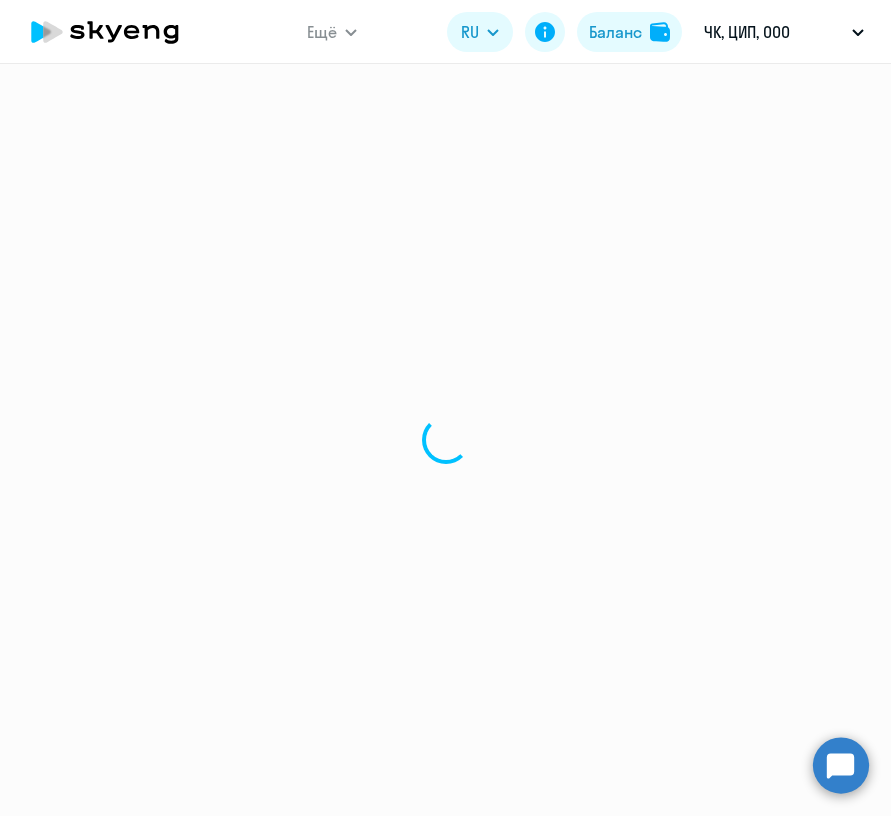 scroll, scrollTop: 0, scrollLeft: 0, axis: both 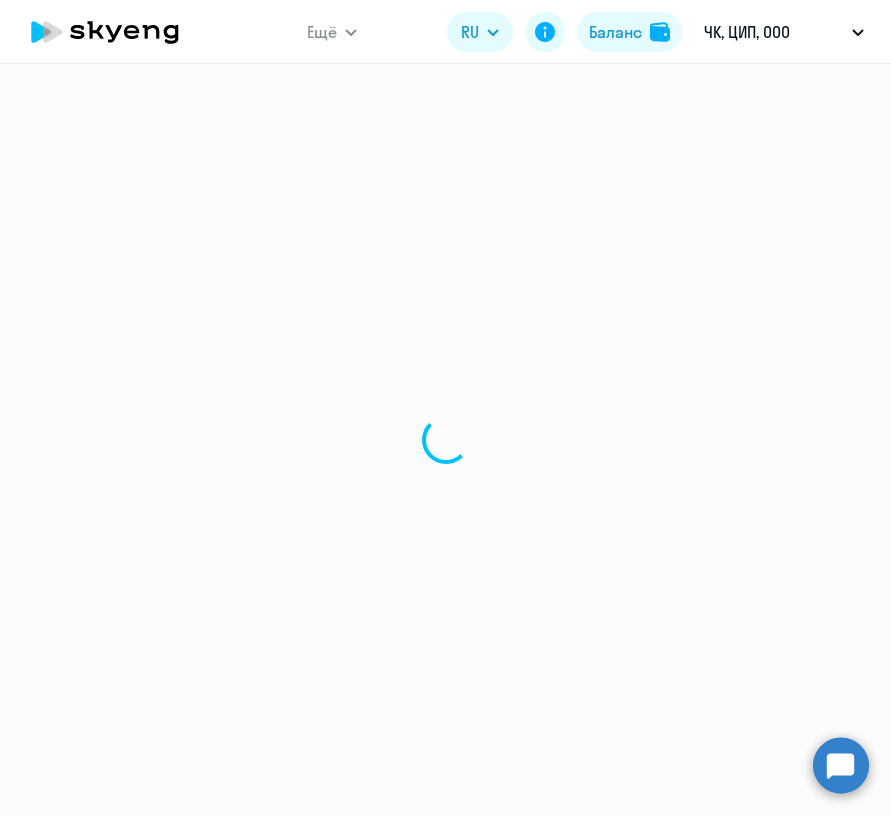 select on "30" 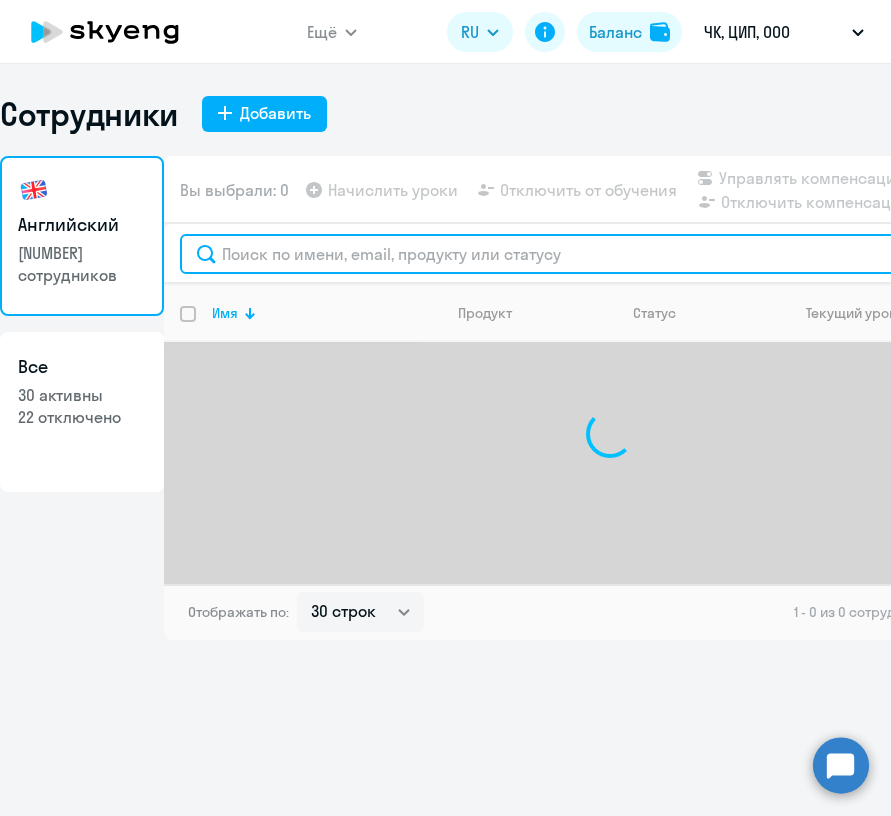 click 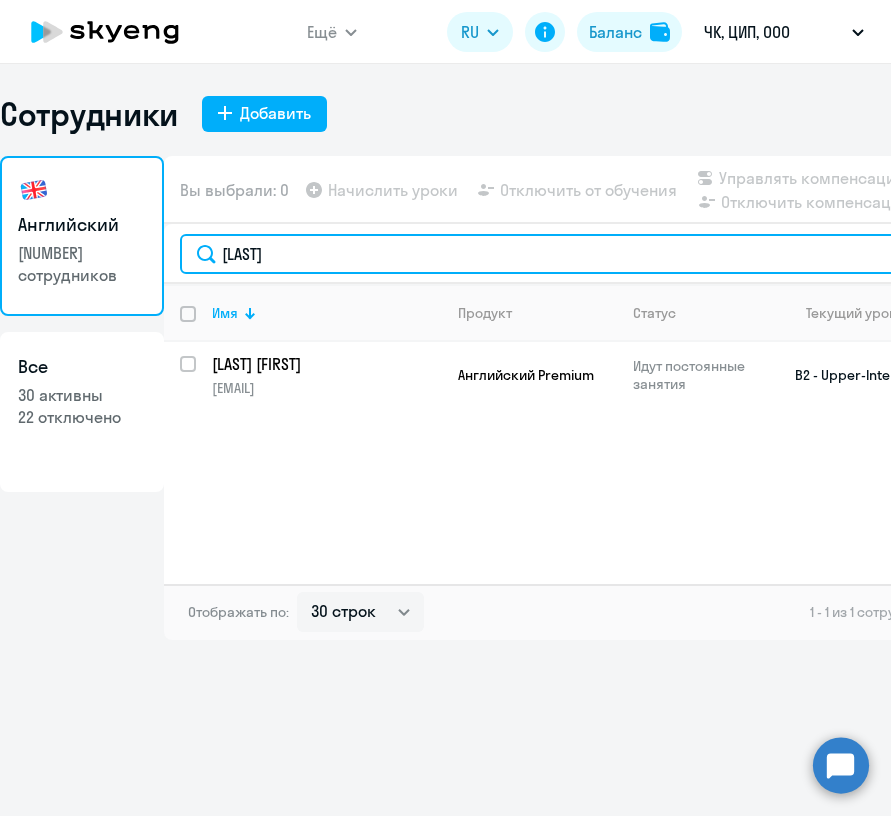 type on "[LAST]" 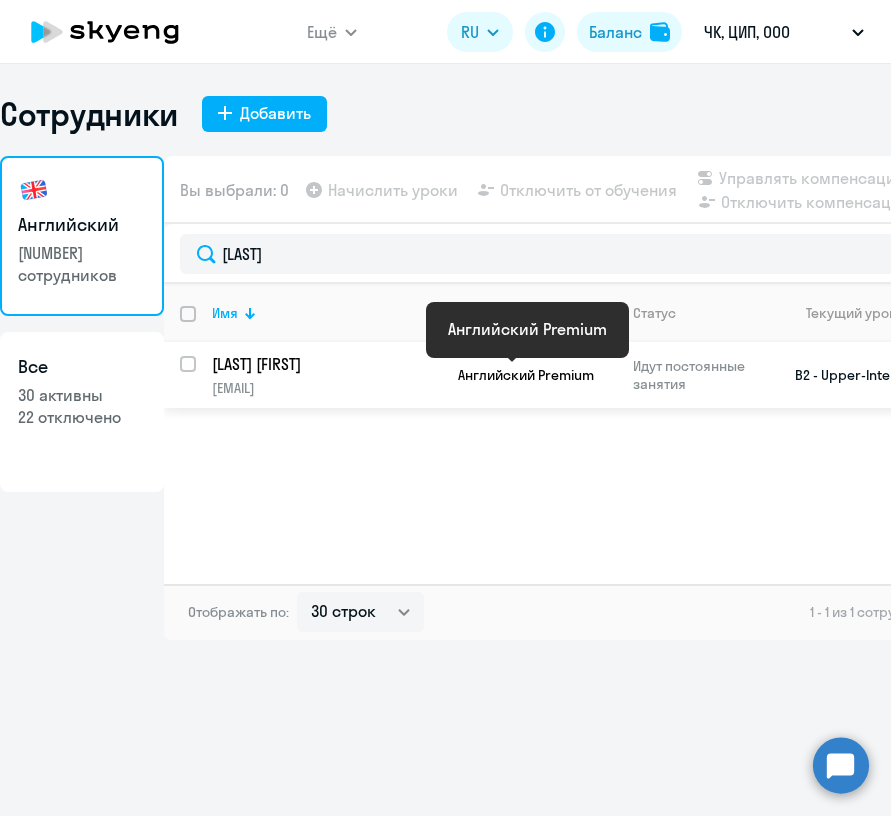 click on "Английский Premium" 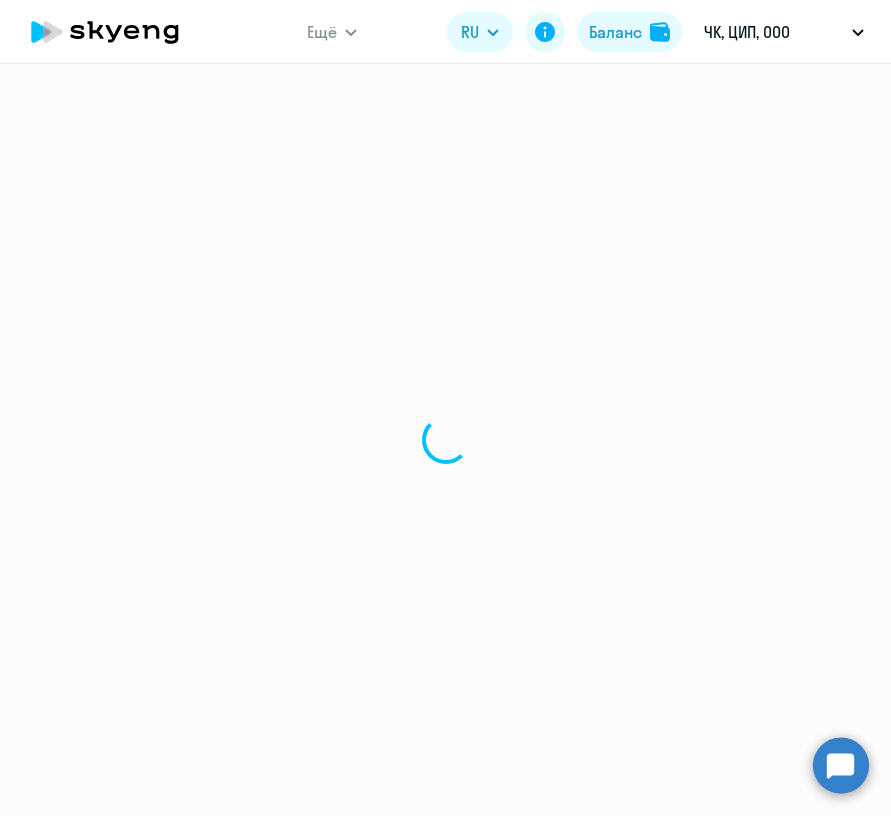 select on "english" 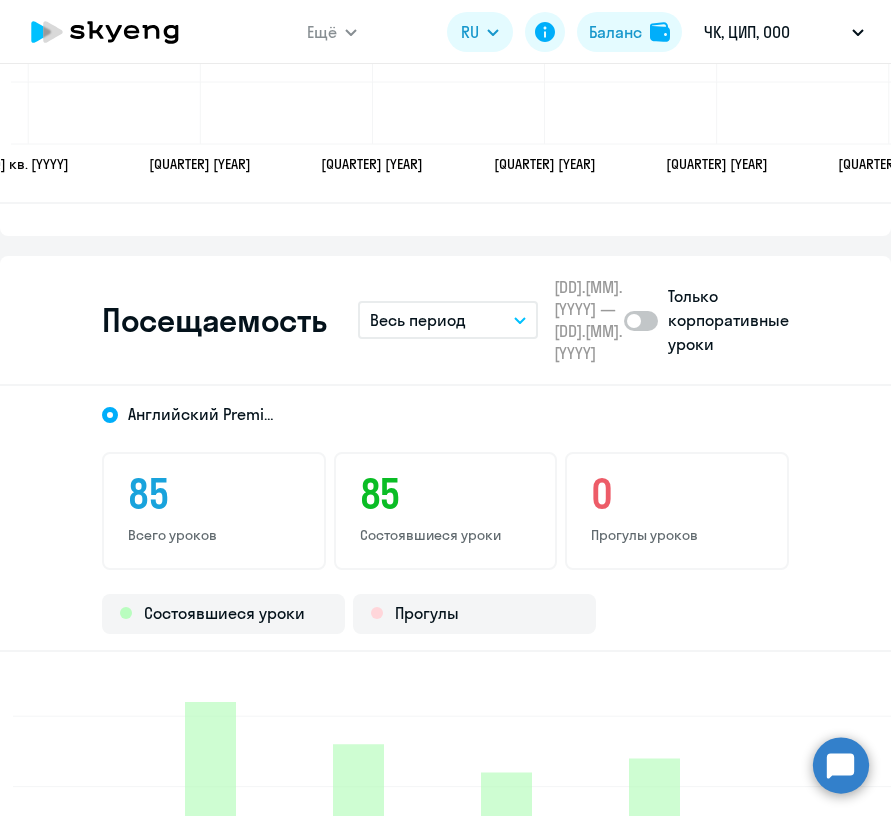scroll, scrollTop: 2590, scrollLeft: 0, axis: vertical 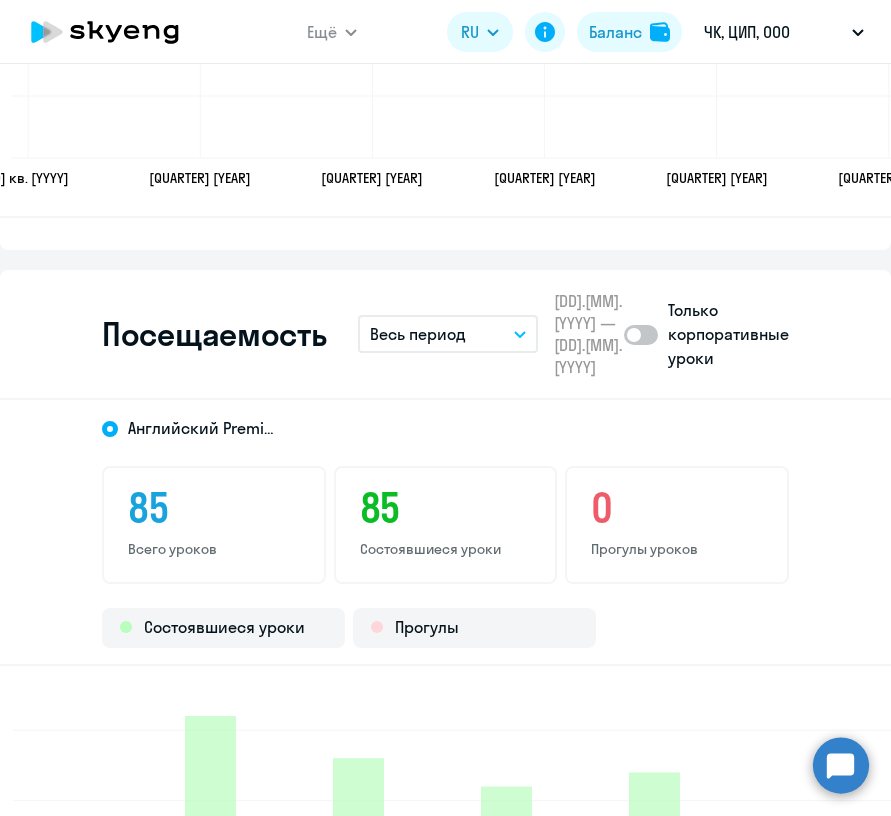 click on "Весь период" at bounding box center [448, 334] 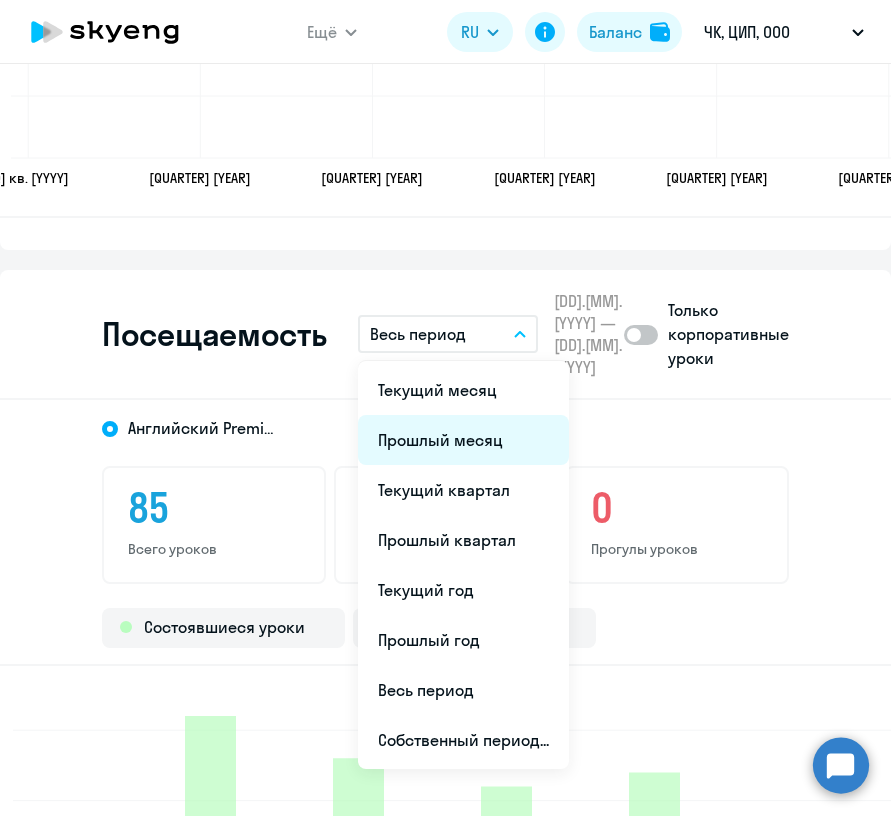 click on "Прошлый месяц" at bounding box center (463, 440) 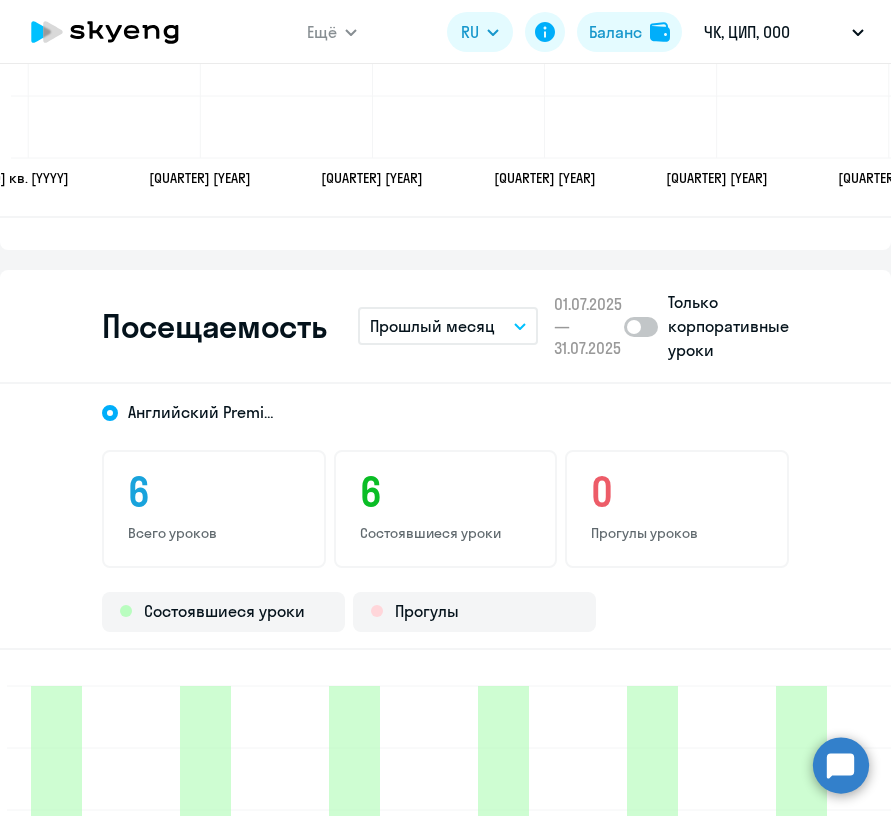 scroll, scrollTop: 0, scrollLeft: 0, axis: both 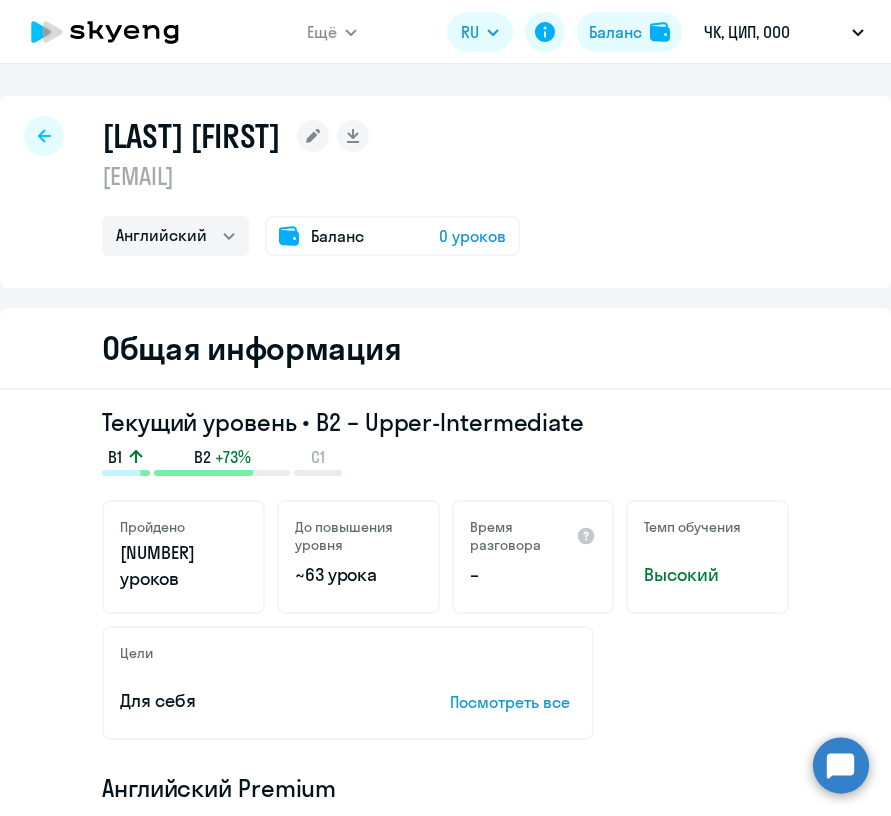 select on "30" 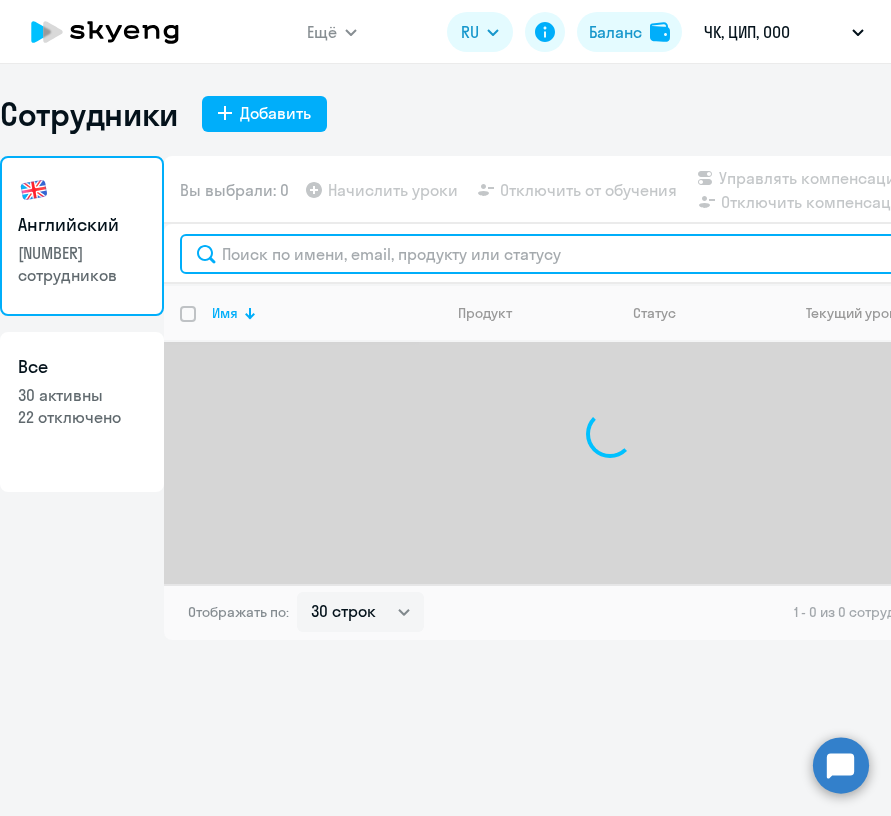 click 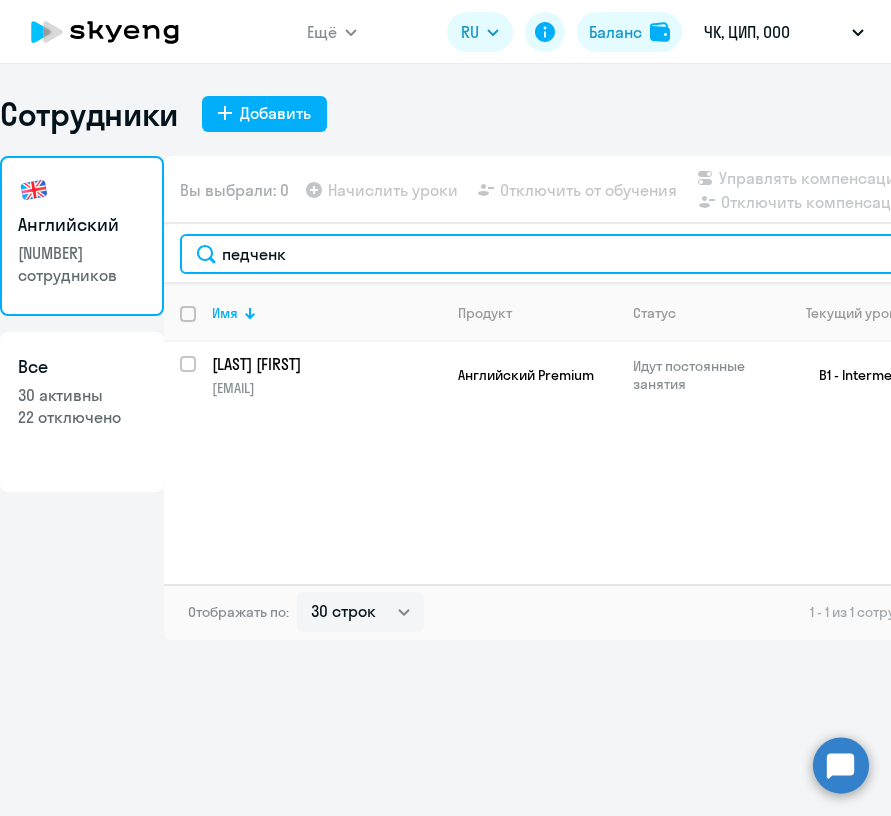 type on "педченк" 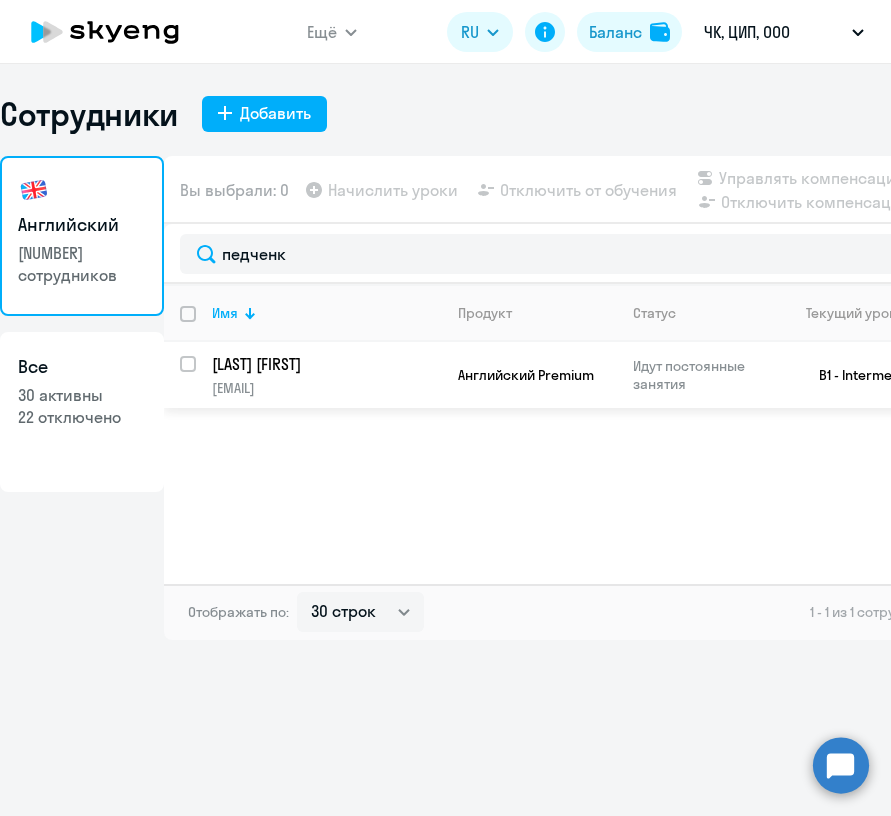 click on "[LAST] [FIRST]" 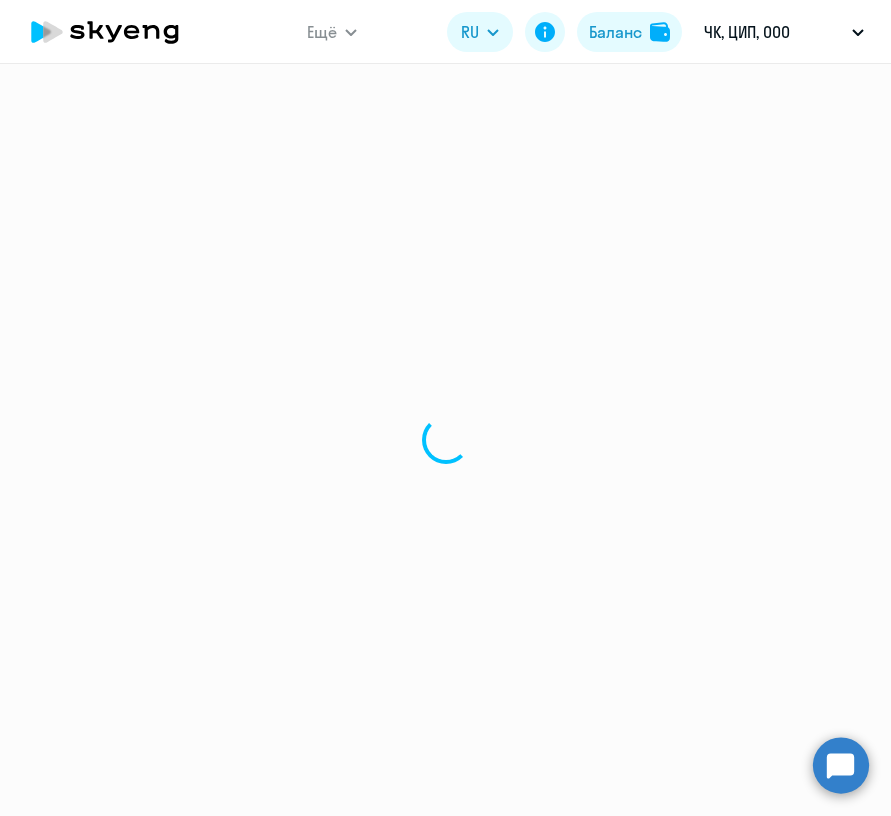 select on "english" 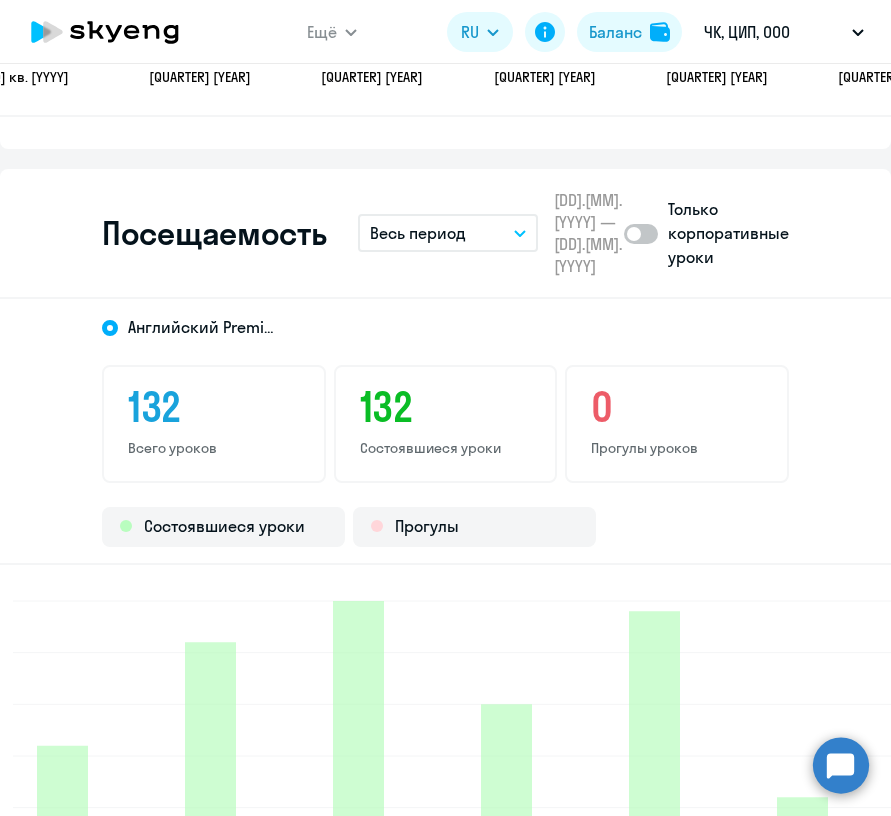 scroll, scrollTop: 2604, scrollLeft: 0, axis: vertical 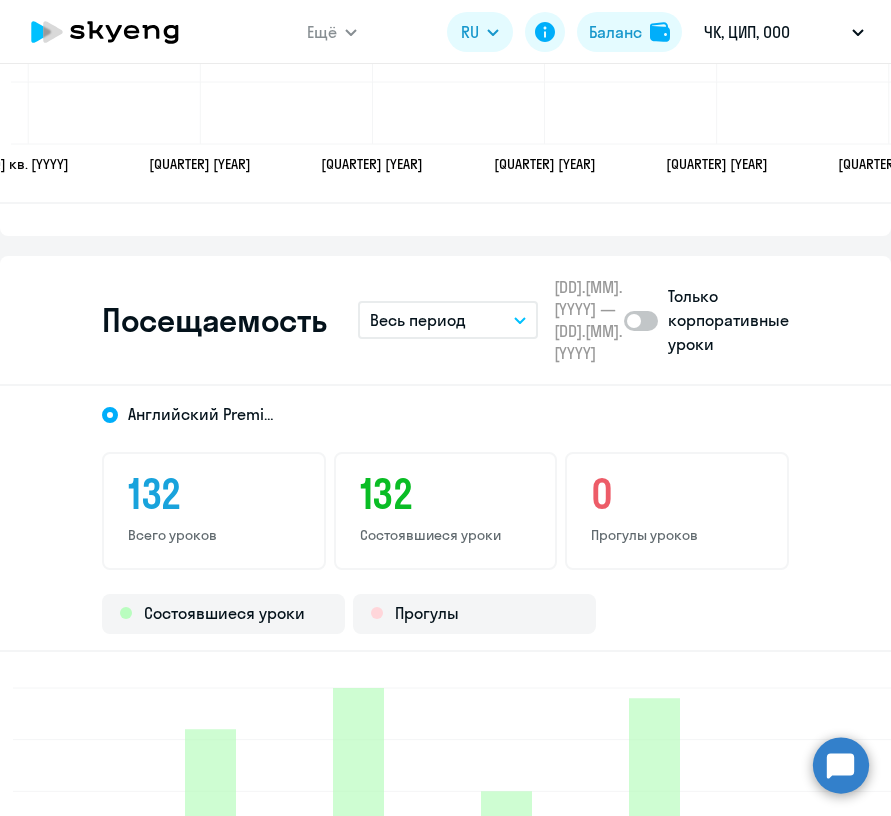 click on "Посещаемость  Весь период
–  [DATE] — [DATE] Толькo корпоративные уроки" 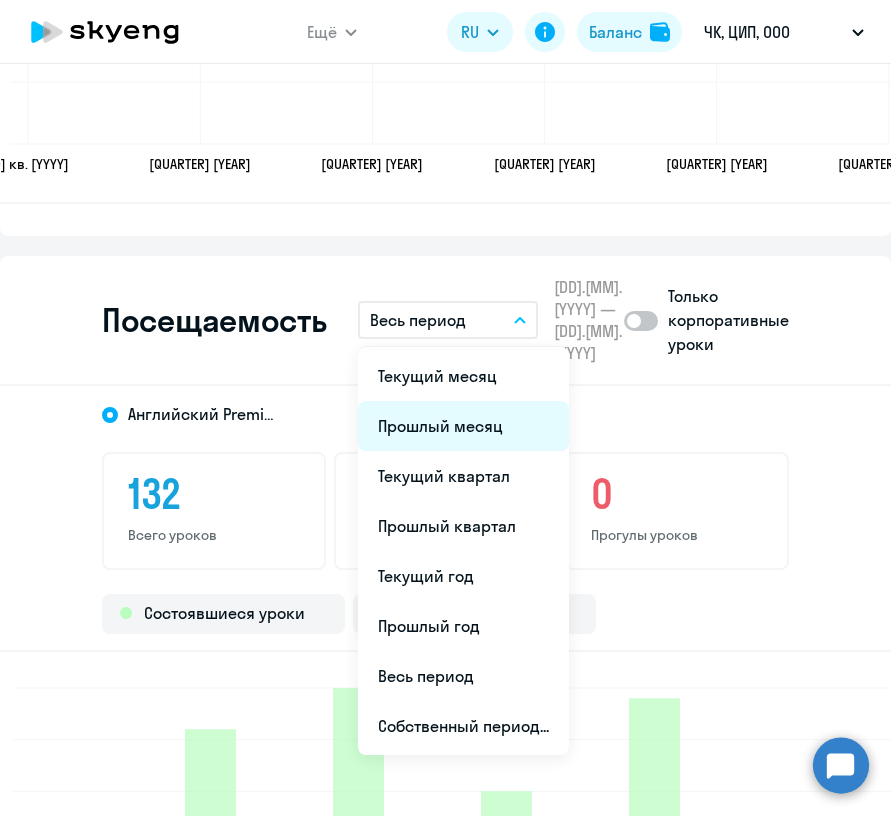 click on "Прошлый месяц" at bounding box center (463, 426) 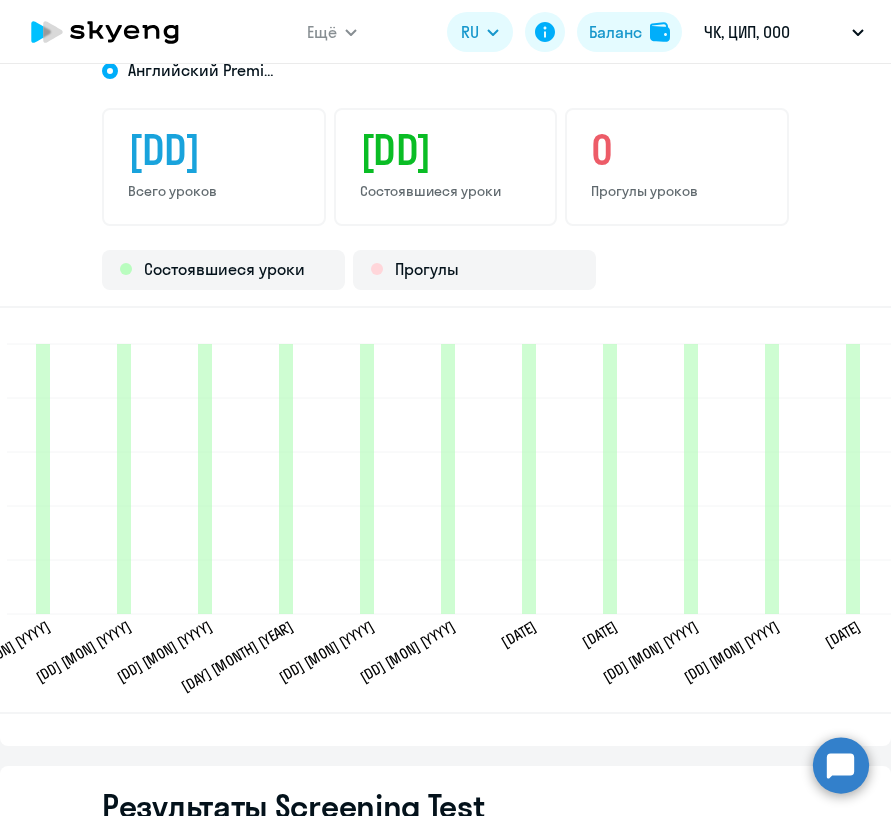 scroll, scrollTop: 2933, scrollLeft: 0, axis: vertical 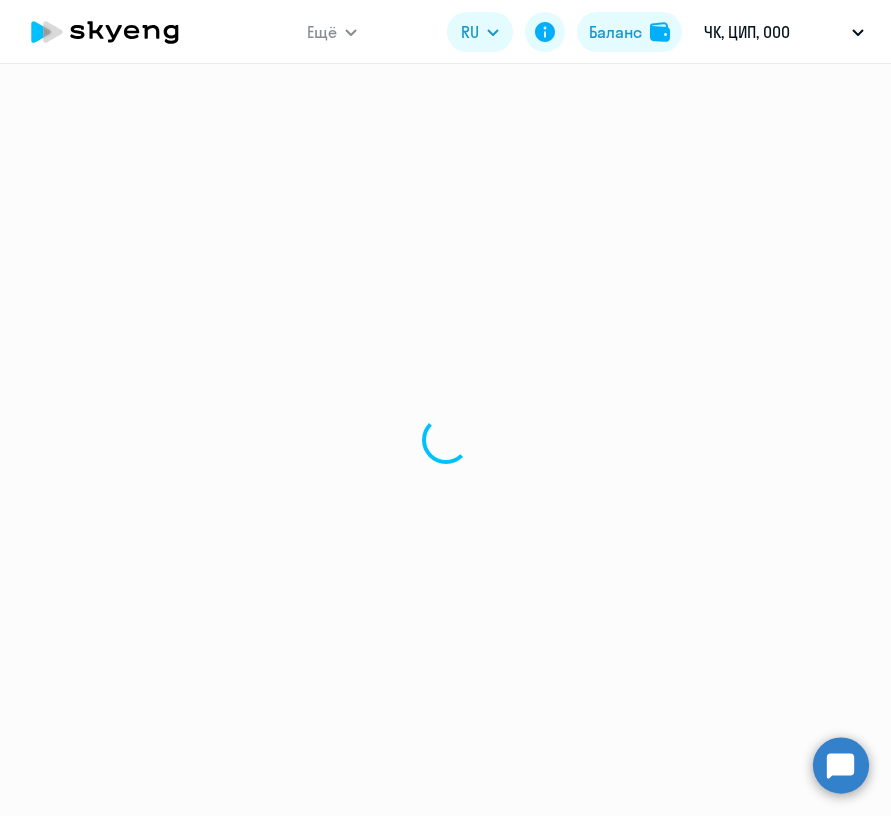 select on "30" 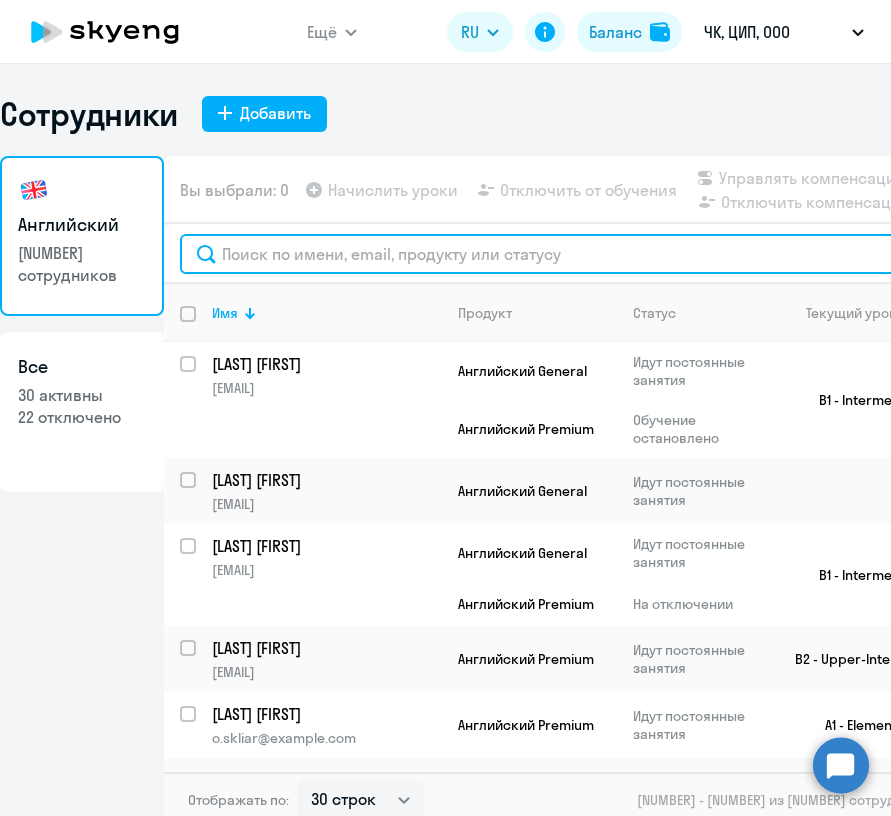 click 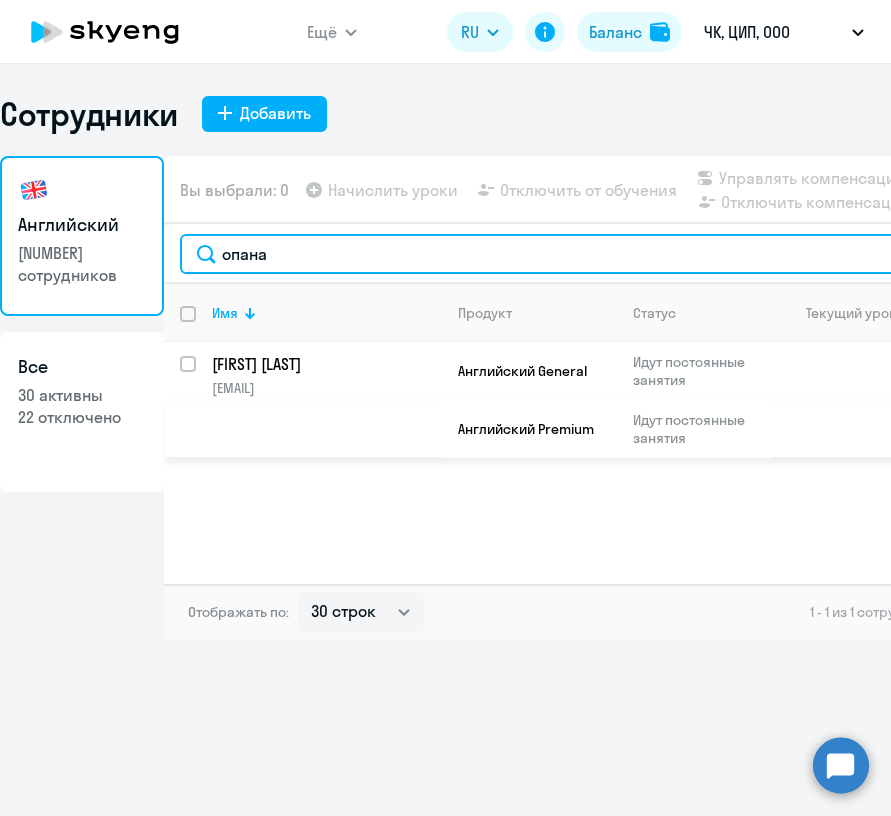 type on "опана" 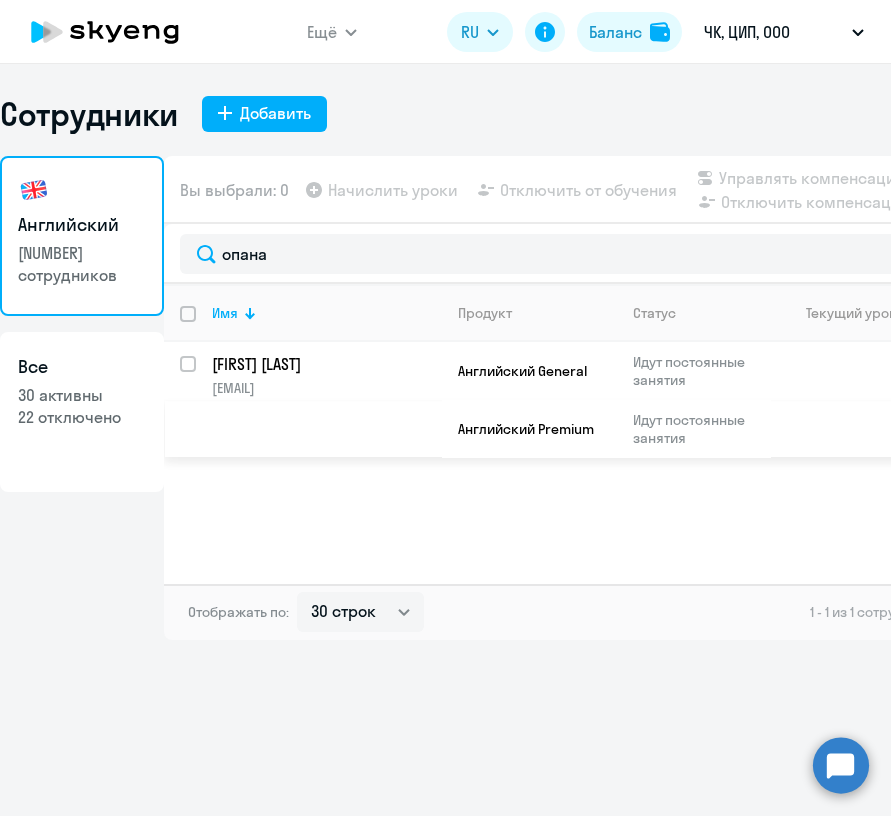 click on "[FIRST] [LAST]" 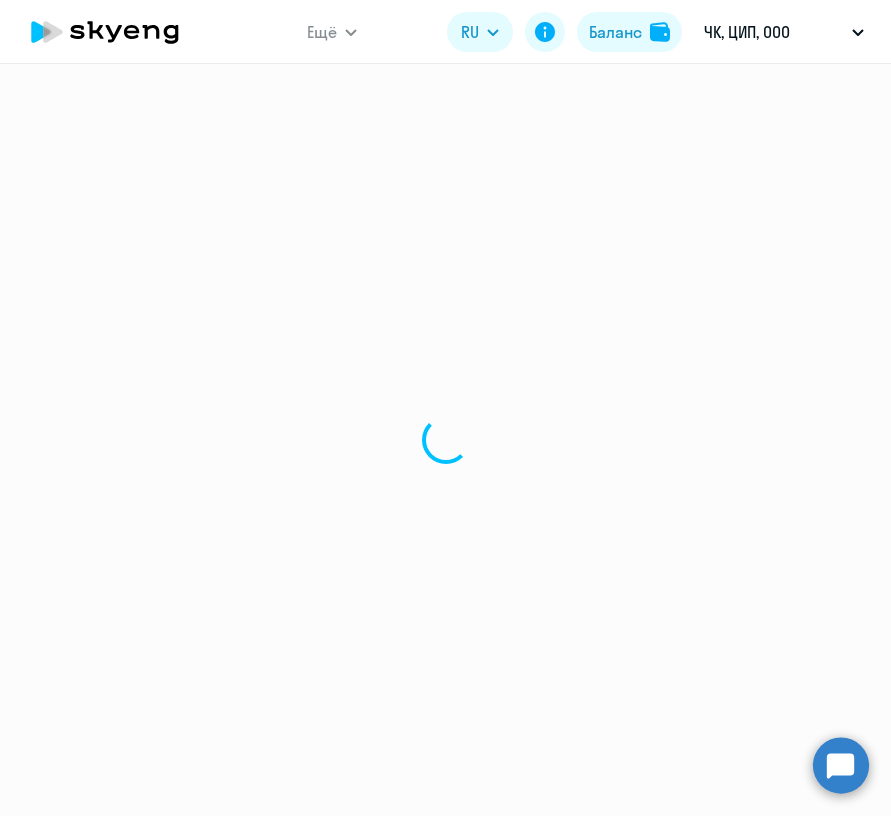 select on "english" 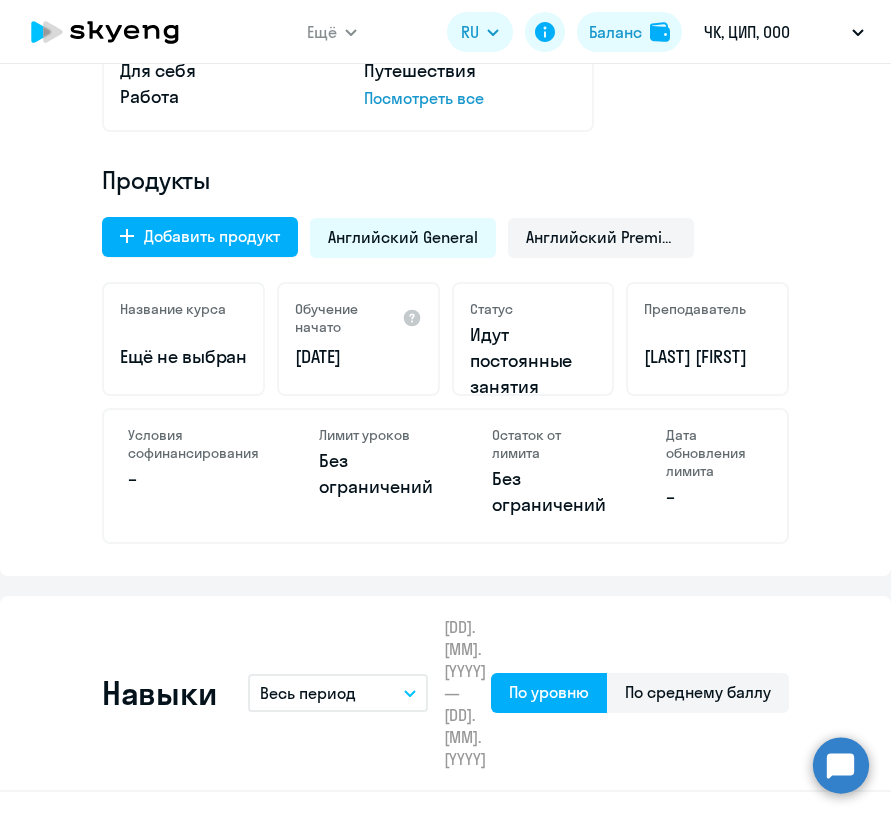 scroll, scrollTop: 562, scrollLeft: 0, axis: vertical 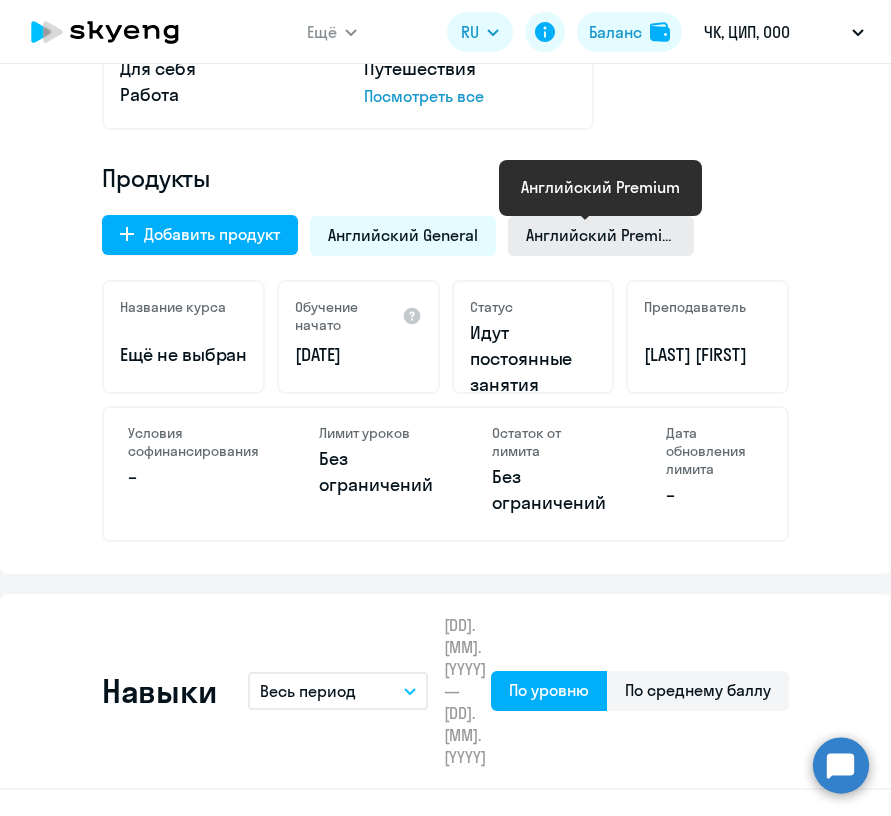 click on "Английский Premium" 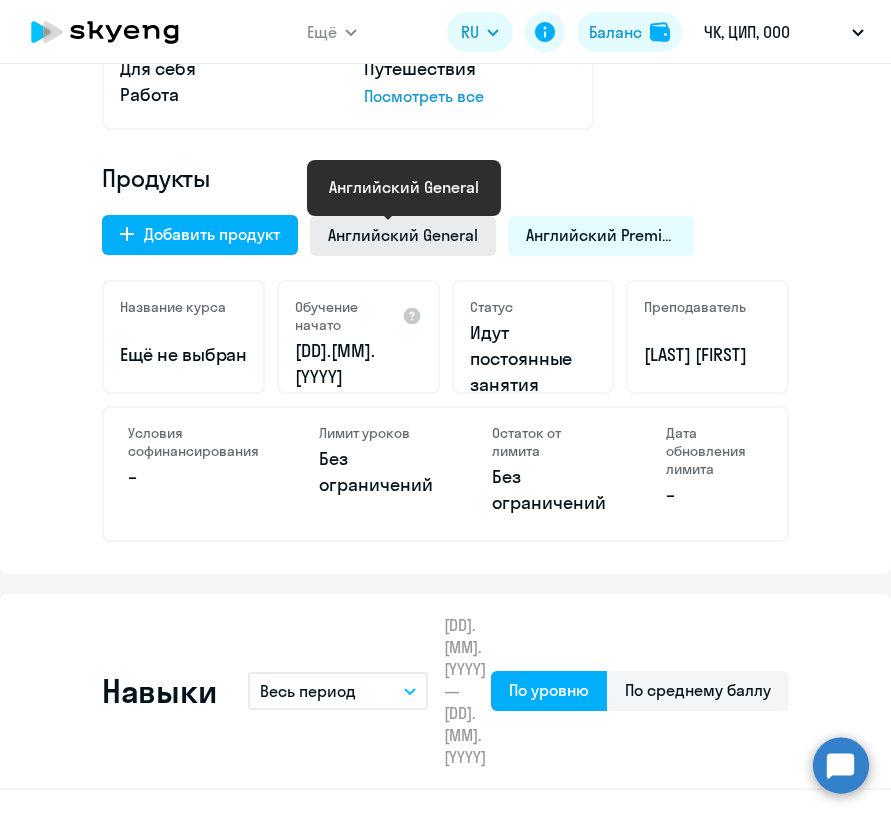 click on "Английский General" 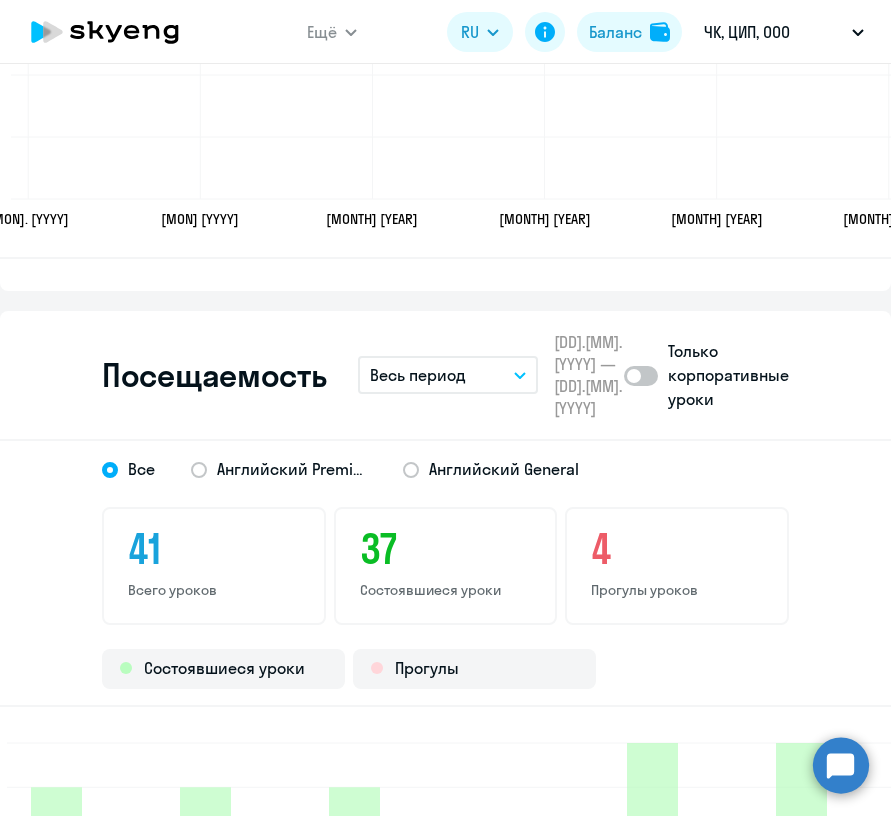 scroll, scrollTop: 2322, scrollLeft: 0, axis: vertical 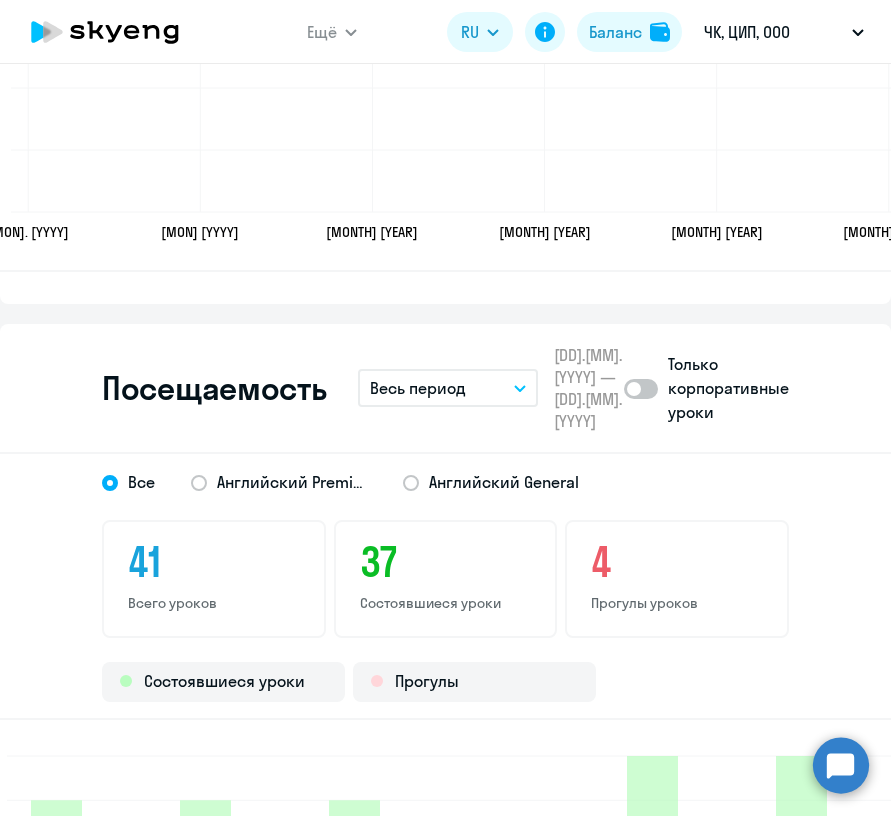 click on "Весь период" at bounding box center [448, 388] 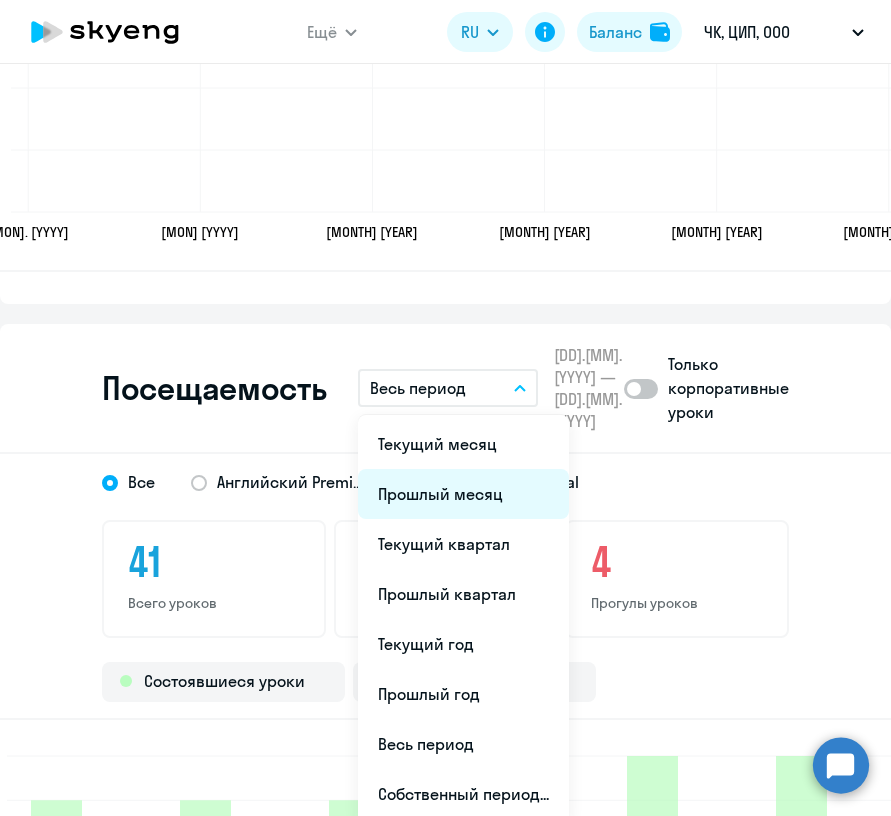 click on "Прошлый месяц" at bounding box center (463, 494) 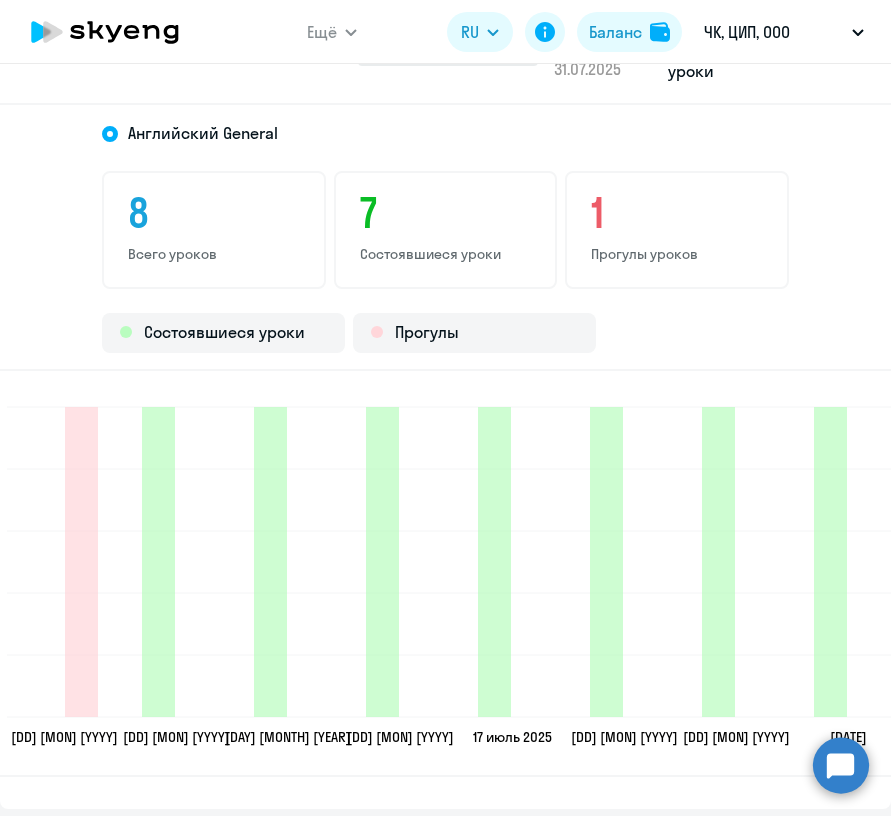 scroll, scrollTop: 2670, scrollLeft: 0, axis: vertical 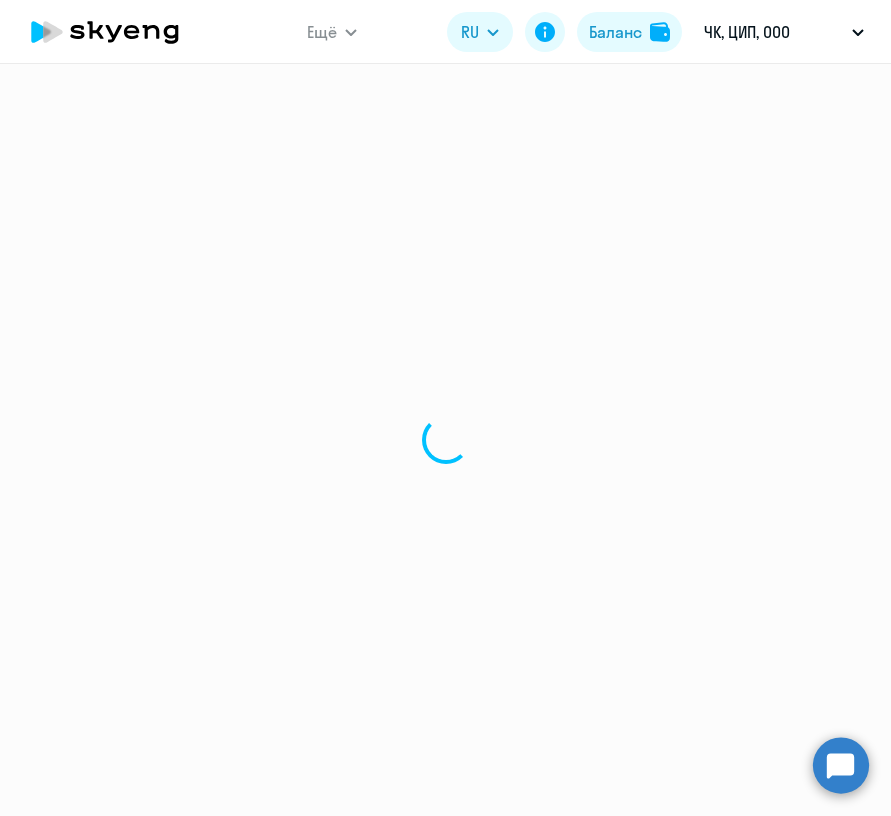 select on "30" 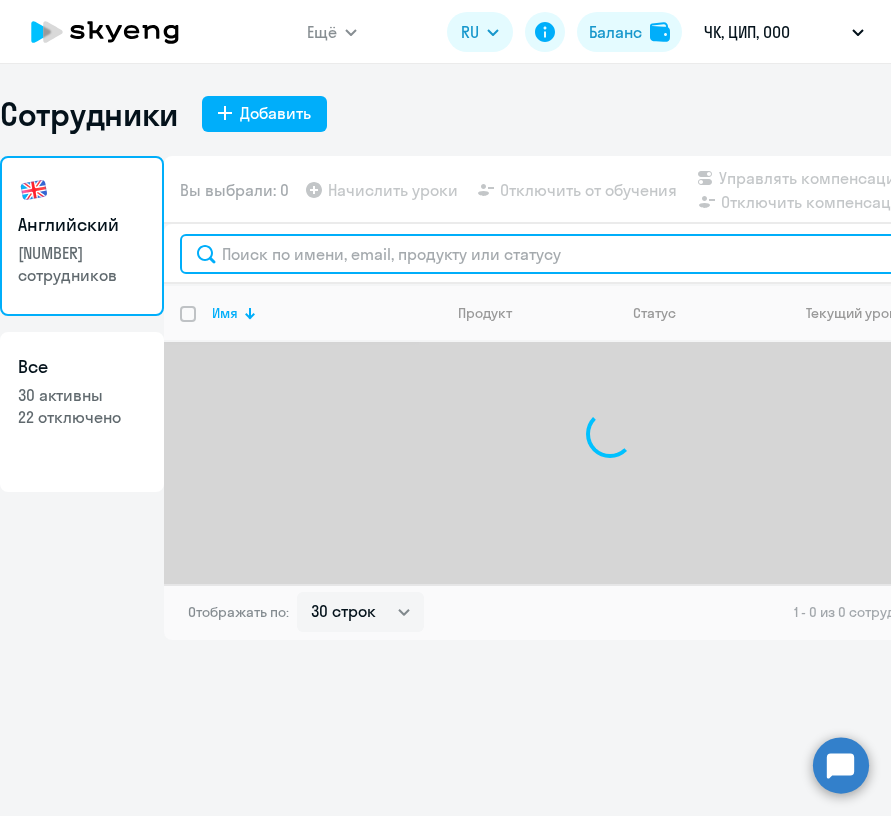 click 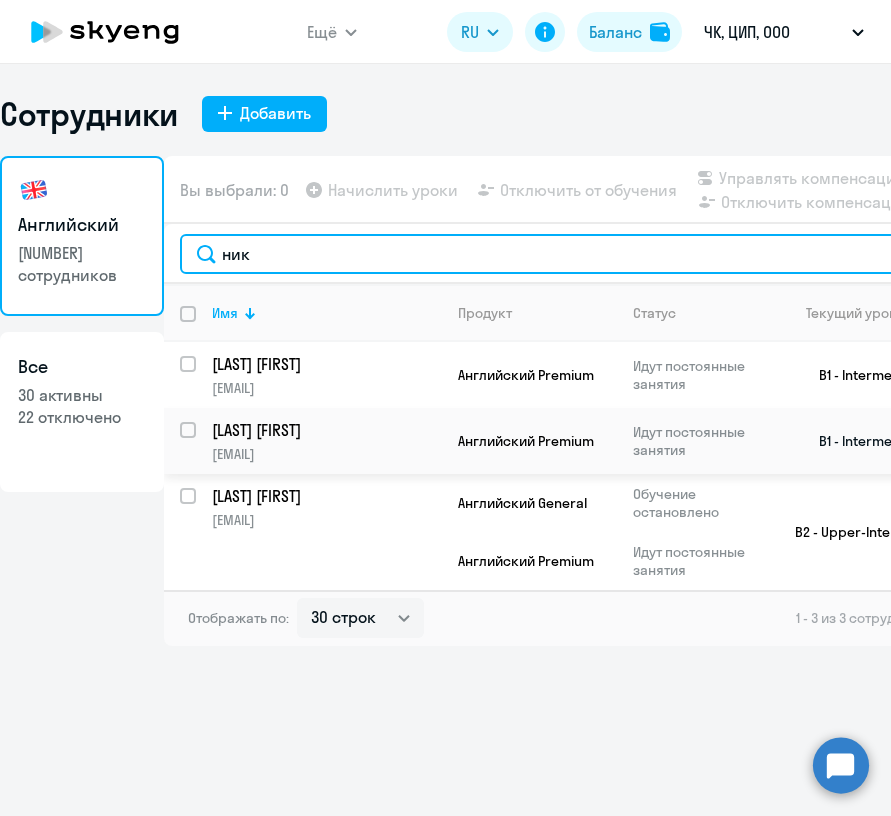 type on "ник" 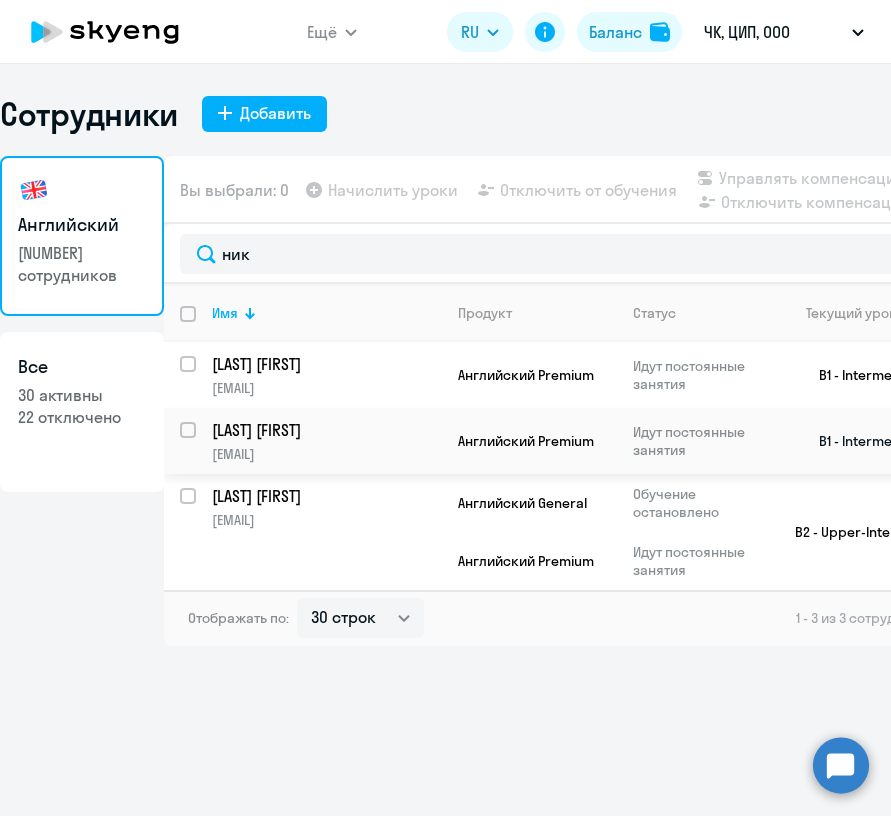 click on "[LAST] [FIRST] [EMAIL]" 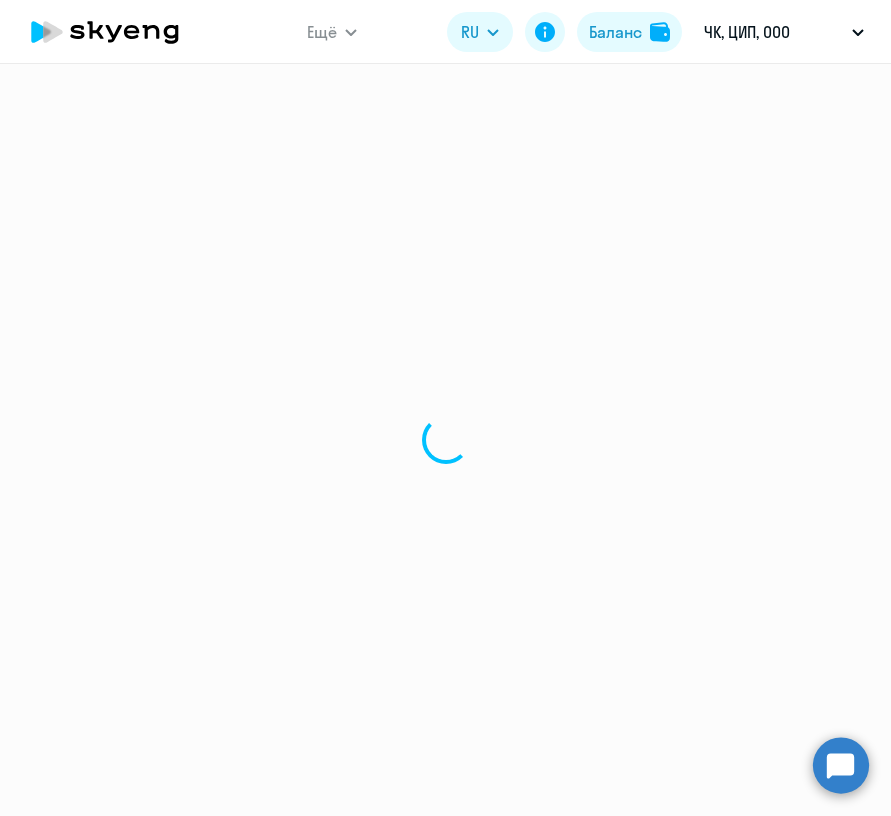 select on "english" 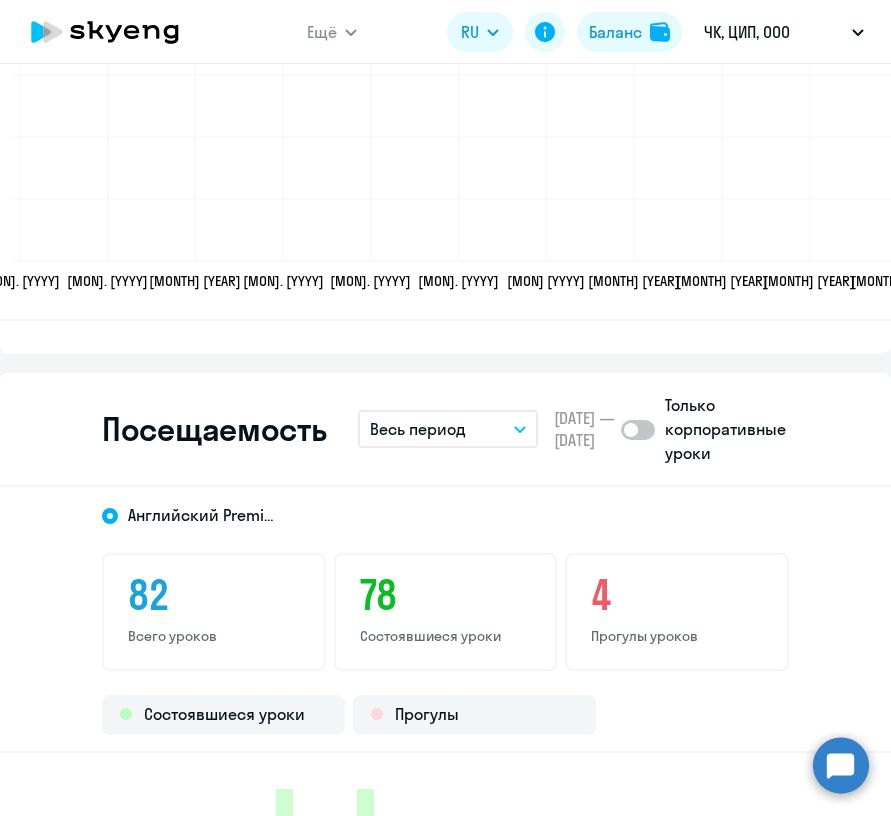 scroll, scrollTop: 2359, scrollLeft: 0, axis: vertical 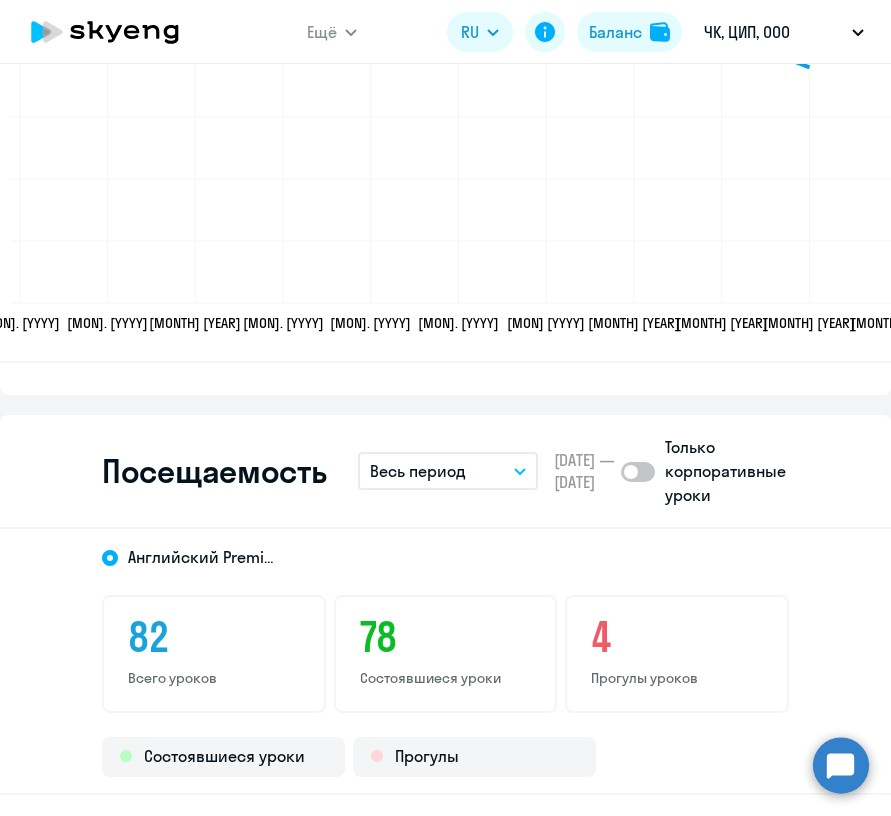 click on "Весь период" at bounding box center [448, 471] 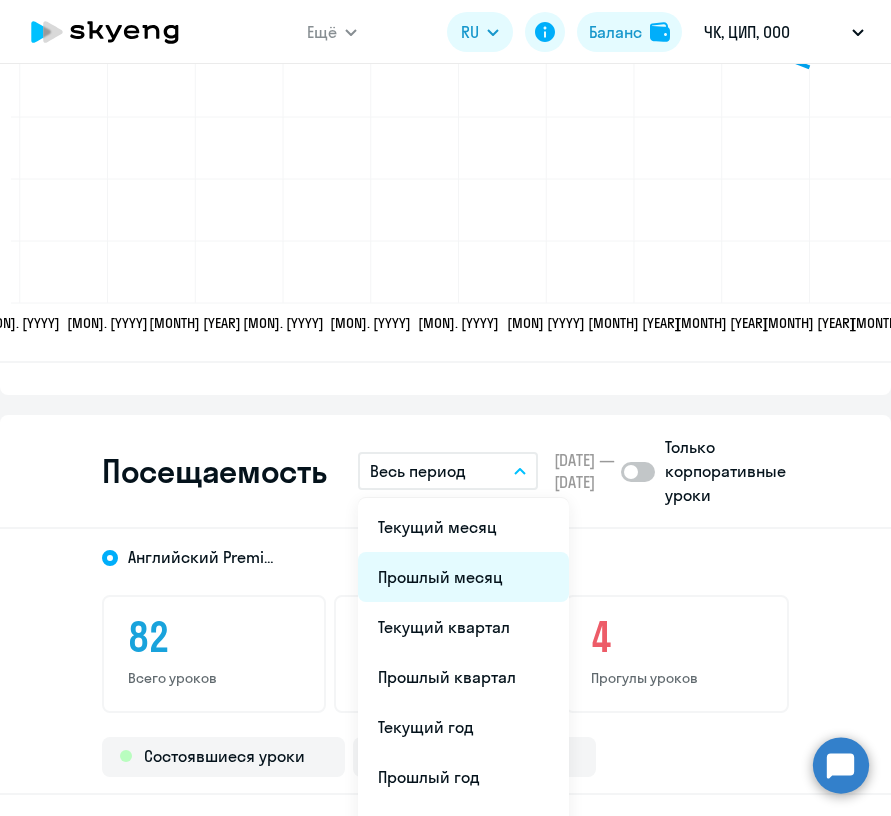 click on "Прошлый месяц" at bounding box center (463, 577) 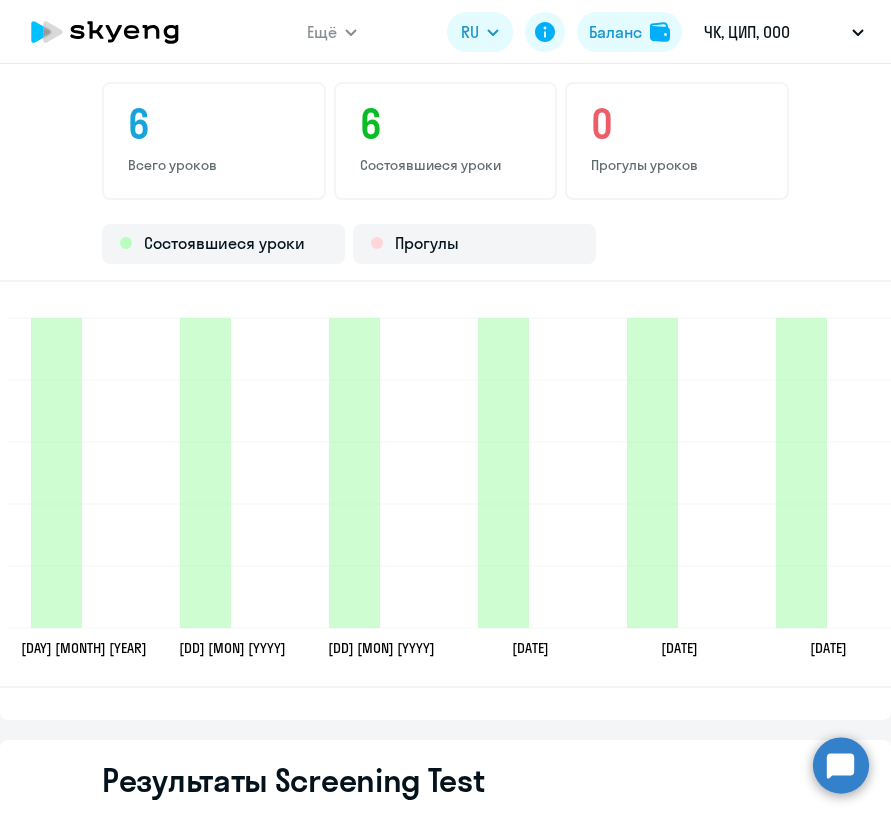 scroll, scrollTop: 2875, scrollLeft: 0, axis: vertical 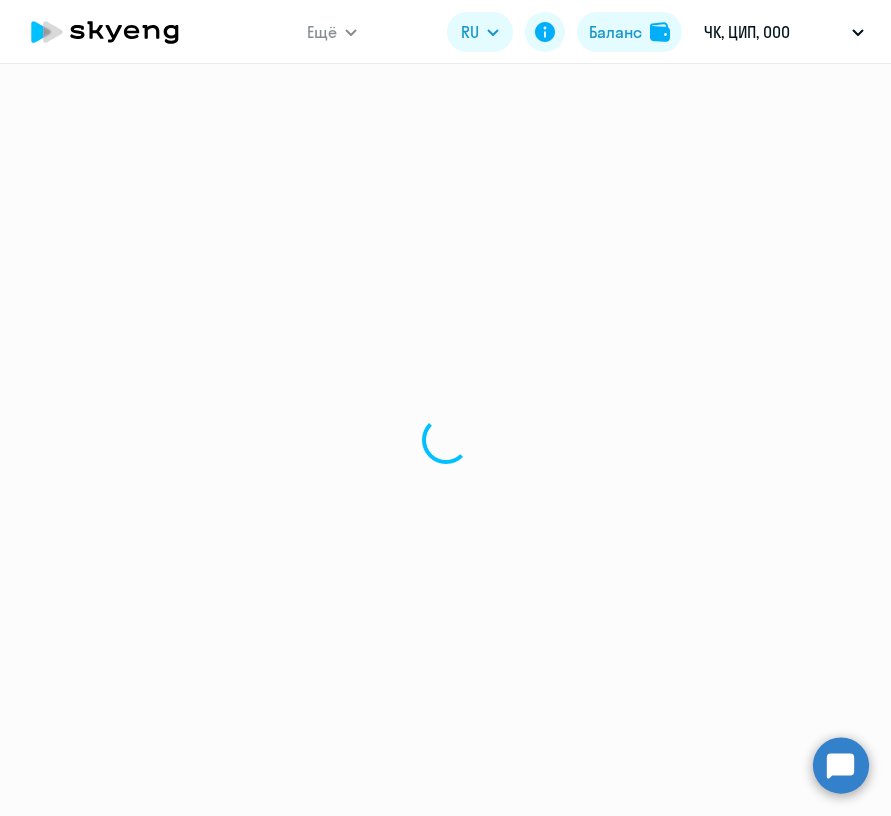 select on "30" 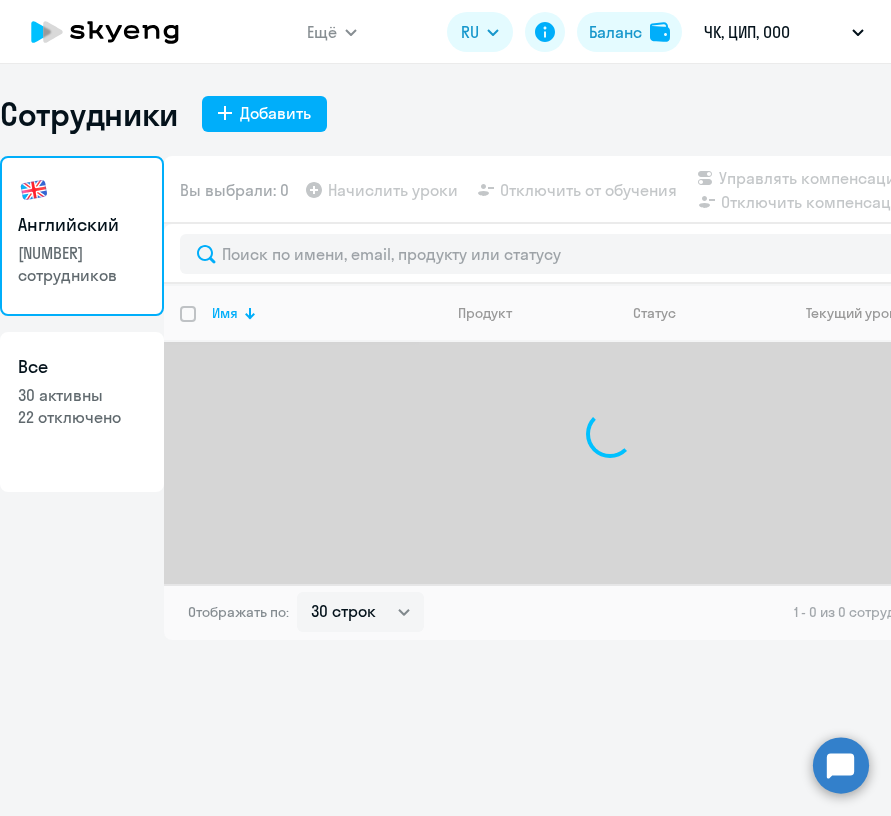 scroll, scrollTop: 0, scrollLeft: 0, axis: both 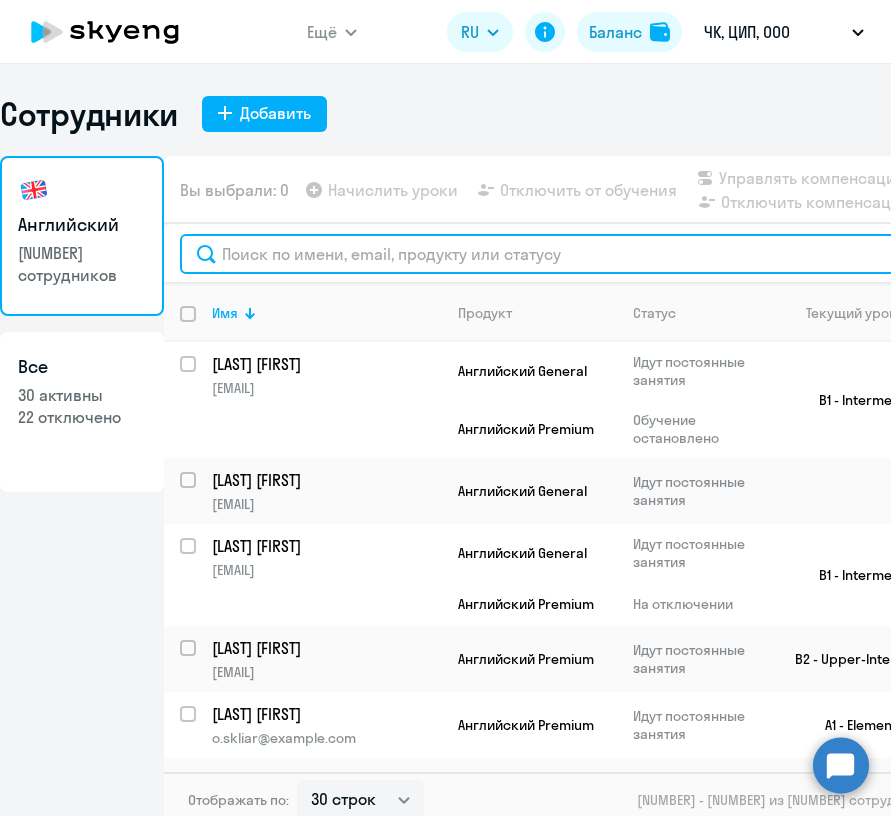 click 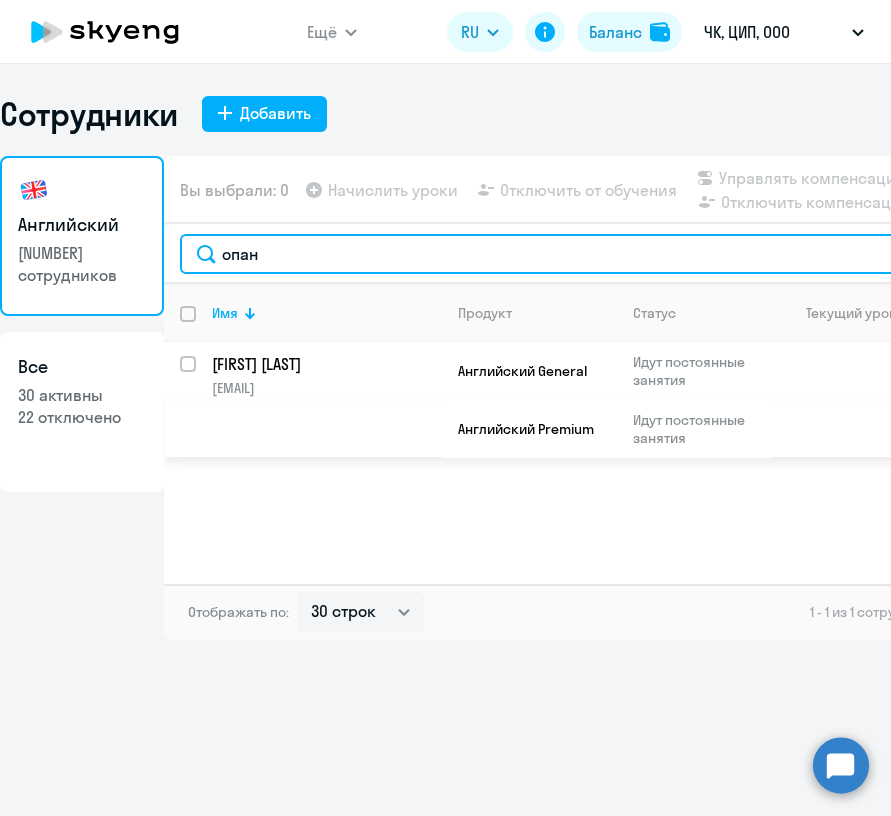type on "опан" 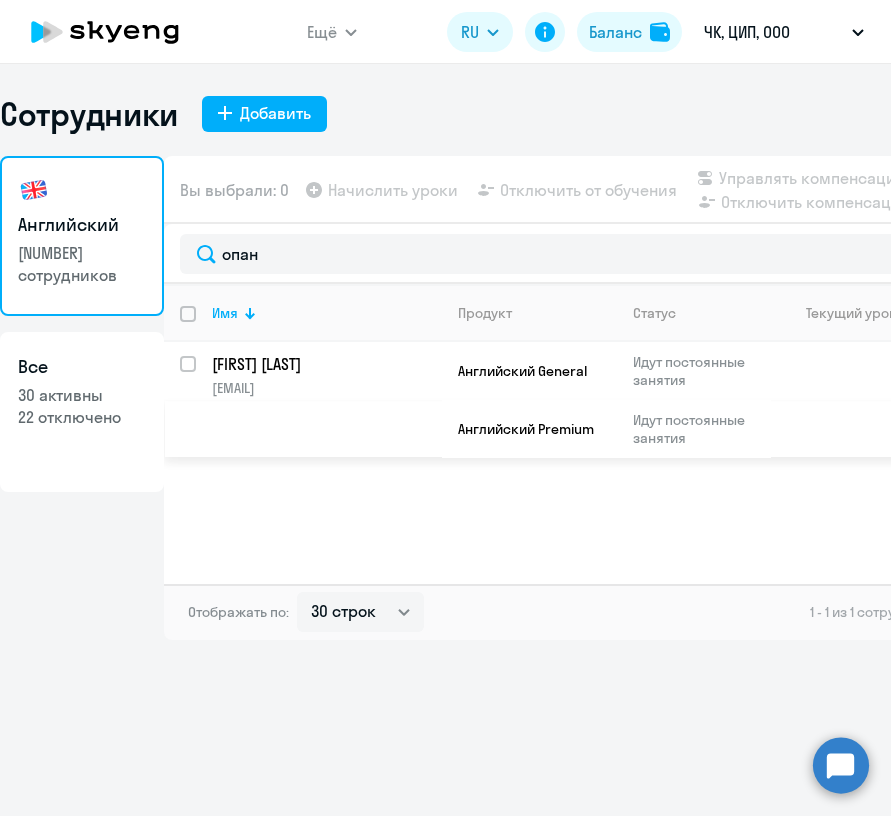 click at bounding box center [200, 376] 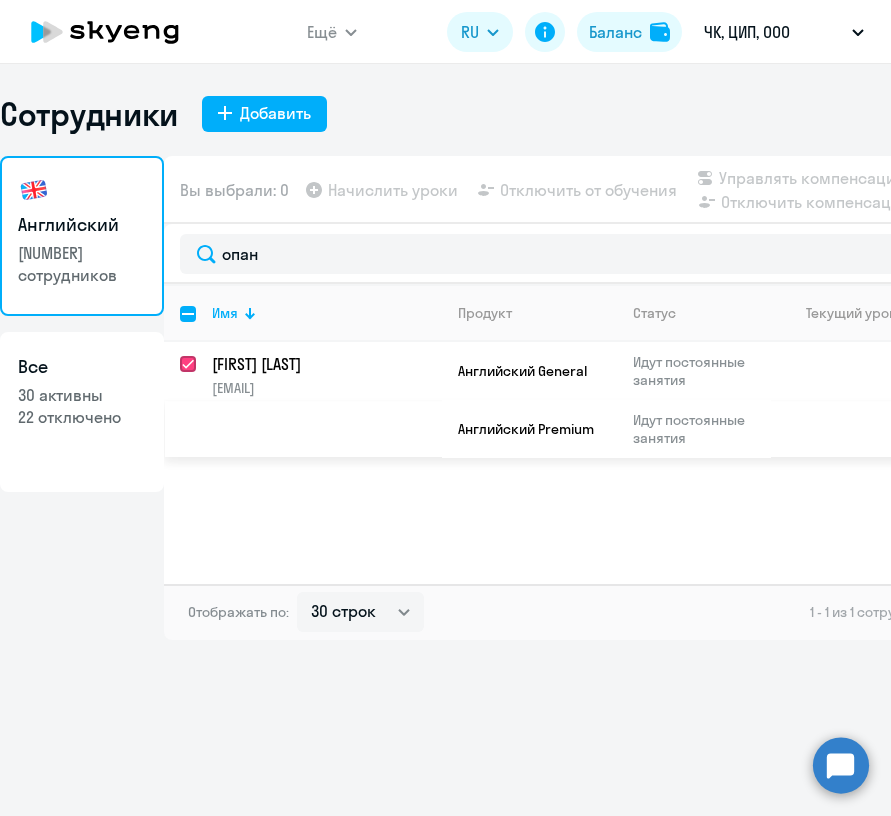 checkbox on "true" 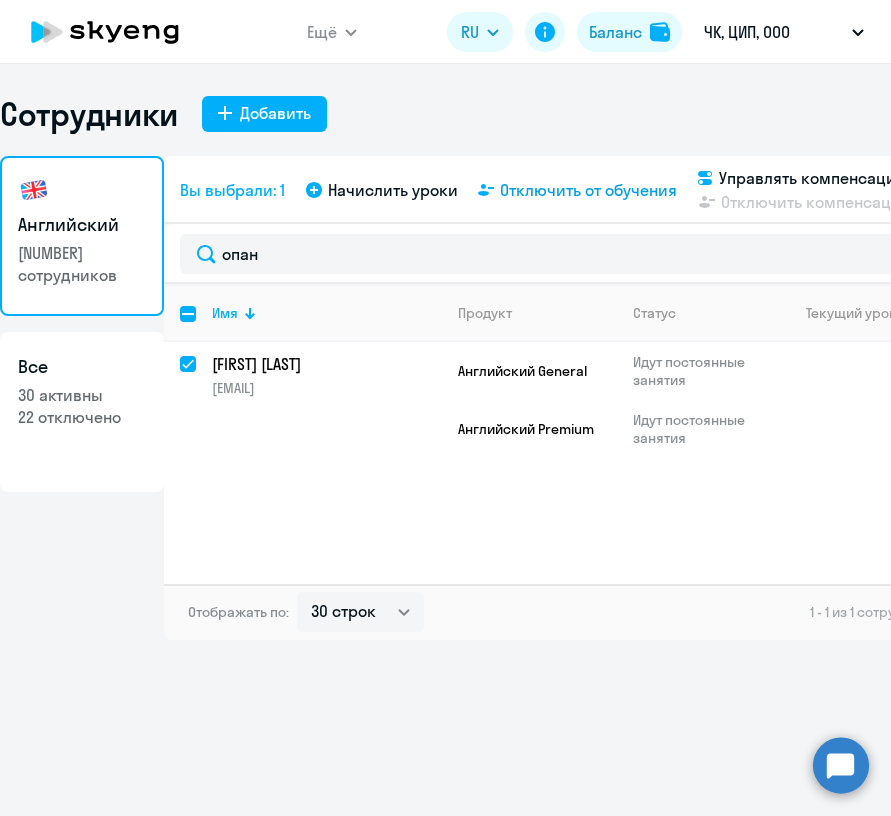click on "Отключить от обучения" 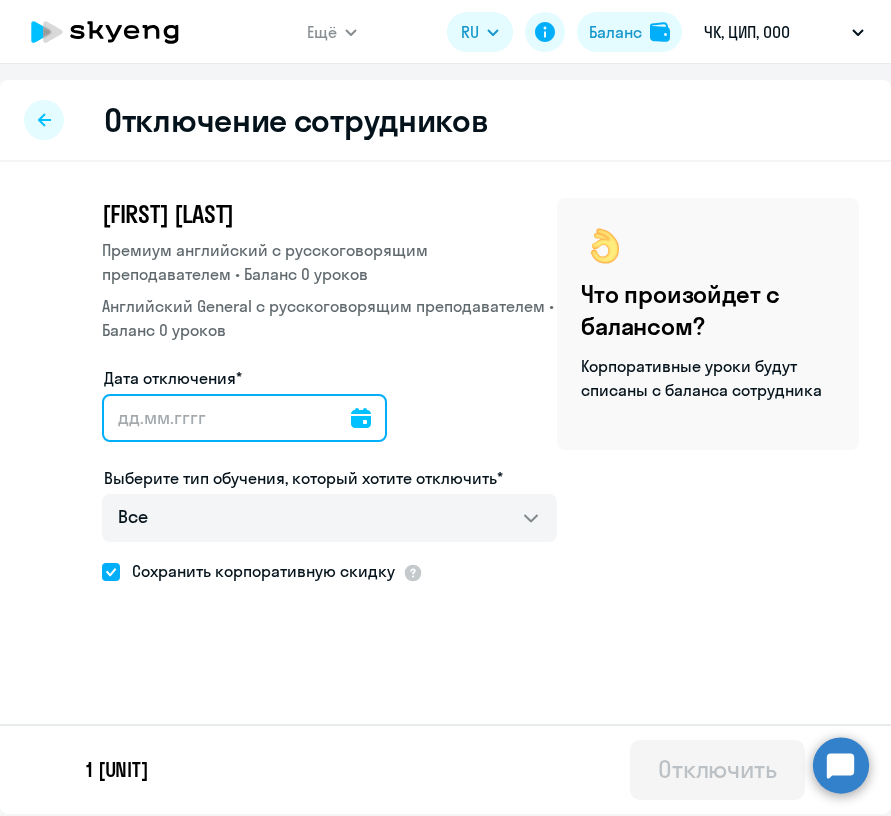 click on "Дата отключения*" at bounding box center (244, 418) 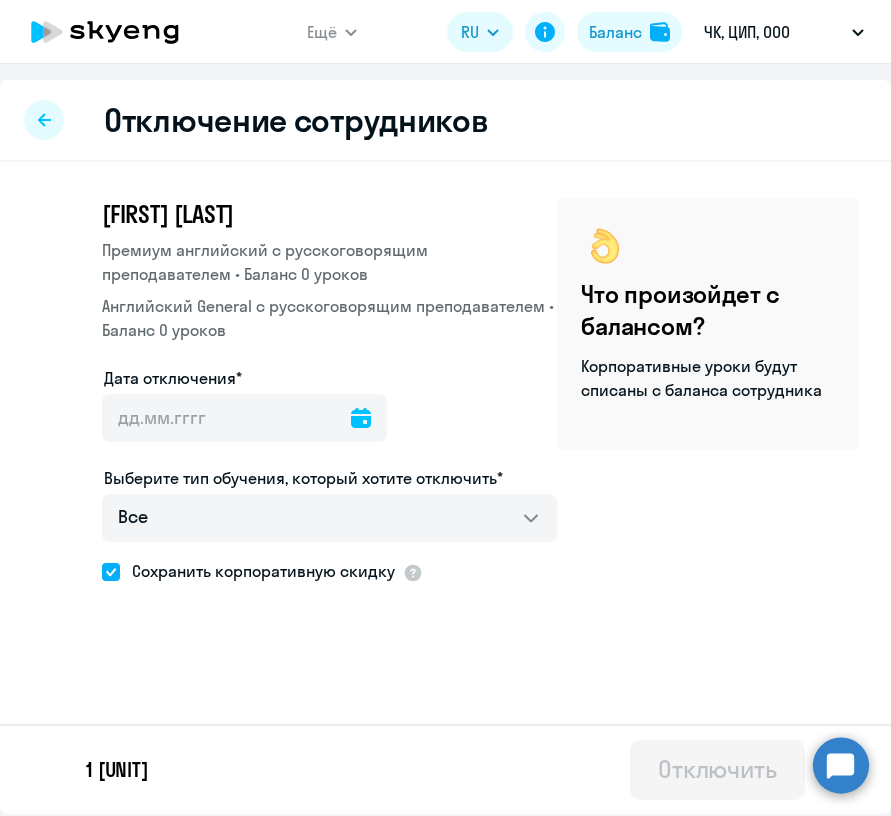 click 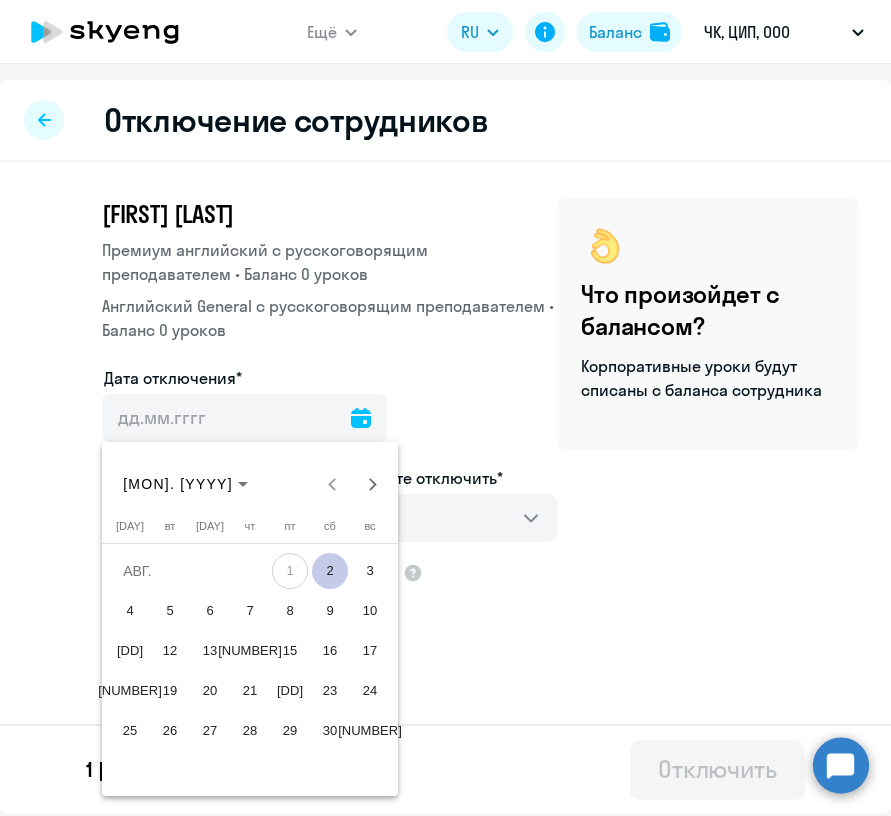 click on "2" at bounding box center [330, 571] 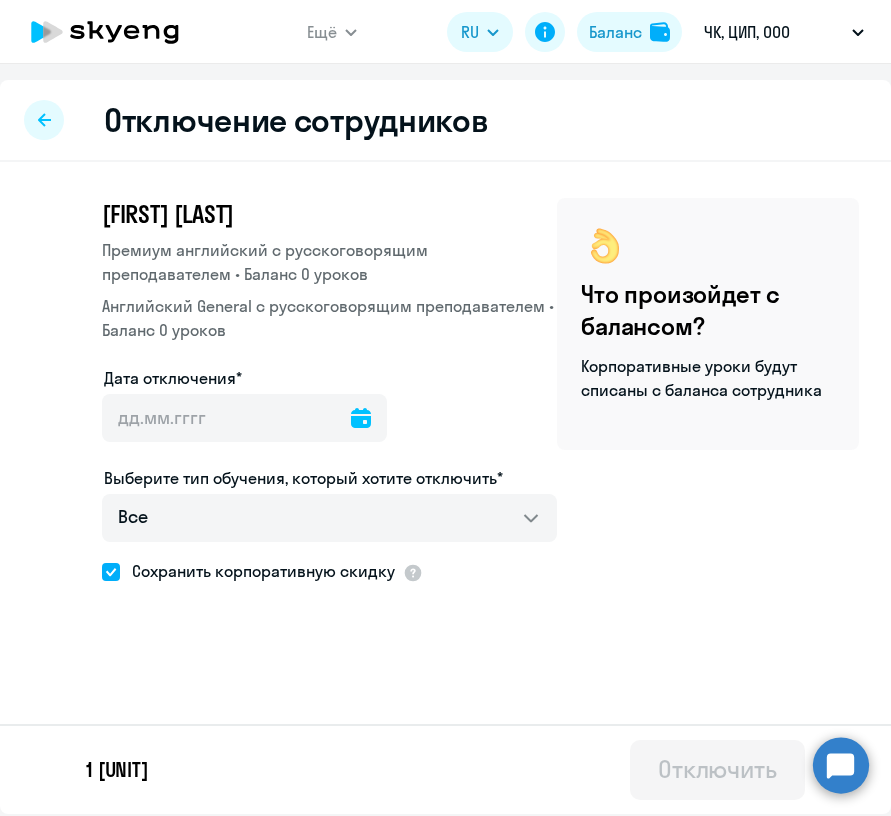 type on "[DD].[MM].[YYYY]" 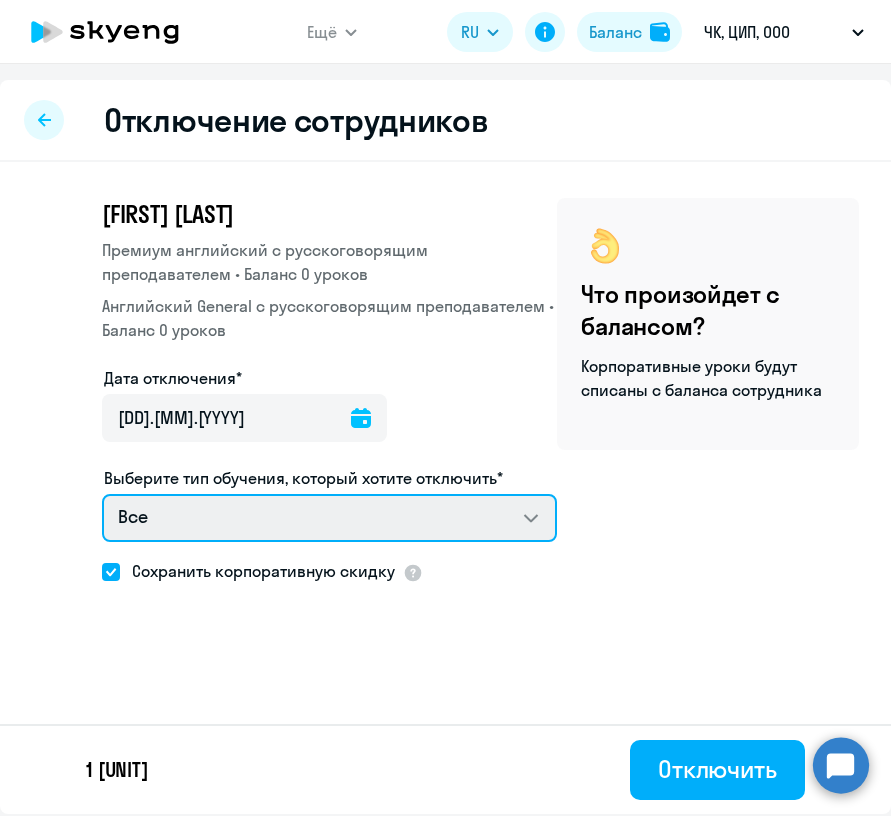 select on "english_adult_not_native_speaker_premium" 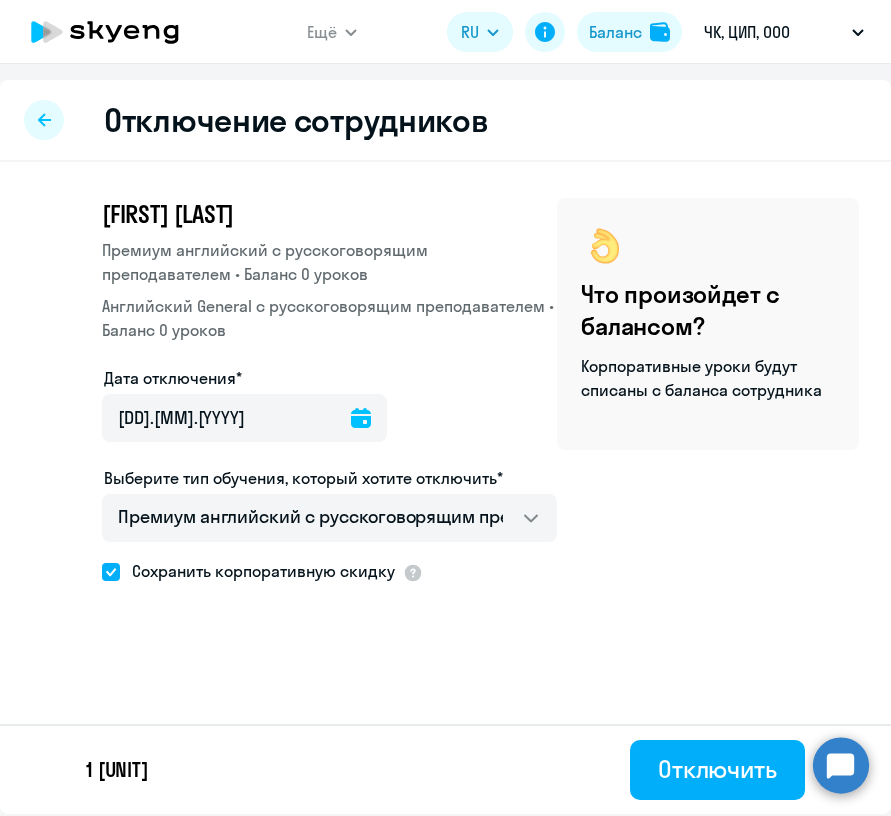 click on "[FIRST] [LAST] Премиум английский с русскоговорящим преподавателем • Баланс [NUMBER] уроков   Английский General с русскоговорящим преподавателем • Баланс [NUMBER] уроков   Дата отключения*  [DATE] [DATE]
Выберите тип обучения, который хотите отключить*   Все   Премиум английский с русскоговорящим преподавателем   Английский General с русскоговорящим преподавателем   Сохранить корпоративную скидку
Что произойдет с балансом? Корпоративные уроки будут списаны с баланса сотрудника" 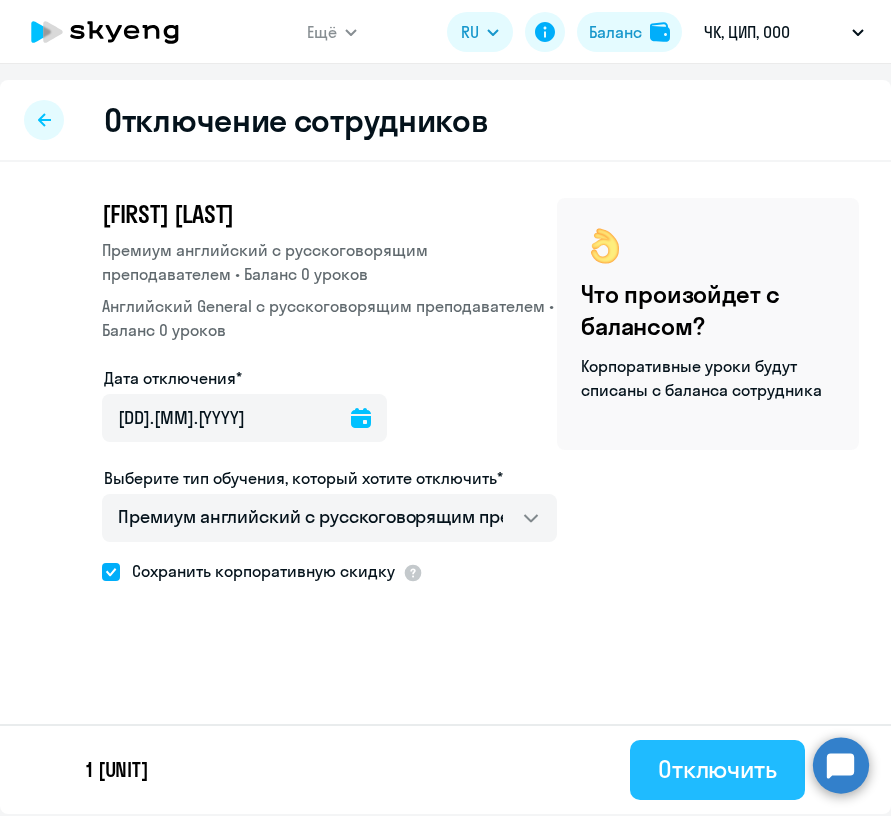 click on "Отключить" 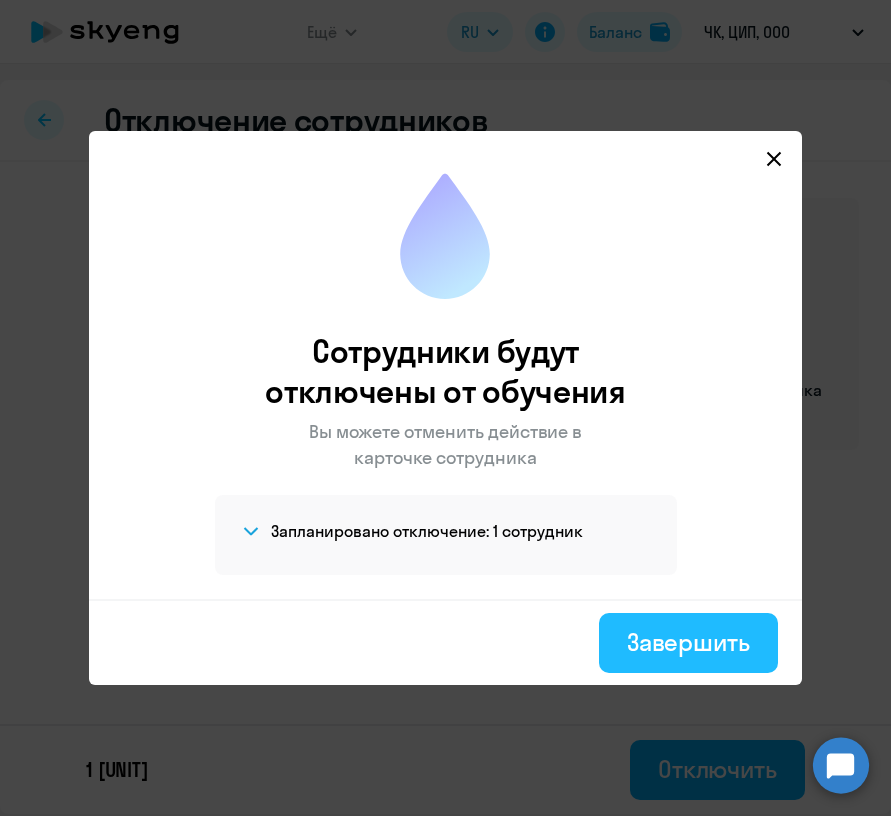 click on "Завершить" at bounding box center (688, 642) 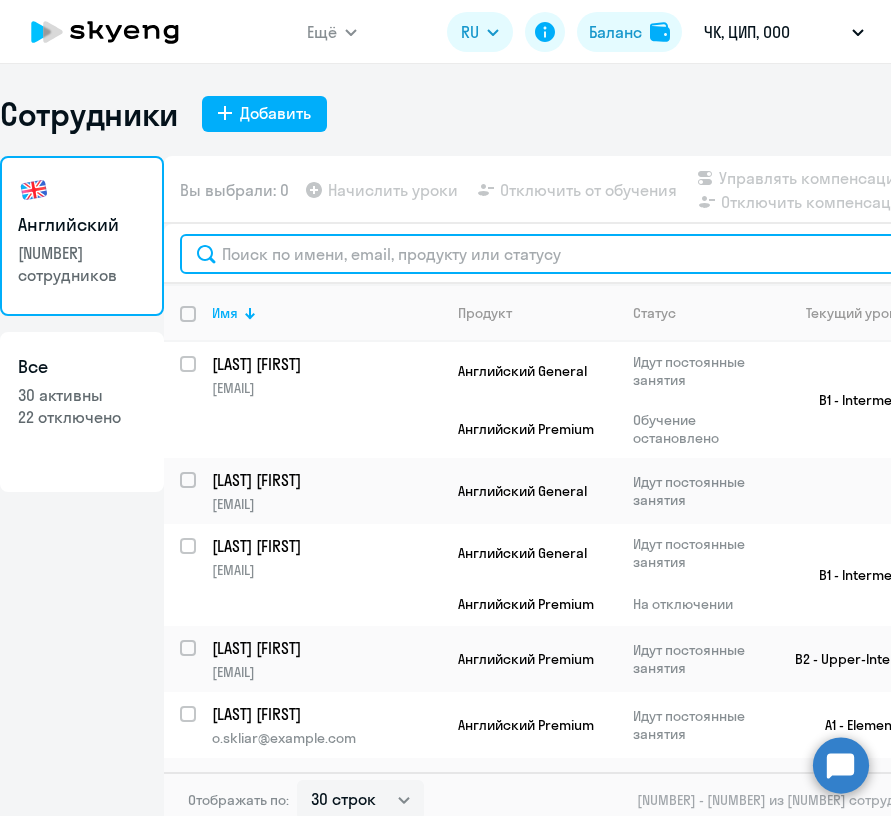 click 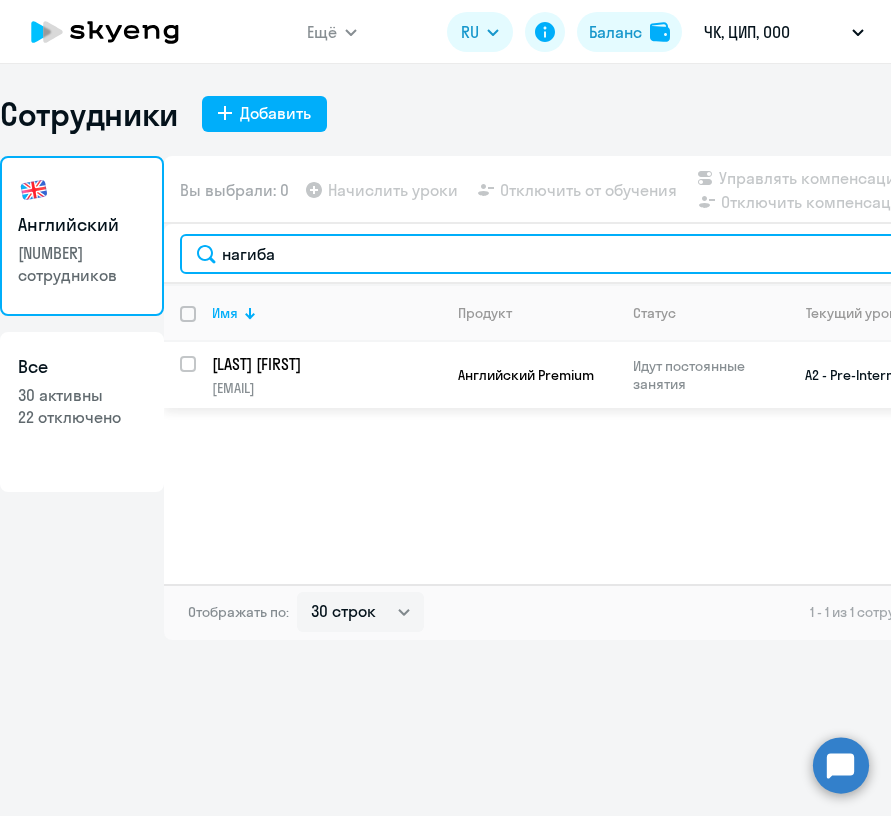 type on "нагиба" 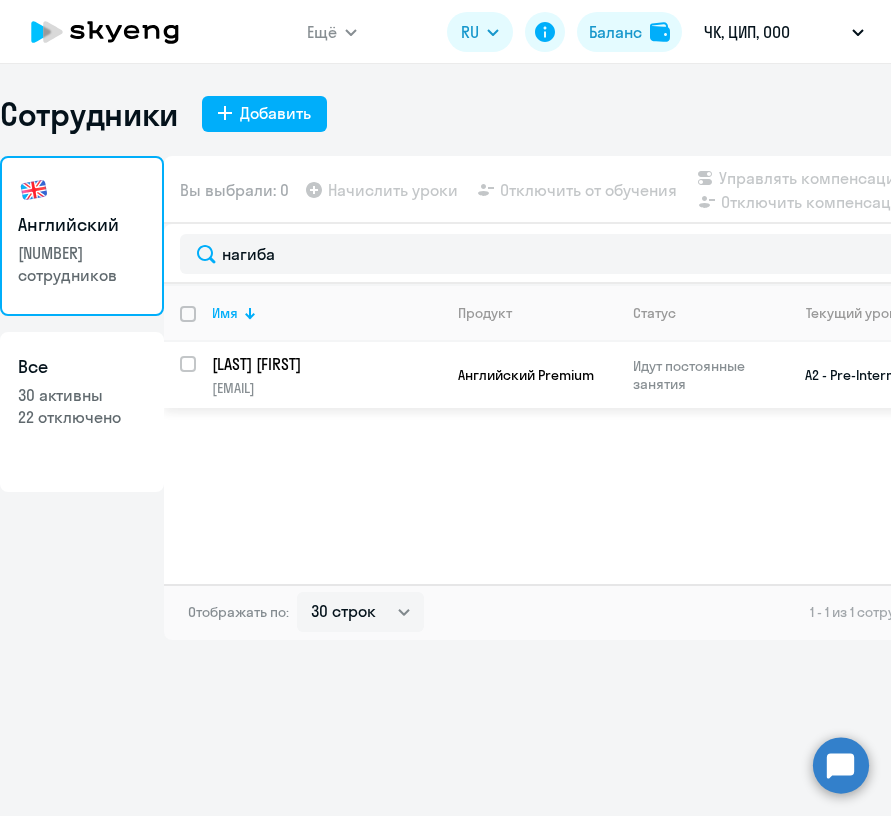 click on "[LAST] [FIRST]" 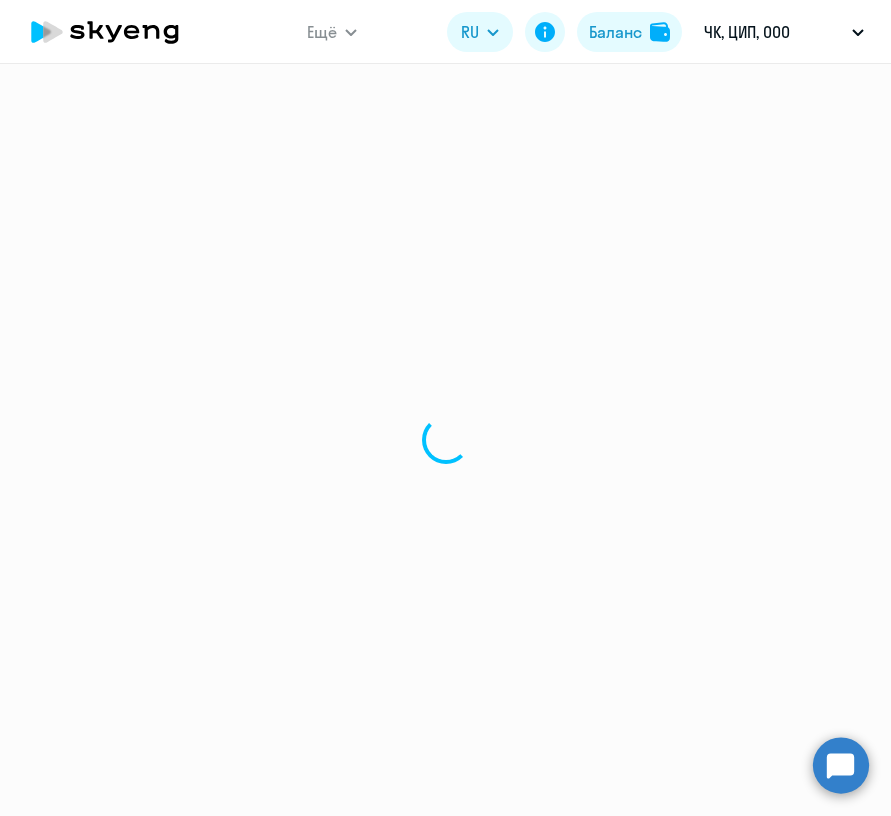 select on "english" 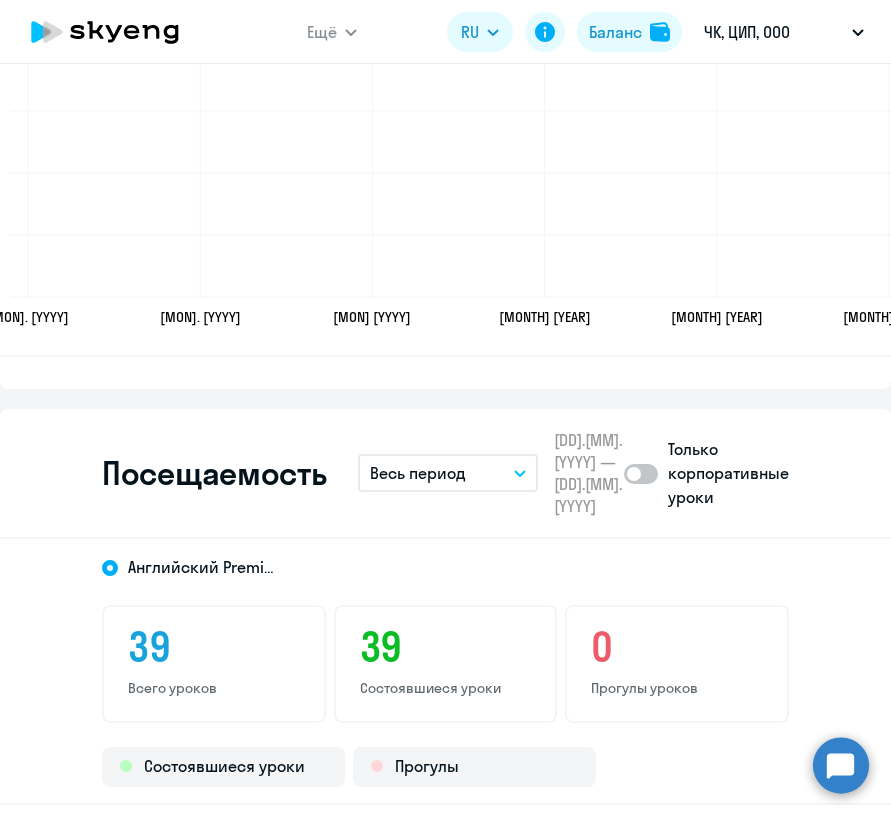 scroll, scrollTop: 2497, scrollLeft: 0, axis: vertical 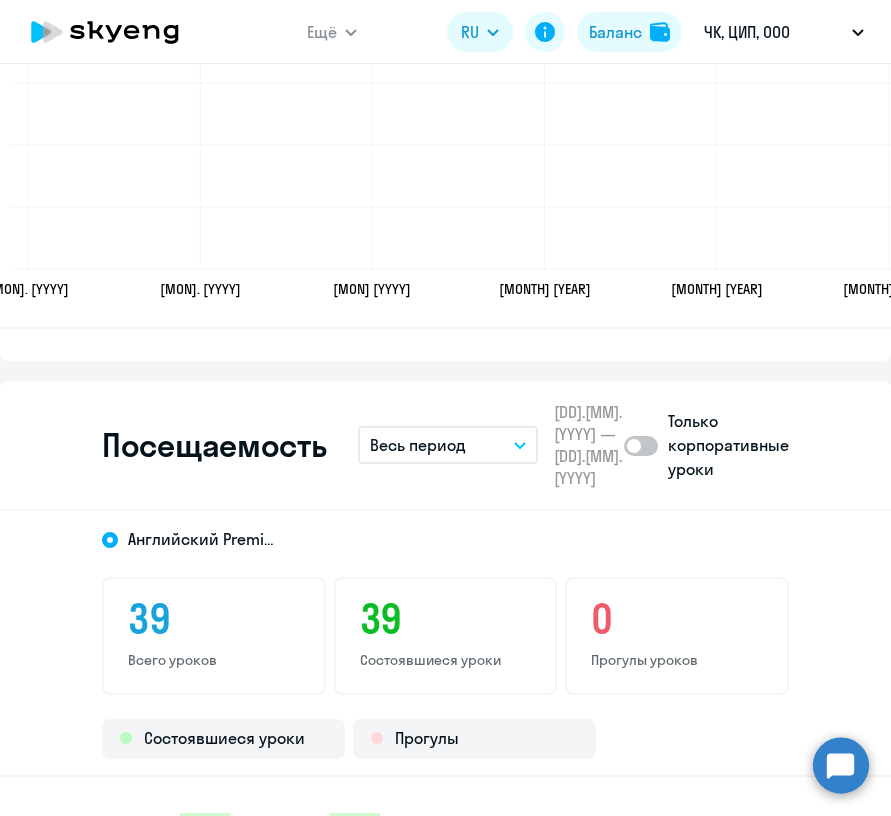 click on "Весь период" at bounding box center [448, 445] 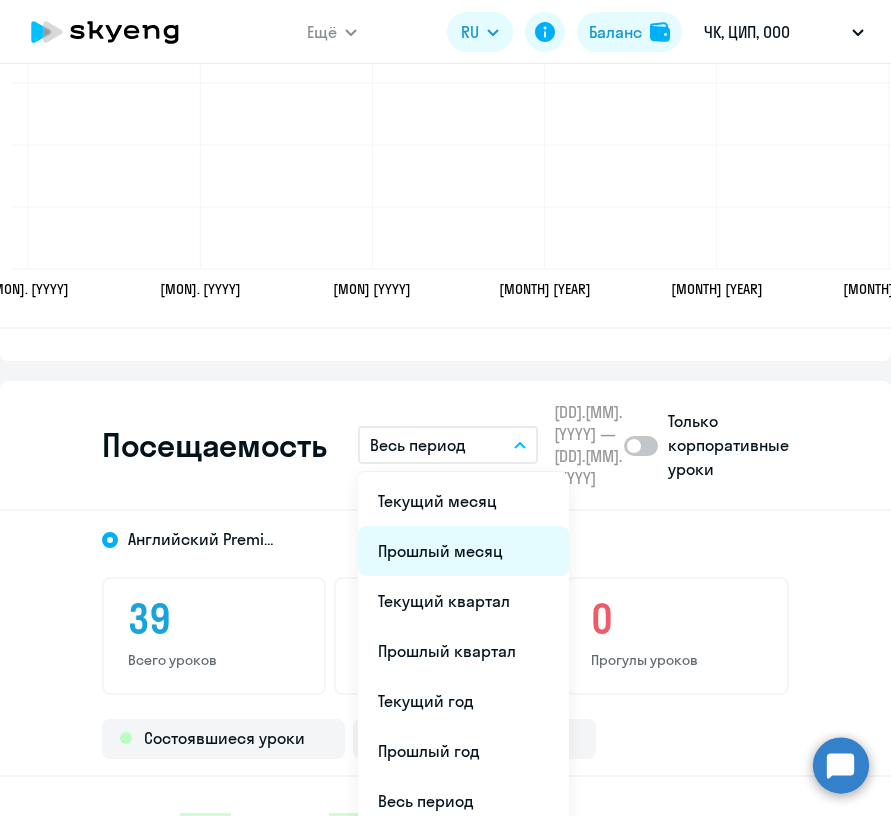 click on "Прошлый месяц" at bounding box center (463, 551) 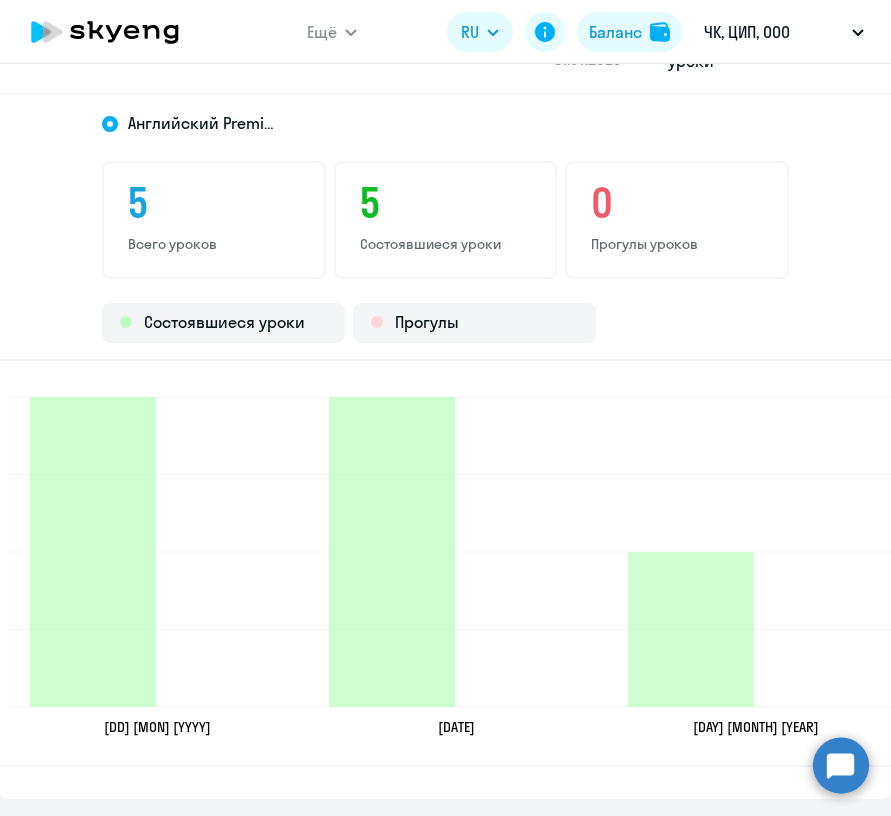 scroll, scrollTop: 2865, scrollLeft: 0, axis: vertical 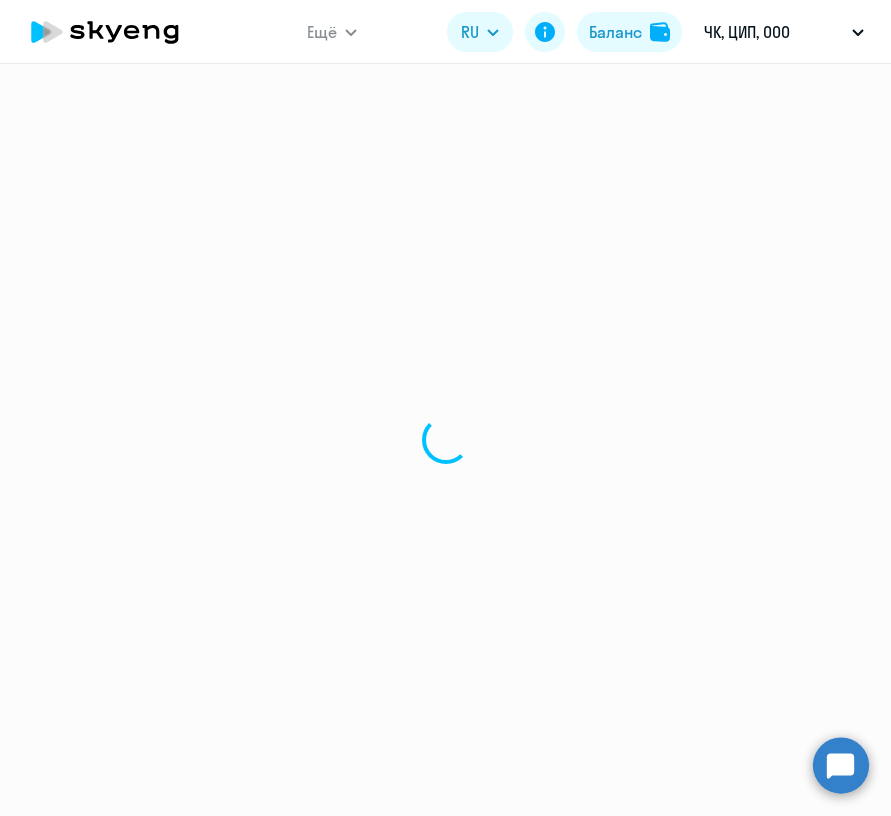 select on "30" 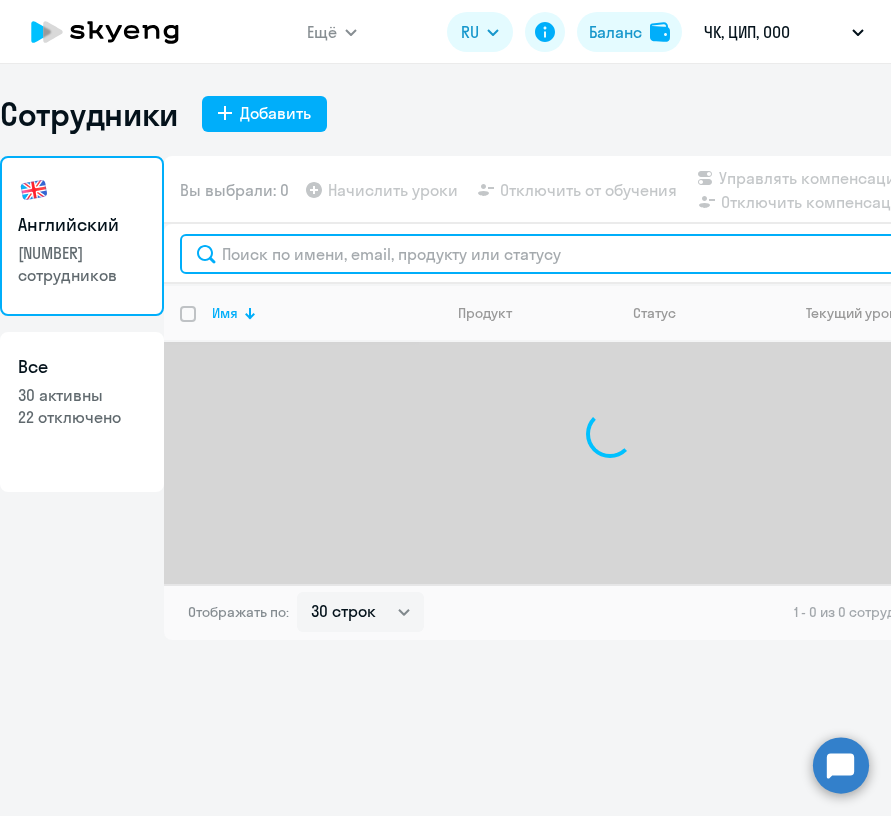click 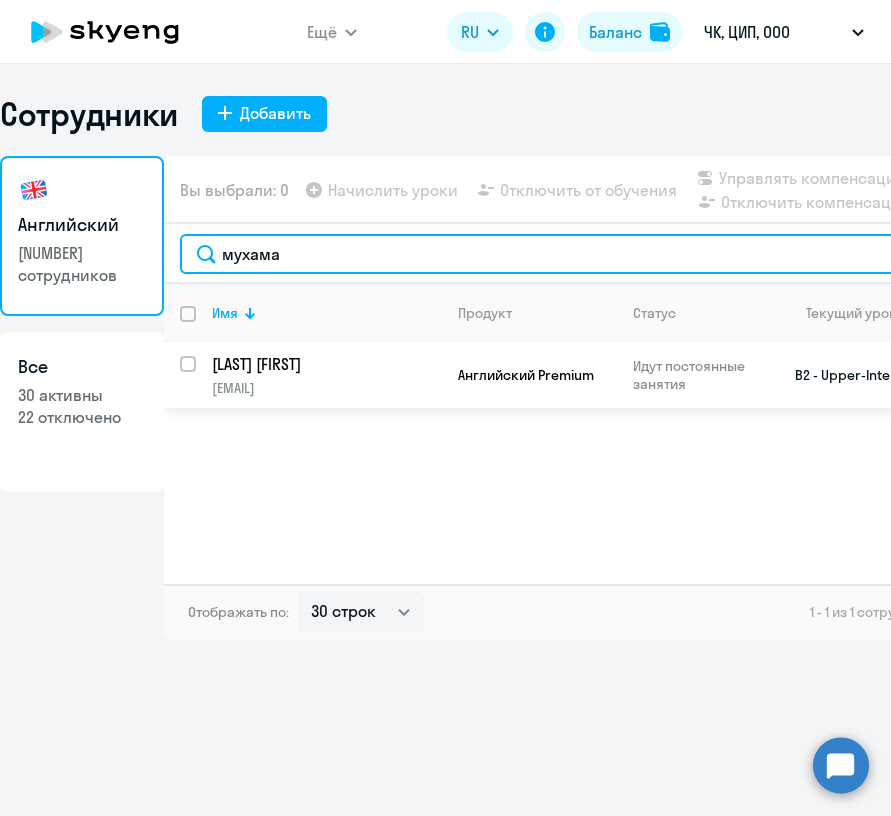 type on "мухама" 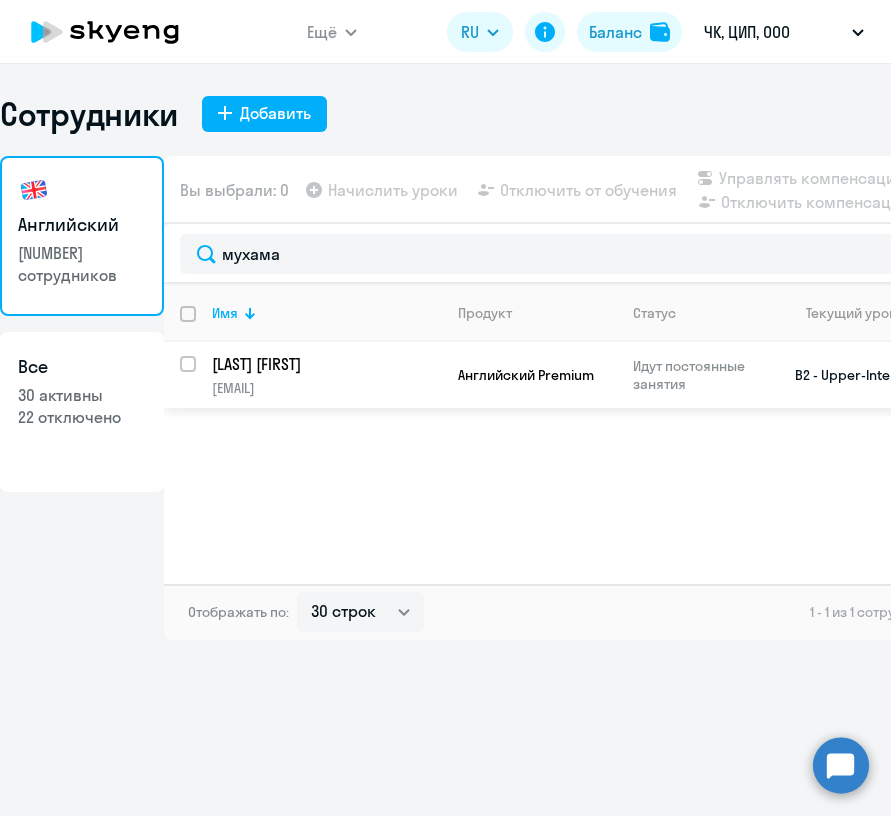 click on "[LAST] [FIRST]" 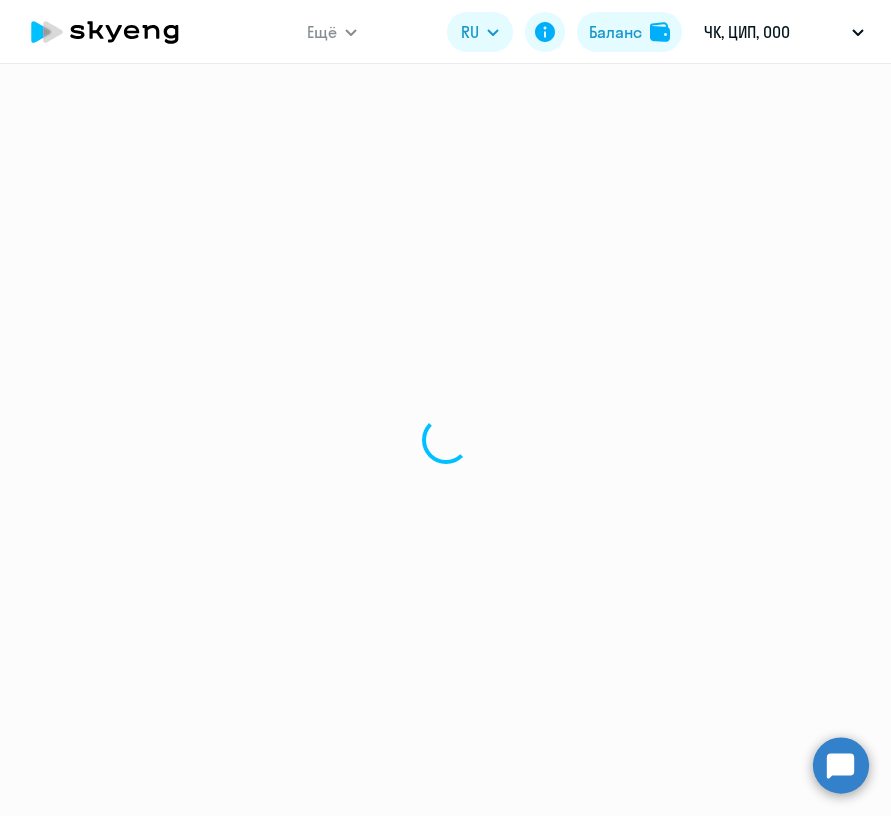 select on "english" 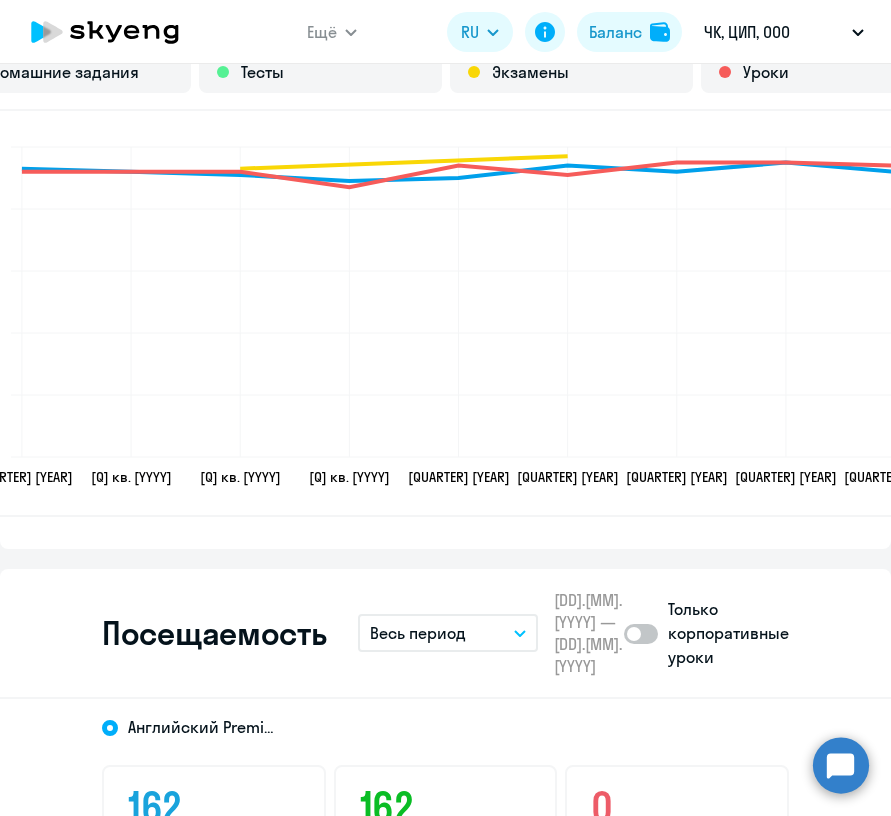 scroll, scrollTop: 2334, scrollLeft: 0, axis: vertical 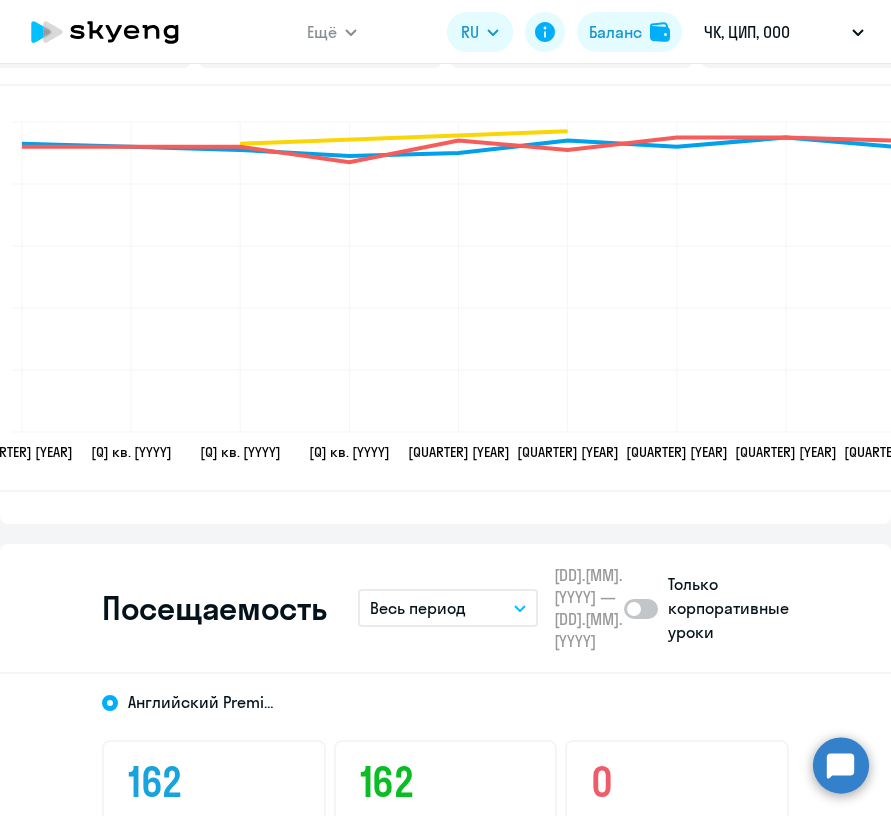click on "Весь период" at bounding box center (418, 608) 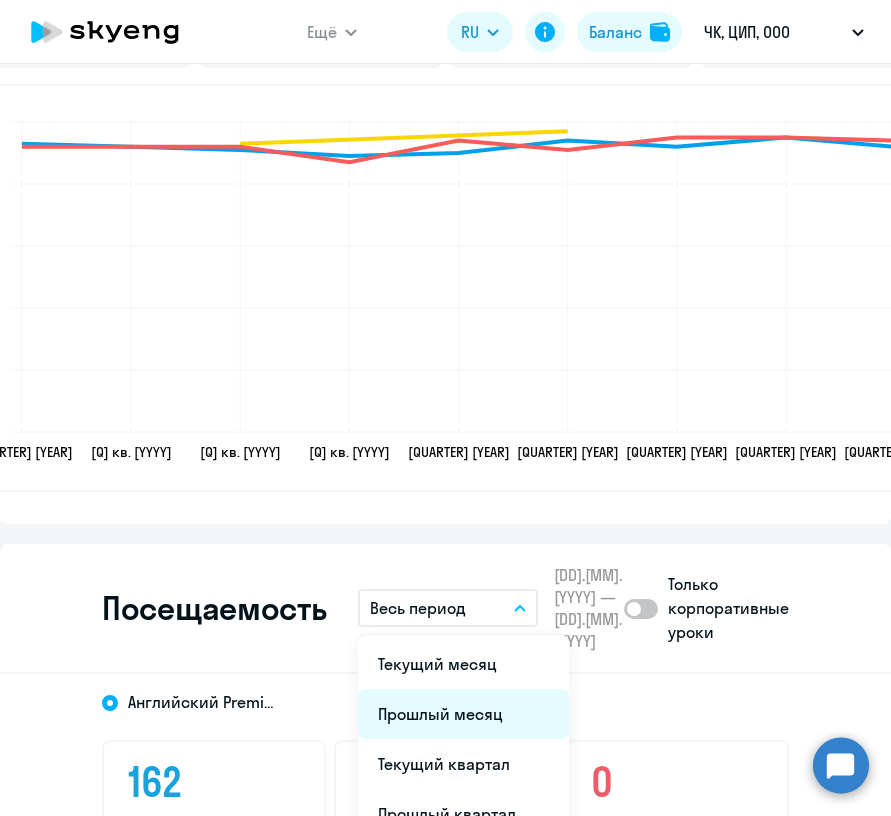 click on "Прошлый месяц" at bounding box center (463, 714) 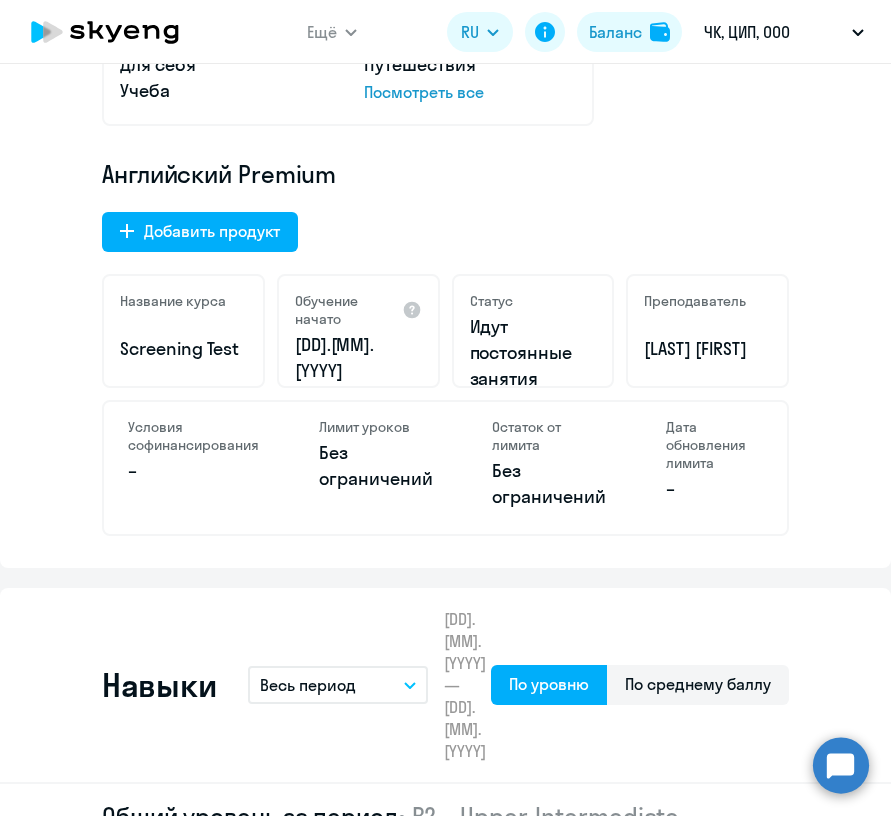 scroll, scrollTop: 302, scrollLeft: 0, axis: vertical 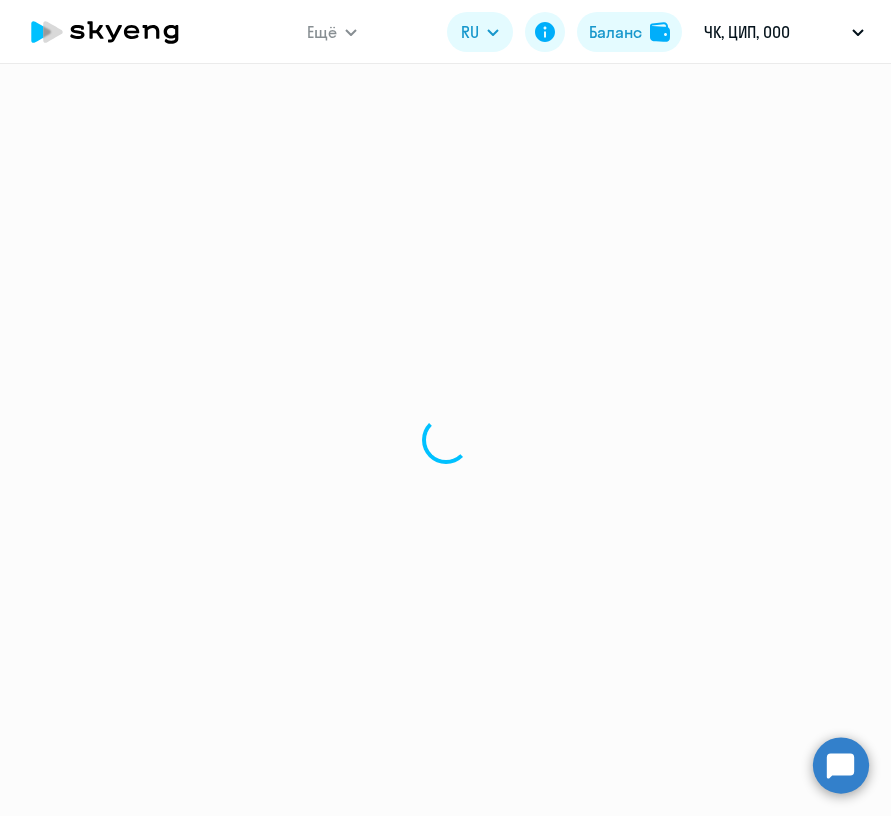 select on "30" 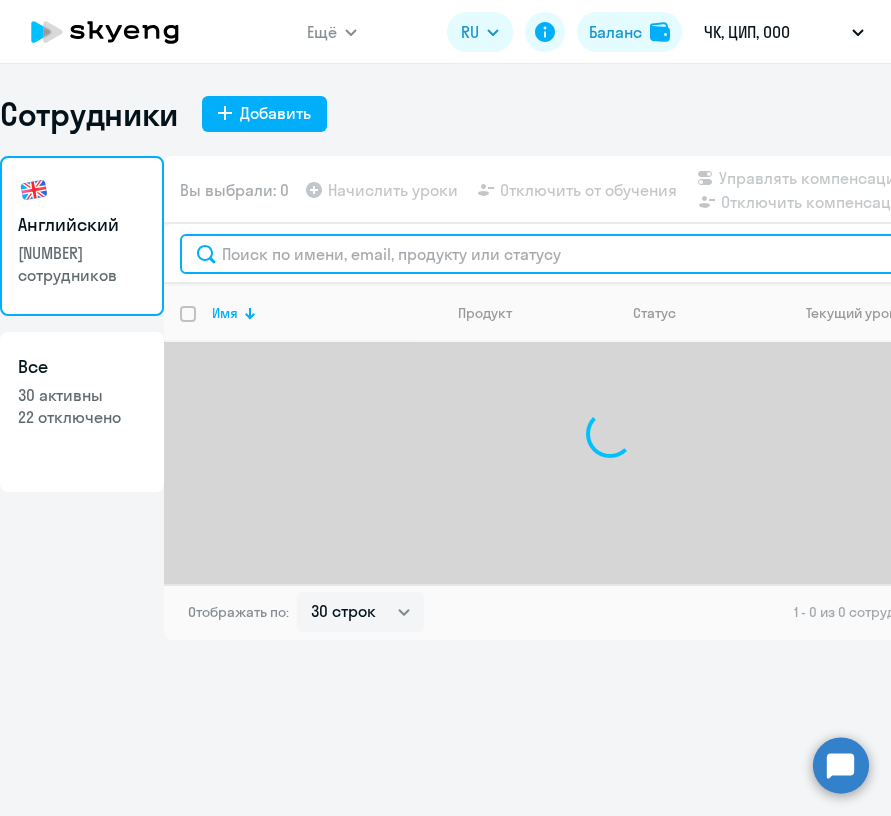 click 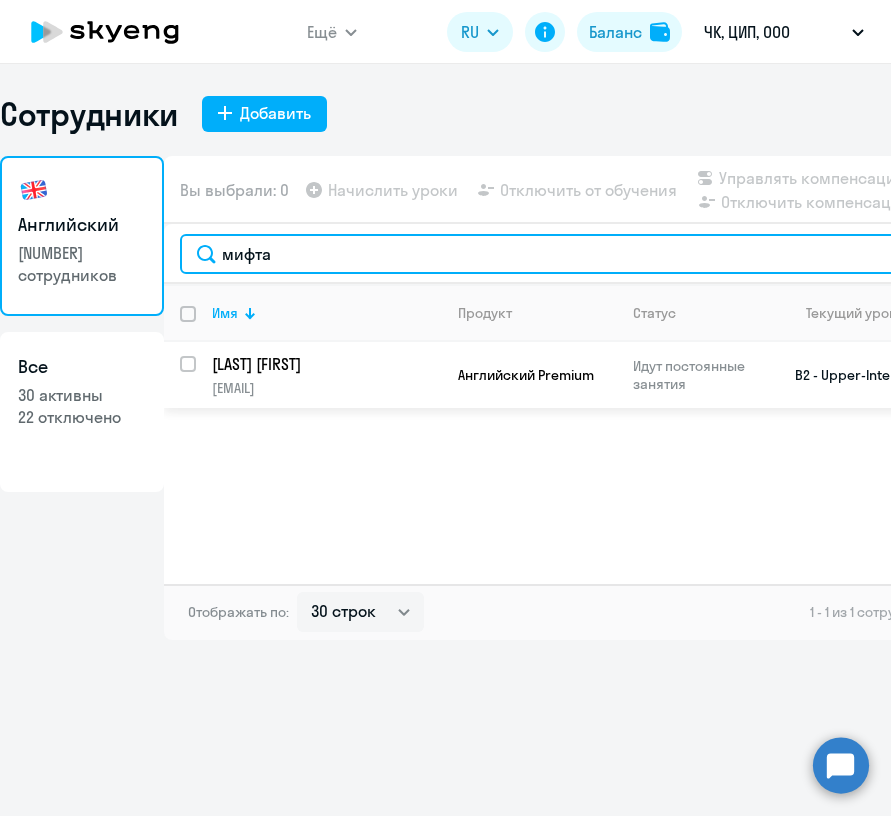 type on "мифта" 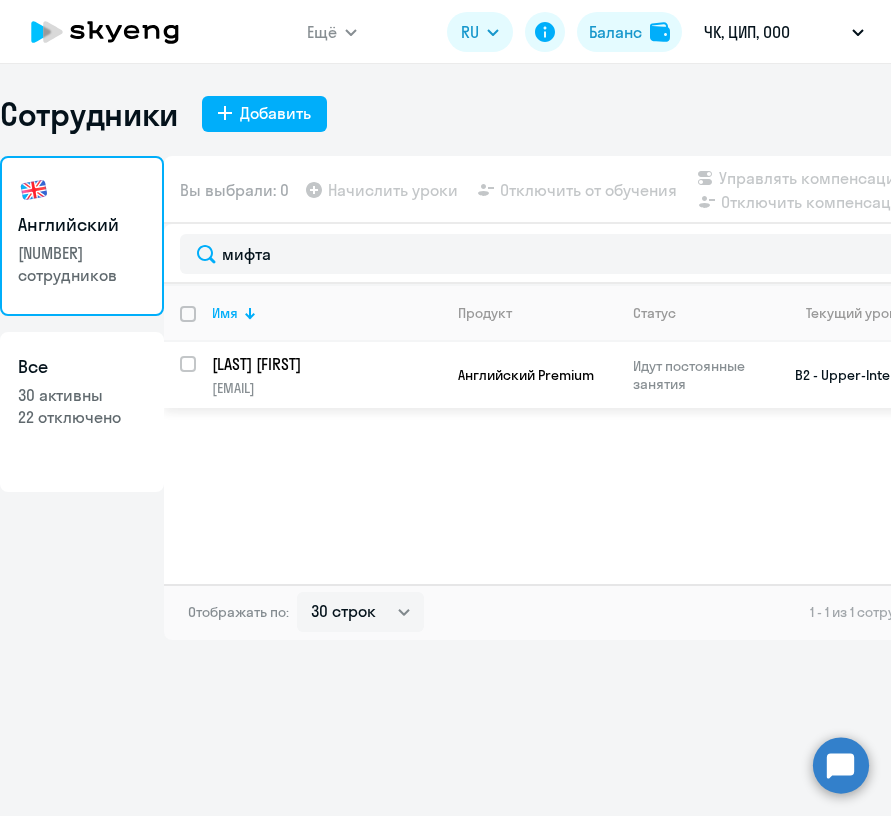 click on "[LAST] [FIRST]" 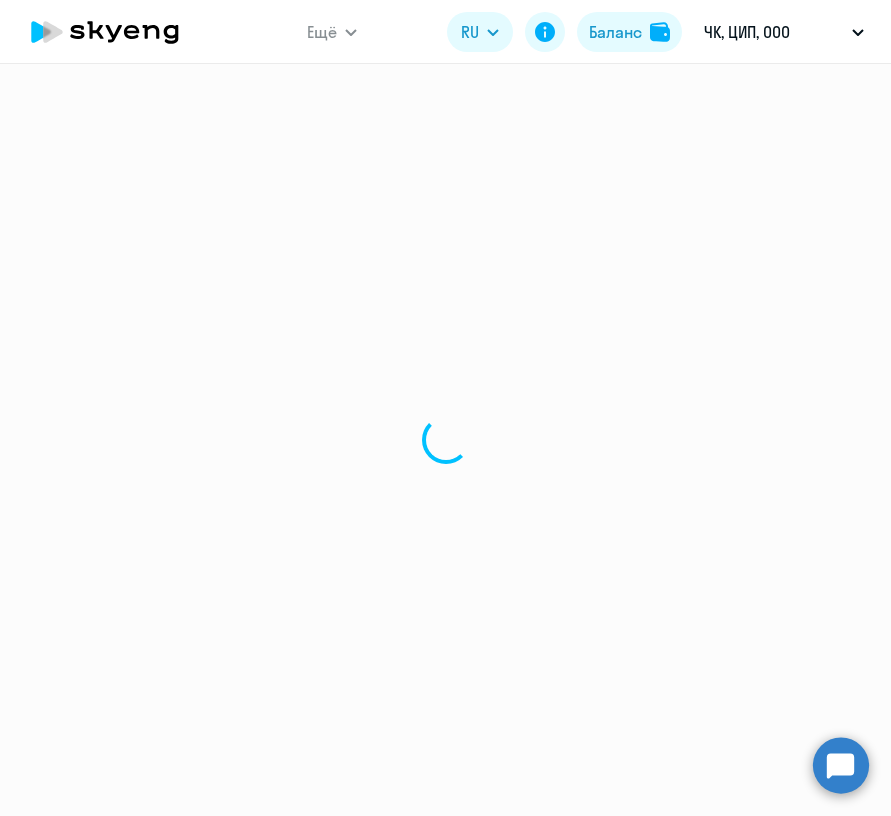 select on "english" 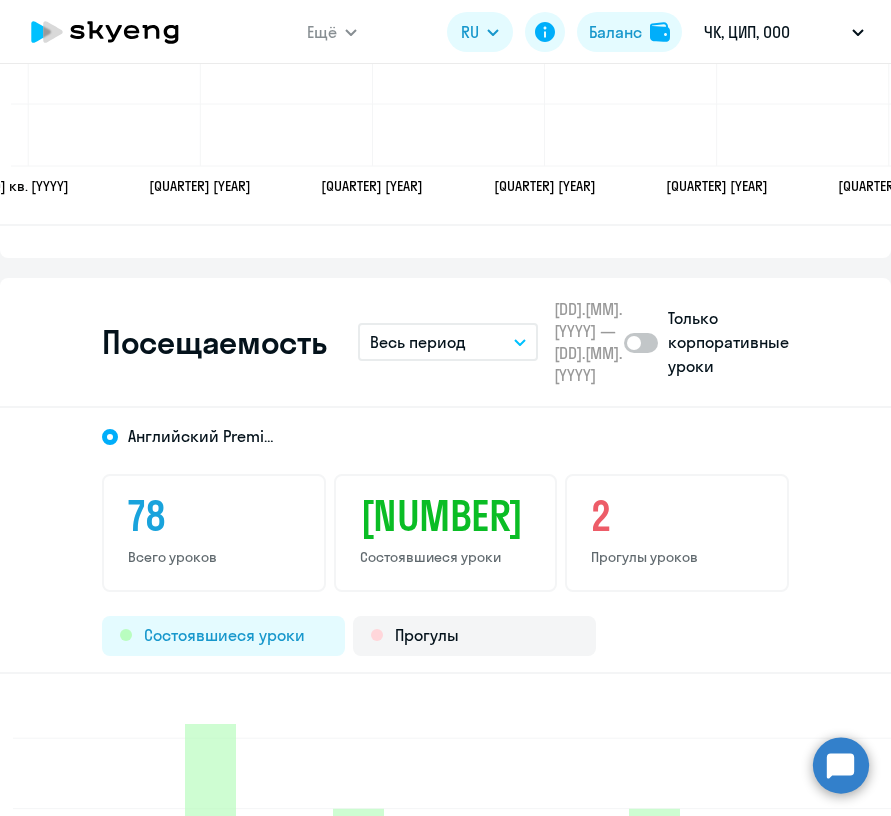scroll, scrollTop: 2600, scrollLeft: 0, axis: vertical 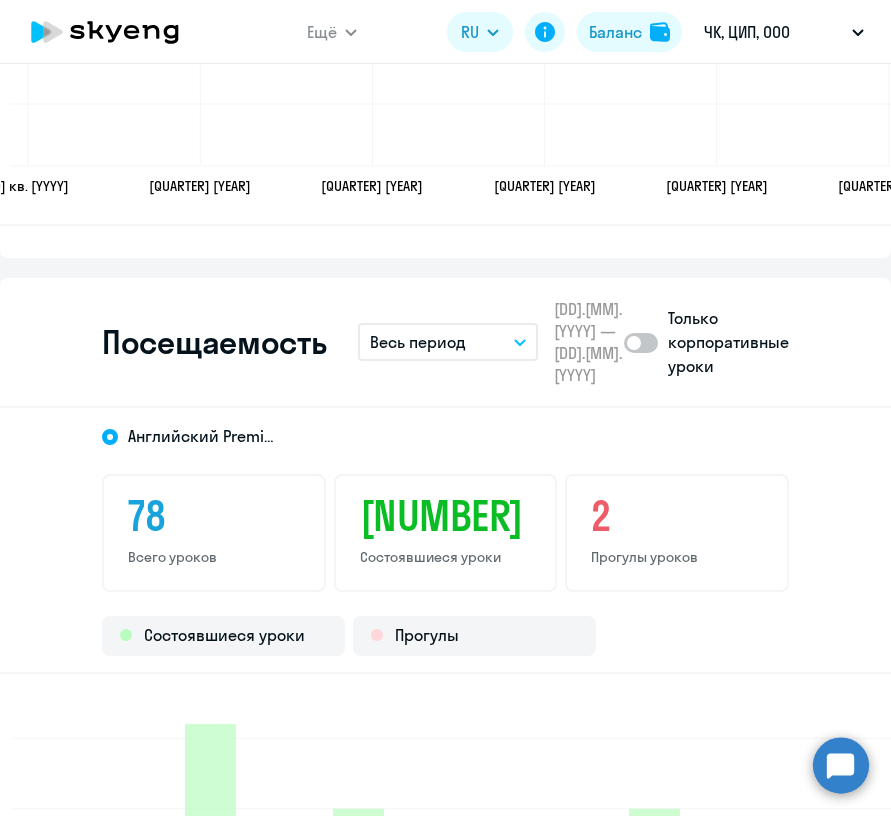click on "Весь период" at bounding box center [418, 342] 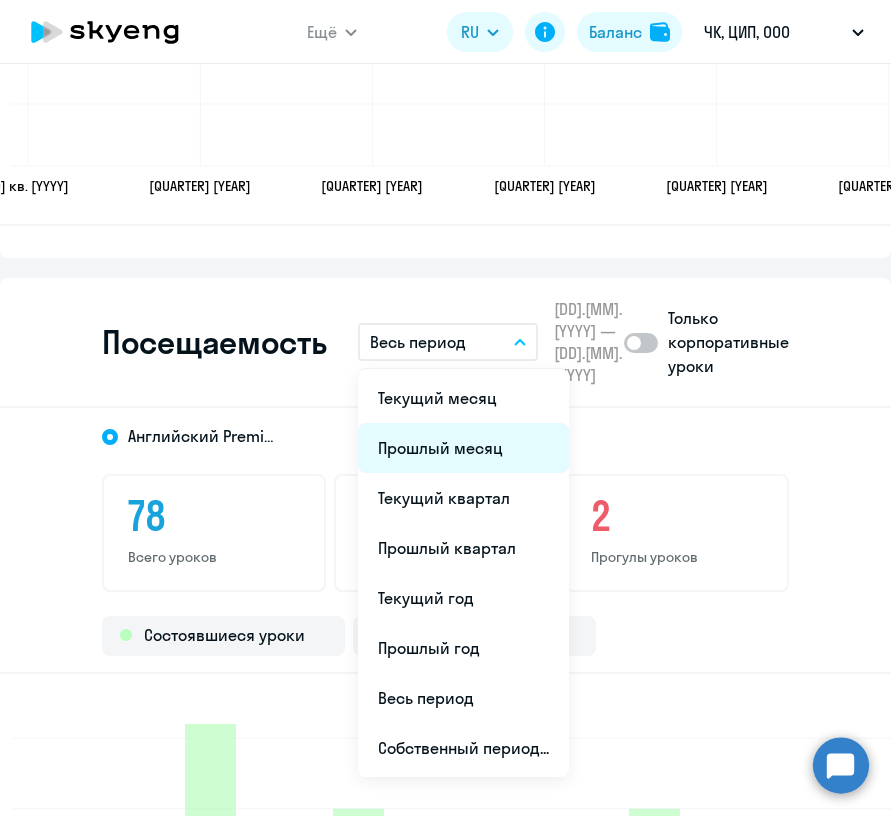 click on "Прошлый месяц" at bounding box center [463, 448] 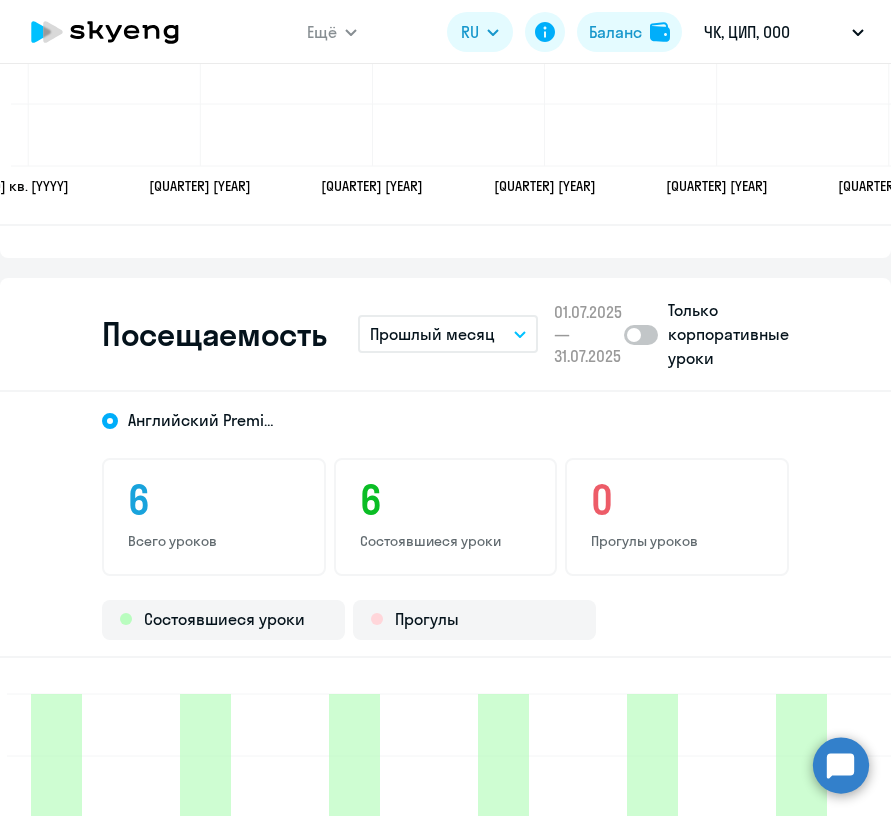 scroll, scrollTop: 0, scrollLeft: 0, axis: both 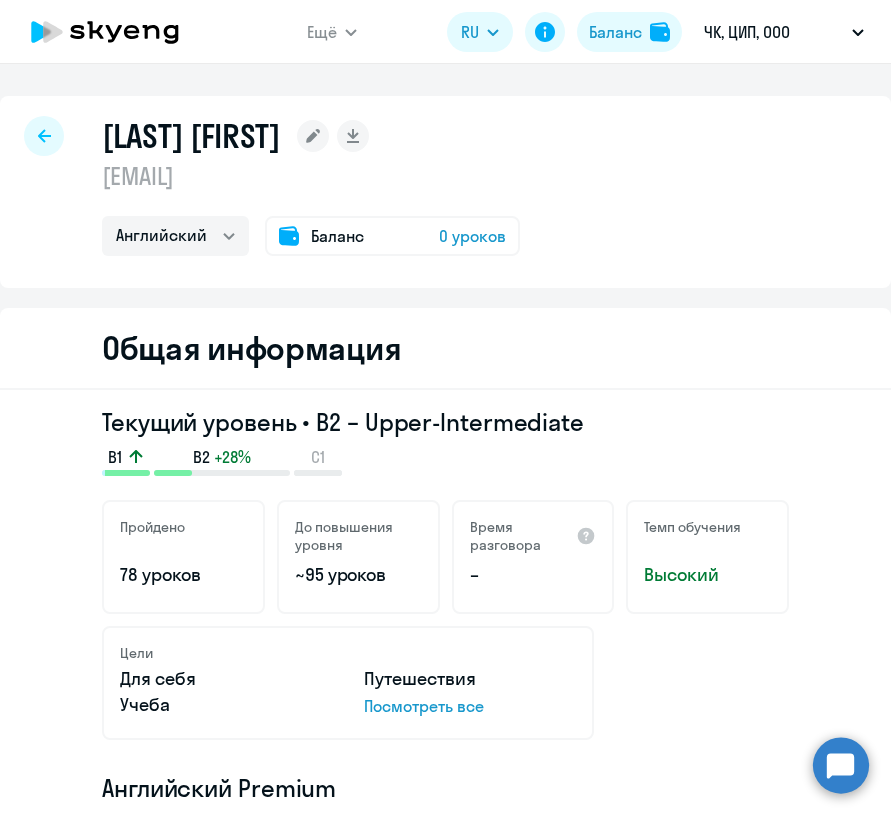 select on "30" 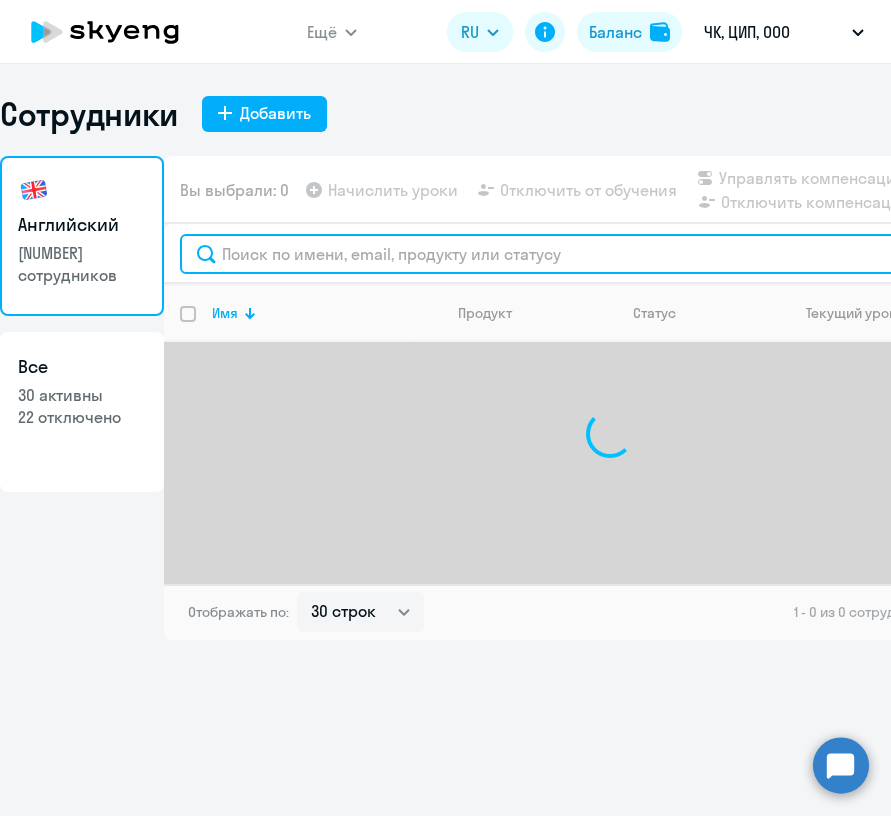 click 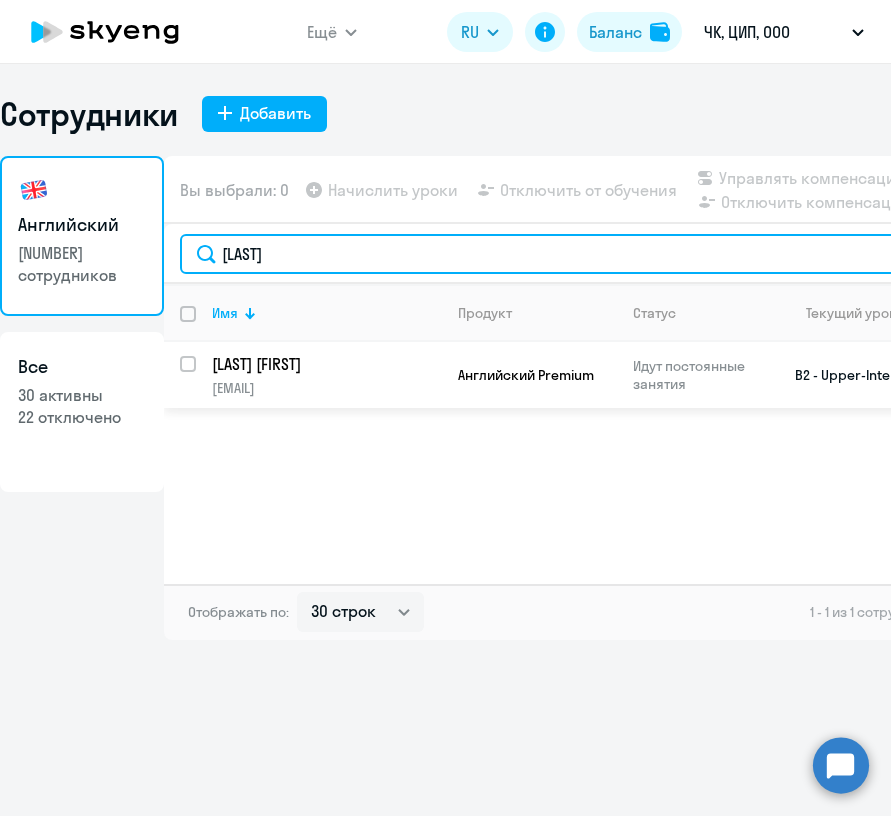 type on "[LAST]" 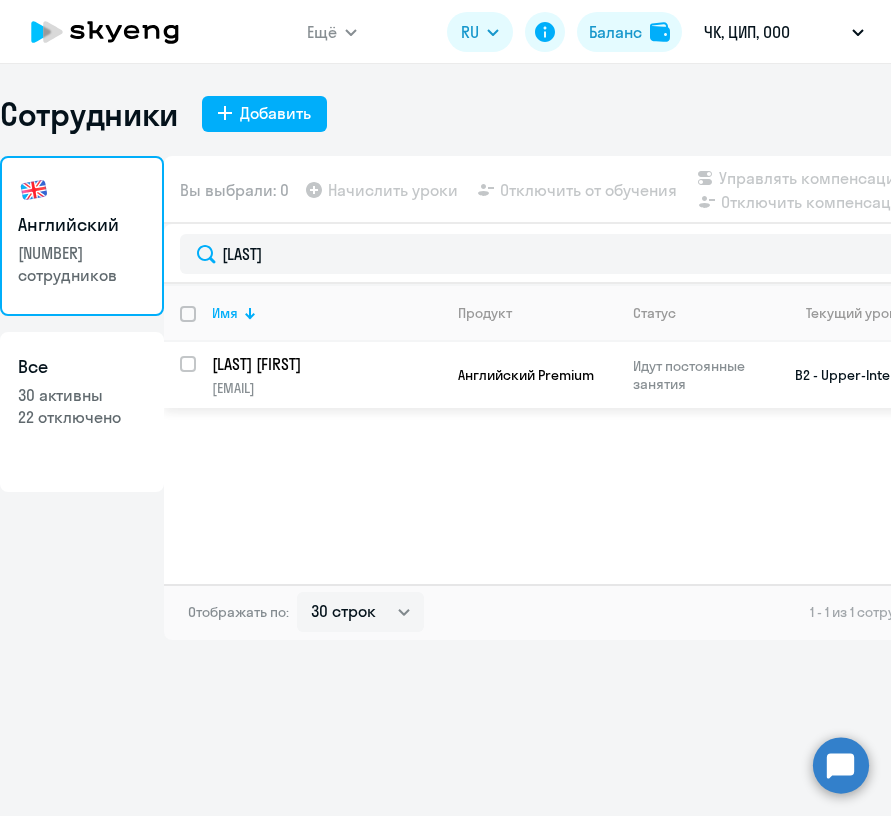click on "[LAST] [FIRST]" 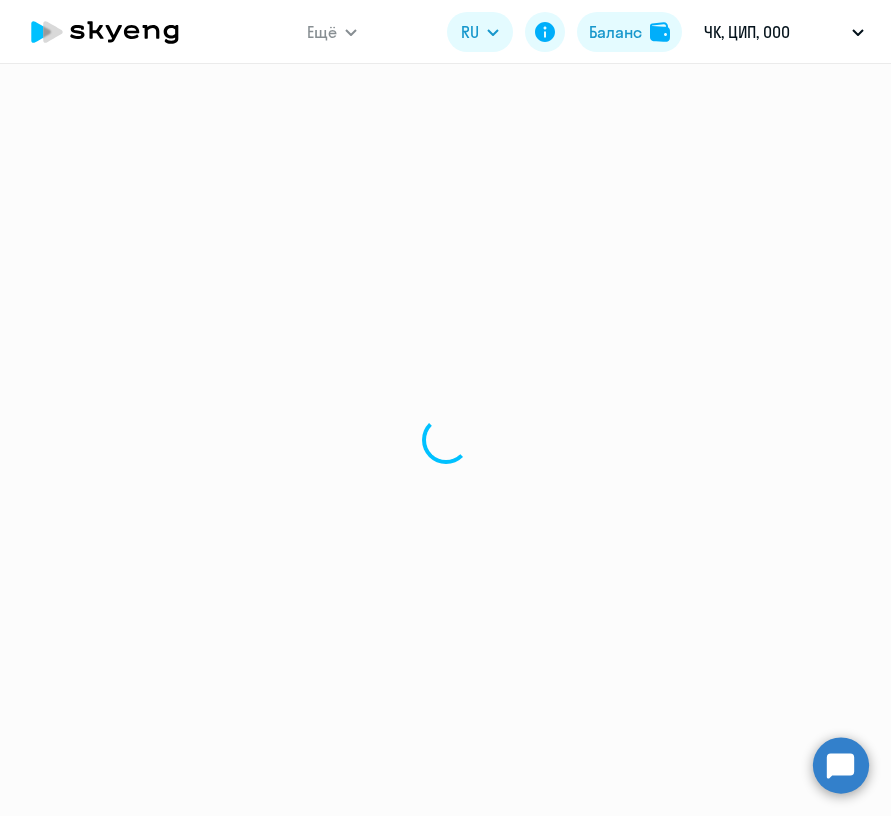 select on "english" 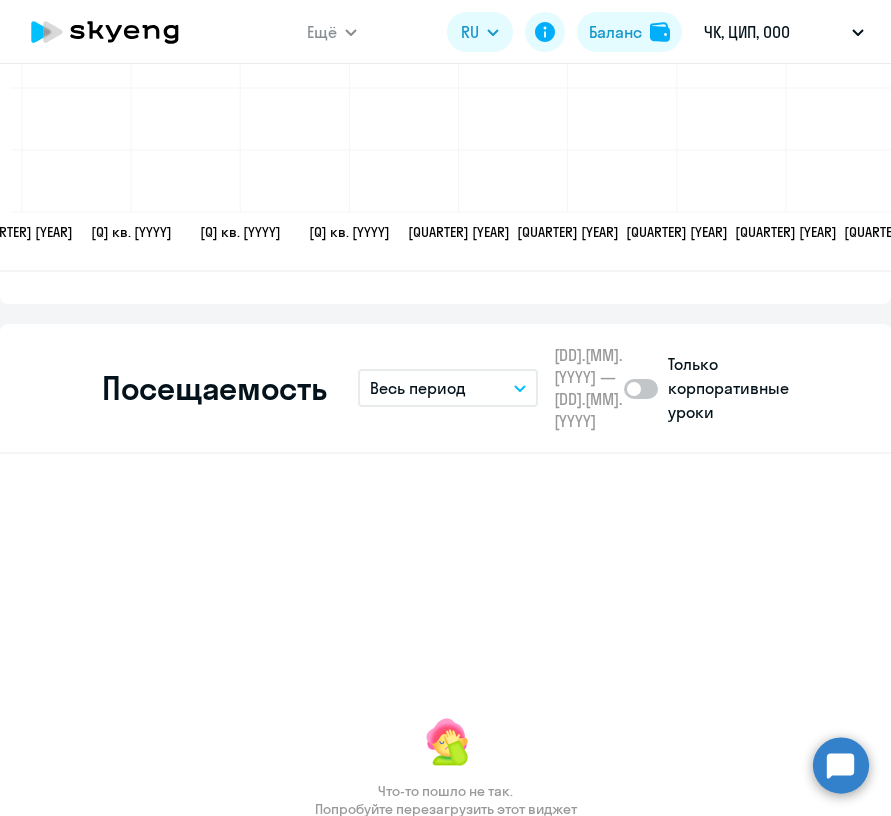 scroll, scrollTop: 2531, scrollLeft: 0, axis: vertical 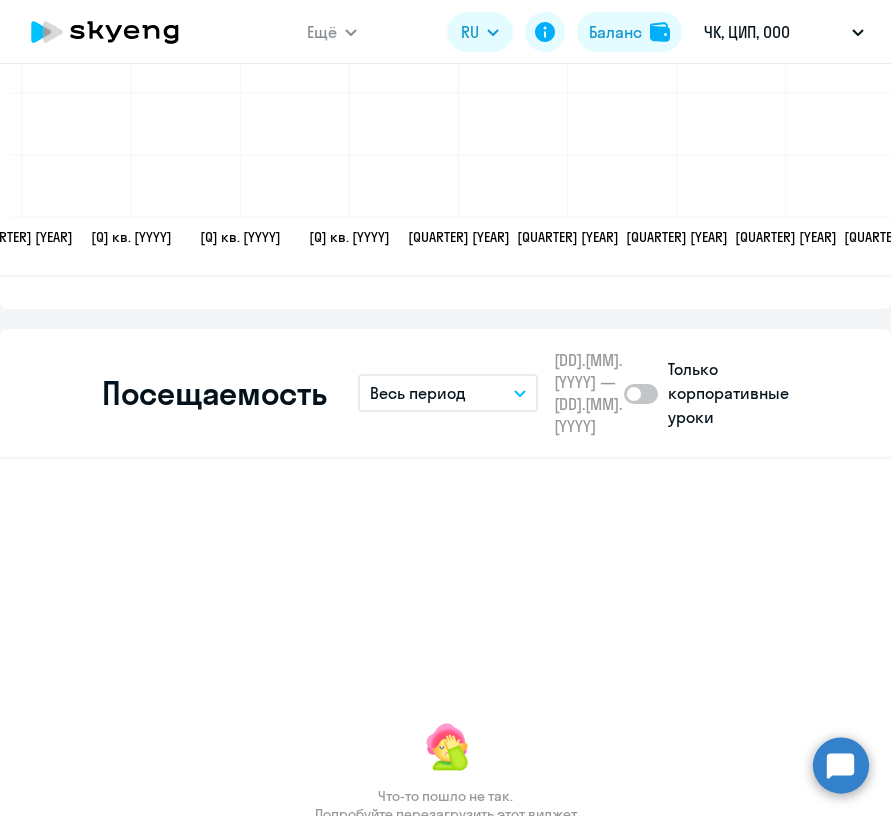 click on "Весь период" at bounding box center [448, 393] 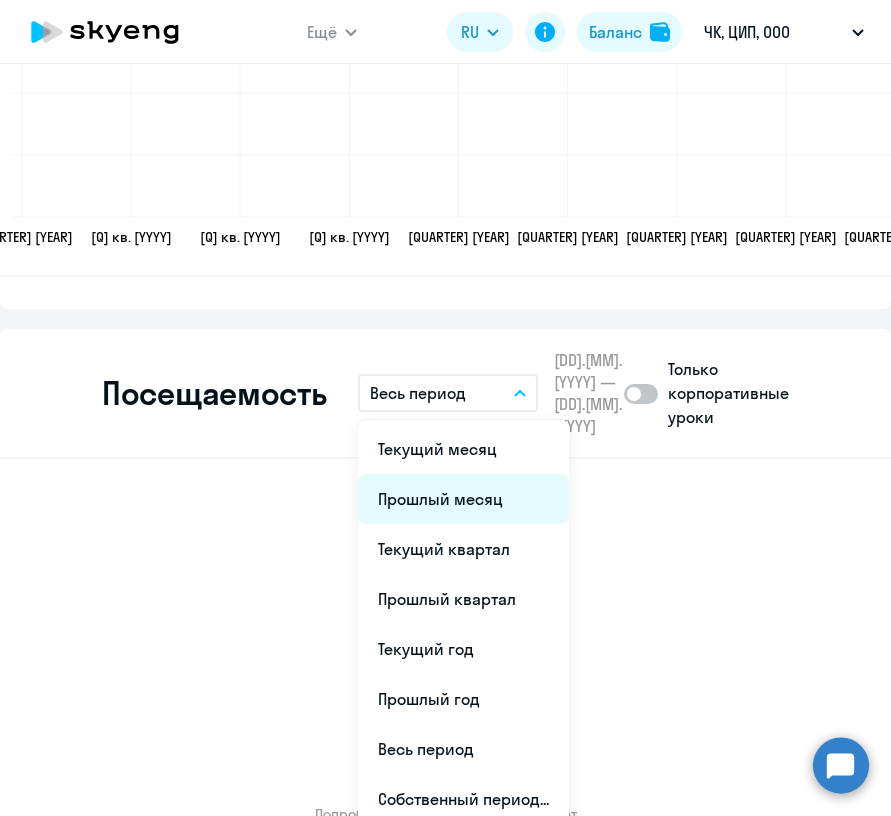 click on "Прошлый месяц" at bounding box center (463, 499) 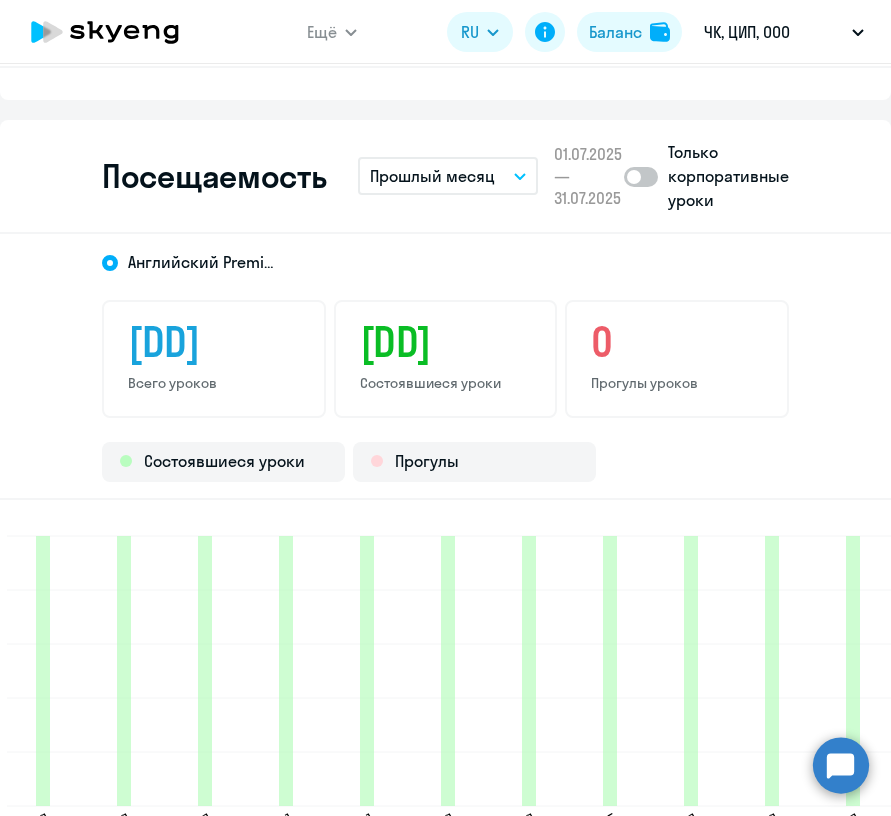 scroll, scrollTop: 2753, scrollLeft: 0, axis: vertical 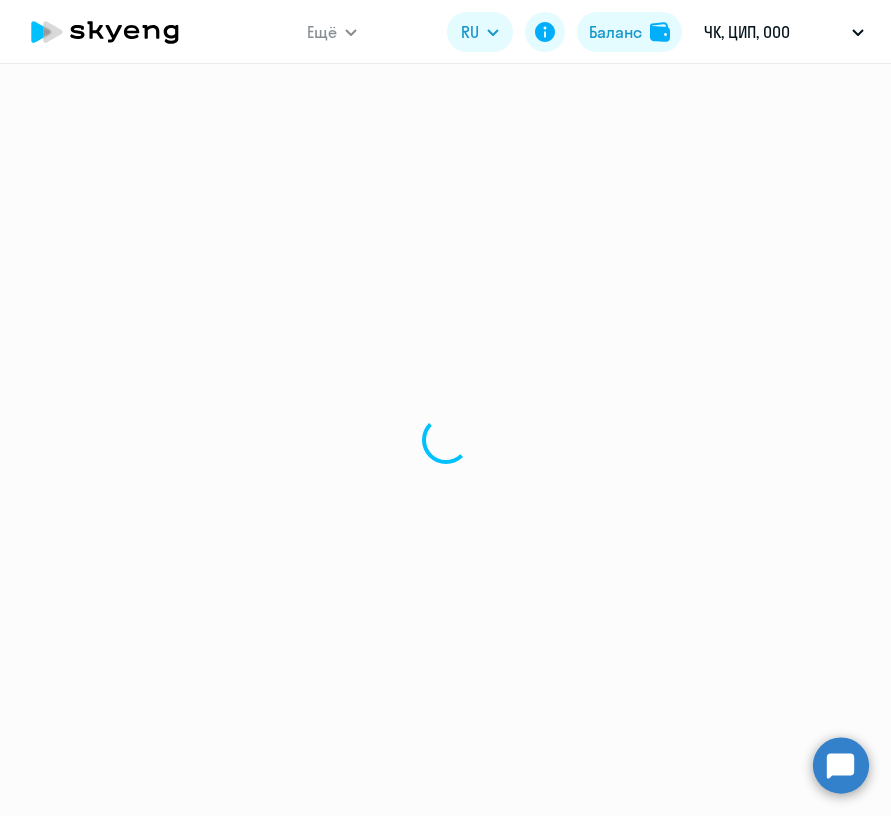 select on "30" 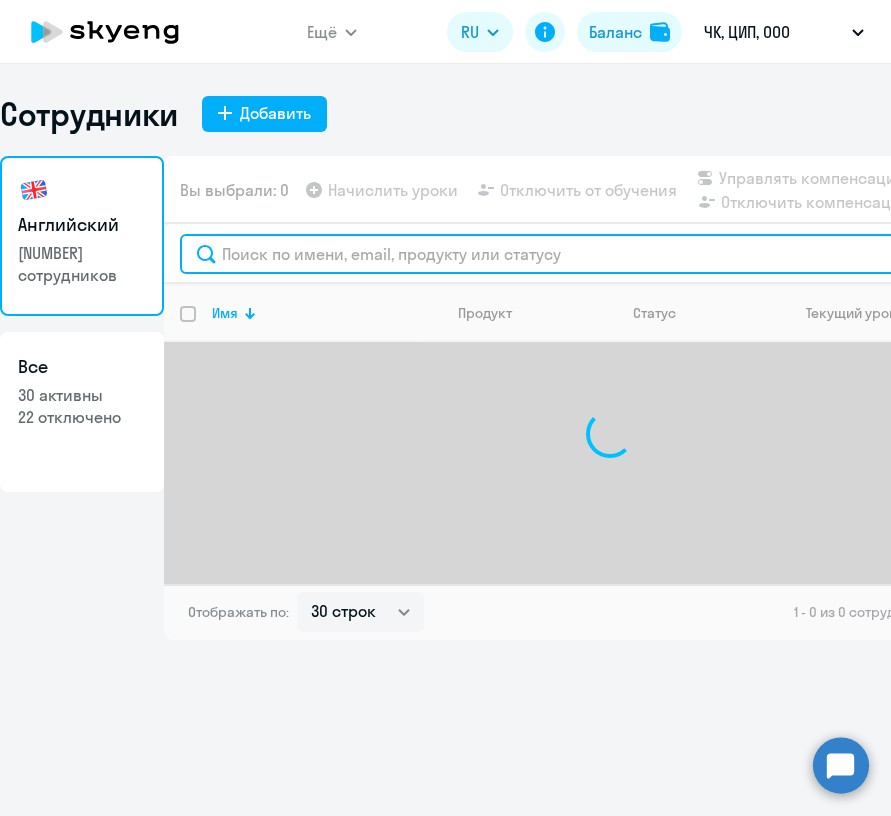 click 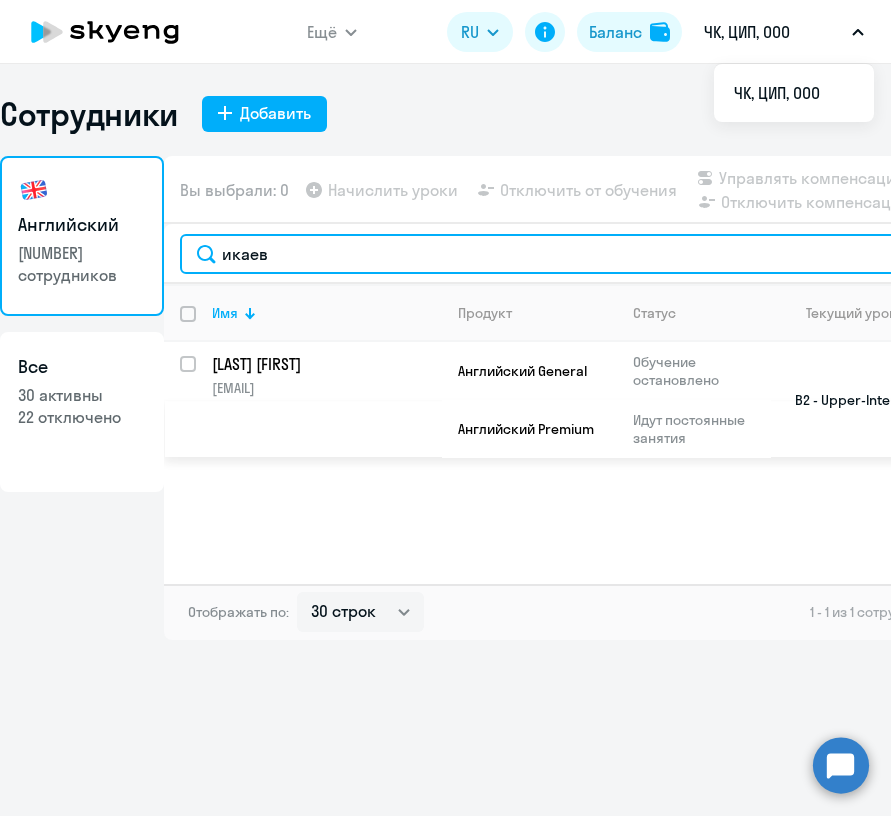 type on "икаев" 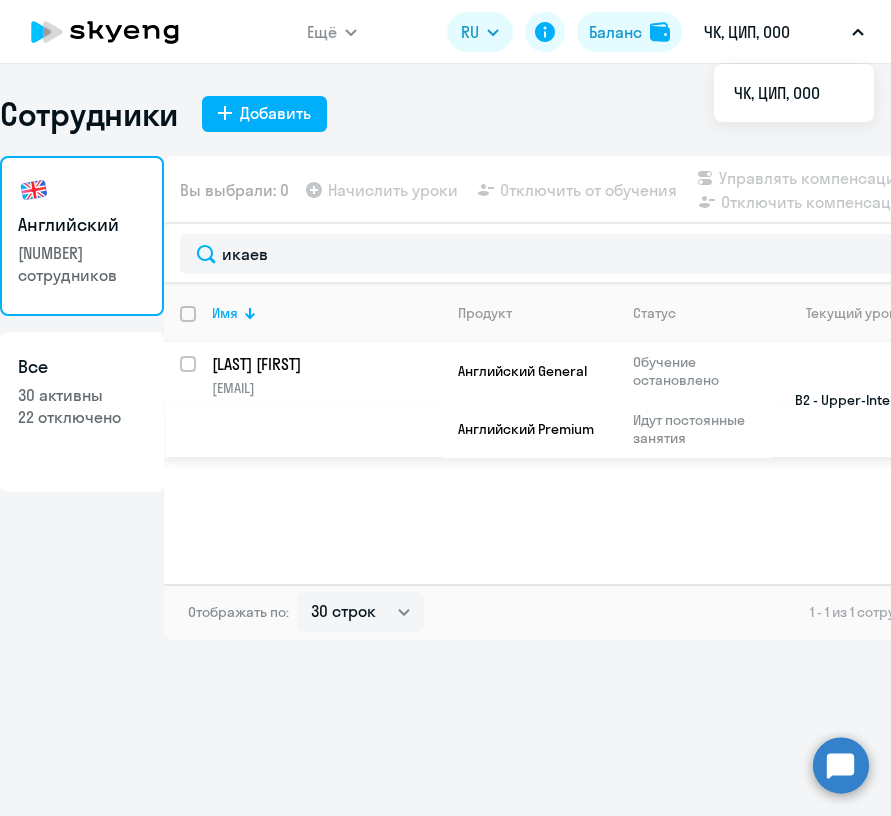 click on "[LAST] [FIRST]" 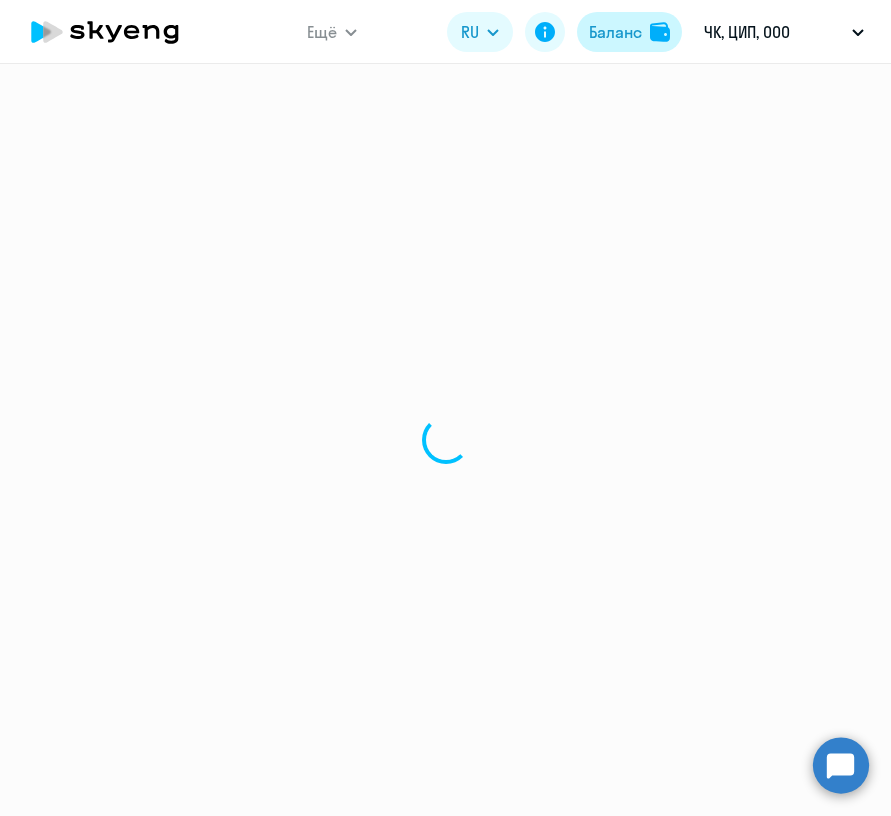 select on "english" 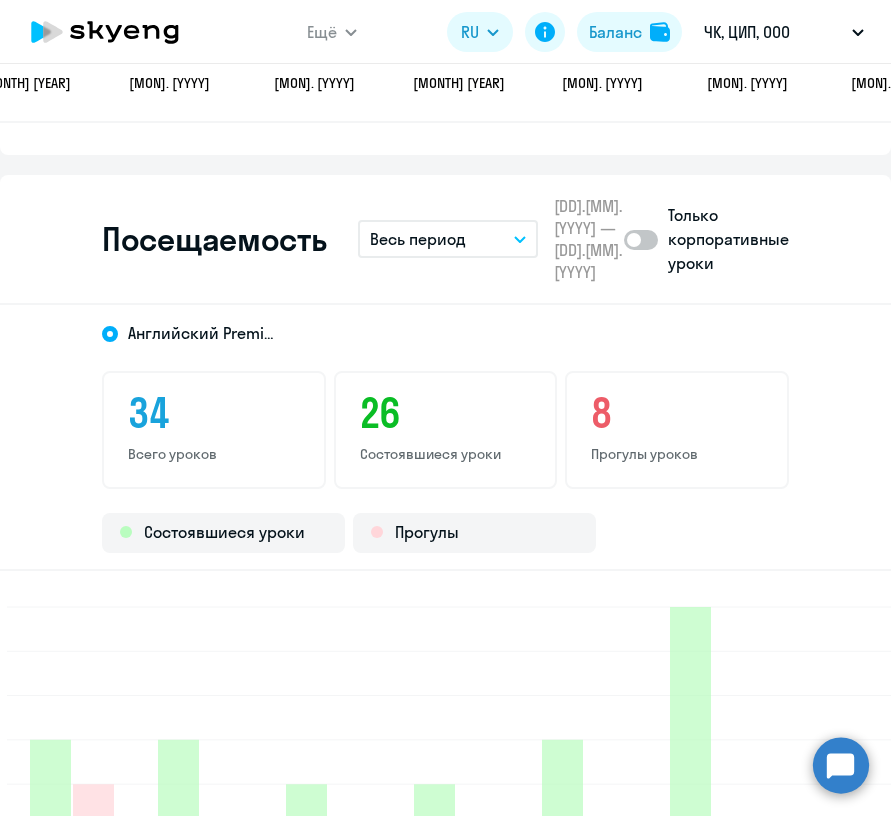 scroll, scrollTop: 2723, scrollLeft: 0, axis: vertical 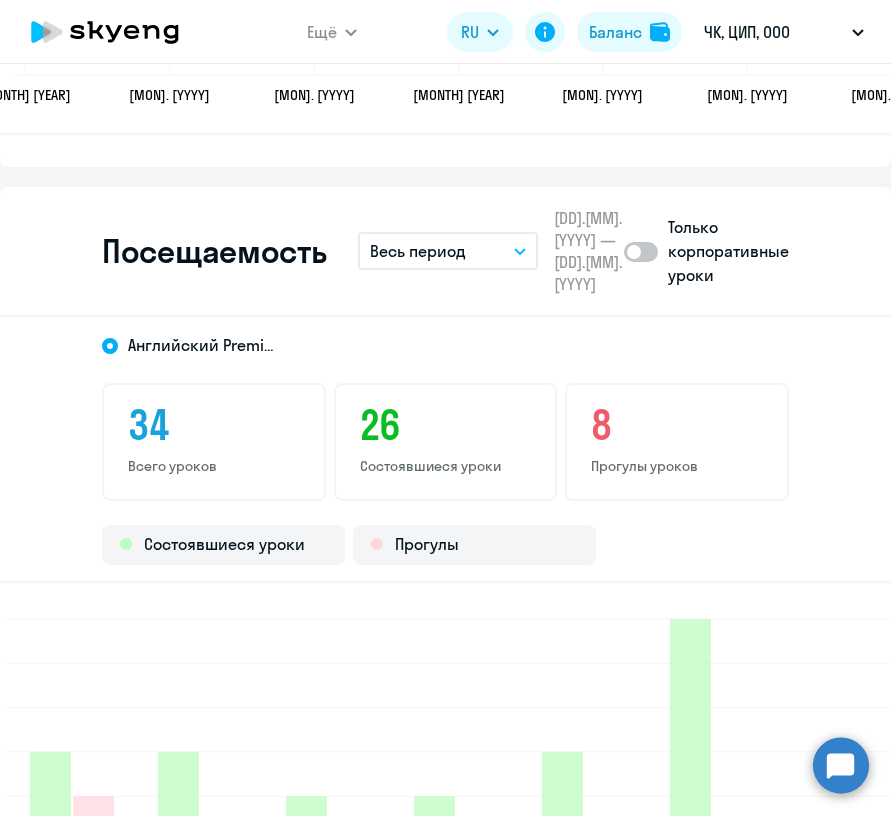 click on "Весь период" at bounding box center [448, 251] 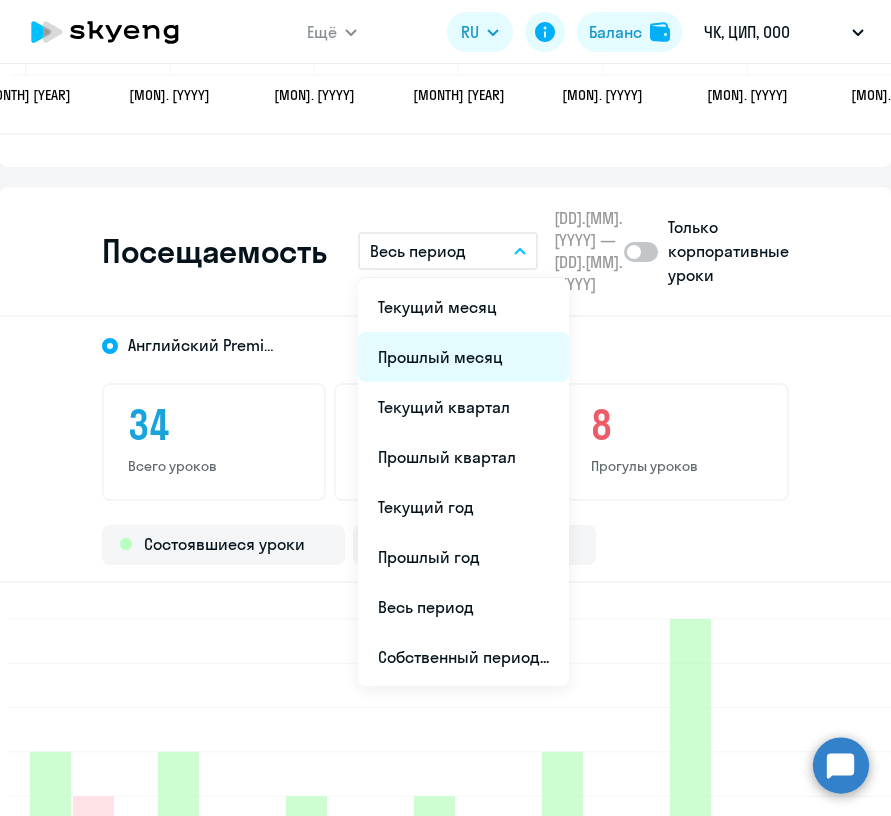 click on "Прошлый месяц" at bounding box center [463, 357] 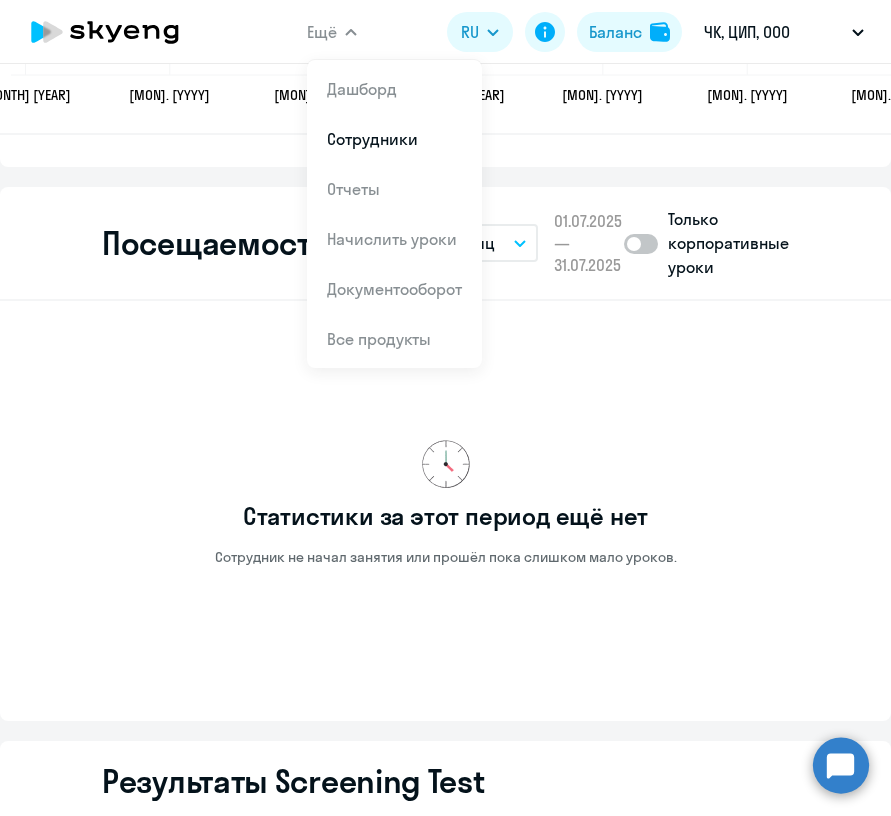 scroll, scrollTop: 0, scrollLeft: 0, axis: both 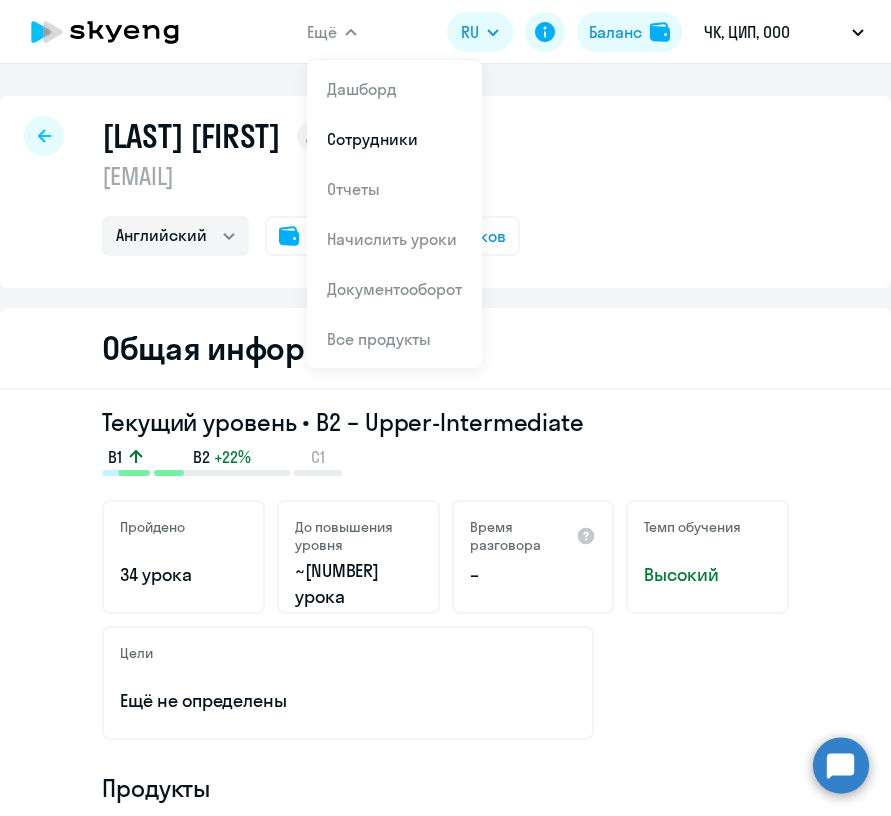 select on "30" 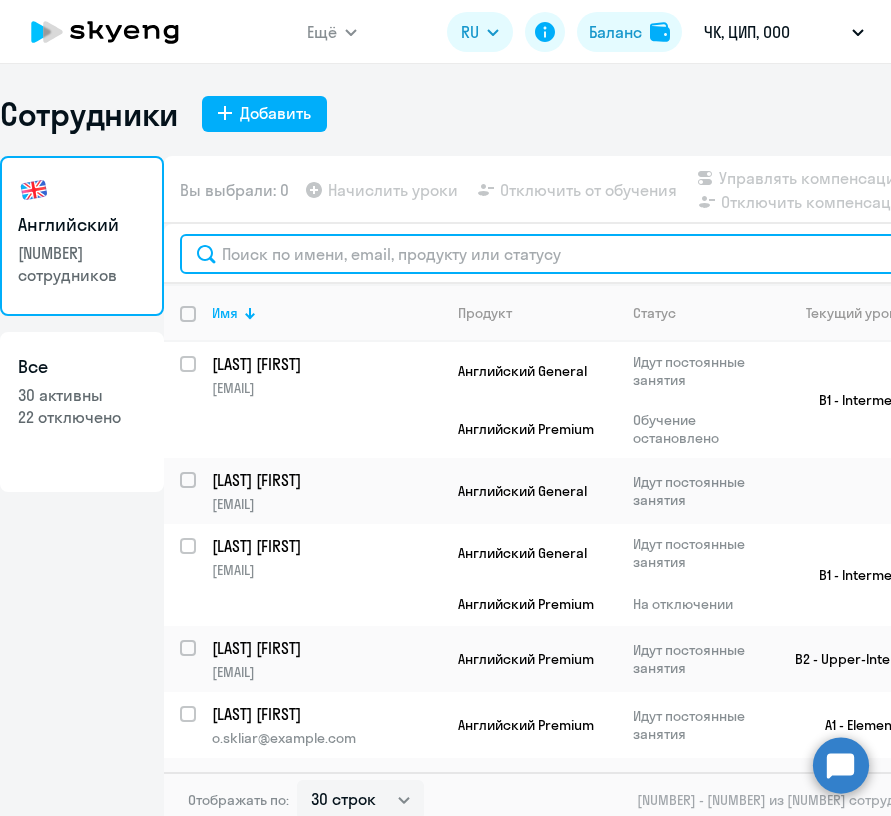 click 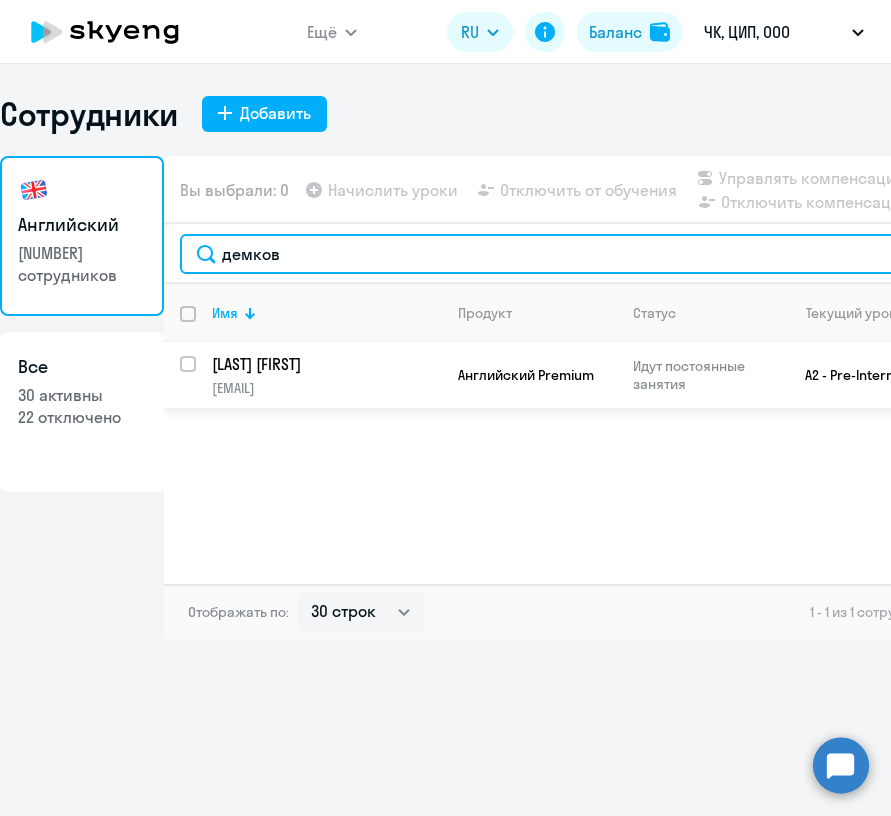 type on "демков" 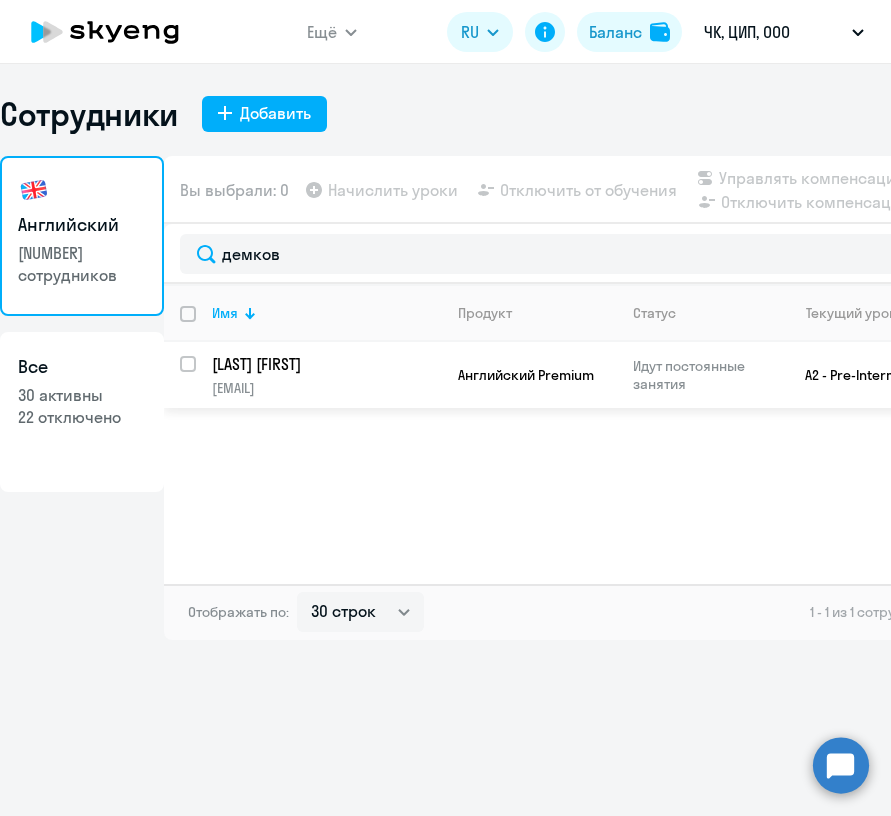 click on "[EMAIL]" 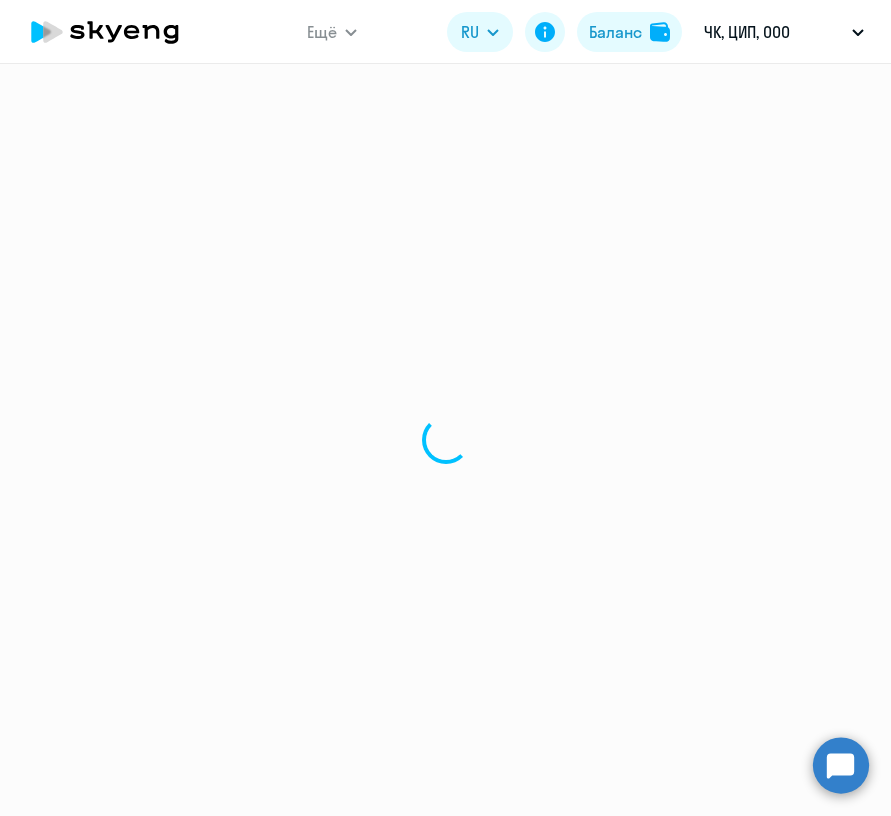 select on "english" 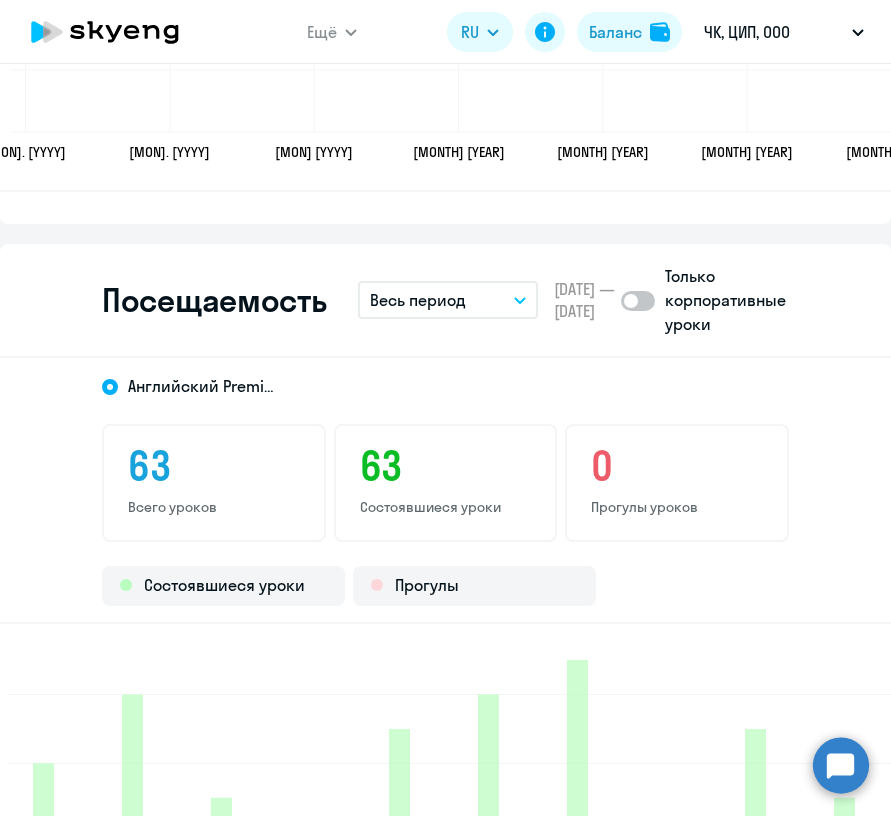 scroll, scrollTop: 2530, scrollLeft: 0, axis: vertical 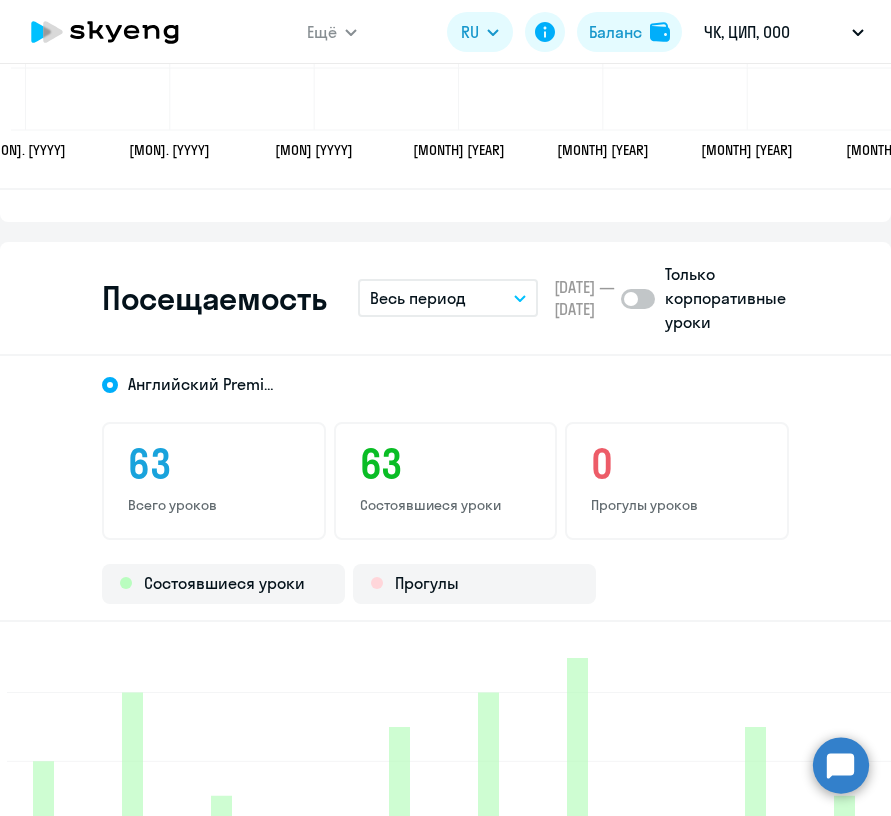 click on "Весь период" at bounding box center [448, 298] 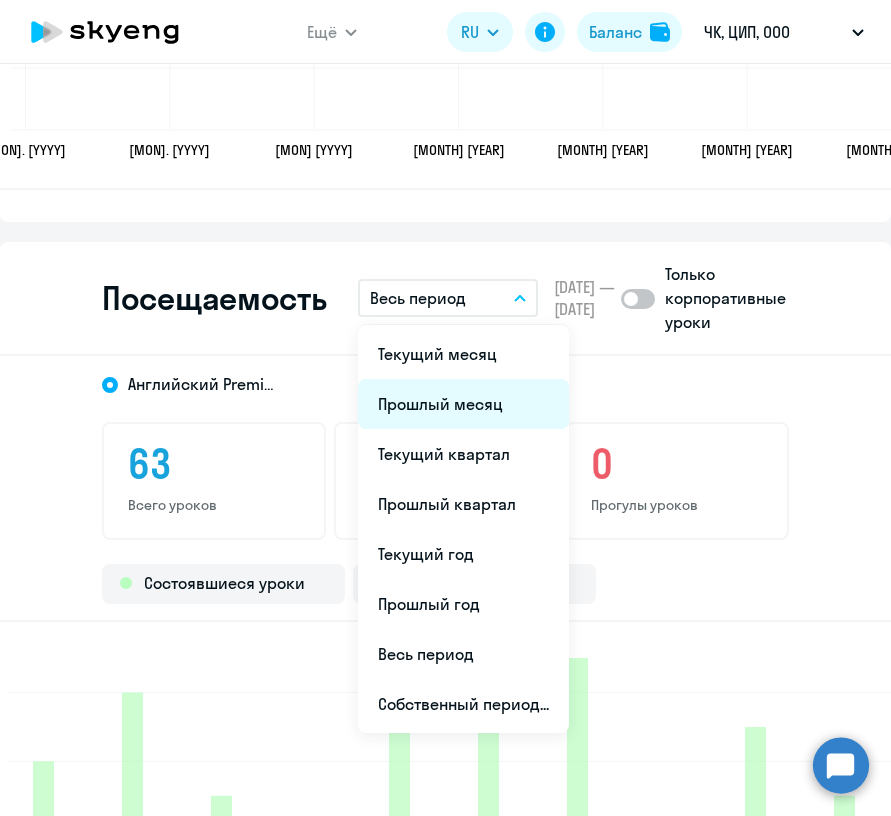 click on "Прошлый месяц" at bounding box center (463, 404) 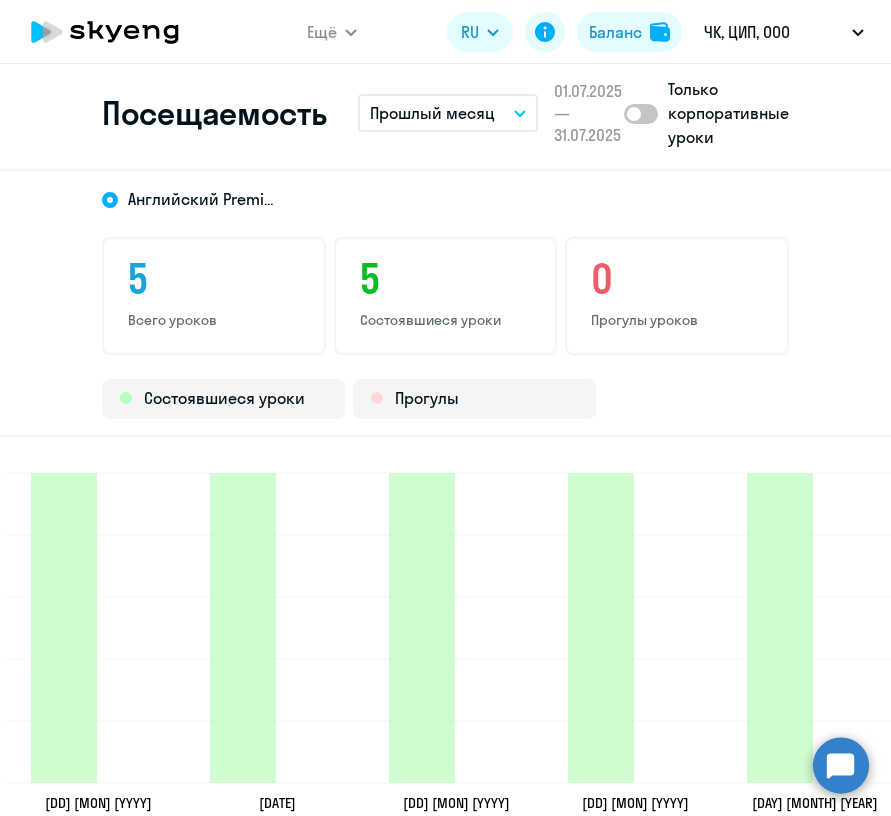 scroll, scrollTop: 2729, scrollLeft: 0, axis: vertical 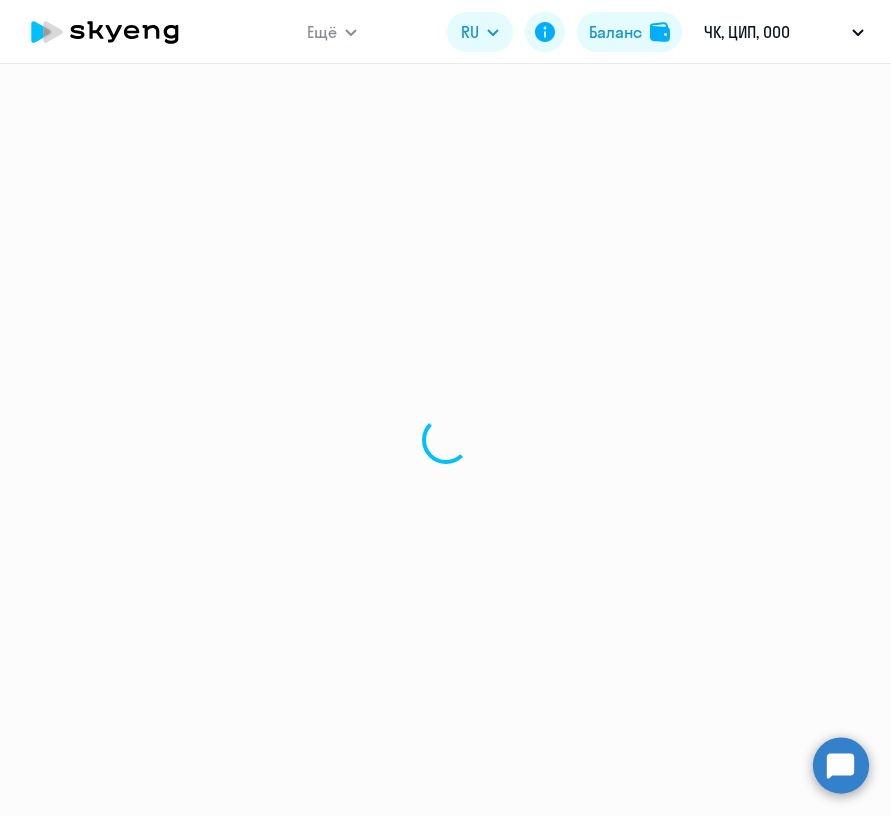 select on "30" 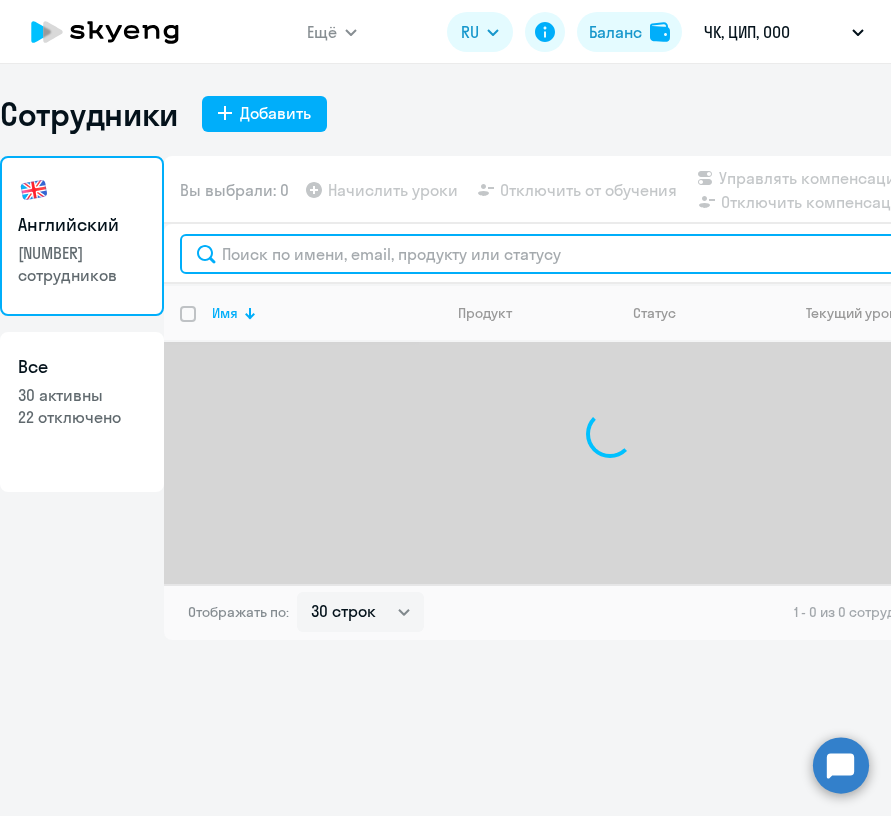 click 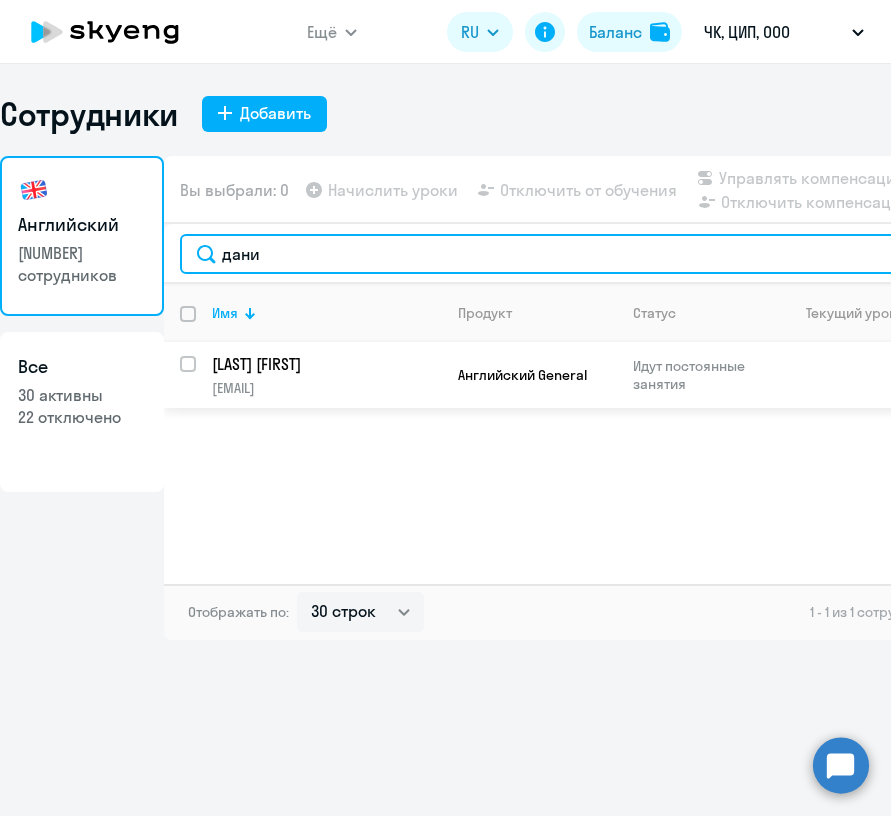 type on "дани" 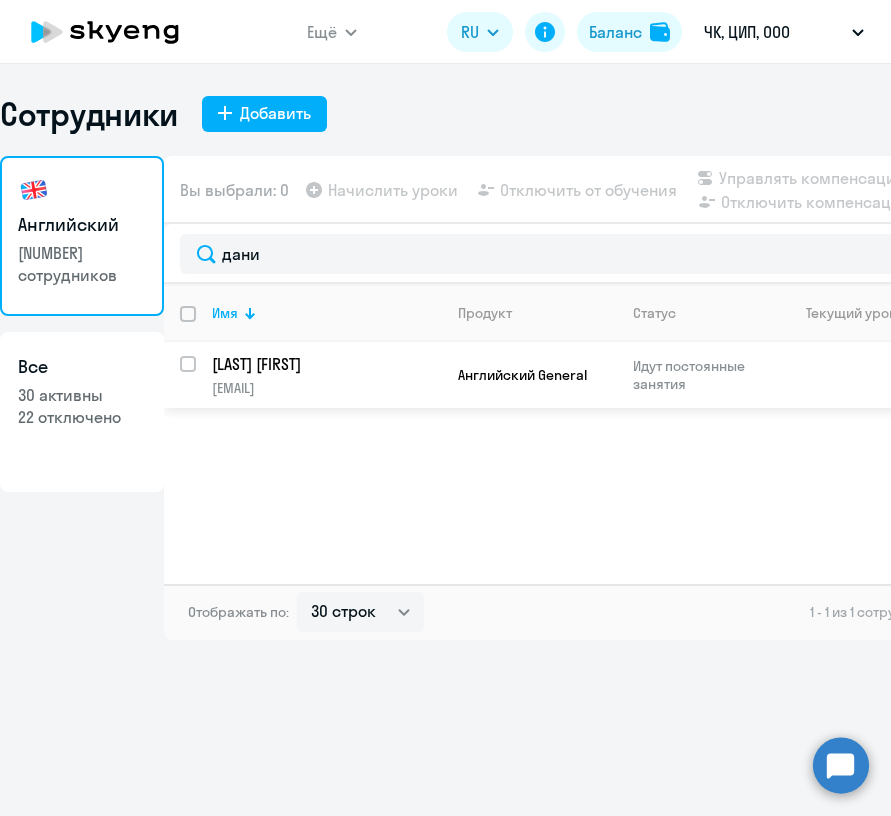 click on "[LAST] [FIRST]" 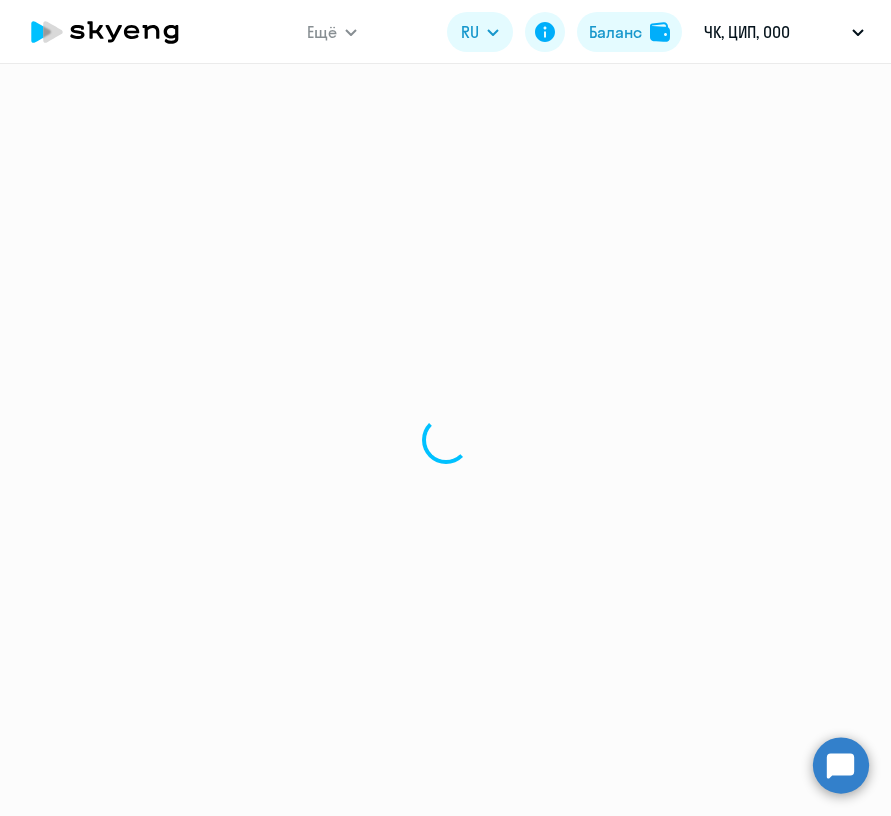 select on "english" 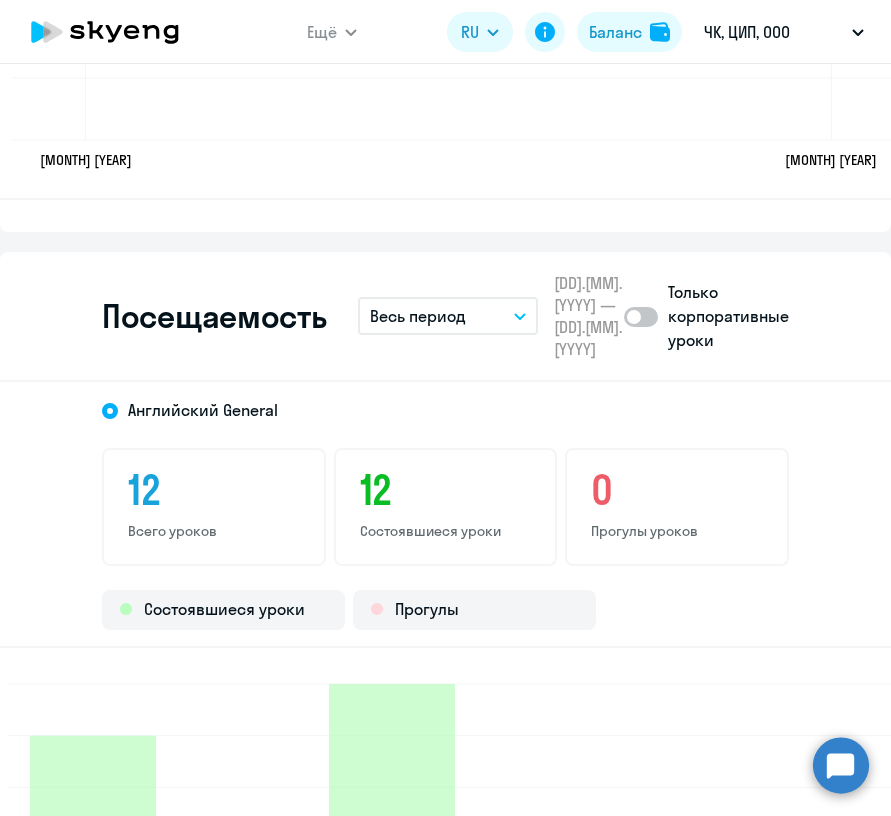 scroll, scrollTop: 2393, scrollLeft: 0, axis: vertical 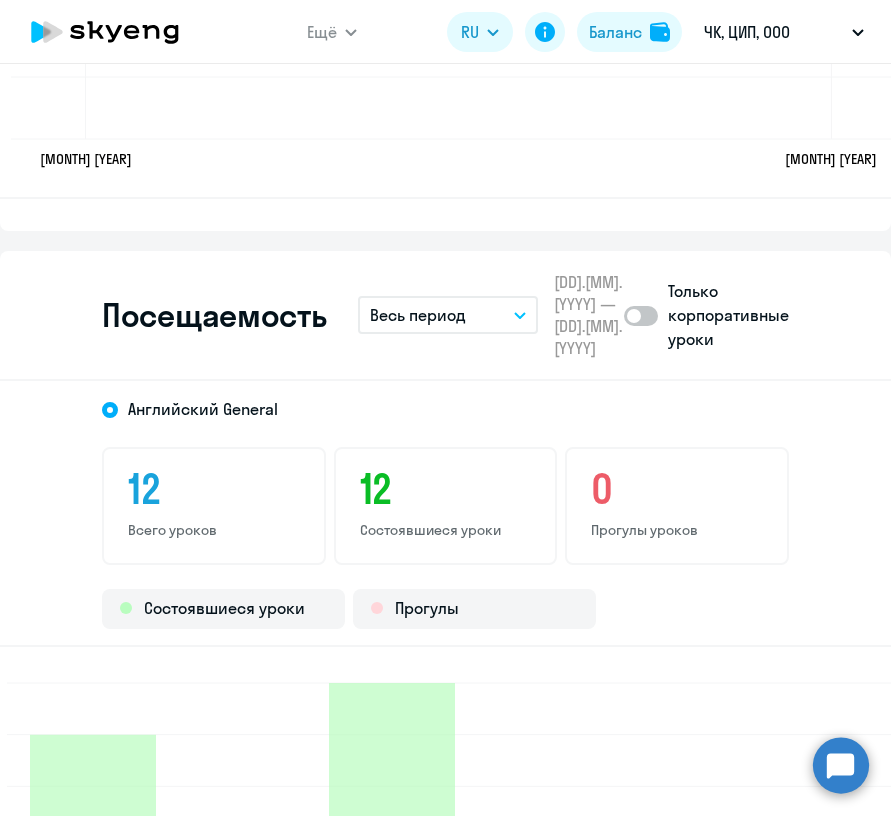 click on "Весь период" at bounding box center (418, 315) 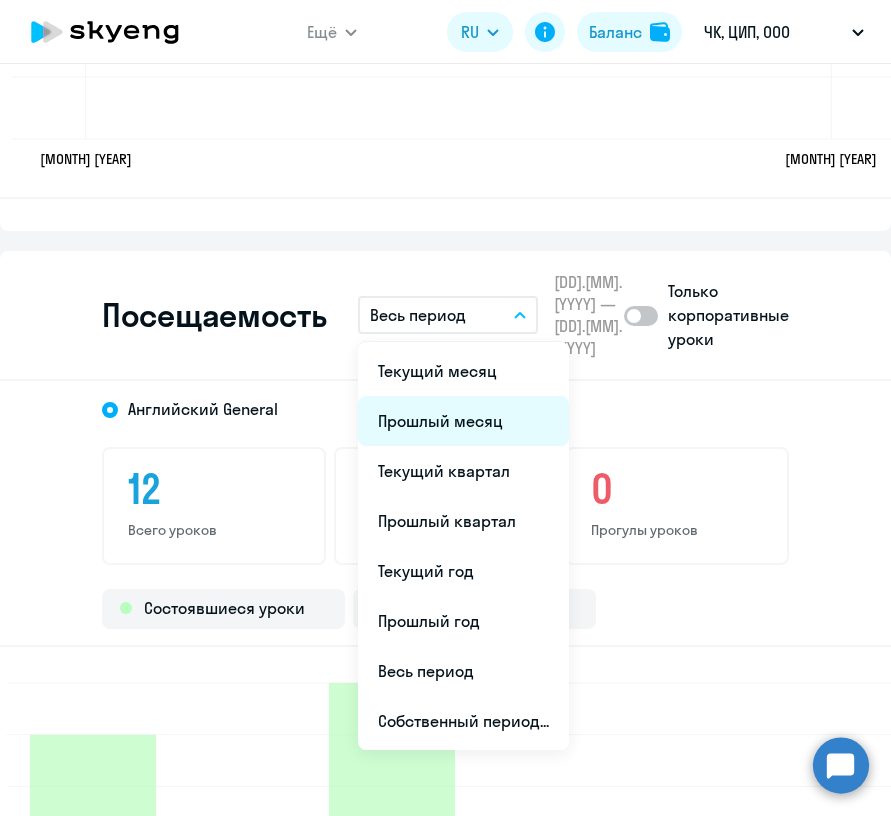 click on "Прошлый месяц" at bounding box center (463, 421) 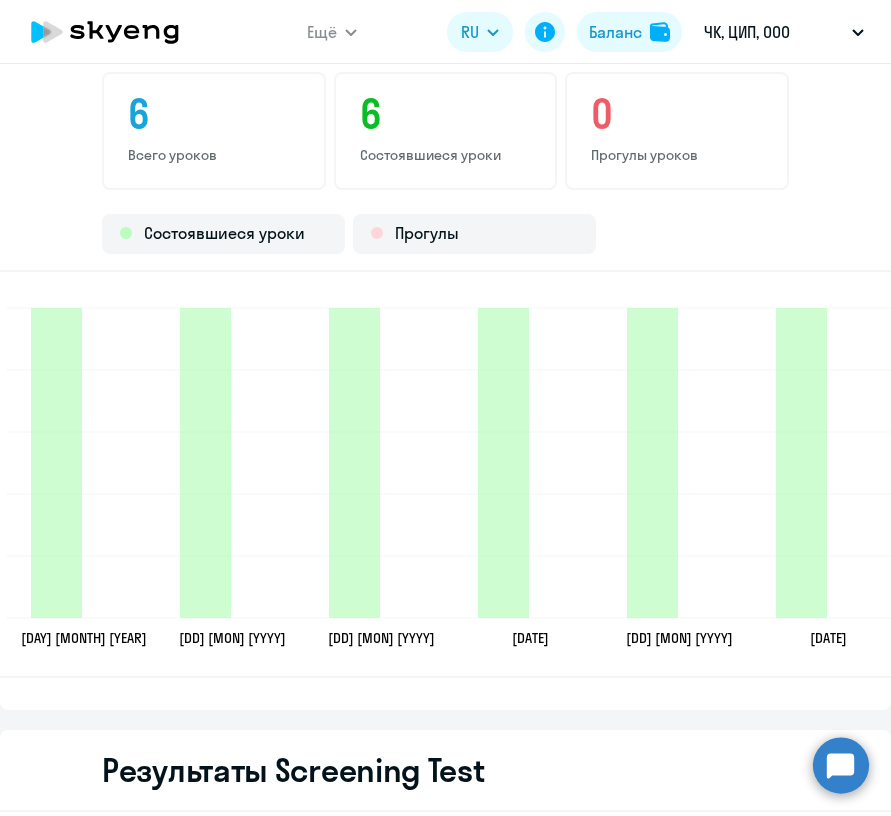 scroll, scrollTop: 2755, scrollLeft: 0, axis: vertical 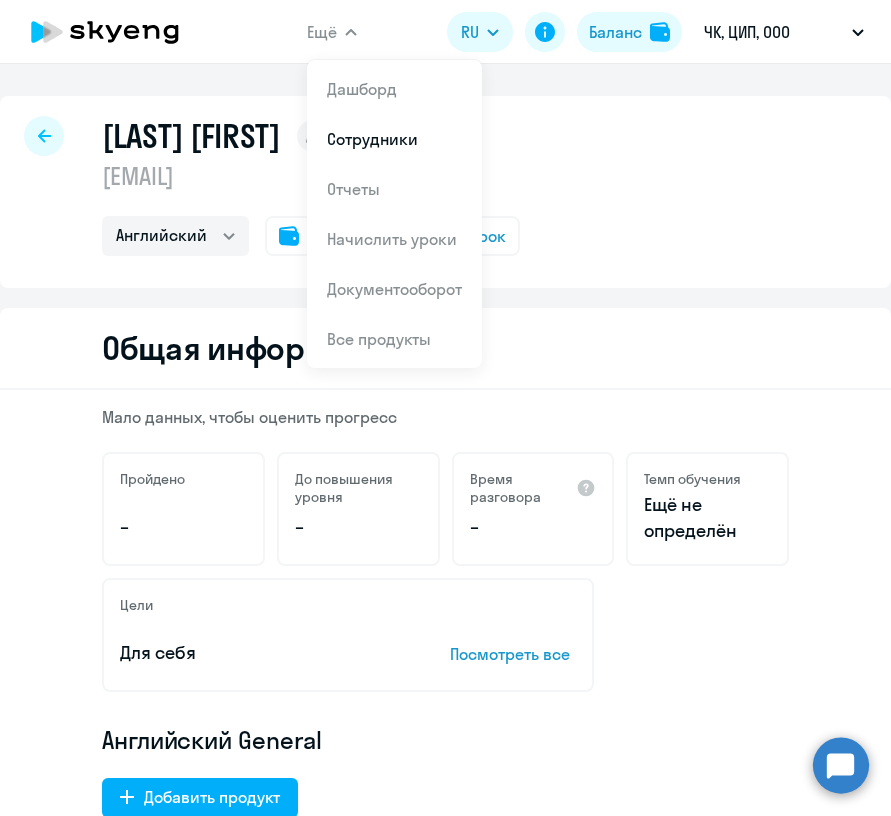 select on "30" 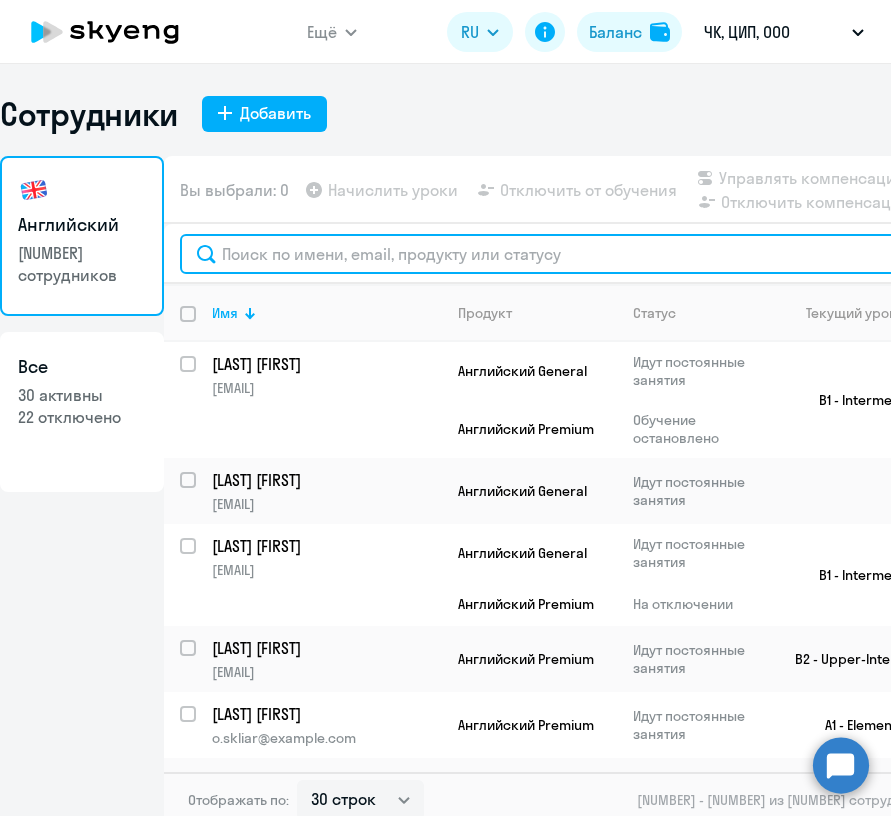 click 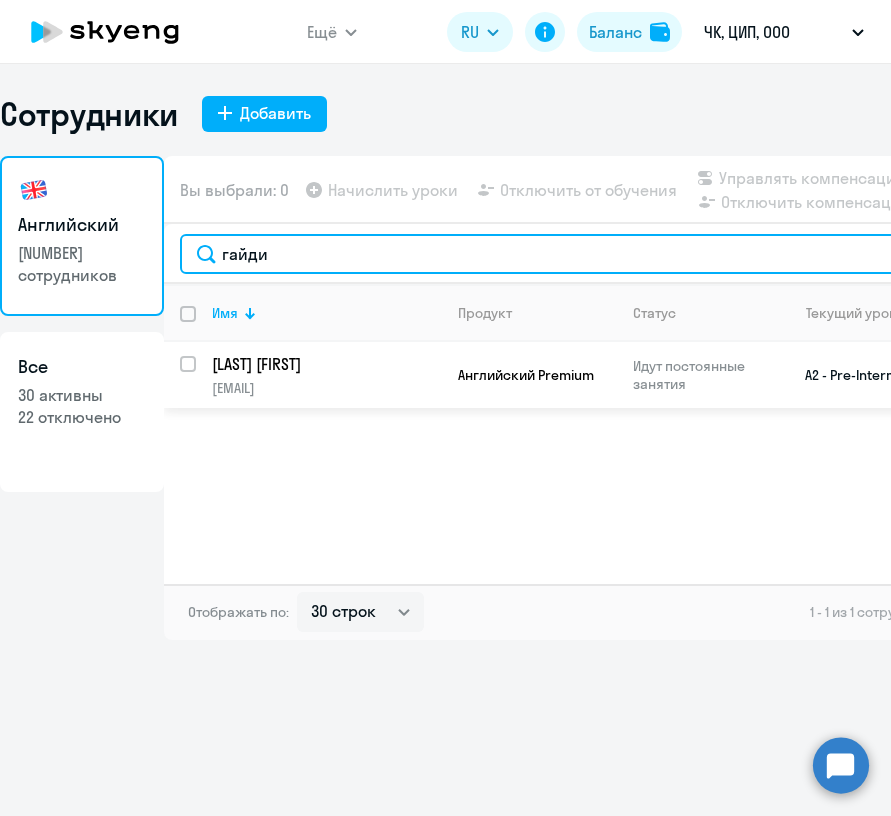 type on "гайди" 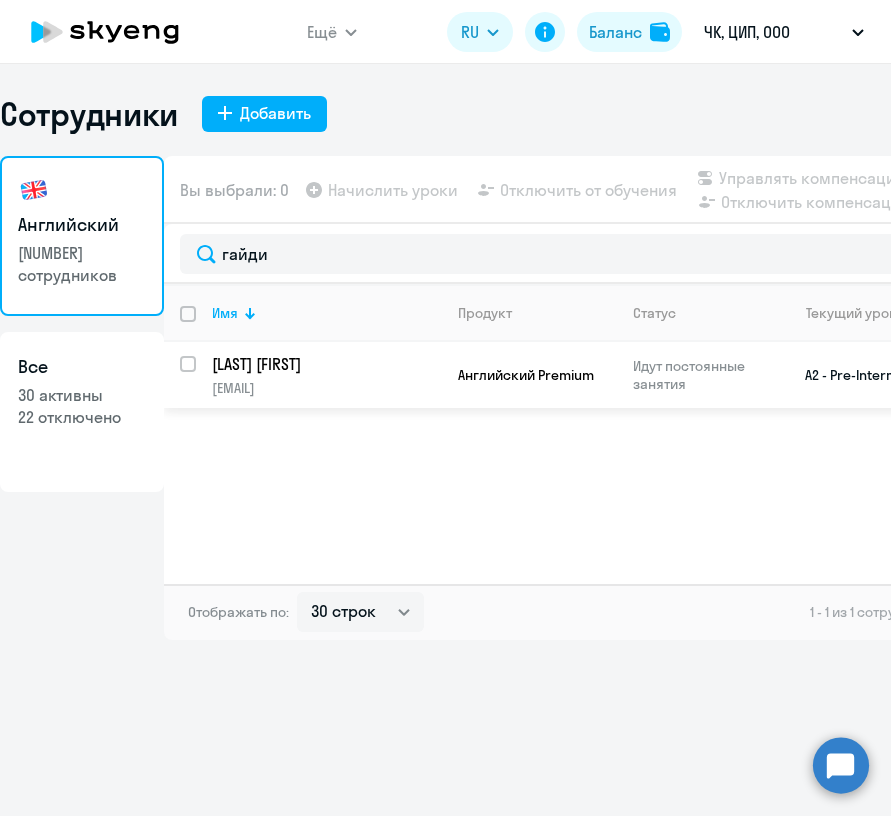 click on "[LAST] [FIRST]" 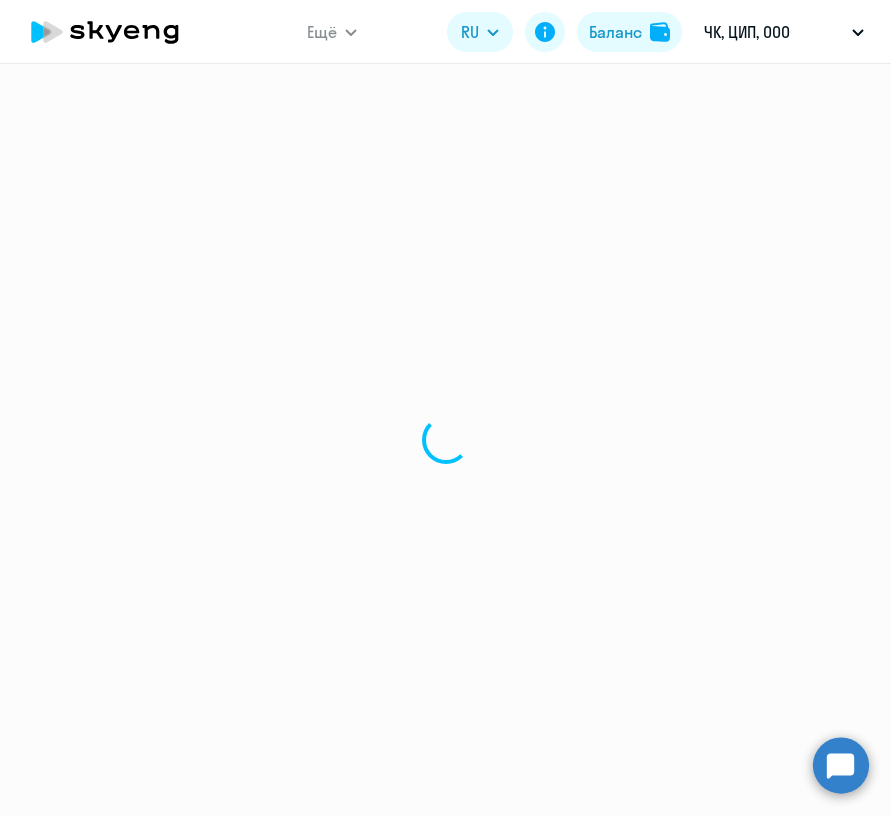 select on "english" 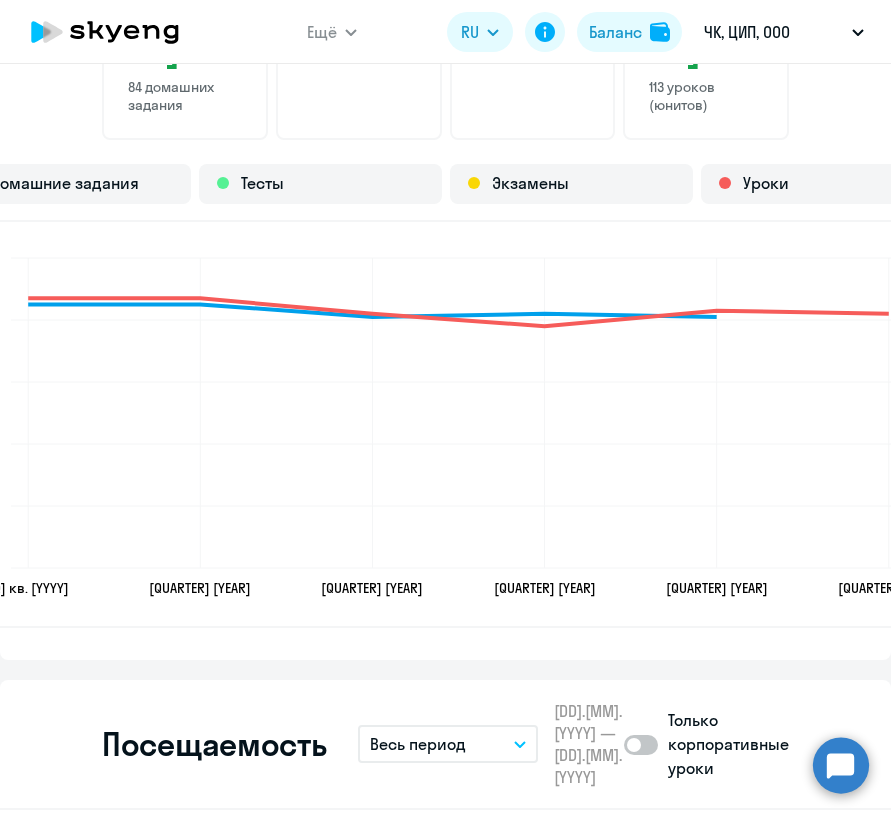 scroll, scrollTop: 2192, scrollLeft: 0, axis: vertical 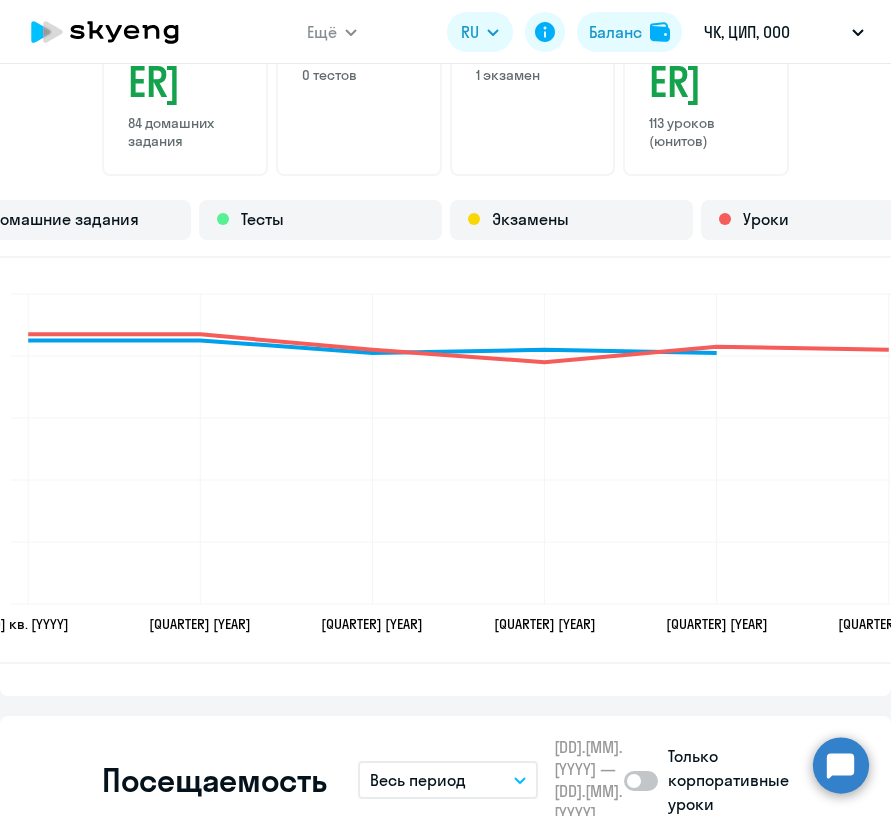 click on "Весь период" at bounding box center (448, 780) 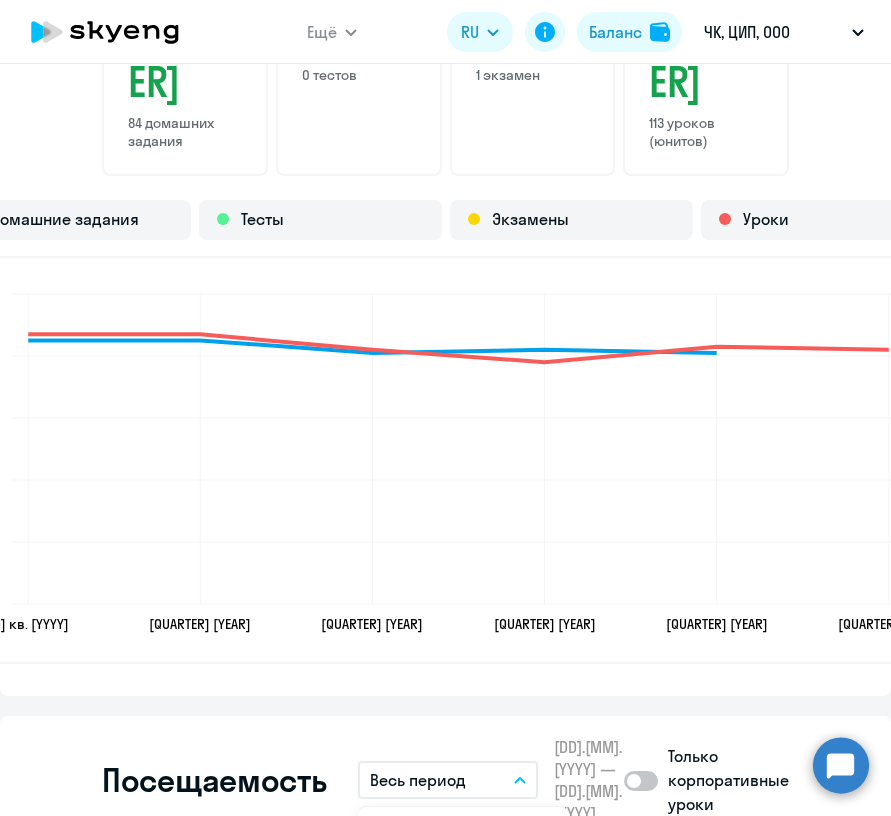 click on "Прошлый месяц" at bounding box center (463, 886) 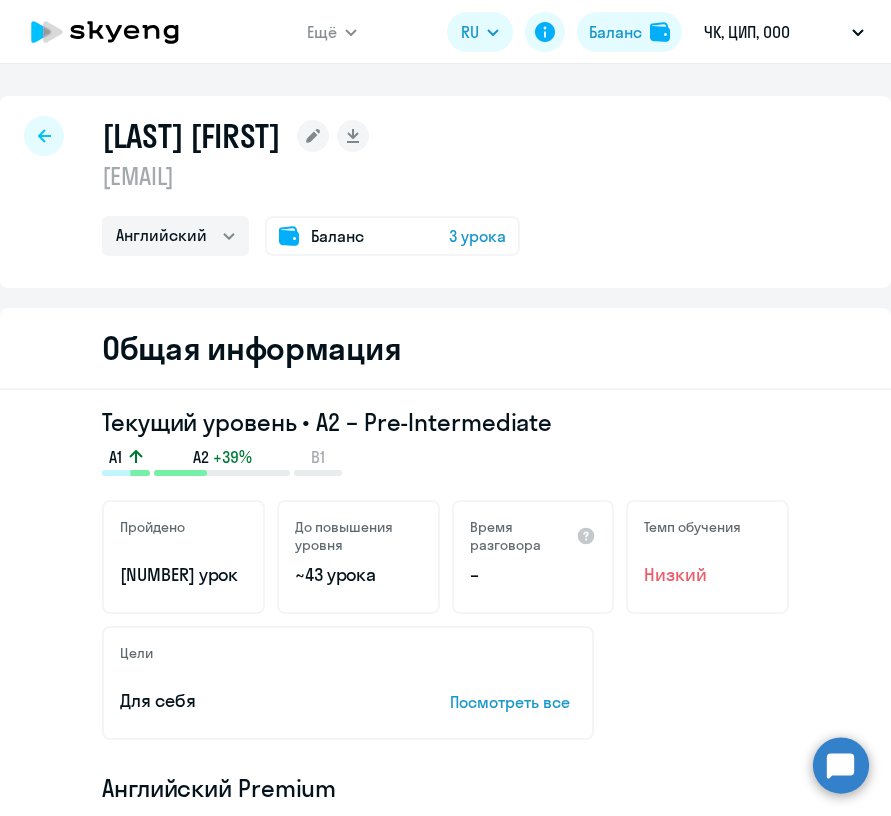 scroll, scrollTop: 0, scrollLeft: 0, axis: both 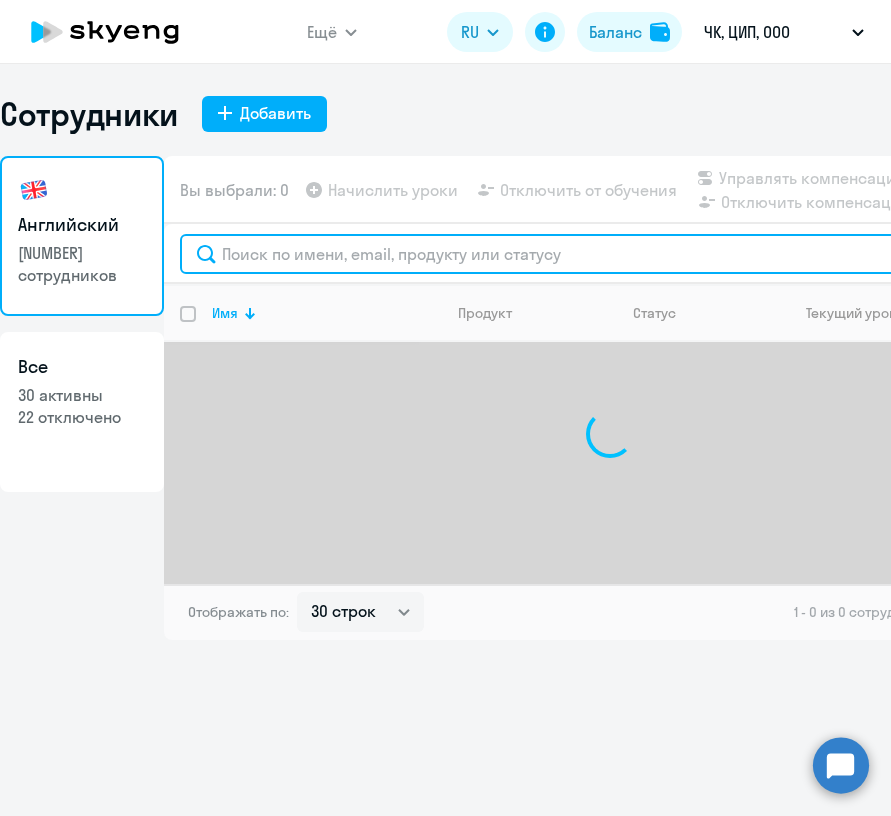 click 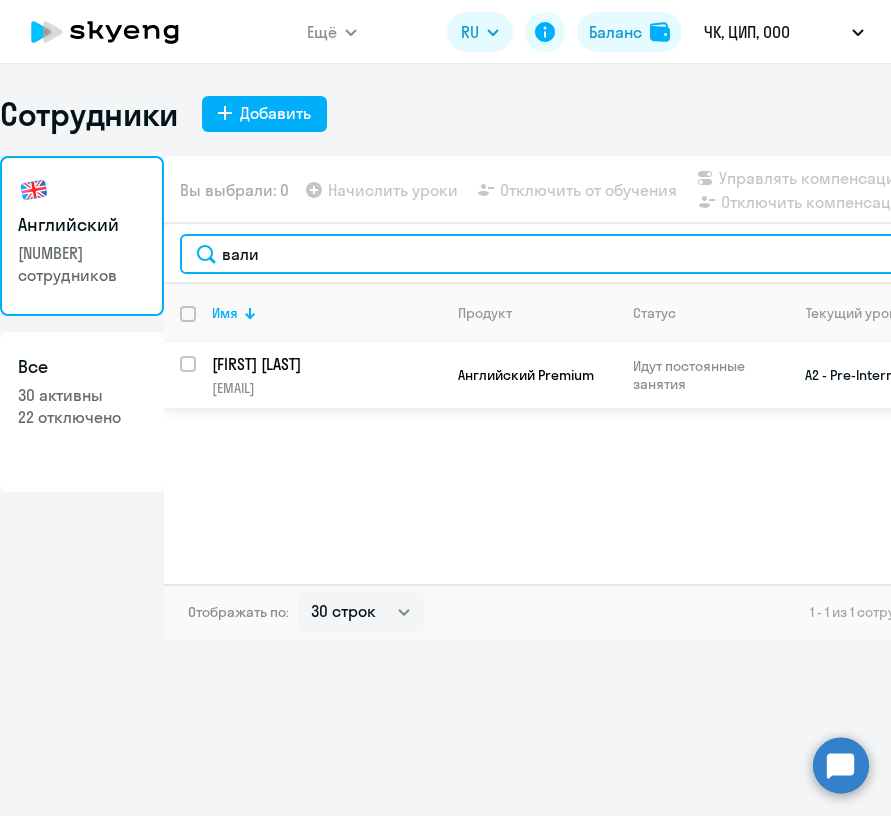 type on "вали" 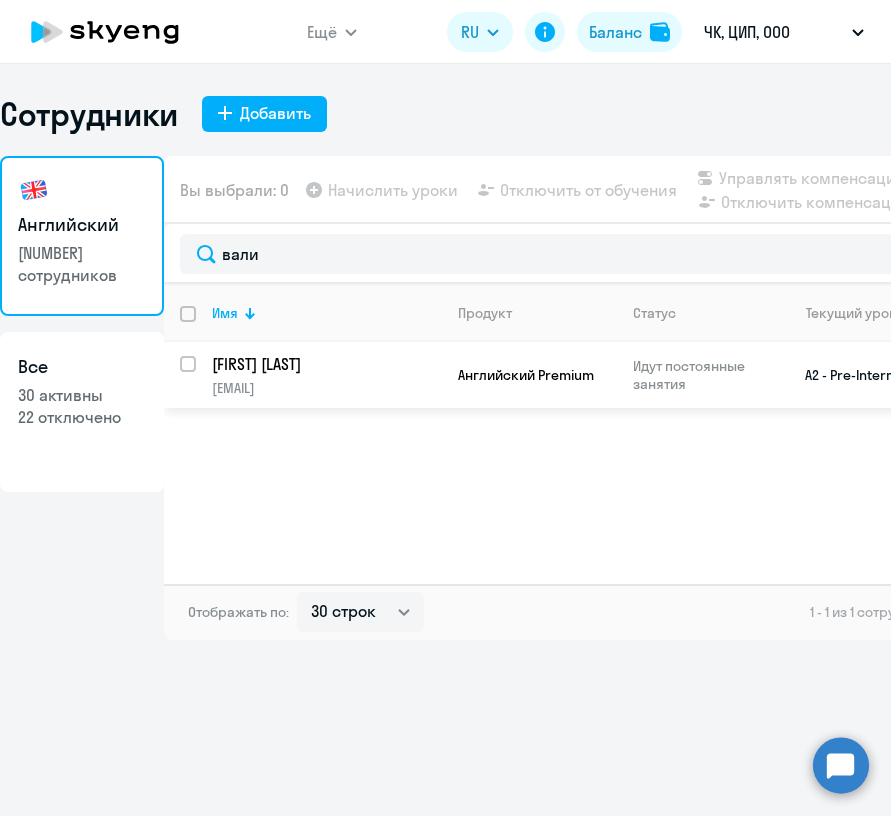 click on "[FIRST] [LAST]" 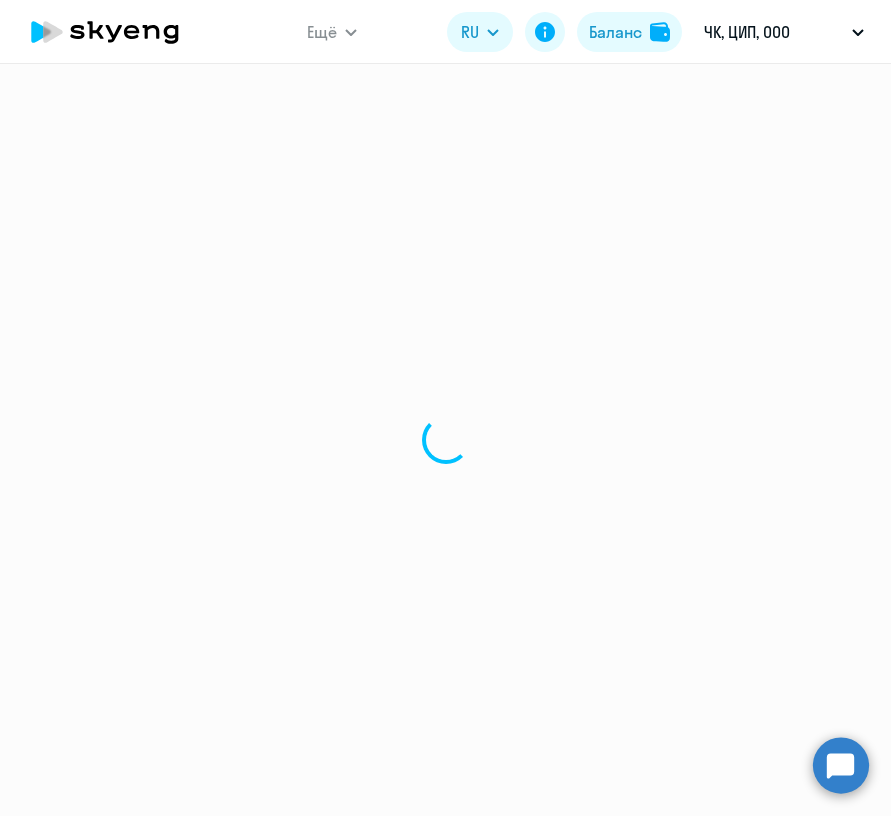 select on "english" 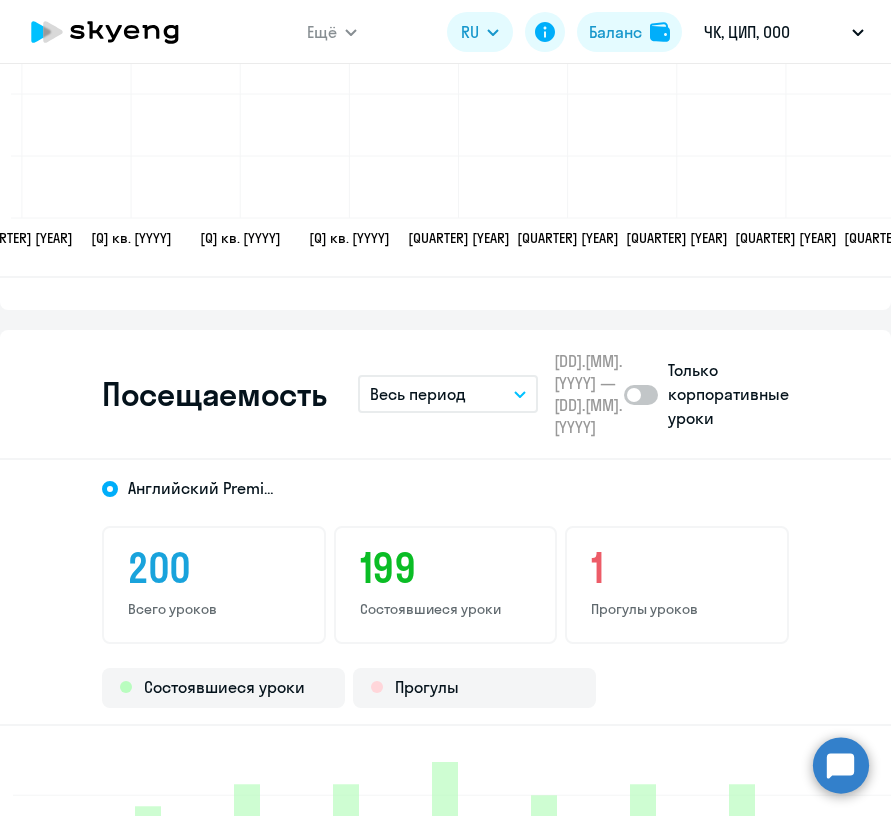 scroll, scrollTop: 2531, scrollLeft: 0, axis: vertical 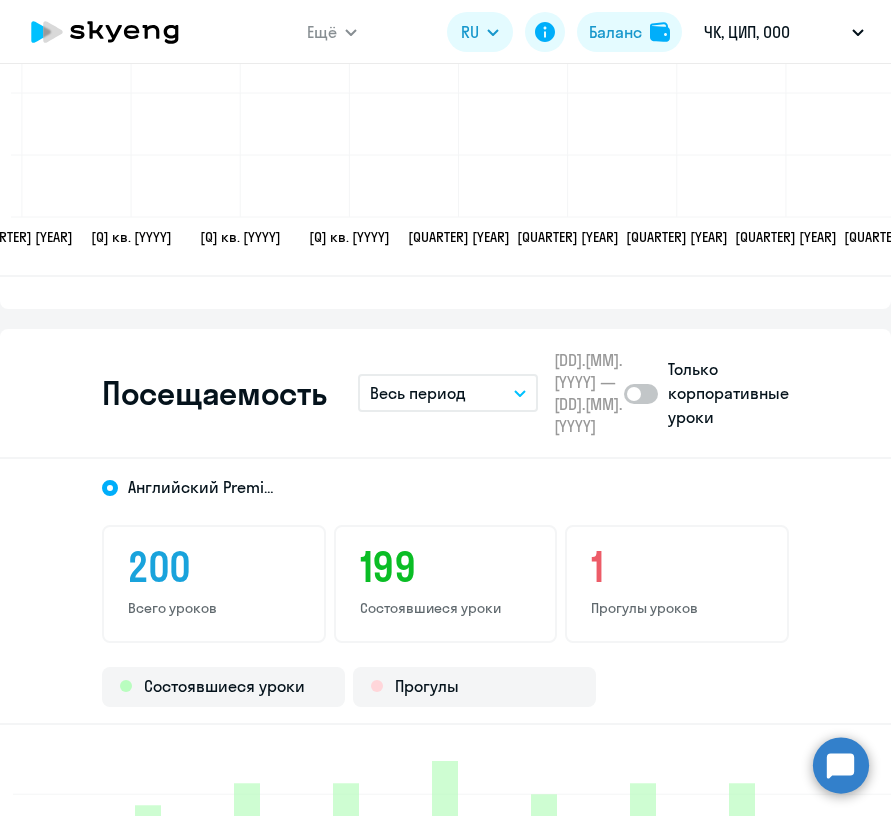 click on "Весь период" at bounding box center [448, 393] 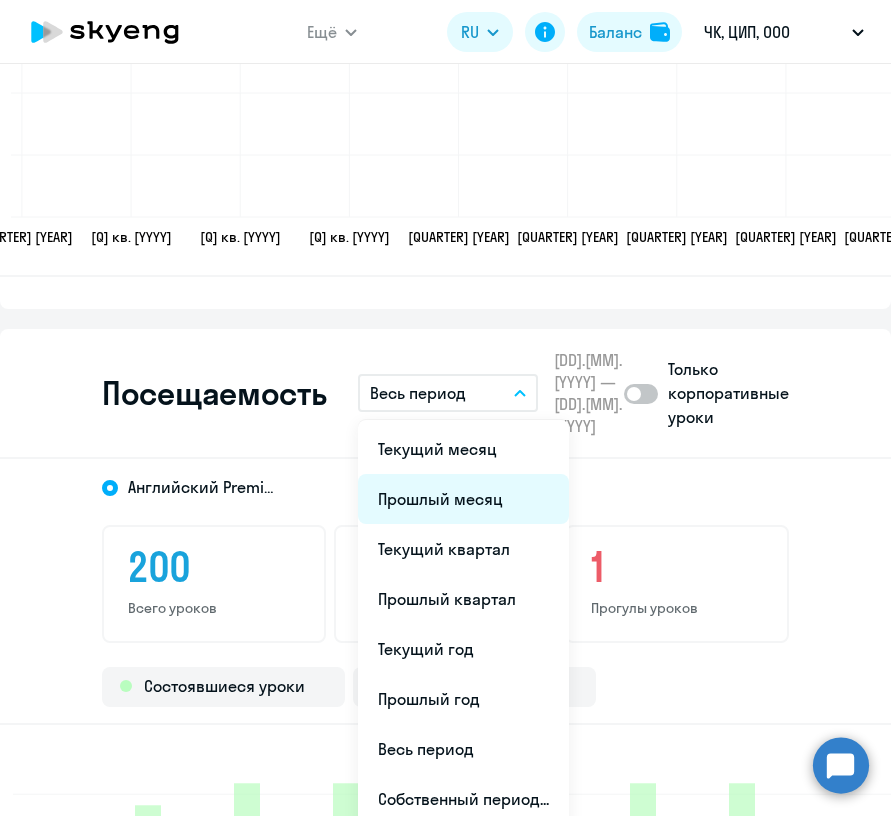 click on "Прошлый месяц" at bounding box center (463, 499) 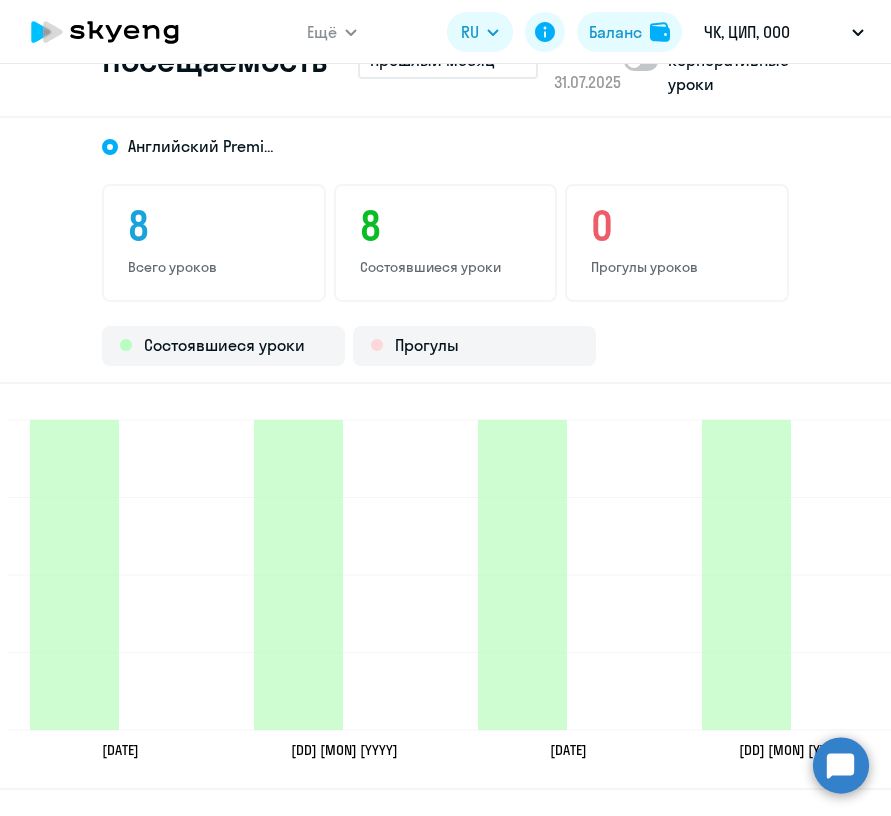 scroll, scrollTop: 2881, scrollLeft: 0, axis: vertical 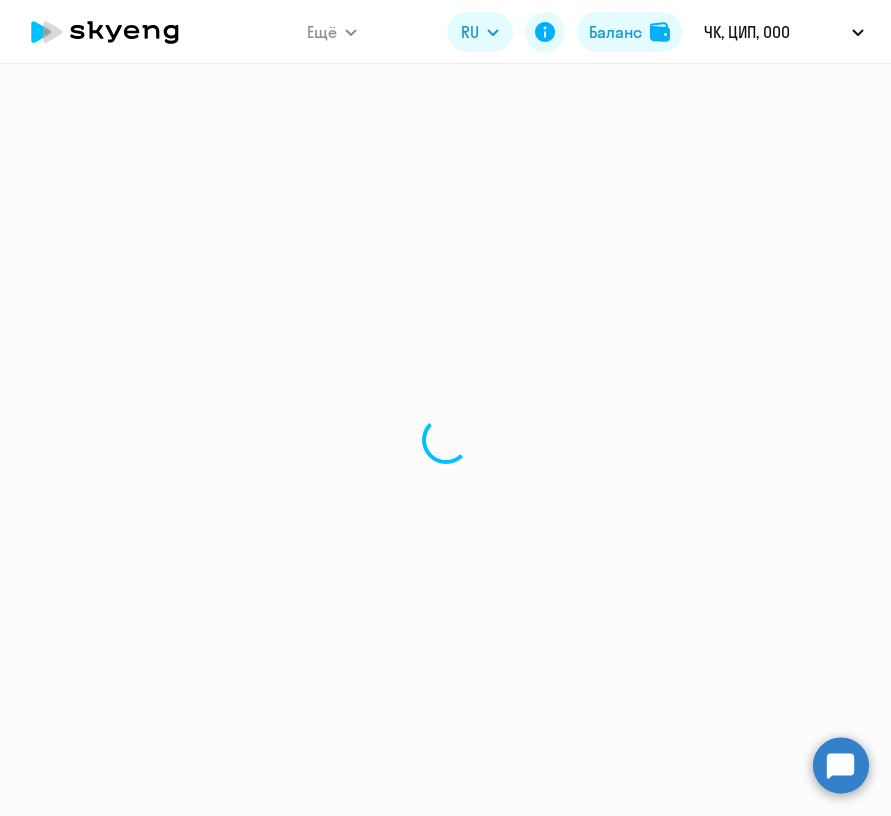 select on "30" 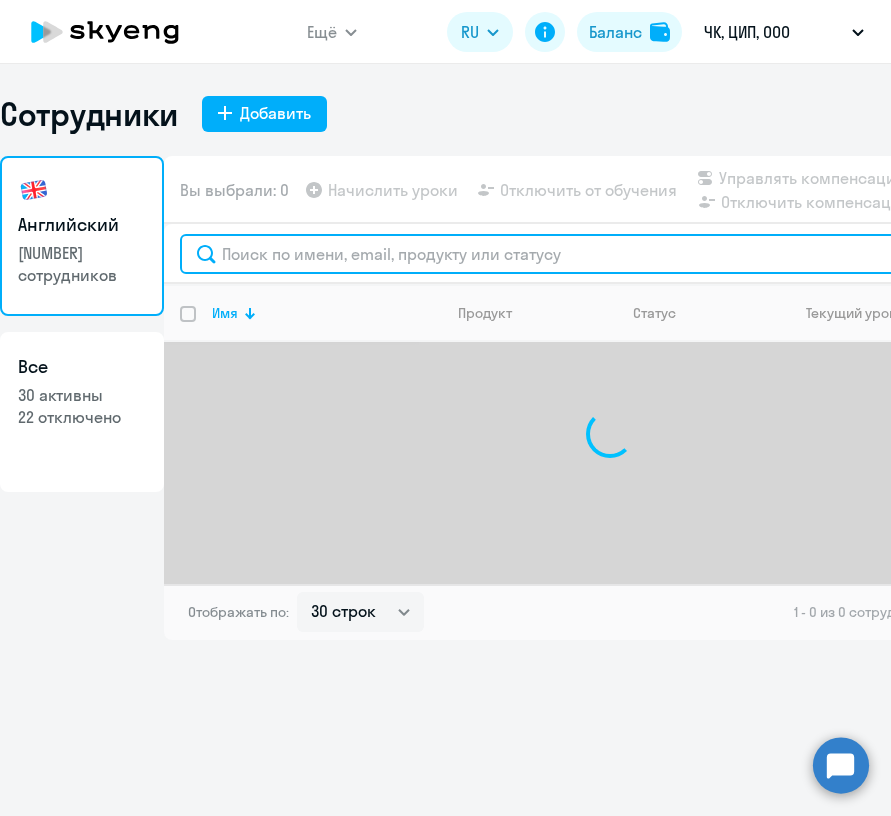 click 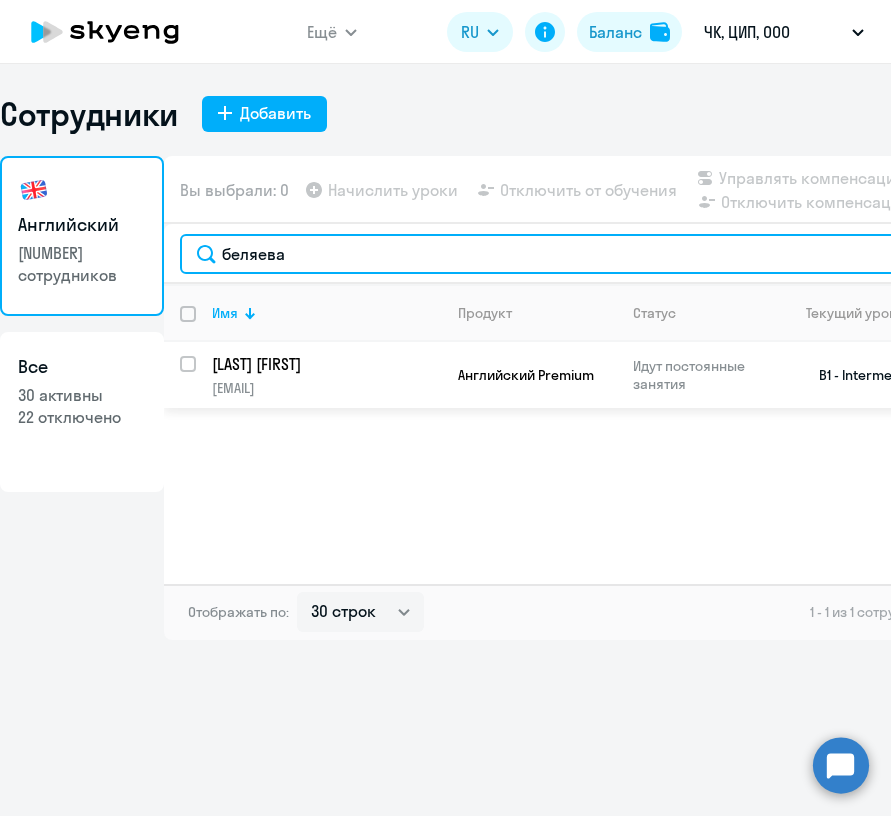 type on "беляева" 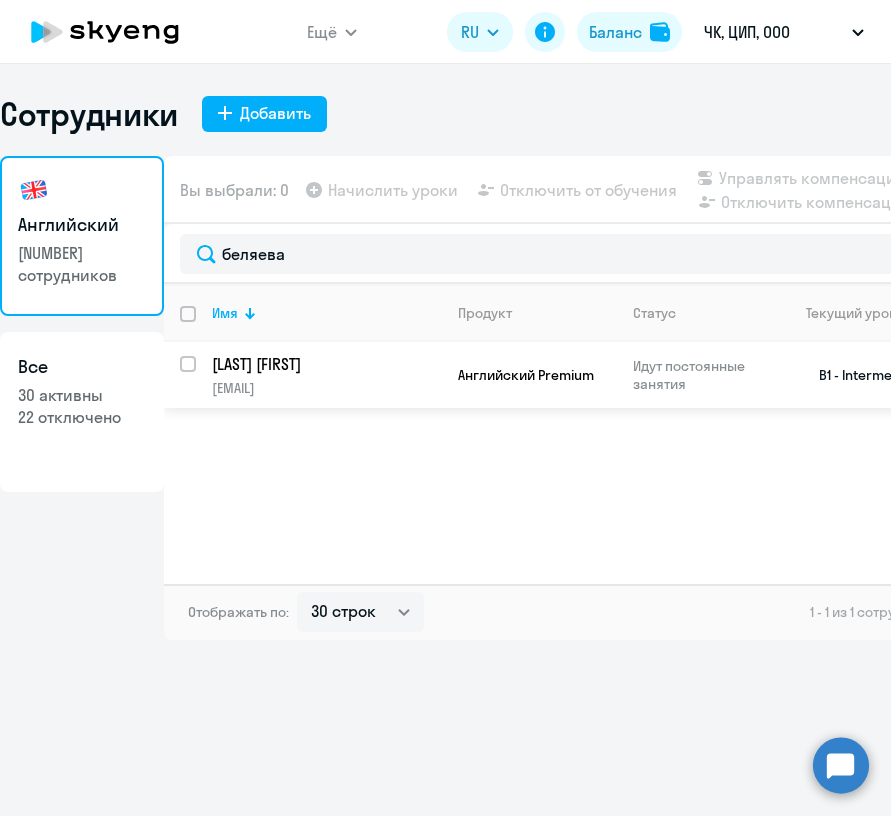 click on "[LAST] [FIRST]" 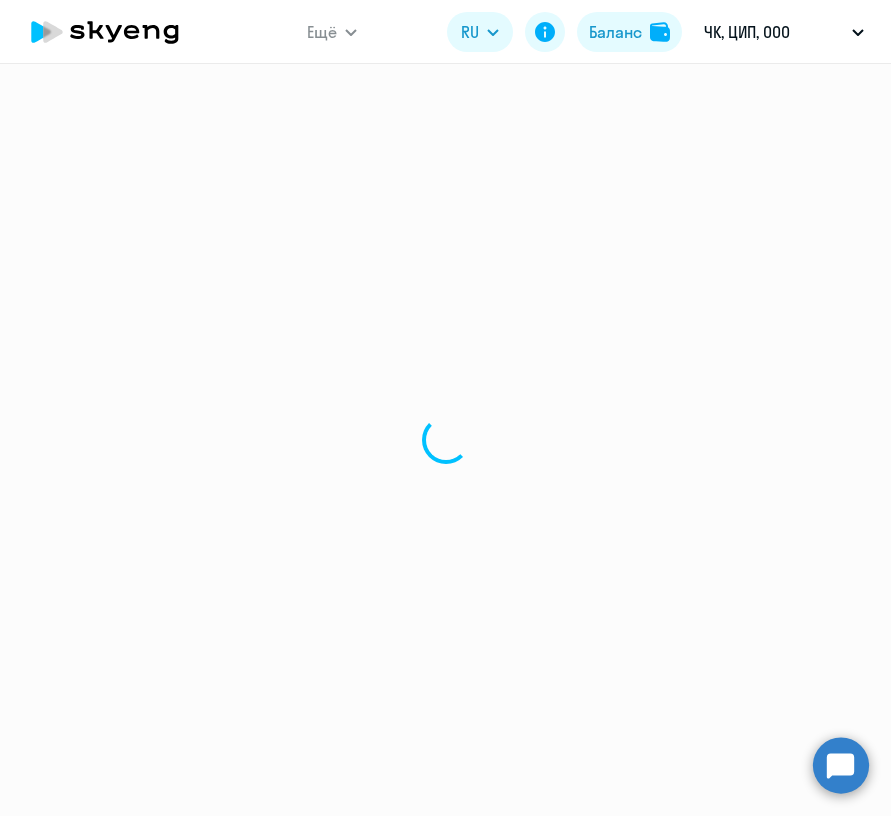 select on "english" 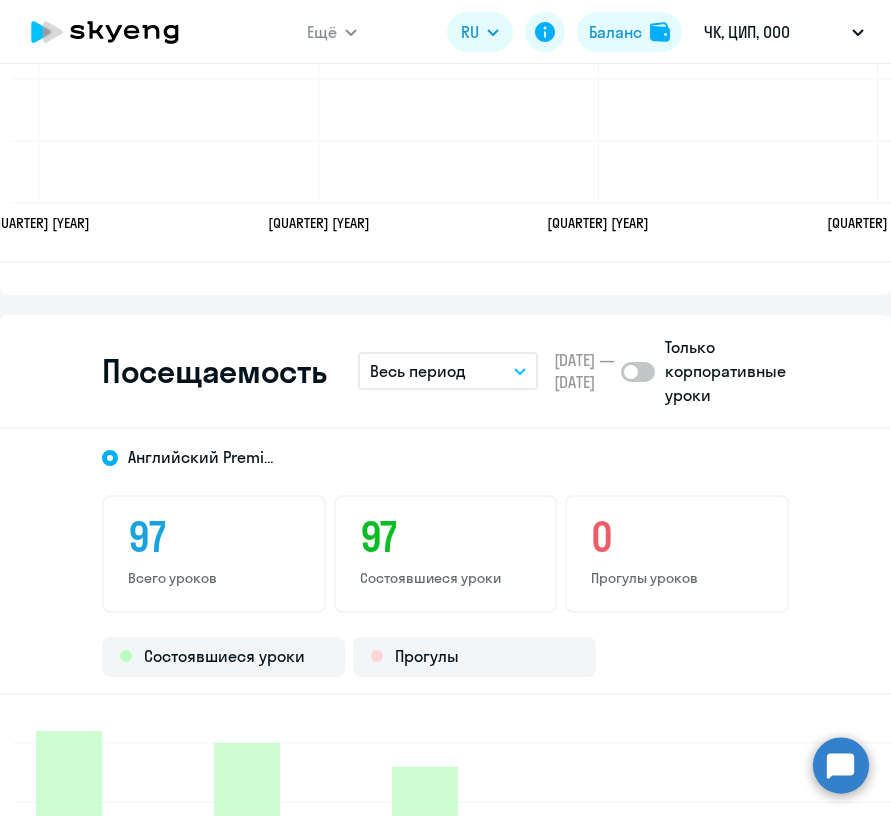 scroll, scrollTop: 2512, scrollLeft: 0, axis: vertical 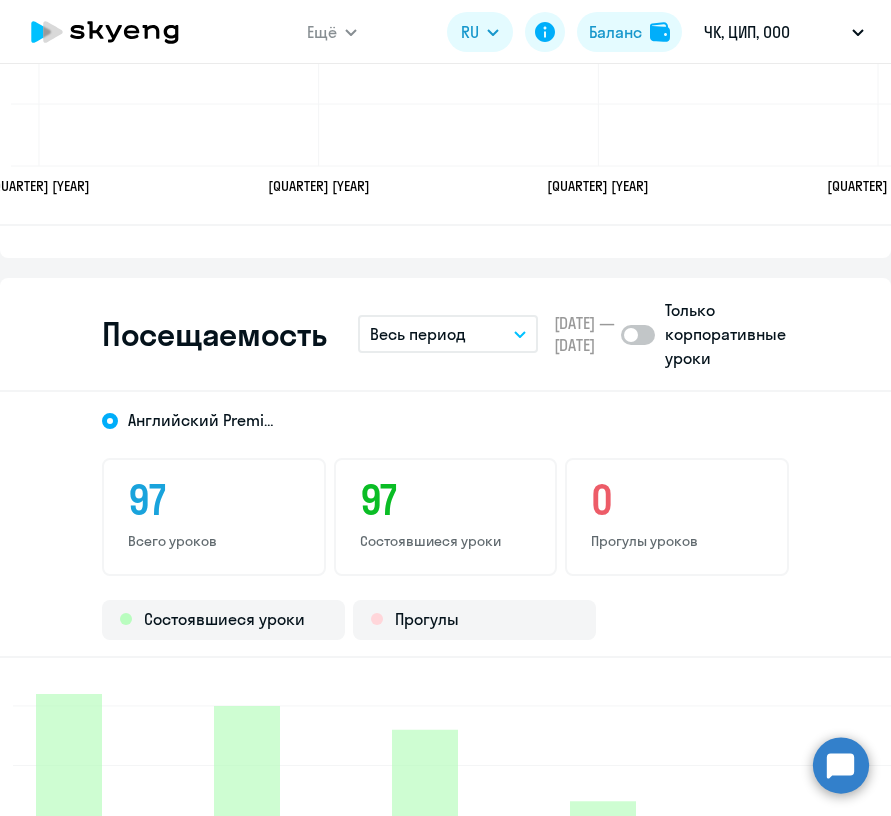 click on "Весь период" at bounding box center (448, 334) 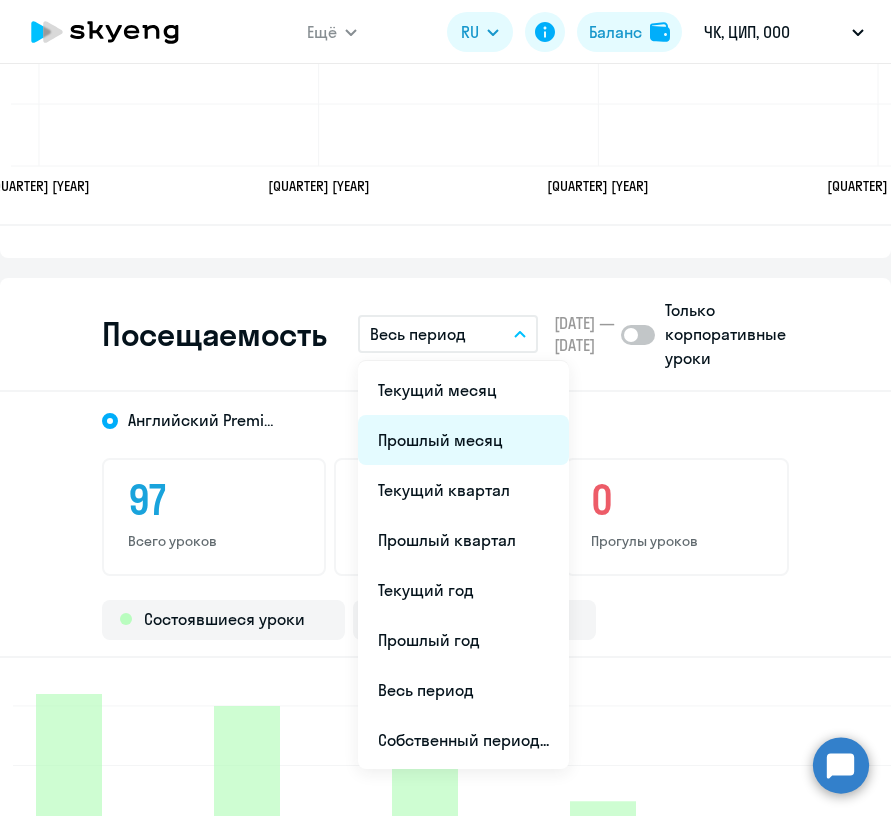 click on "Прошлый месяц" at bounding box center (463, 440) 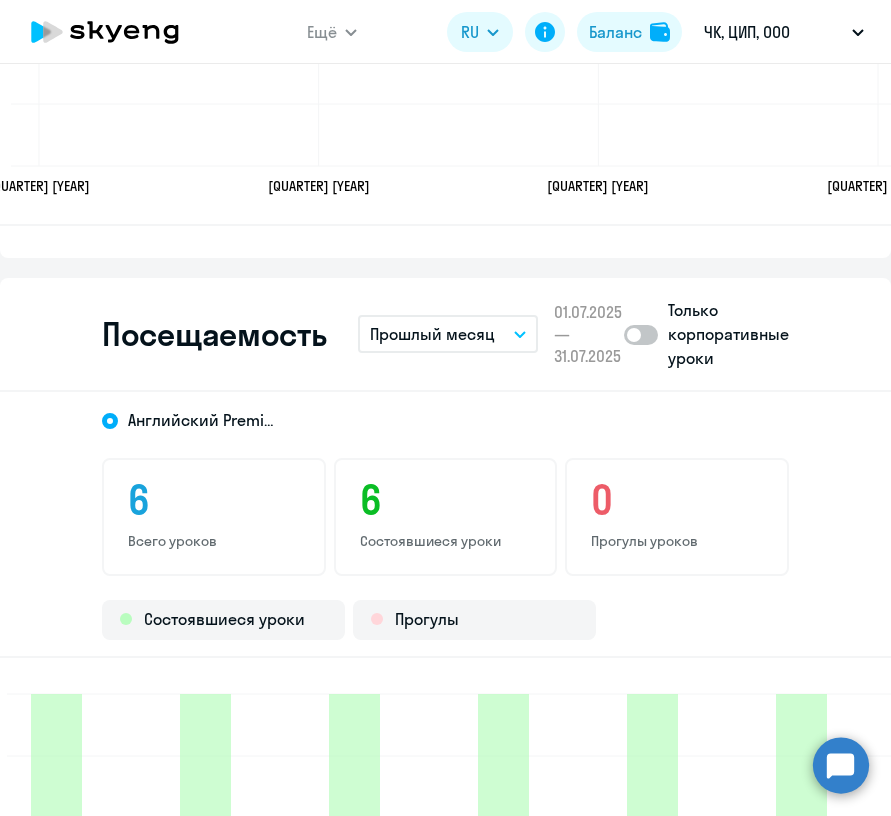 scroll, scrollTop: 2626, scrollLeft: 0, axis: vertical 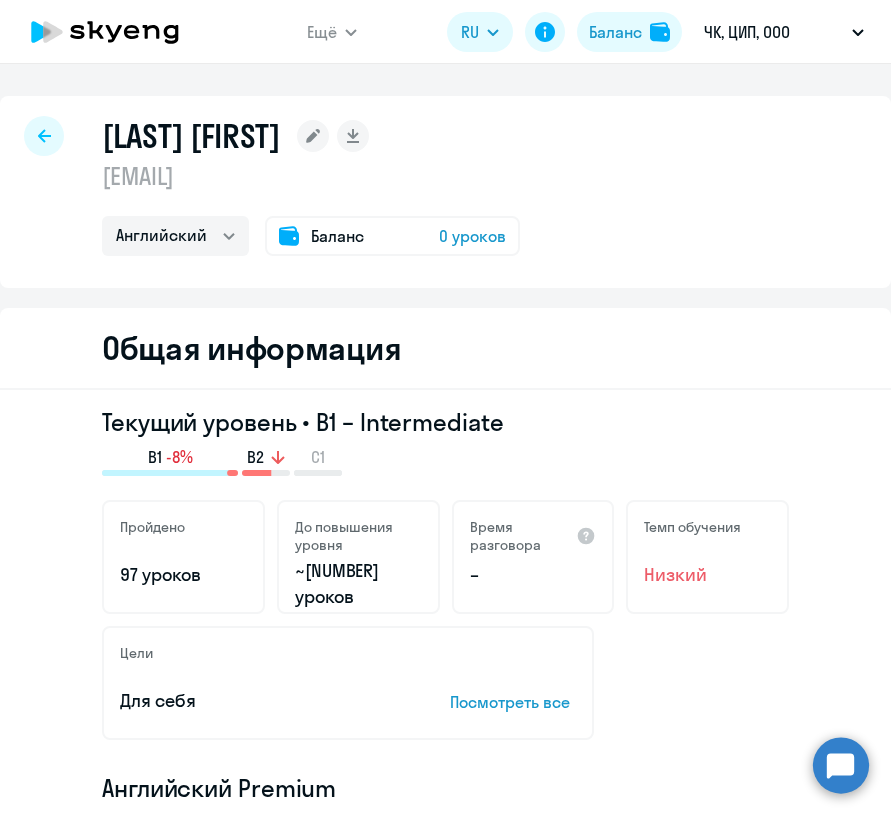 select on "30" 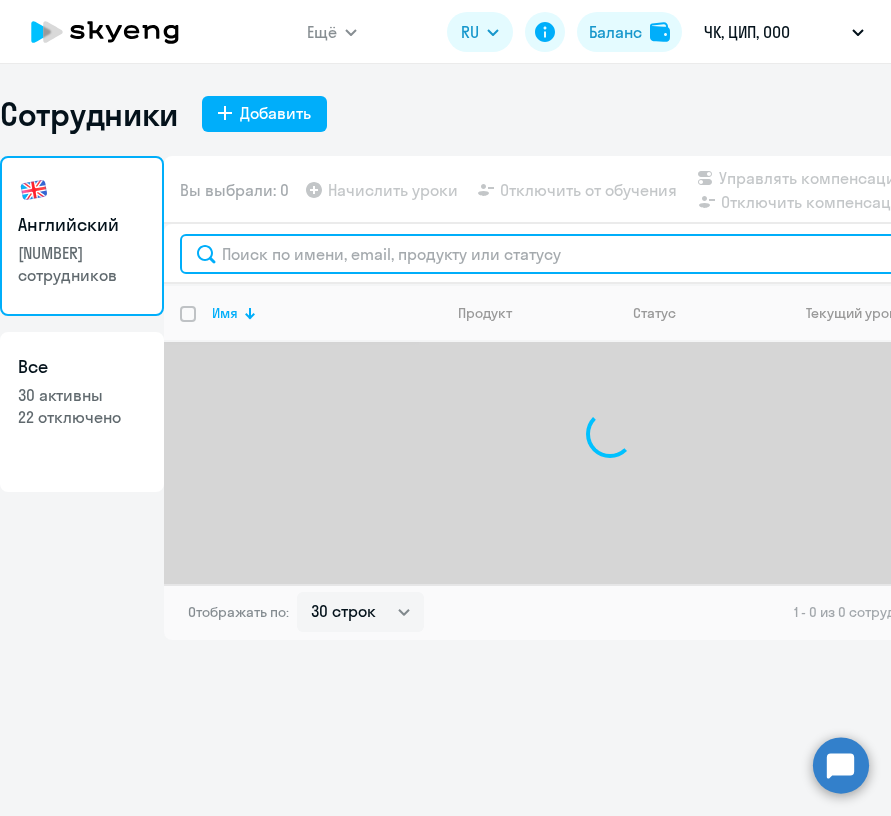 click 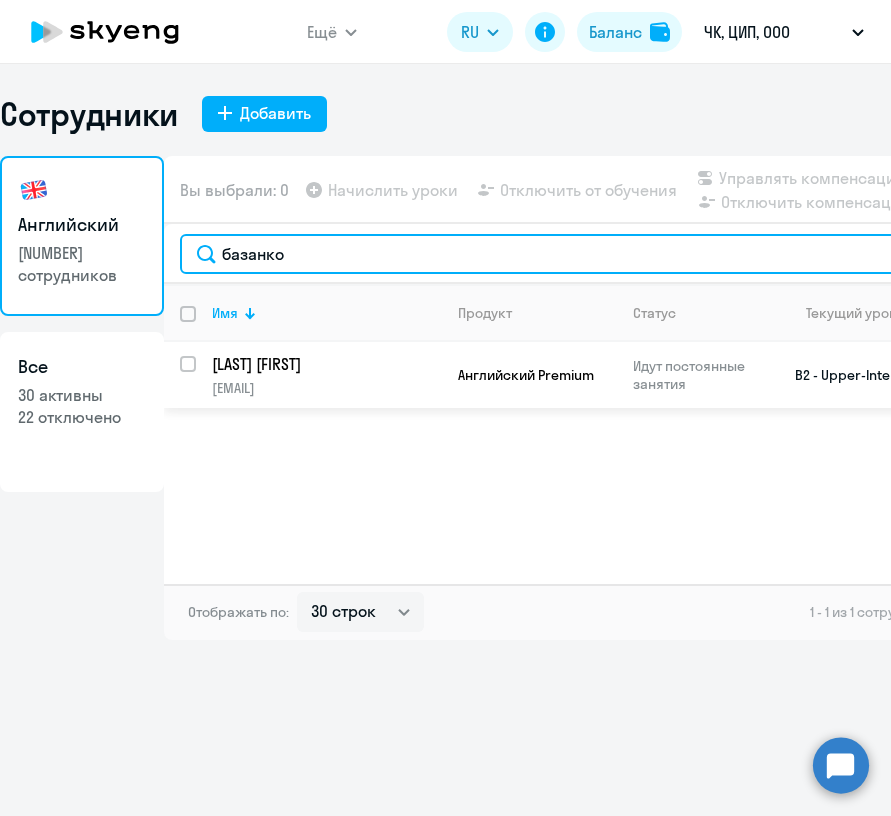 type on "базанко" 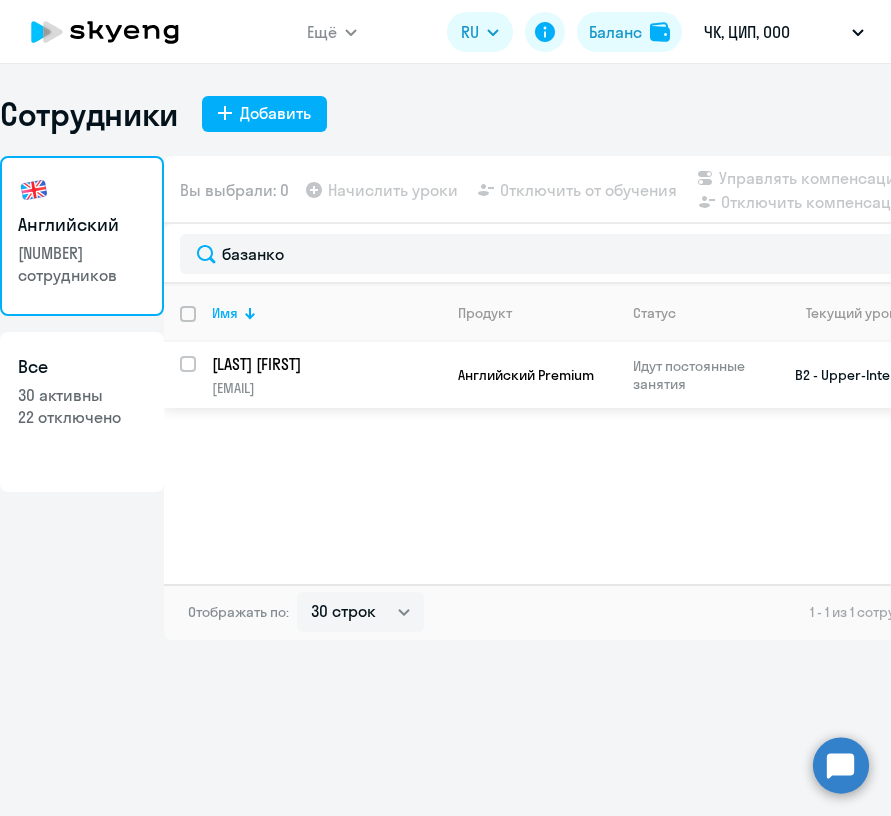 click on "[LAST] [FIRST]" 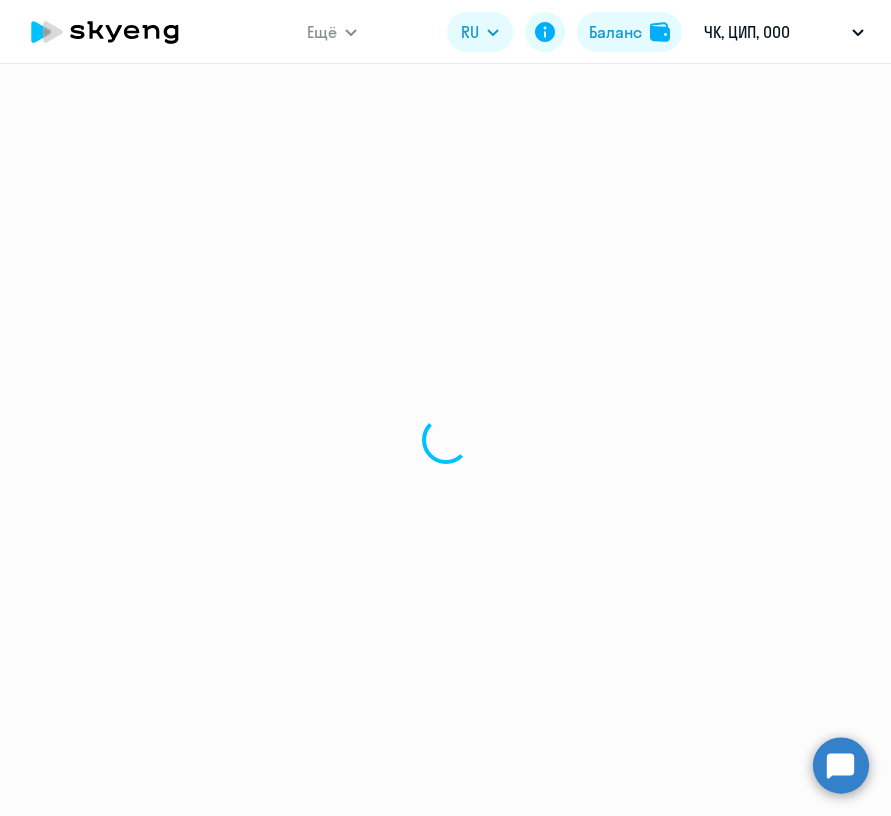 select on "english" 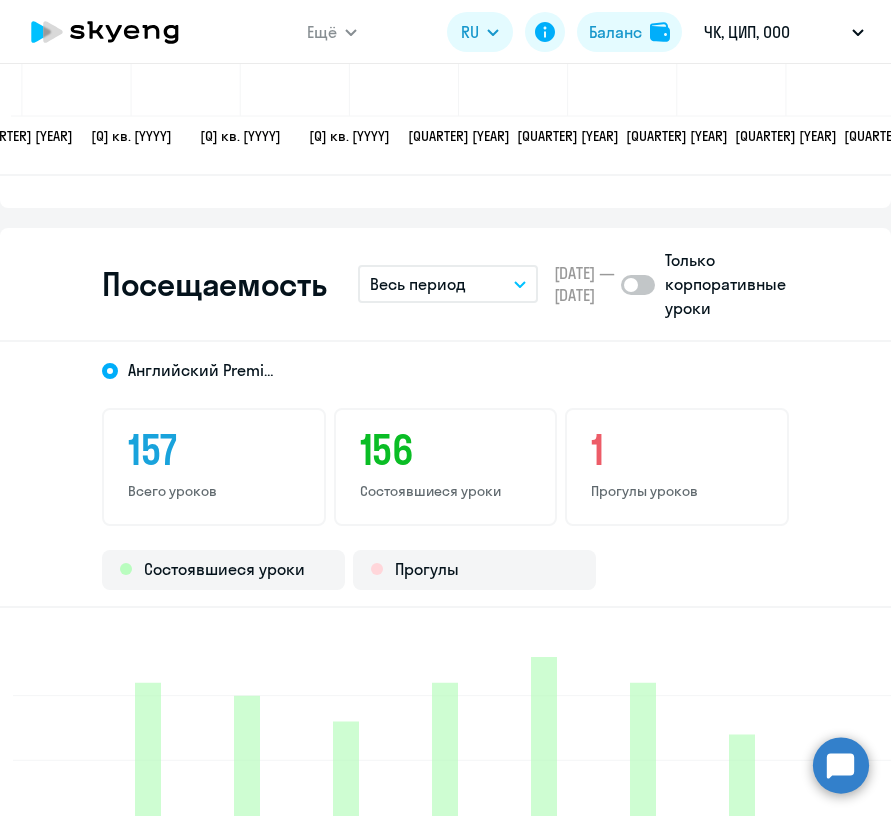 scroll, scrollTop: 2577, scrollLeft: 0, axis: vertical 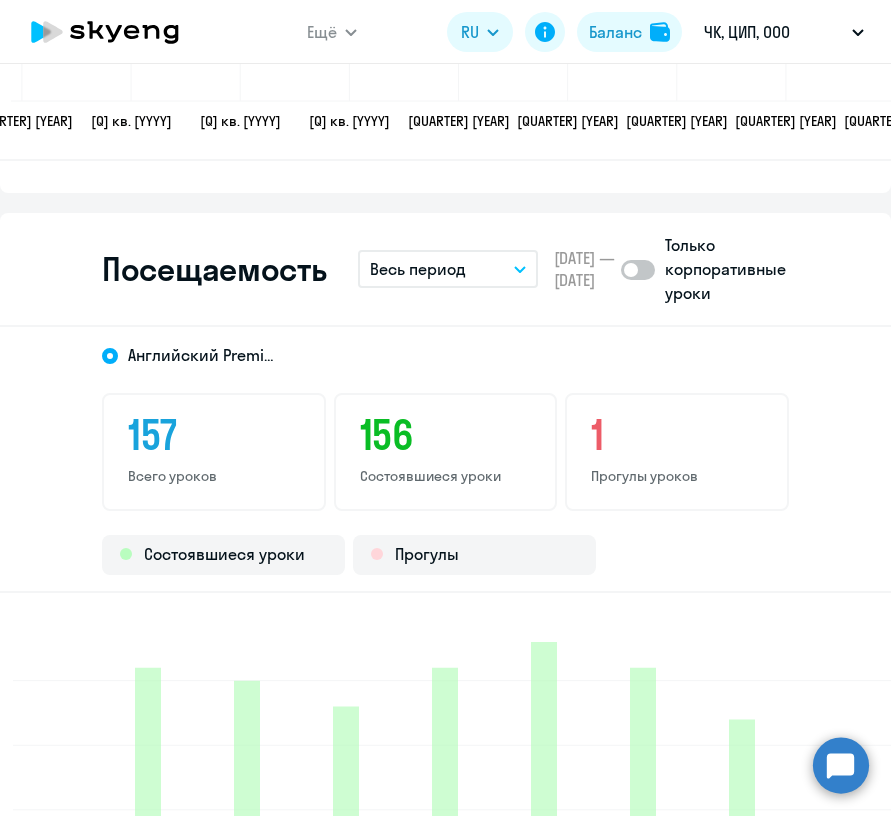 click on "Весь период" at bounding box center [448, 269] 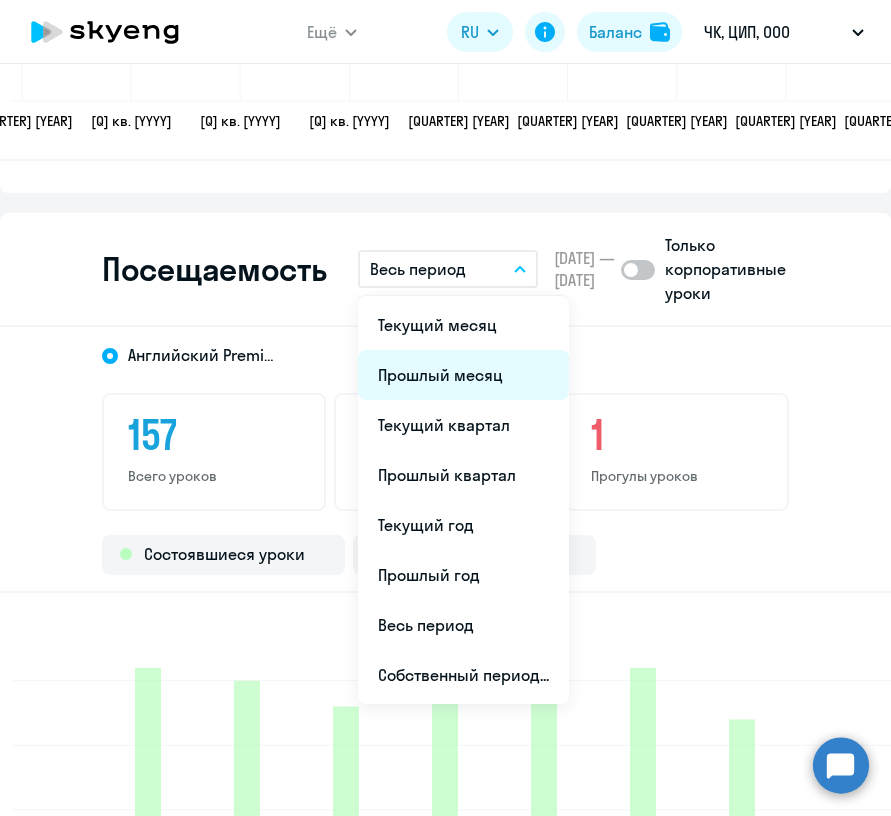 click on "Прошлый месяц" at bounding box center (463, 375) 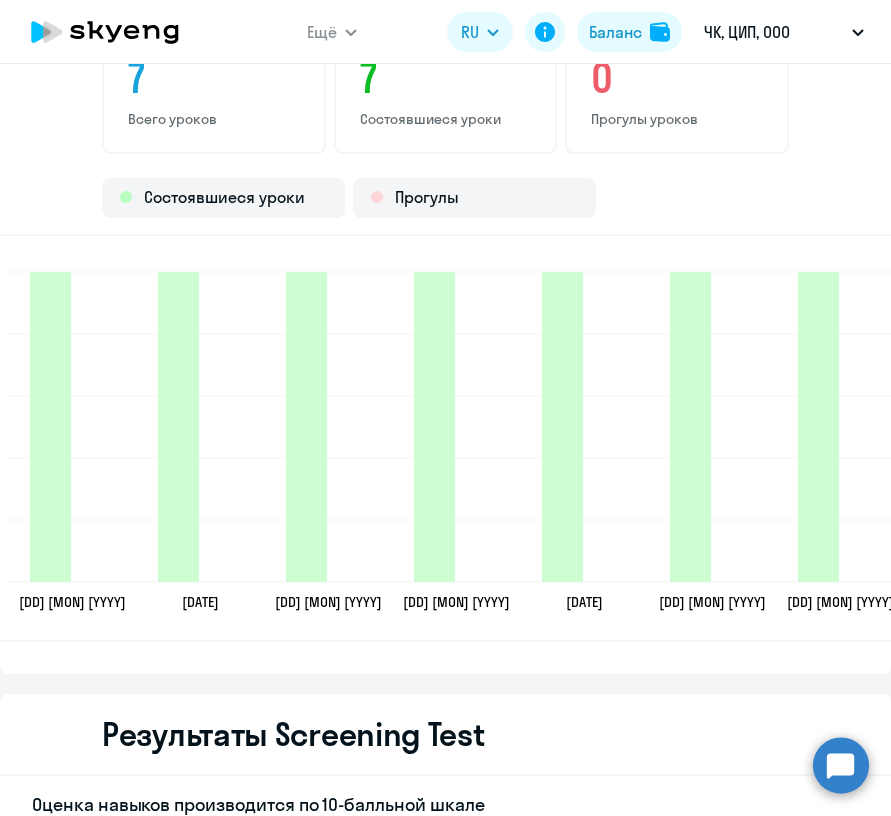 scroll, scrollTop: 3005, scrollLeft: 0, axis: vertical 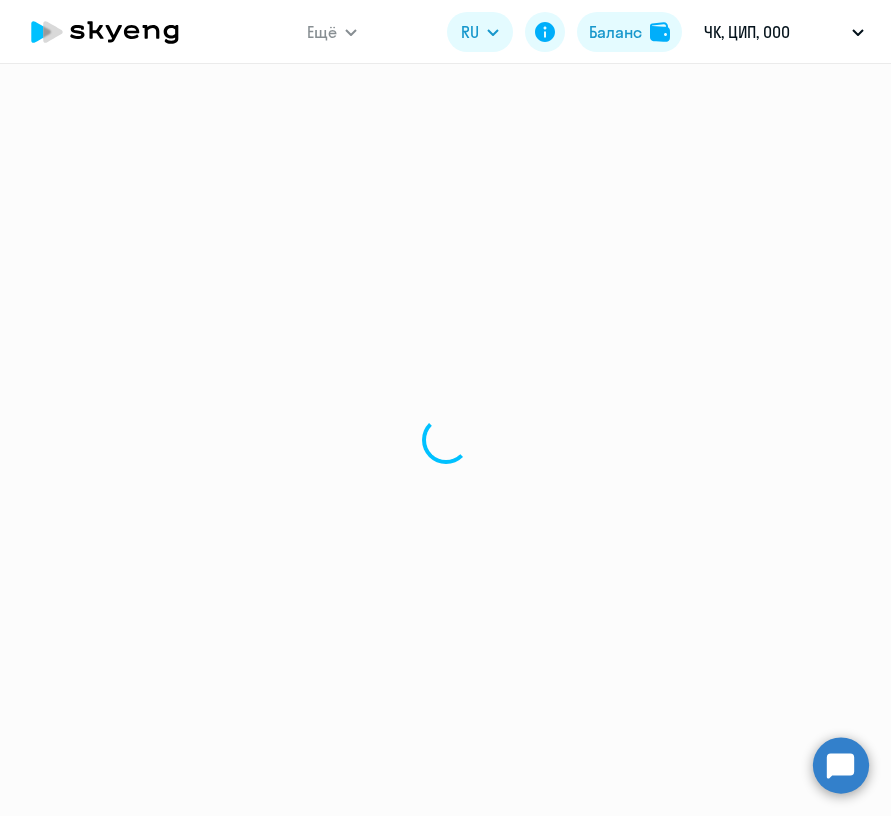 select on "30" 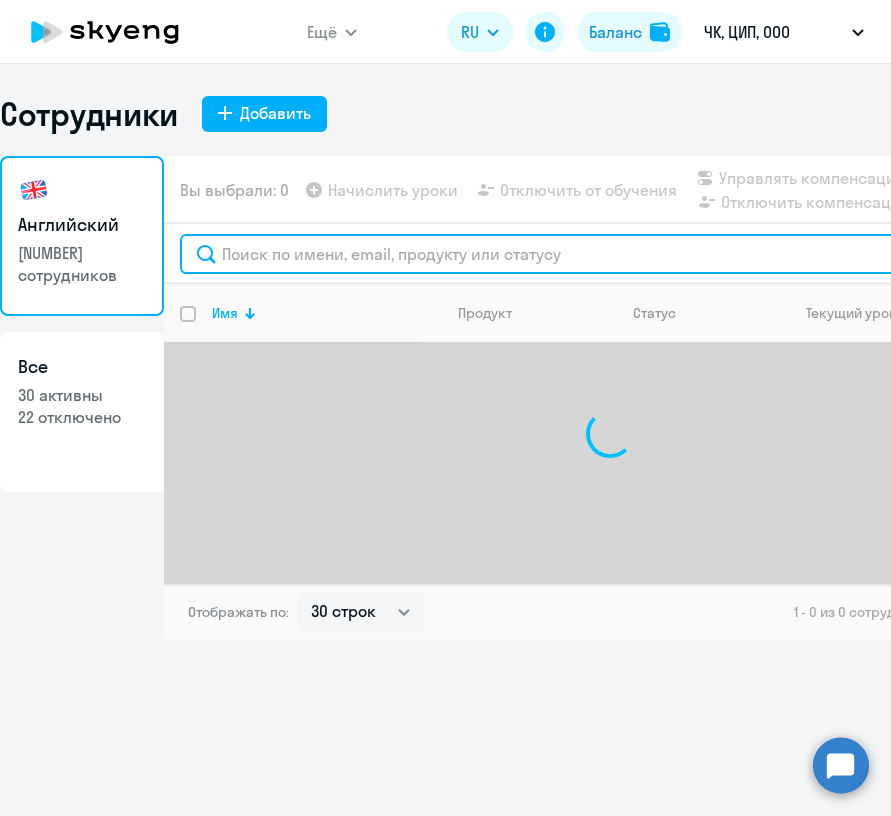 click 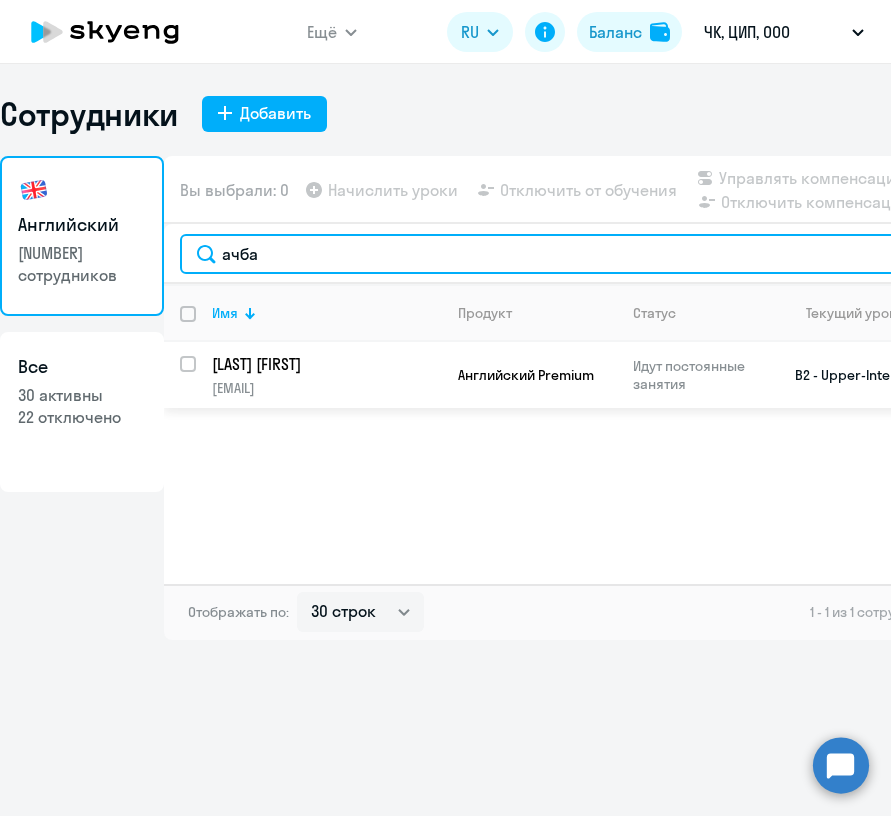 type on "ачба" 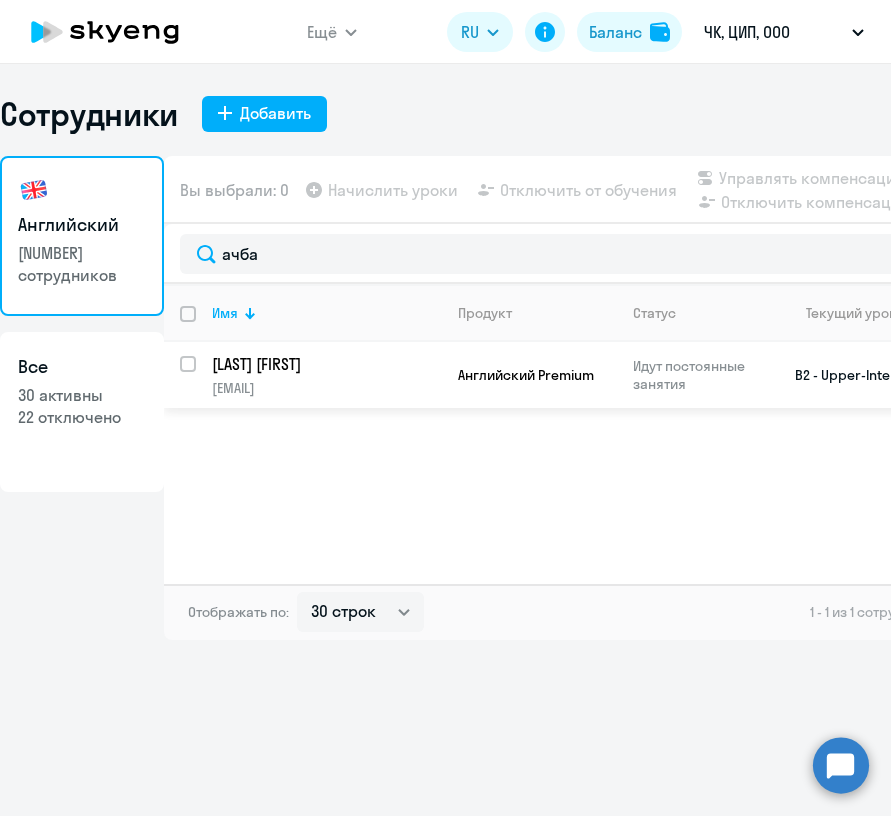 click on "[LAST] [FIRST]" 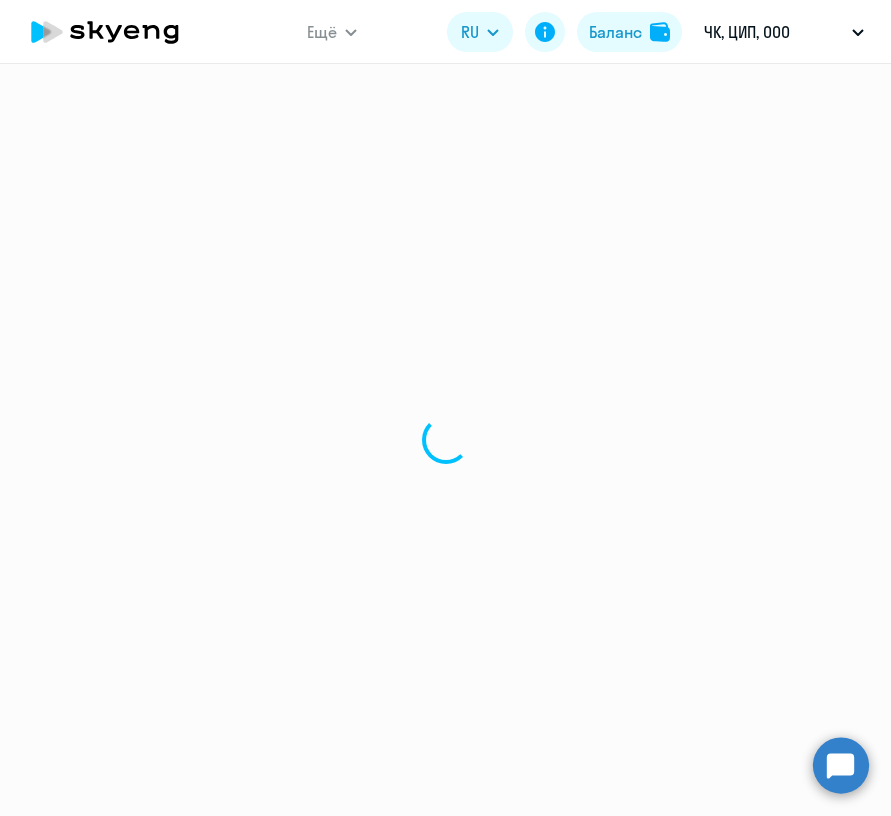 select on "english" 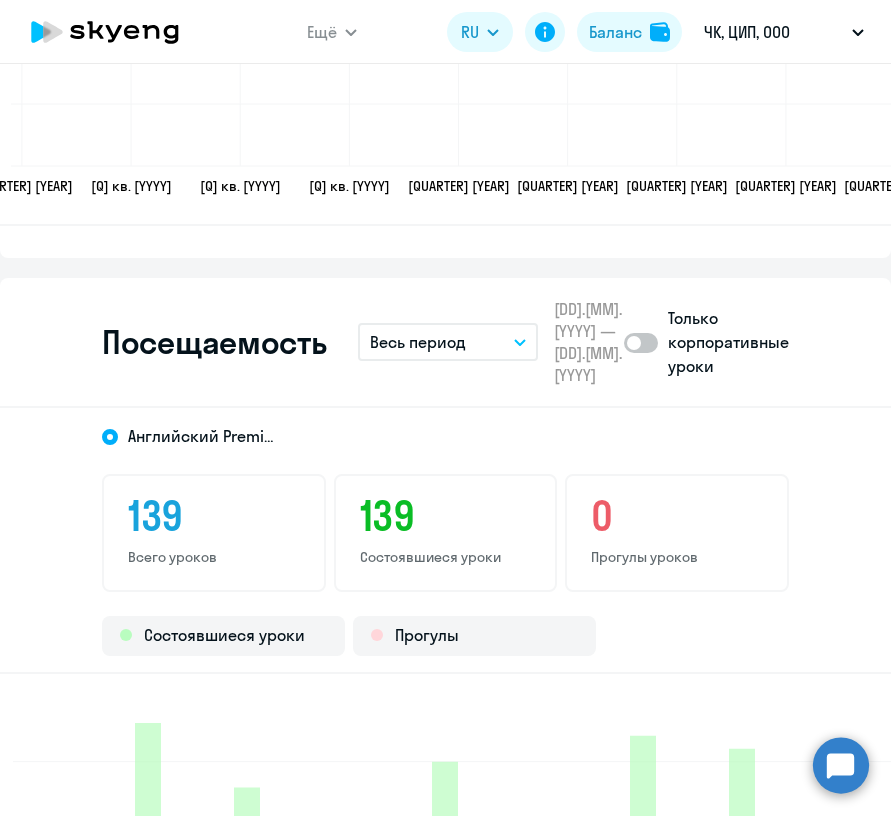 scroll, scrollTop: 2567, scrollLeft: 0, axis: vertical 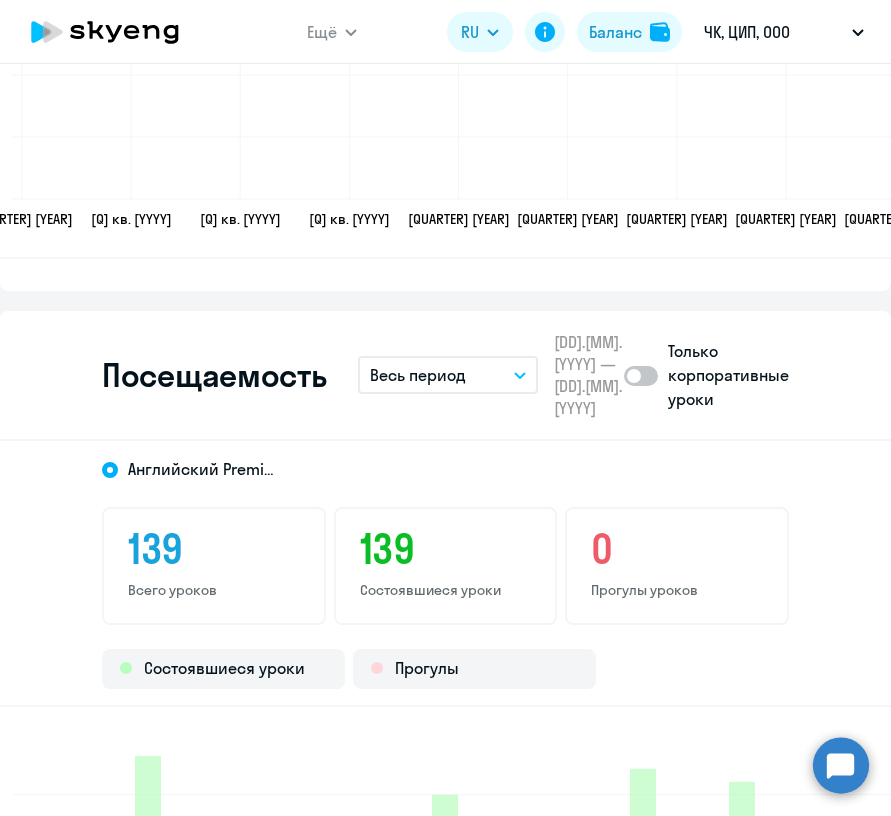 click on "Весь период" at bounding box center [418, 375] 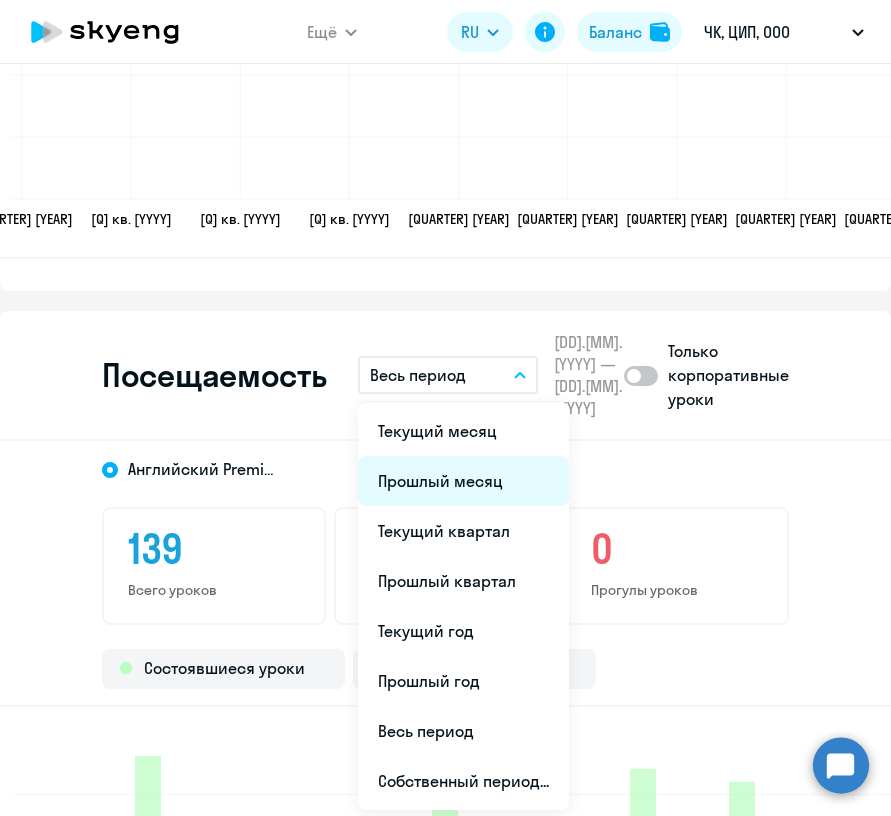 click on "Прошлый месяц" at bounding box center (463, 481) 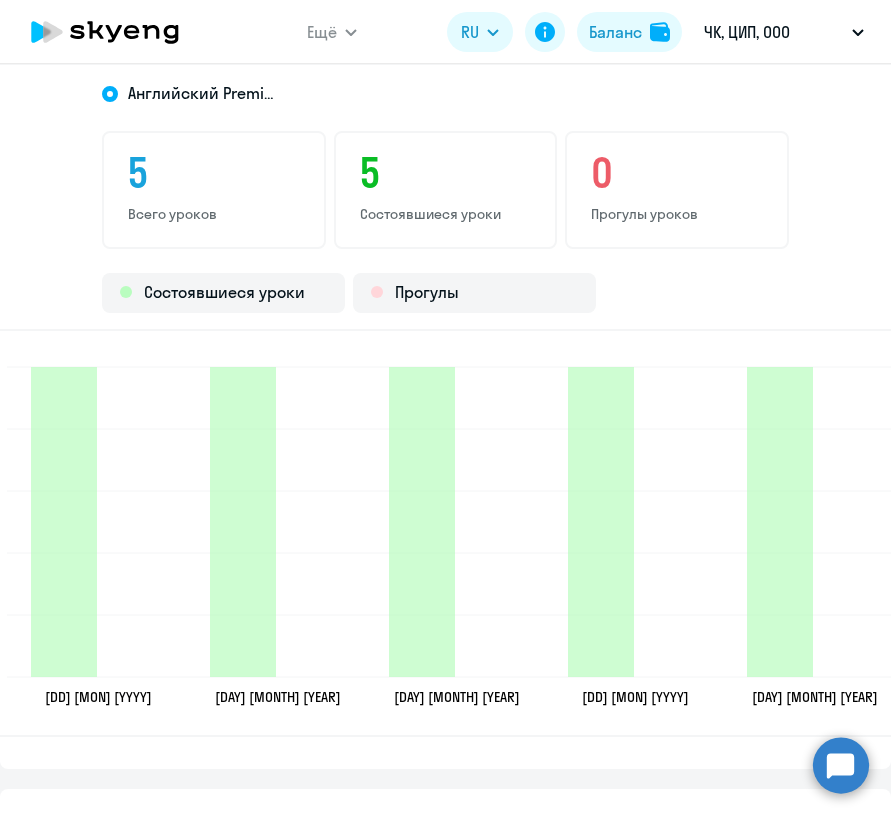 scroll, scrollTop: 2934, scrollLeft: 0, axis: vertical 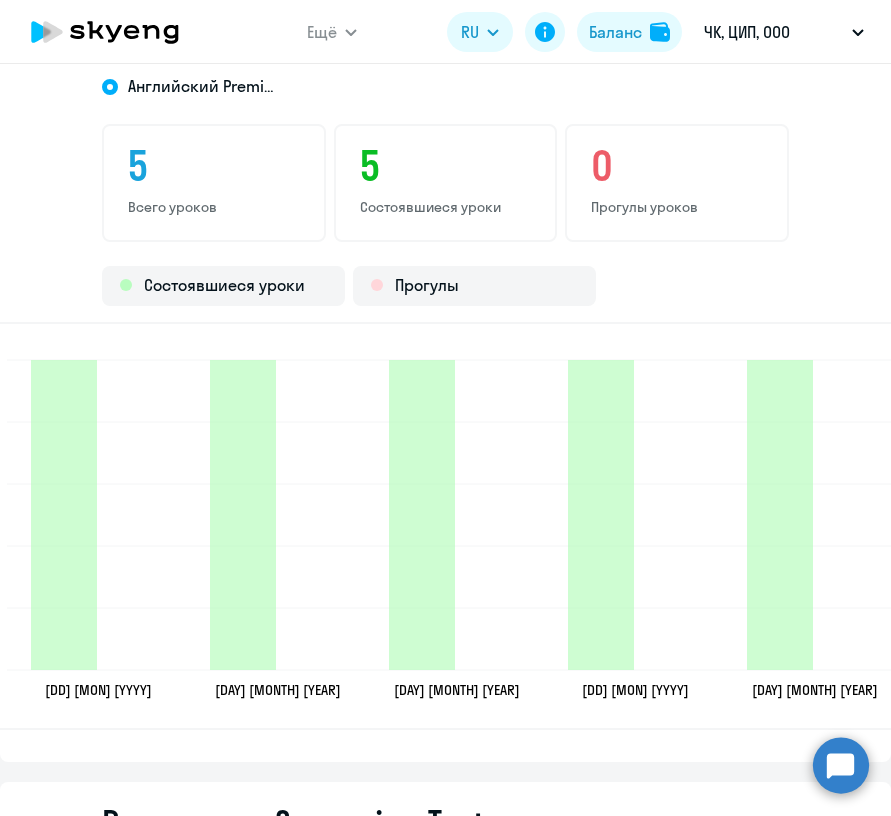 select on "30" 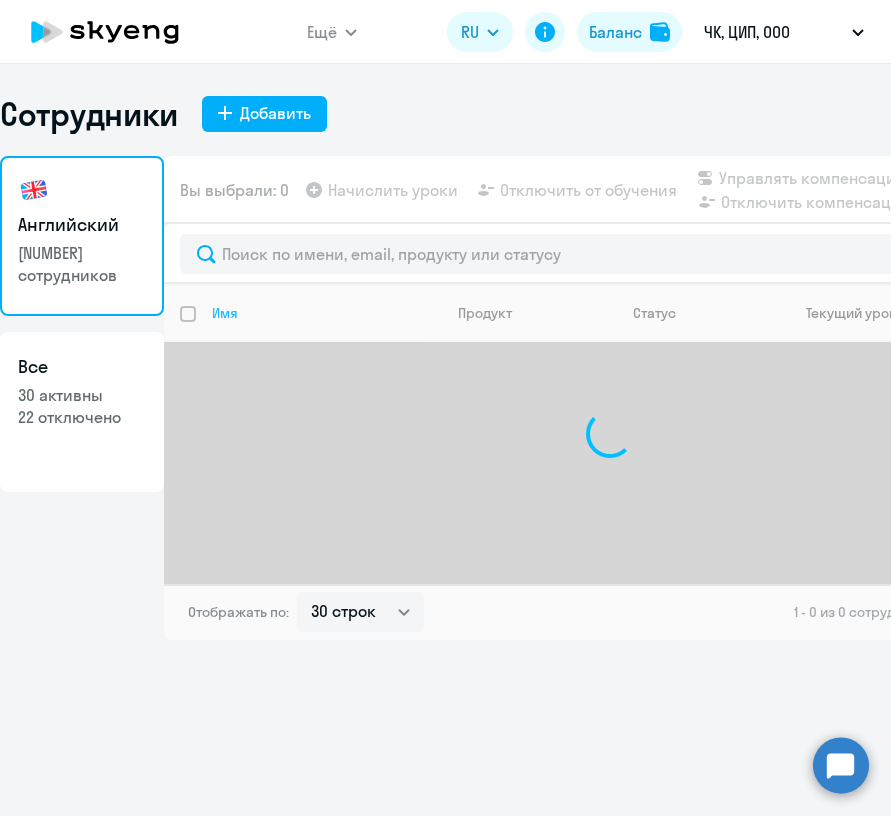 scroll, scrollTop: 0, scrollLeft: 0, axis: both 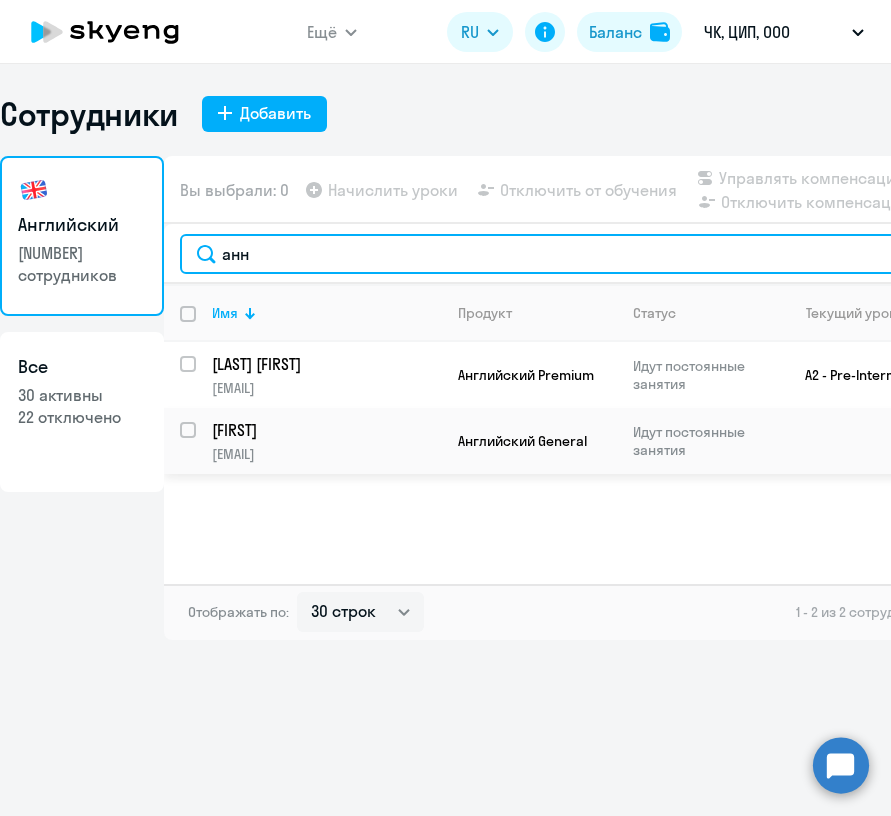 type on "анн" 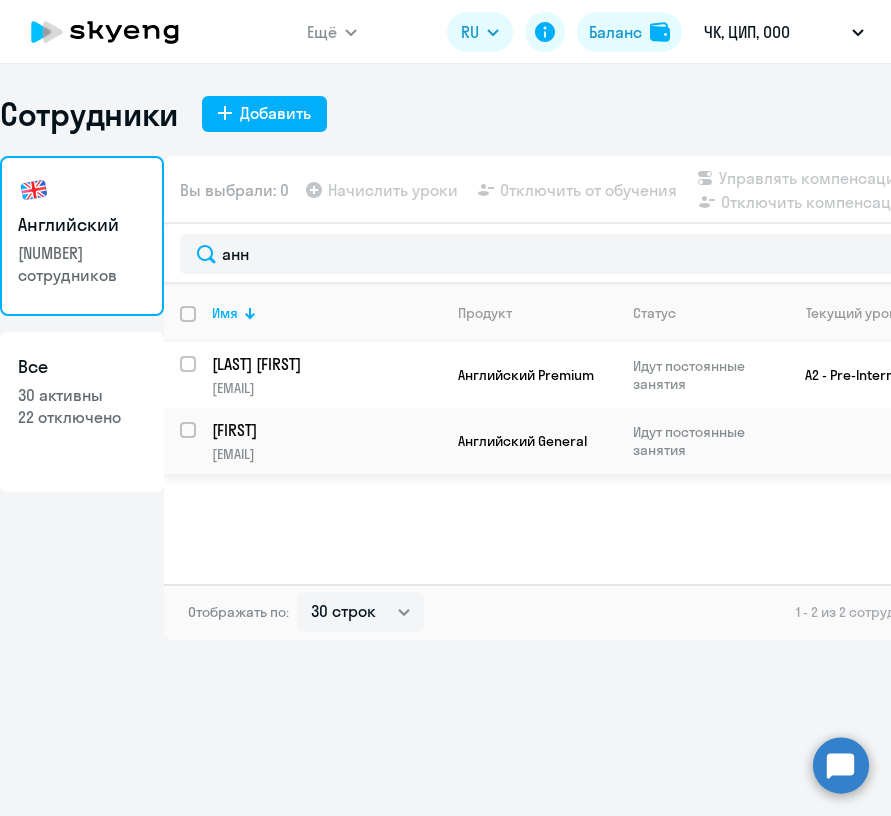 click on "[FIRST]" 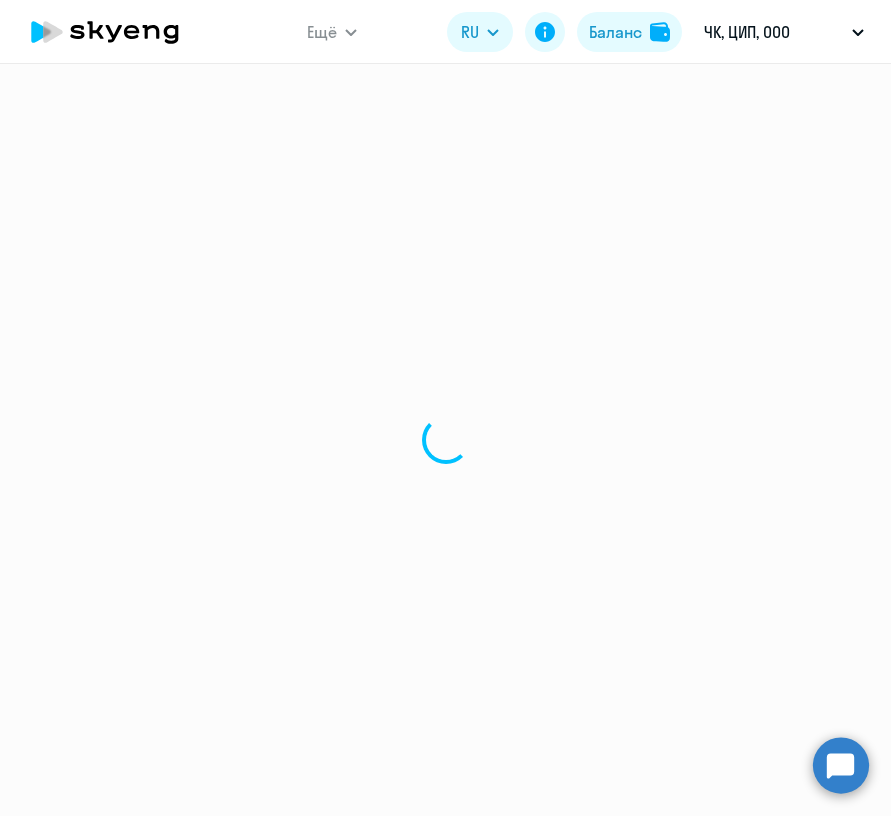 select on "english" 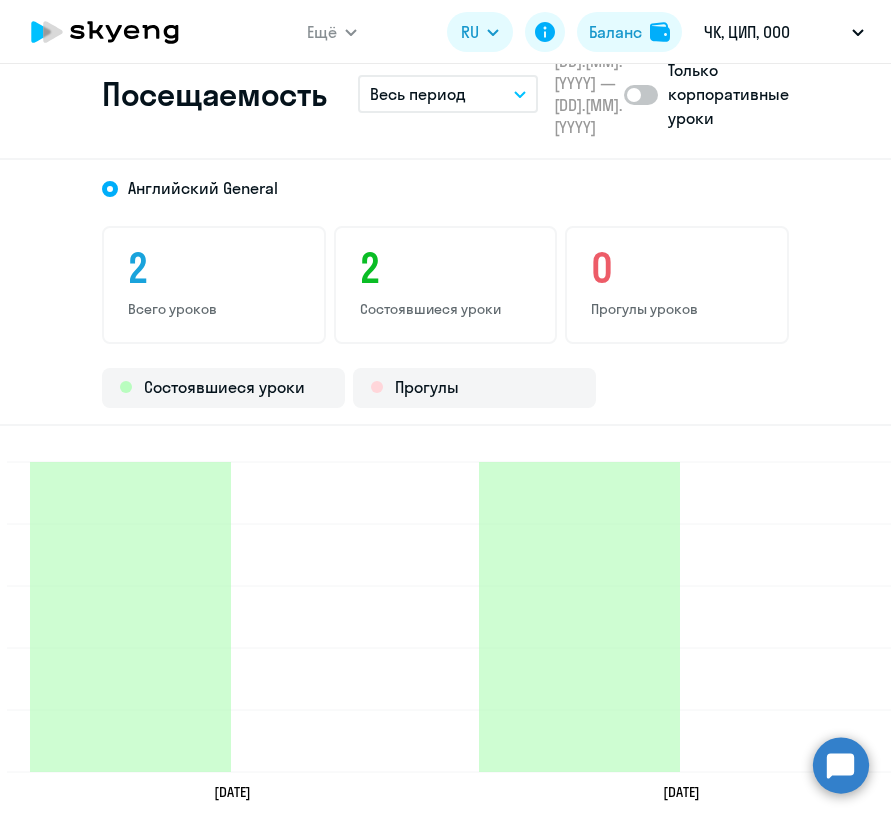 scroll, scrollTop: 2632, scrollLeft: 0, axis: vertical 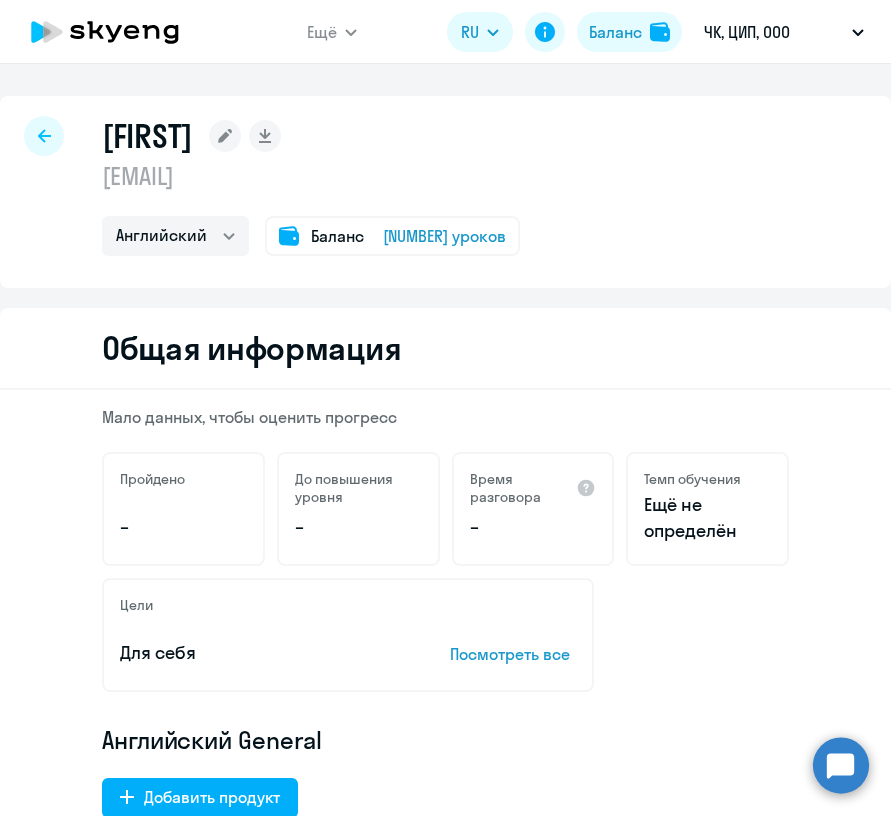 select on "30" 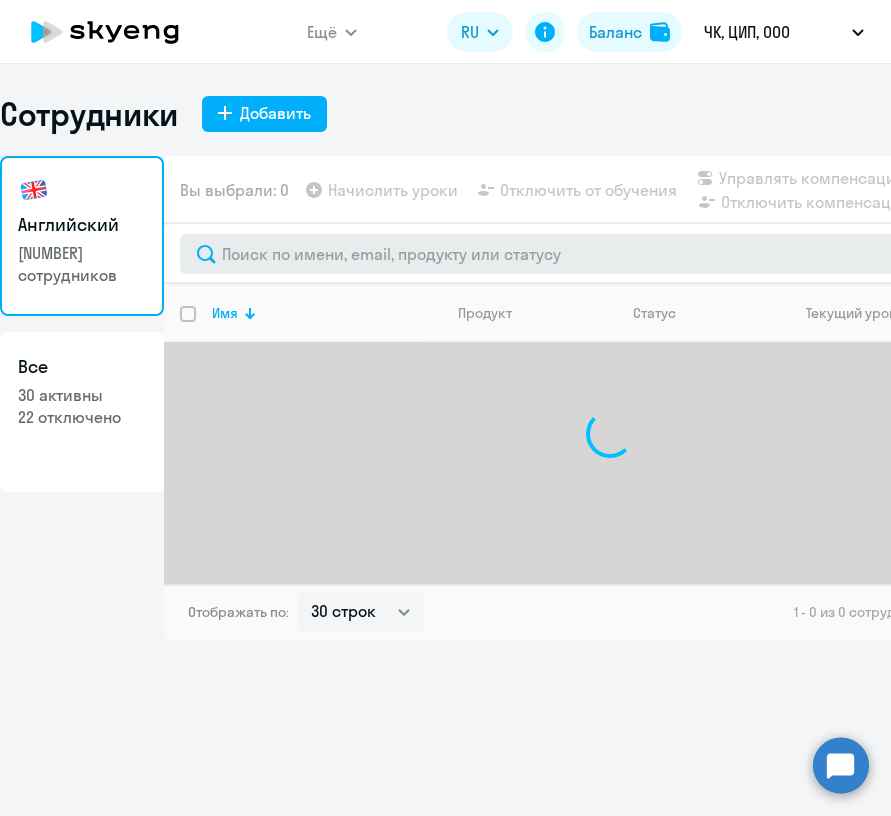 click 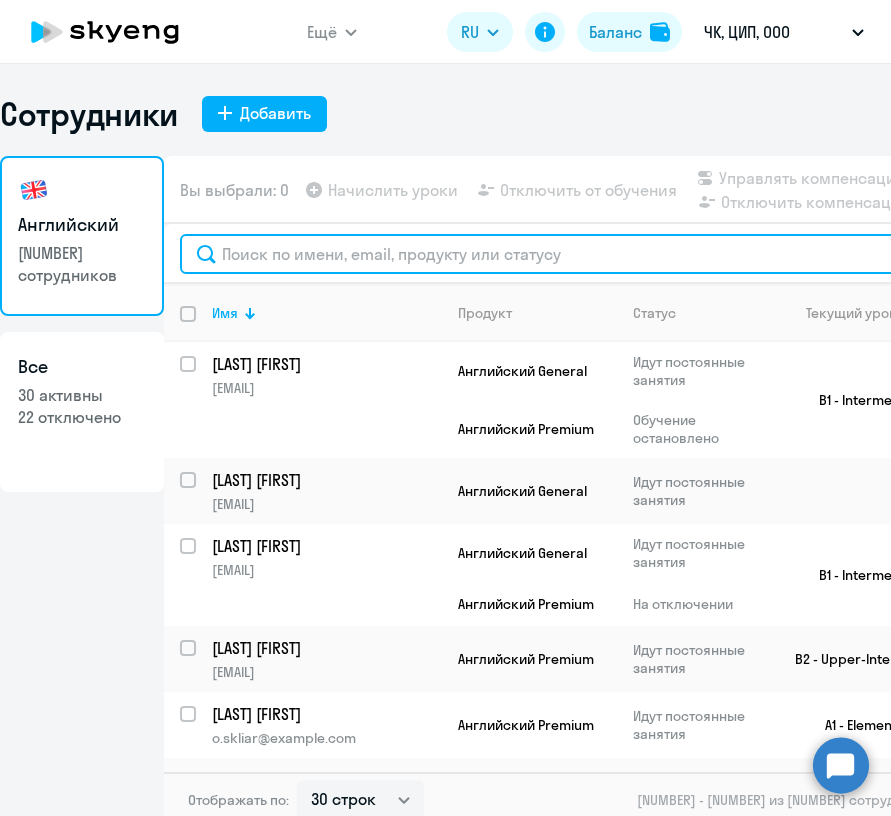 click 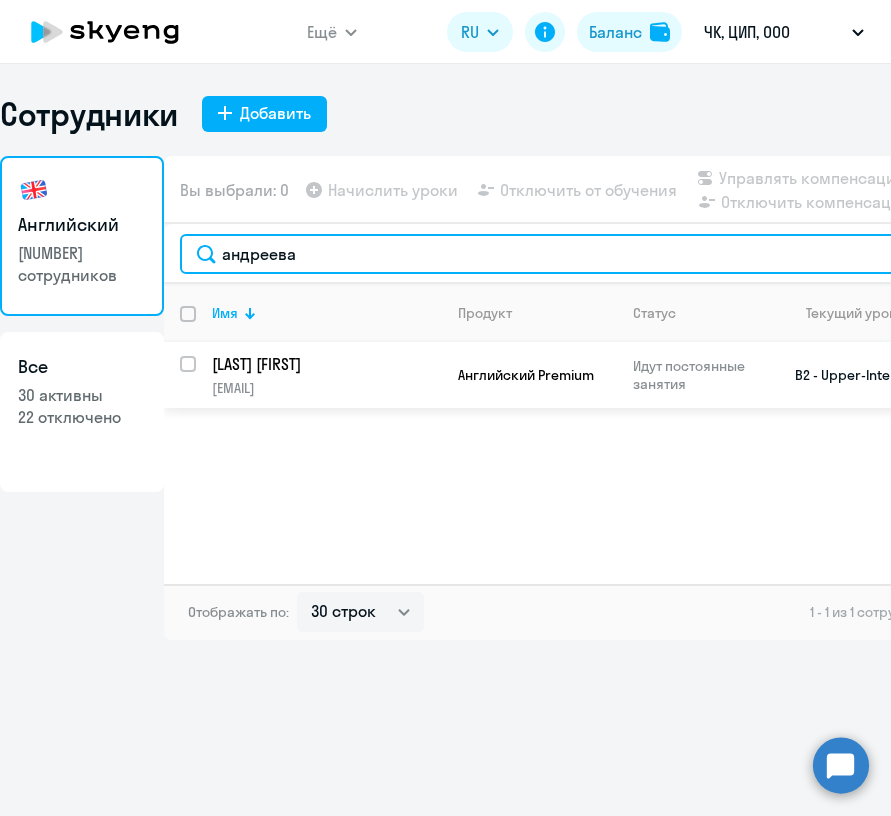 type on "андреева" 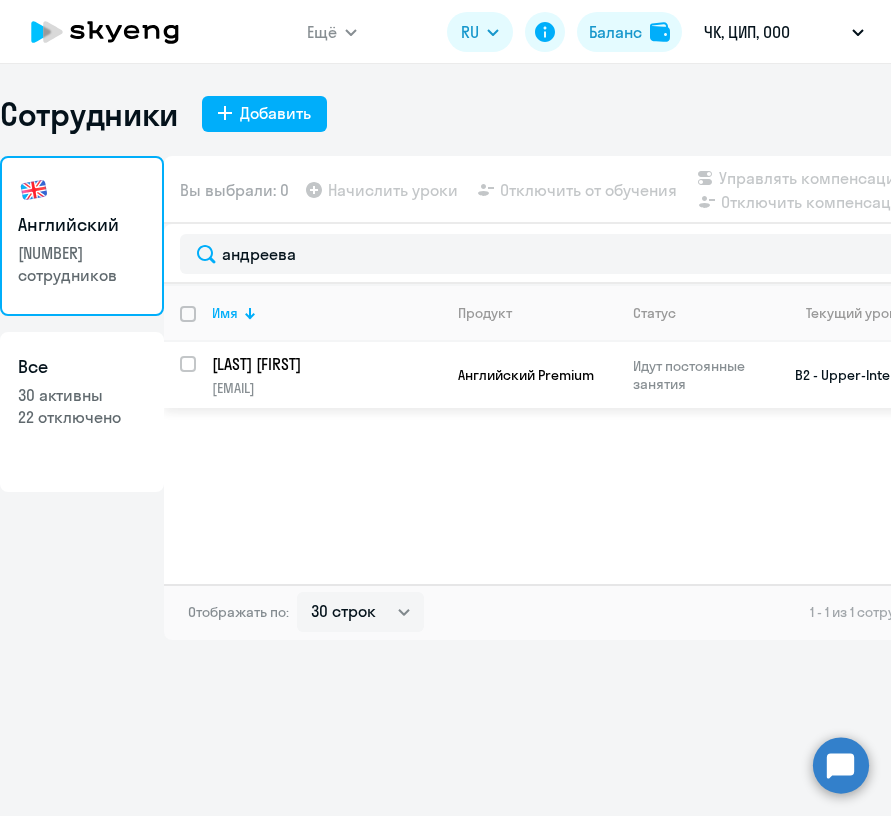 click on "[LAST] [FIRST]" 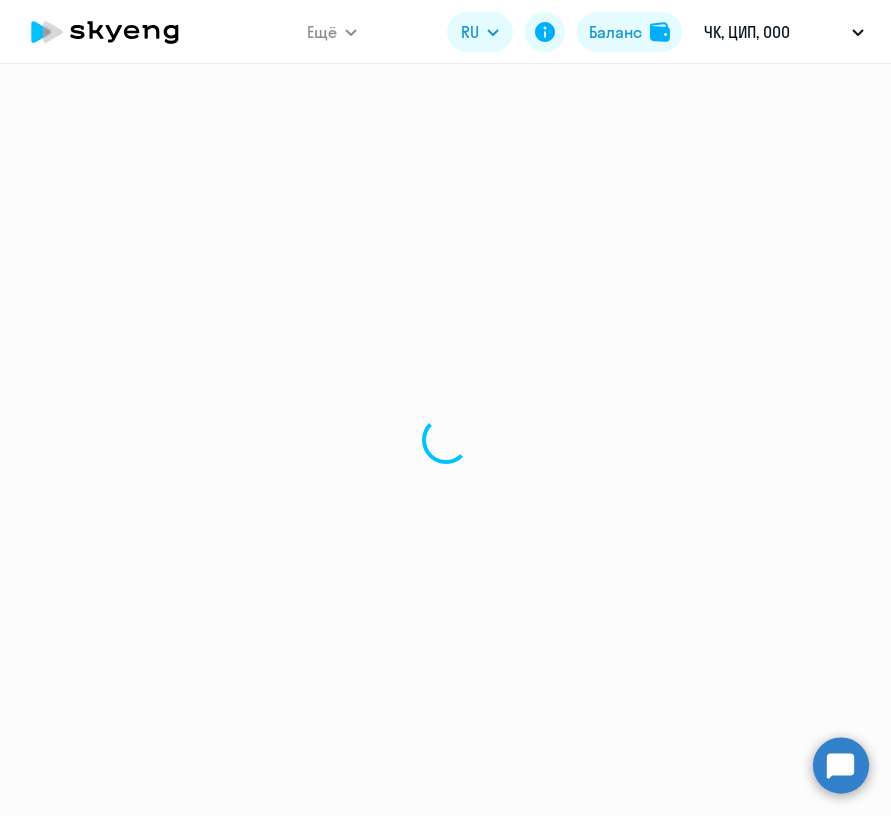 select on "english" 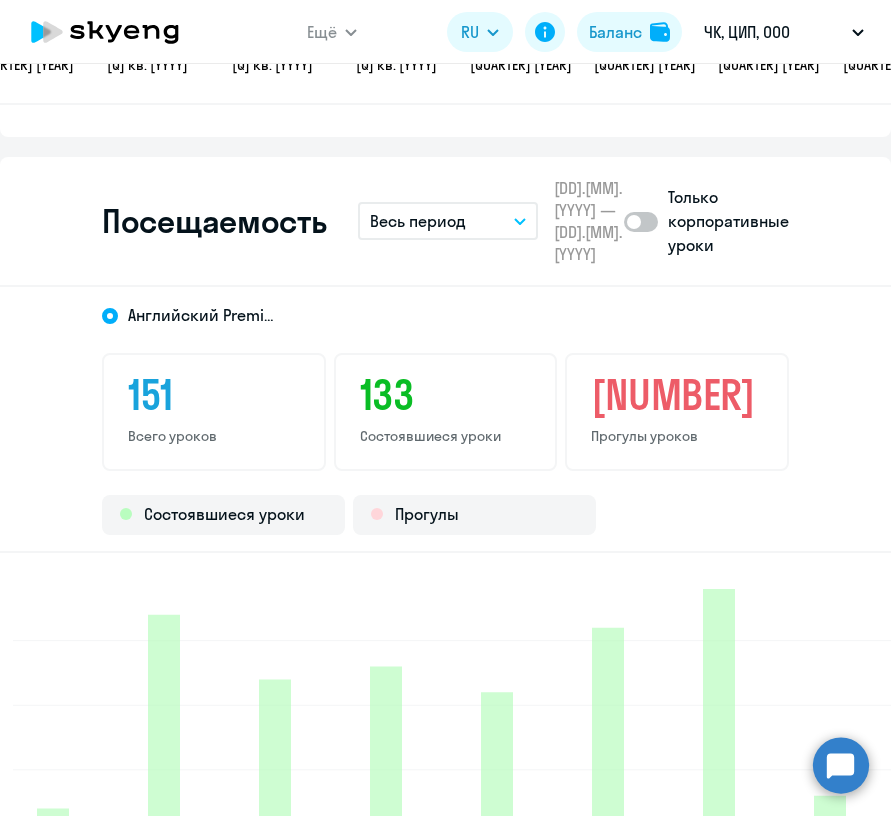 scroll, scrollTop: 2675, scrollLeft: 0, axis: vertical 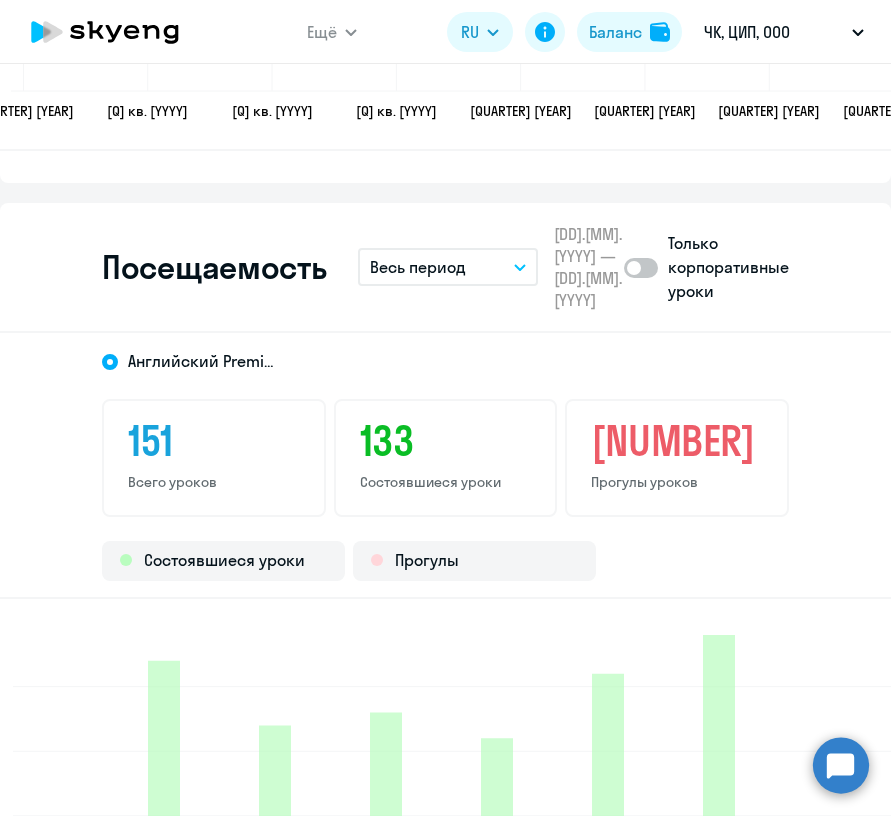 click on "Весь период" at bounding box center (448, 267) 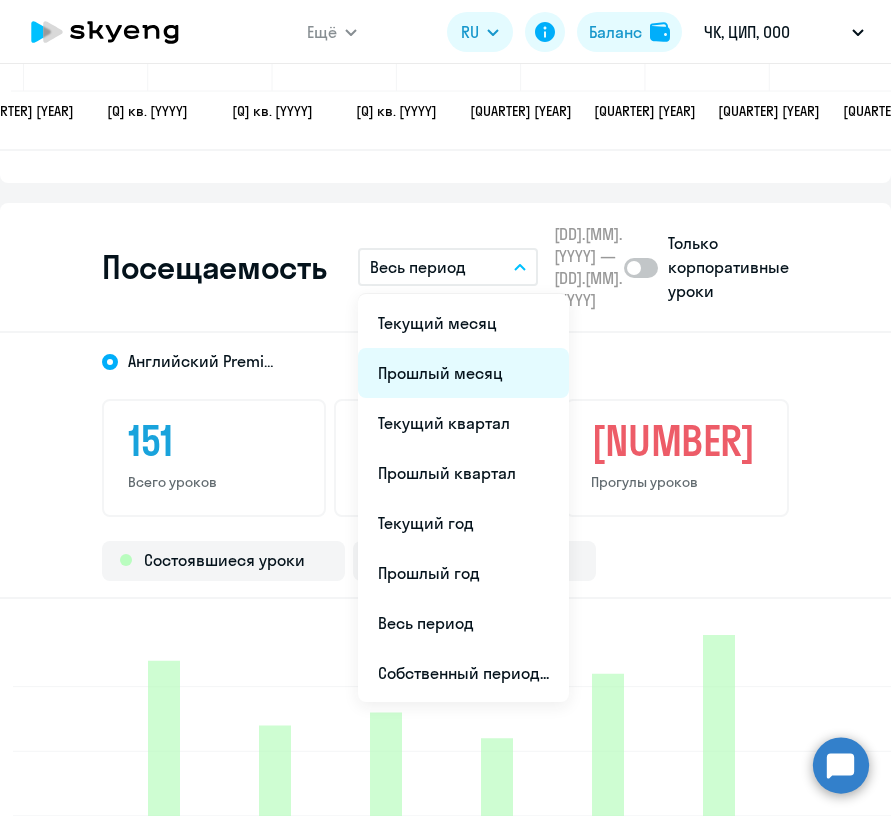 click on "Прошлый месяц" at bounding box center [463, 373] 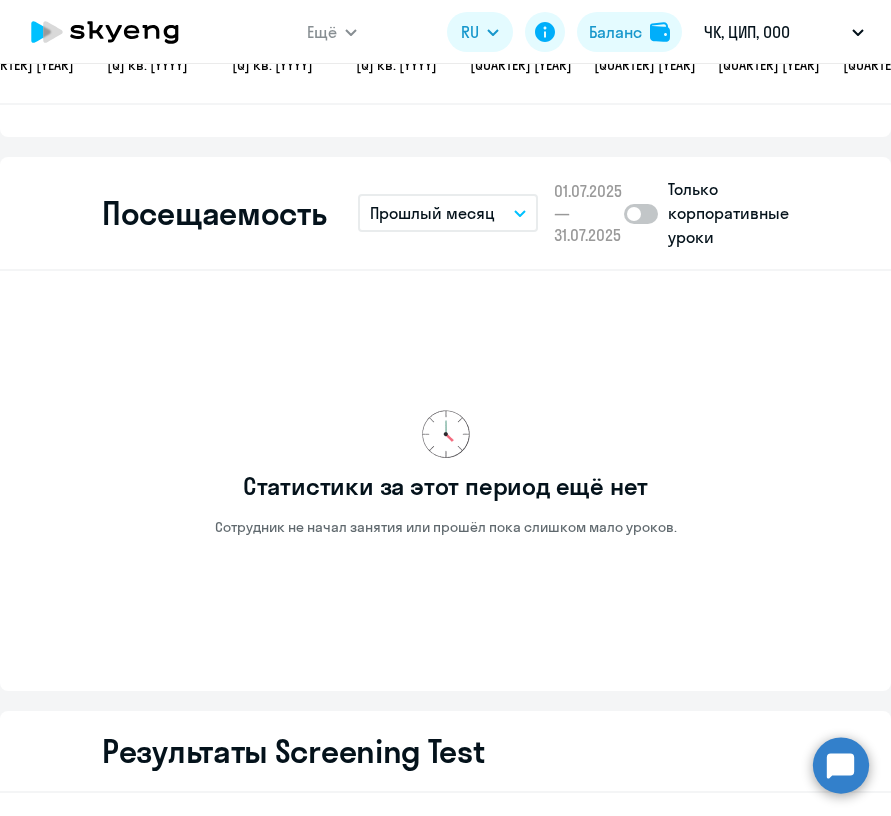 scroll, scrollTop: 2759, scrollLeft: 0, axis: vertical 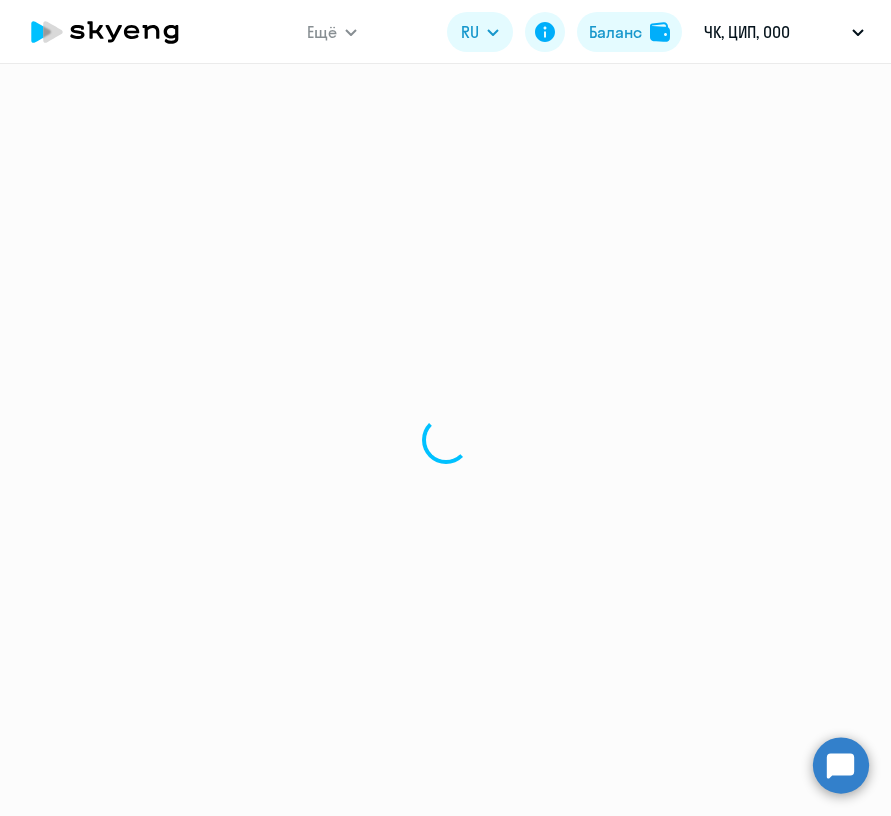 select on "30" 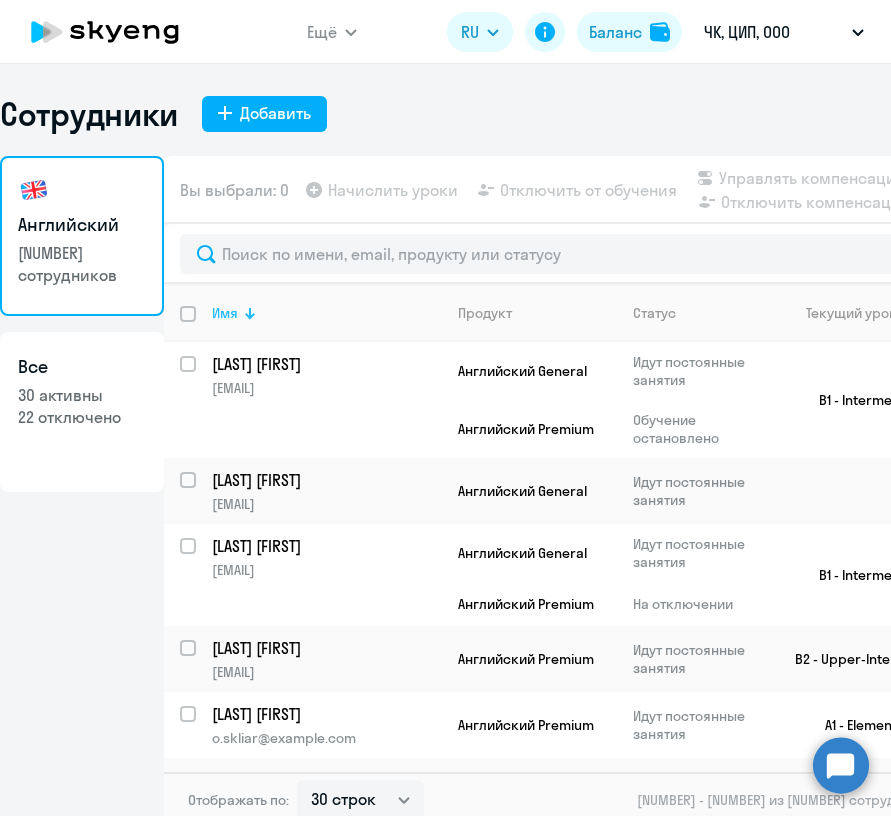 click on "Имя" 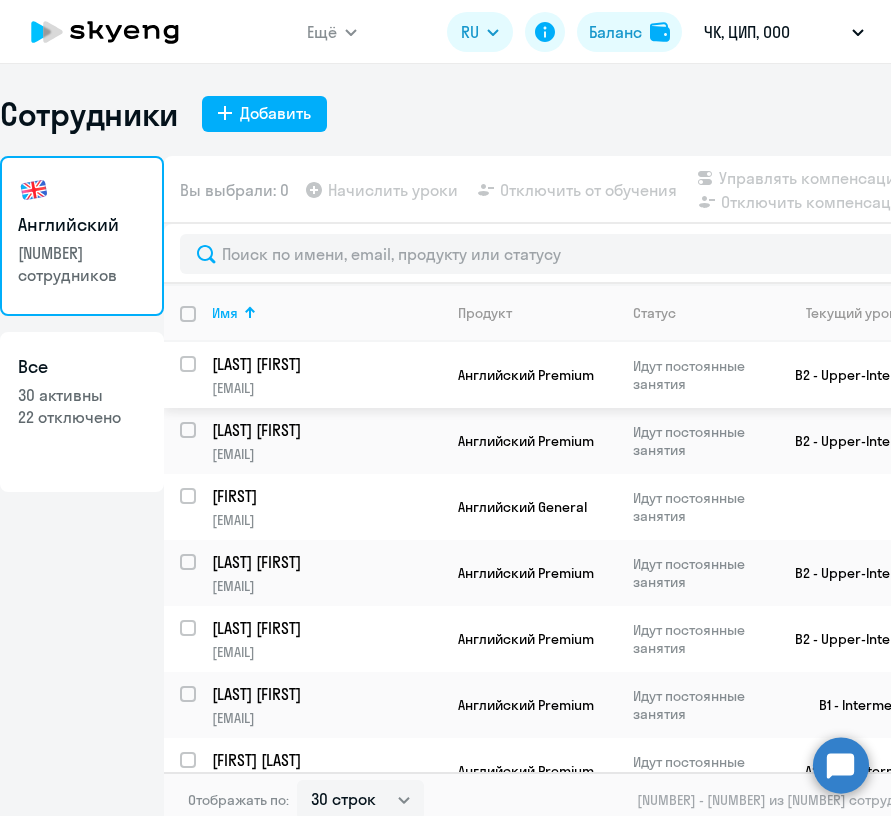 click on "[LAST] [FIRST] [EMAIL]" 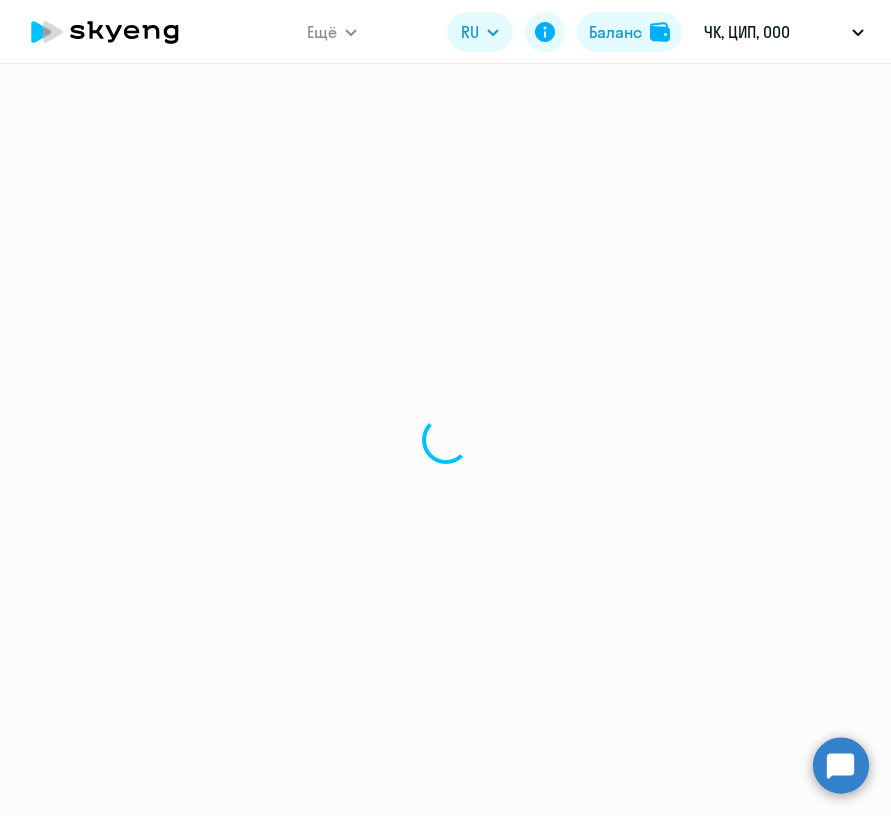 select on "english" 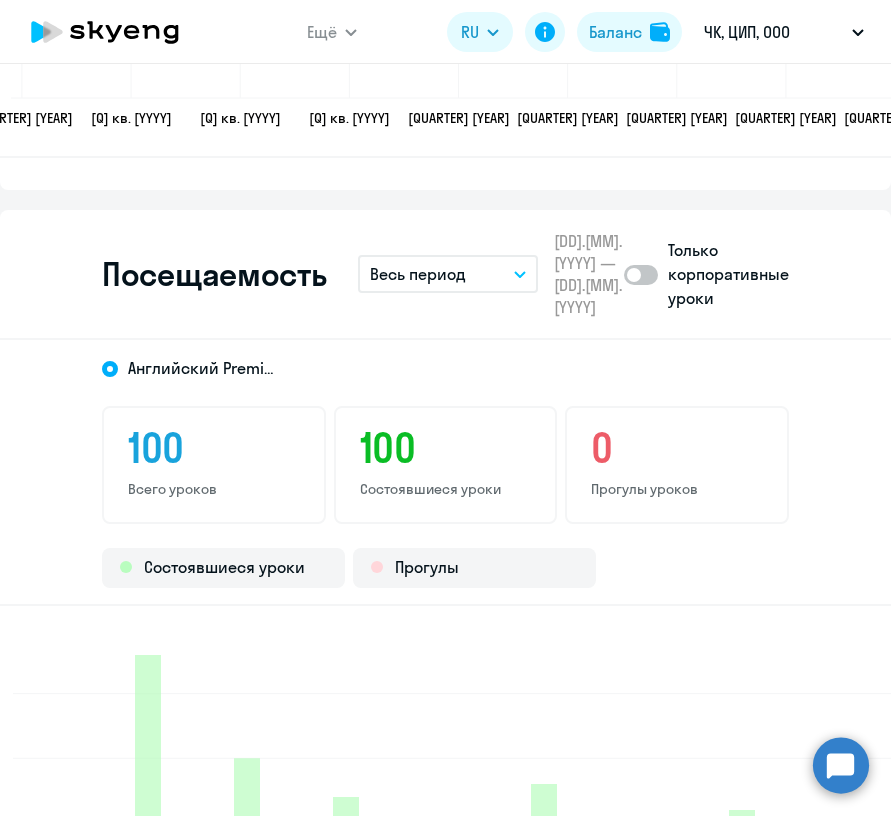 scroll, scrollTop: 2678, scrollLeft: 0, axis: vertical 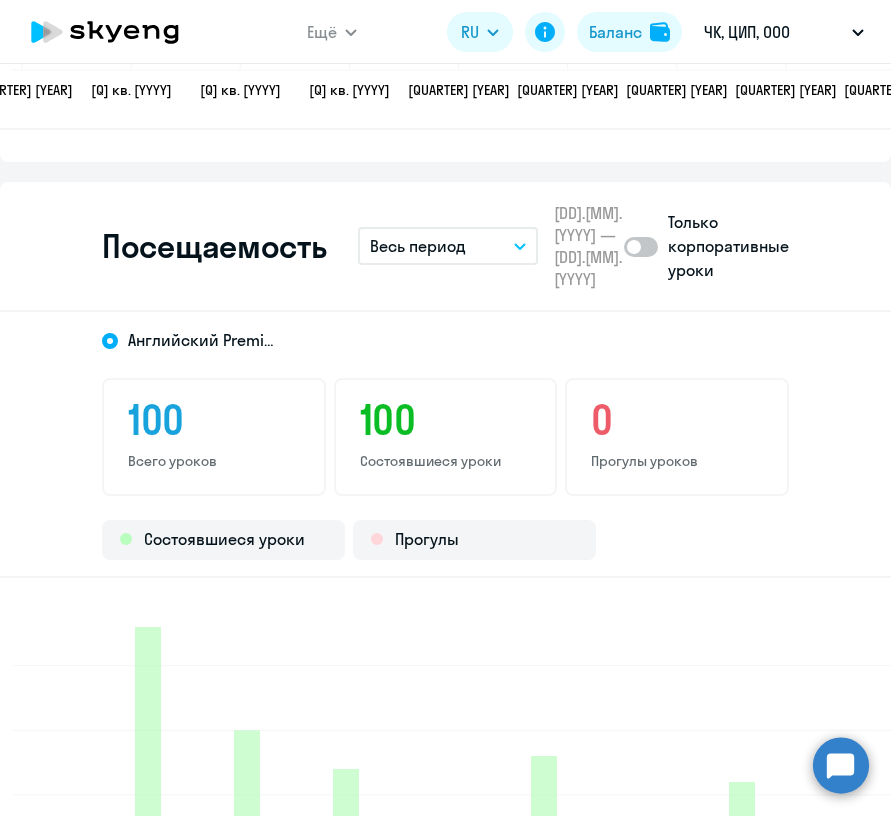 click on "Весь период" at bounding box center (448, 246) 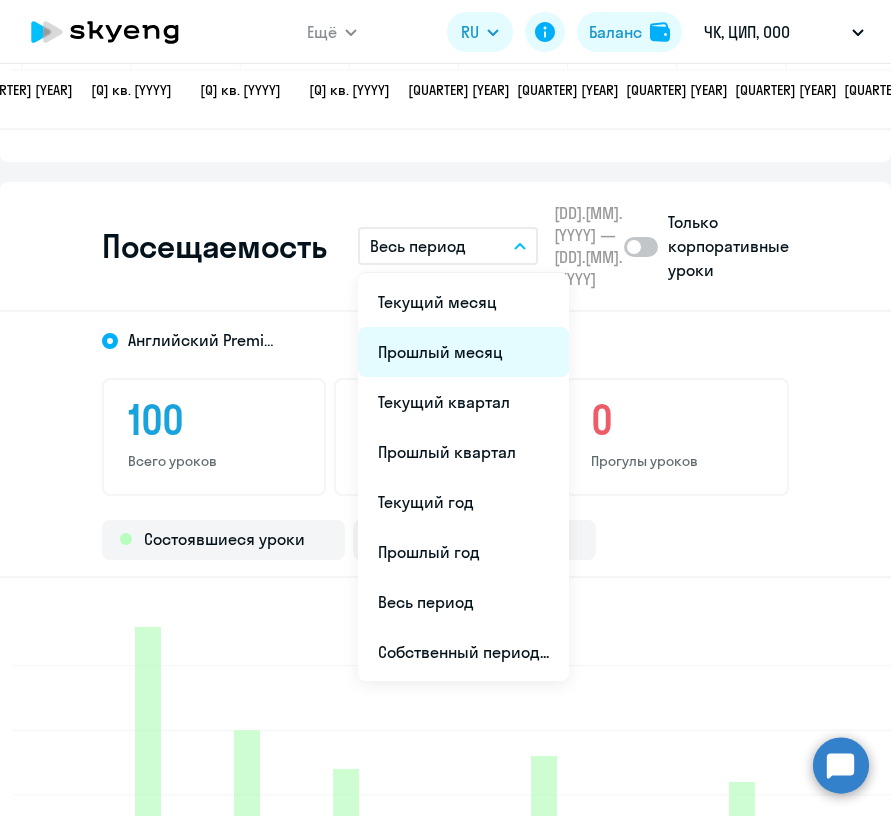 click on "Прошлый месяц" at bounding box center [463, 352] 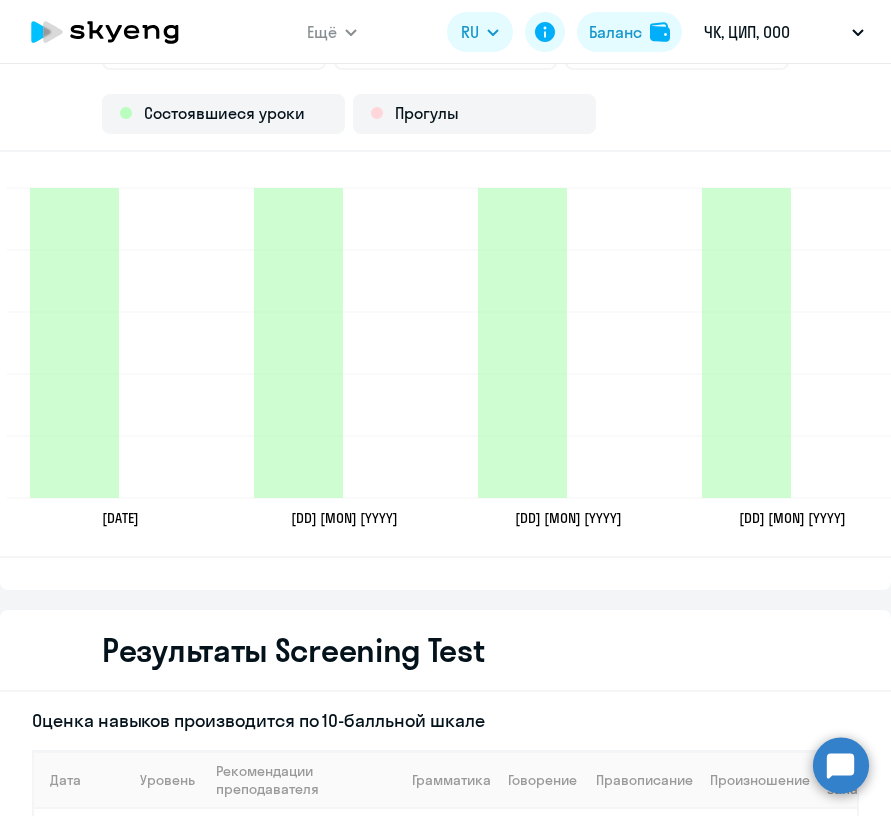 scroll, scrollTop: 3111, scrollLeft: 0, axis: vertical 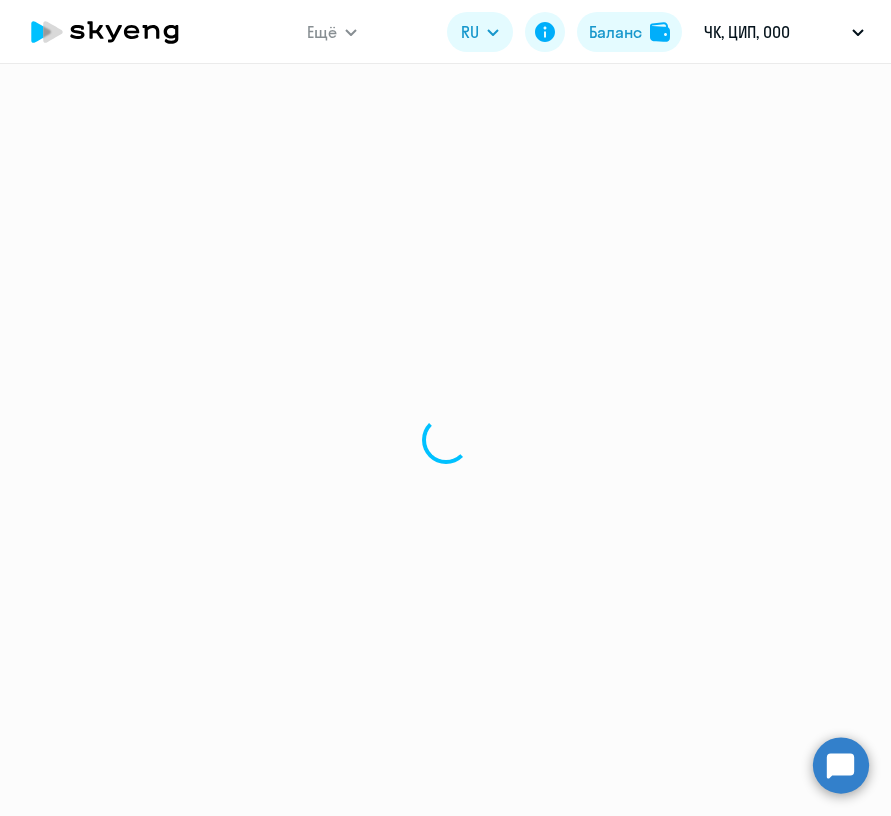 select on "30" 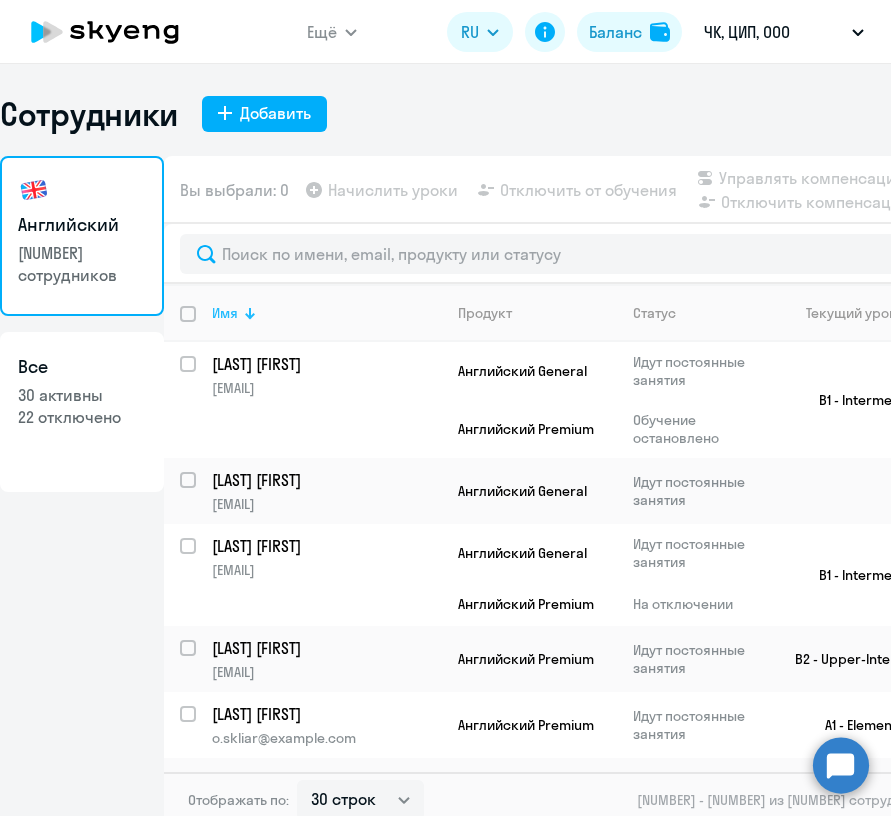 click on "Имя" 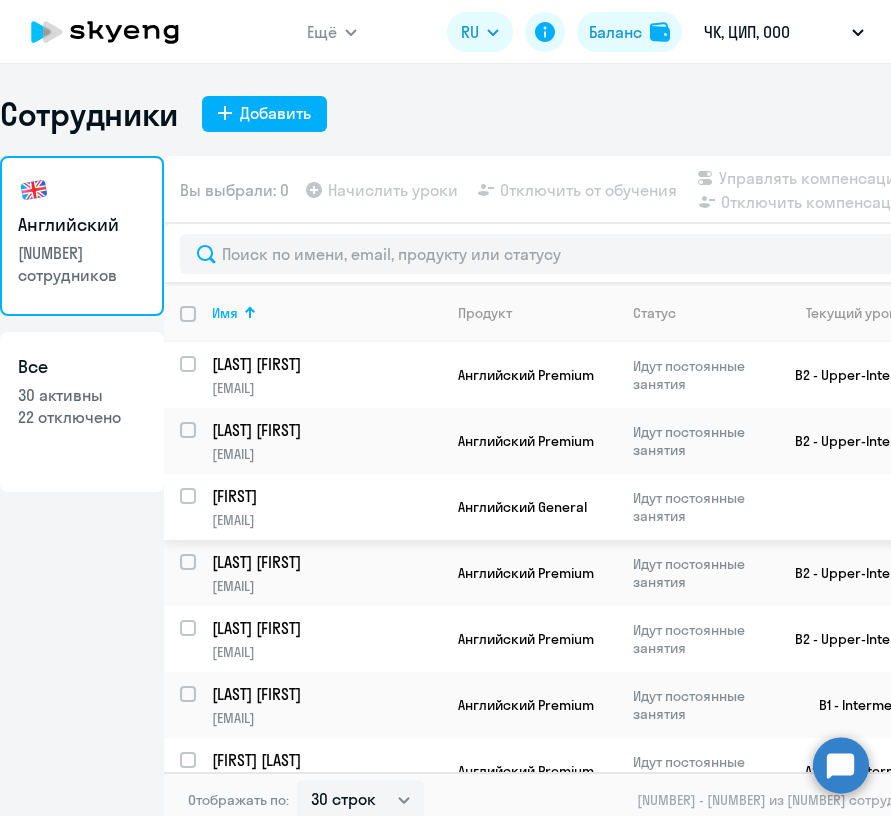 click on "[FIRST]" 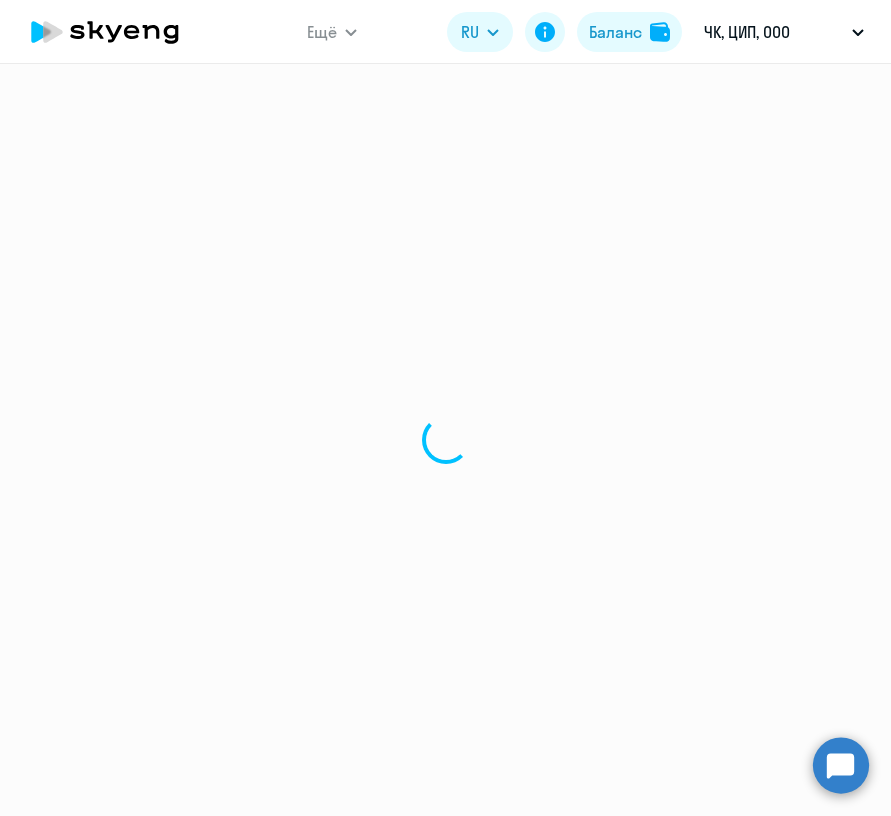 select on "english" 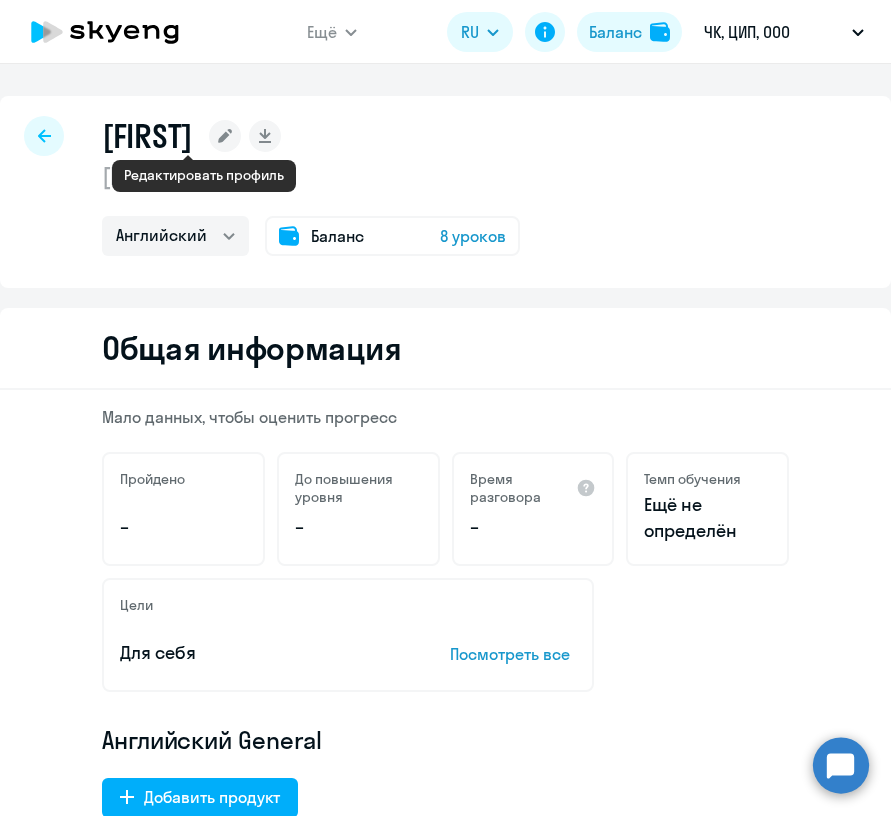 click 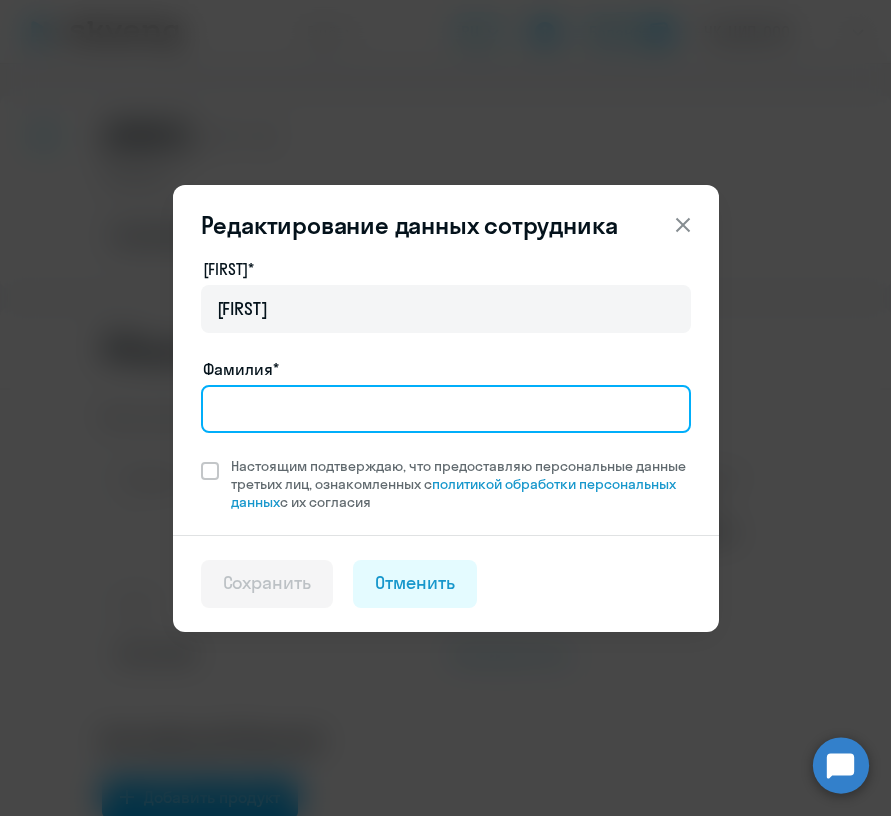 click on "Фамилия*" at bounding box center (446, 409) 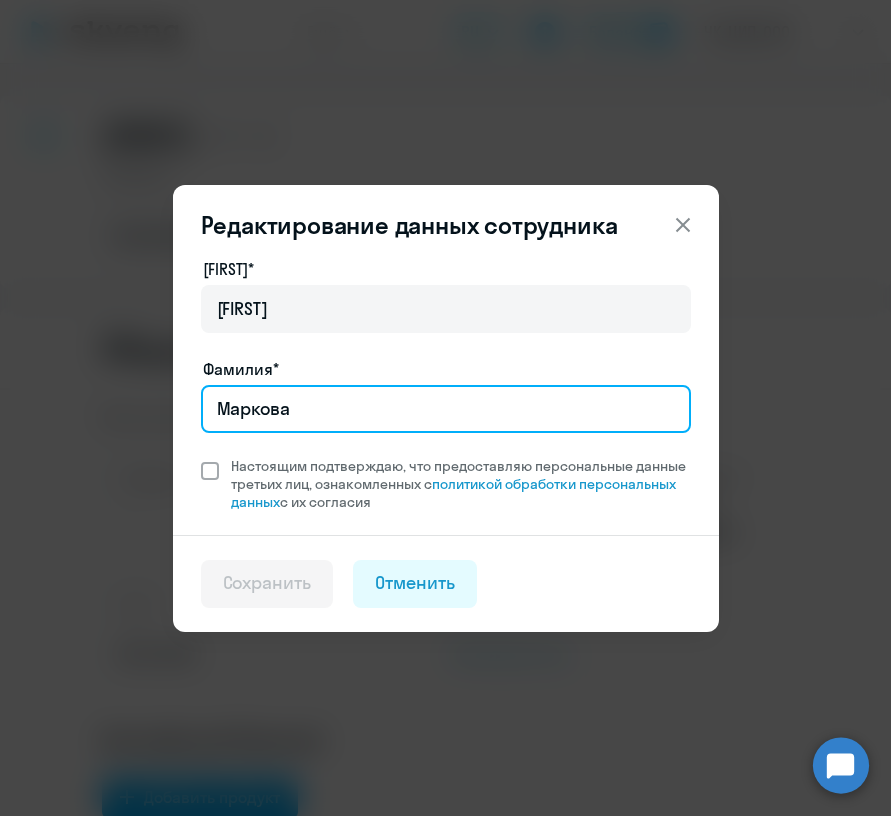 type on "Маркова" 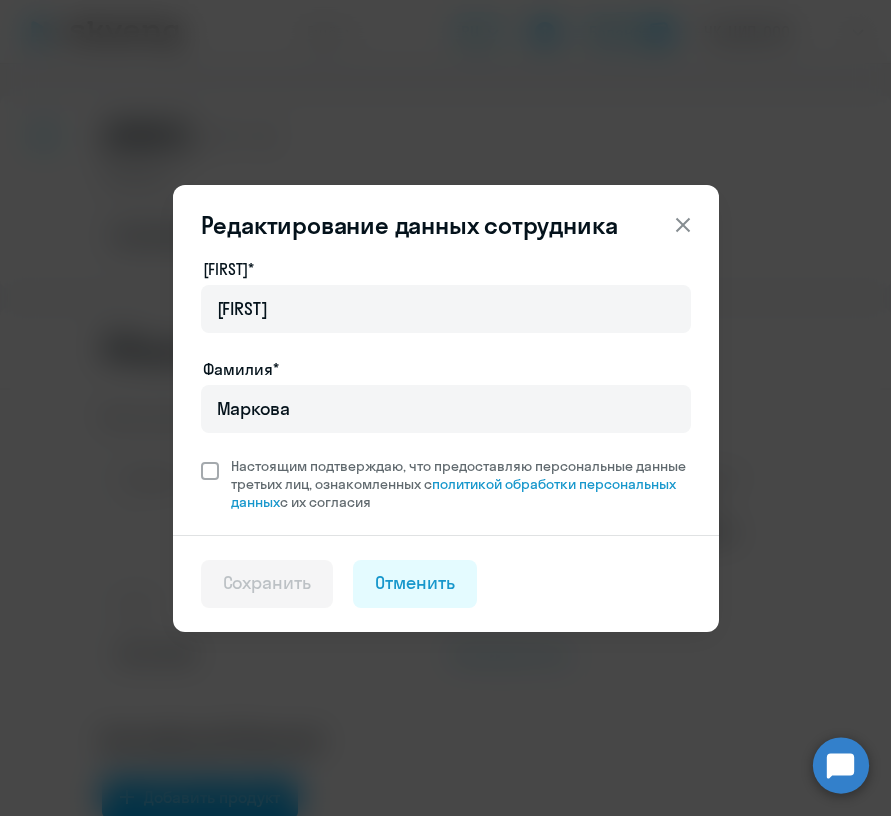 click at bounding box center [210, 471] 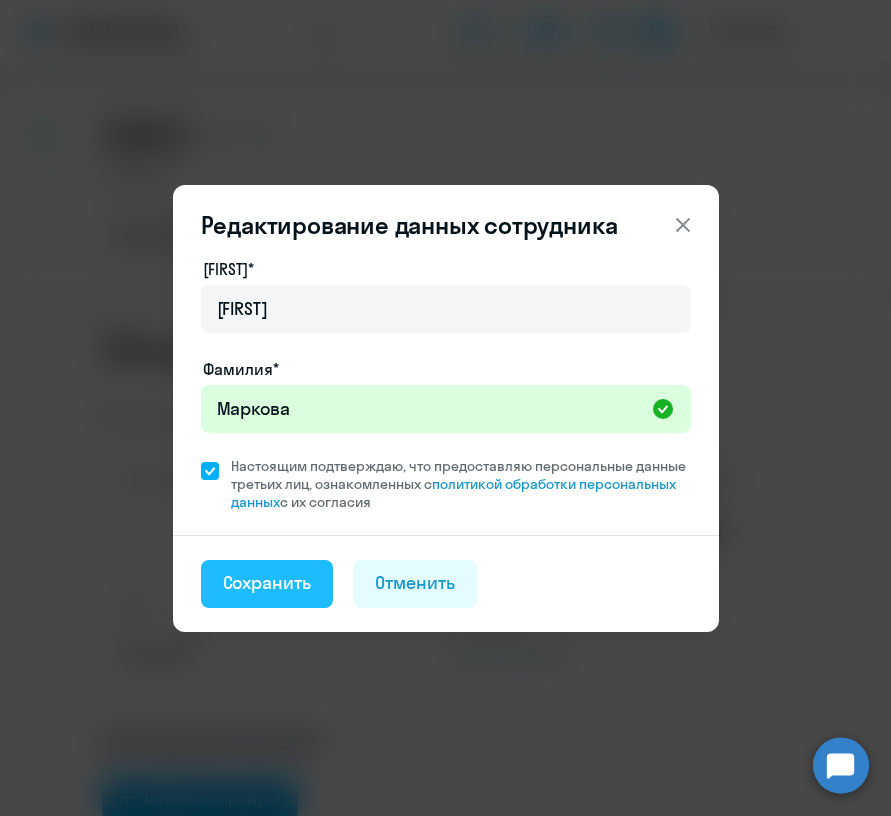 click on "Сохранить" at bounding box center [267, 583] 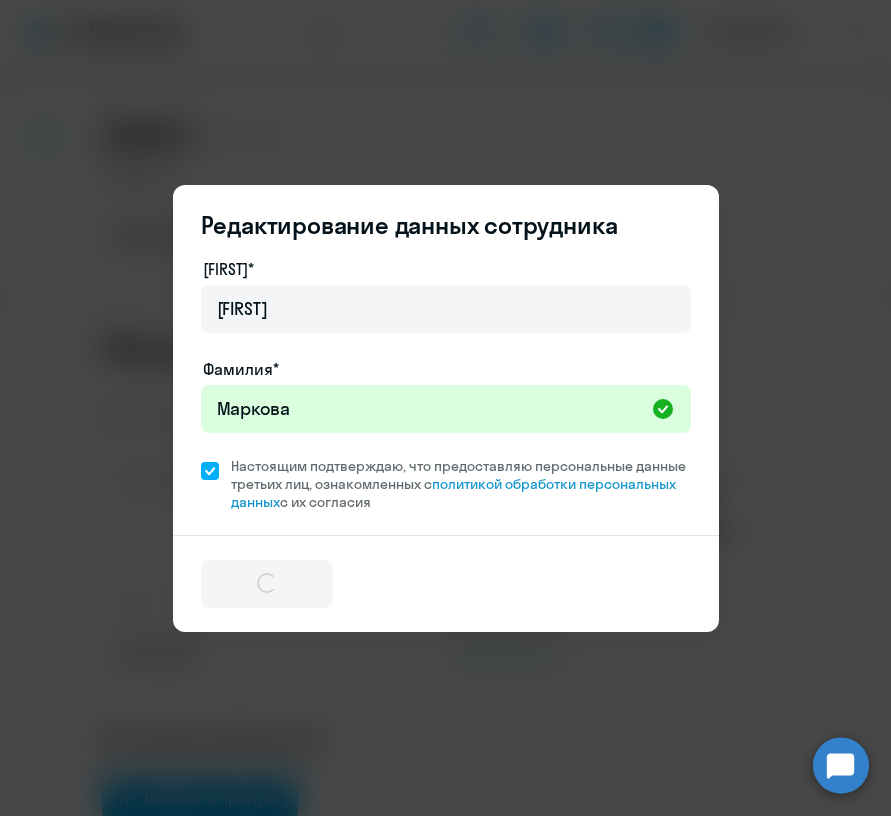select on "english" 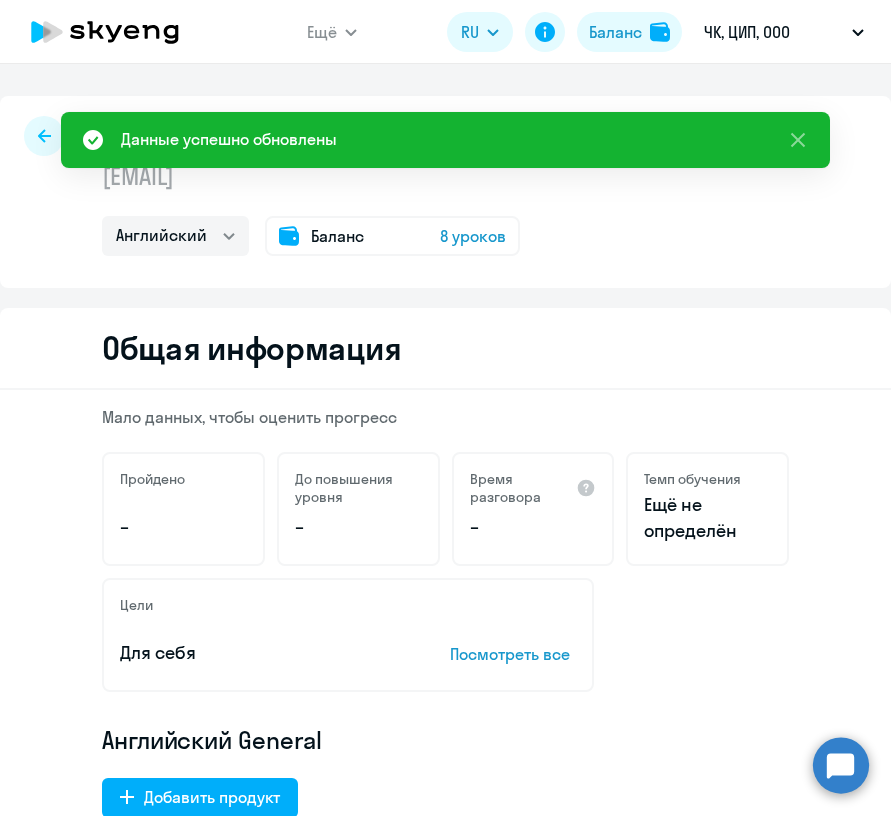 click 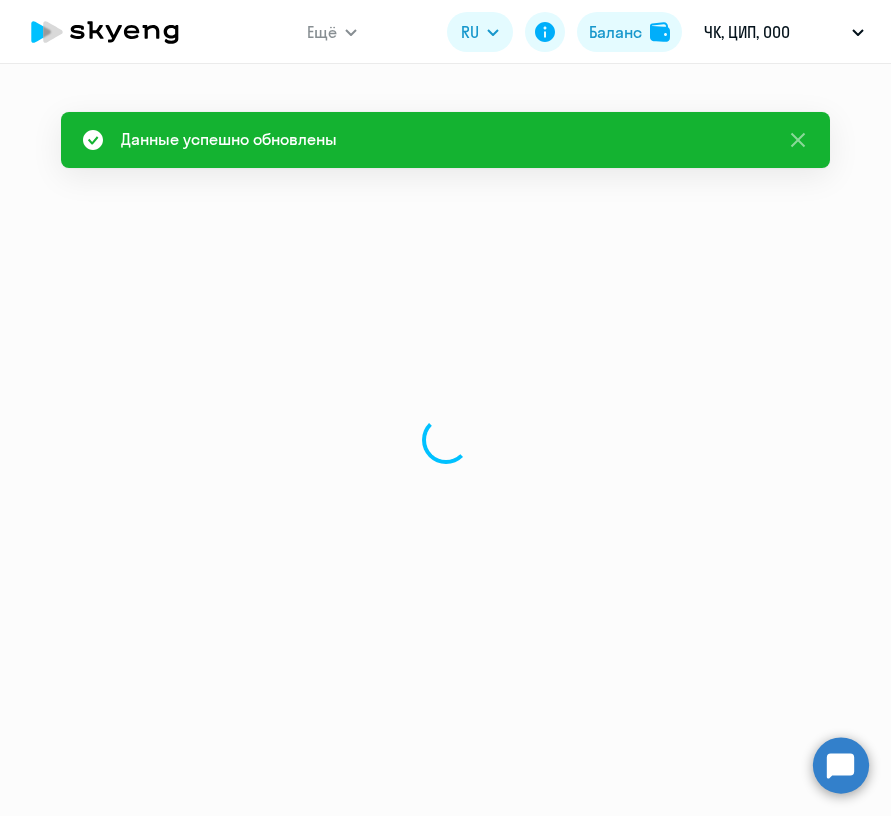 select on "30" 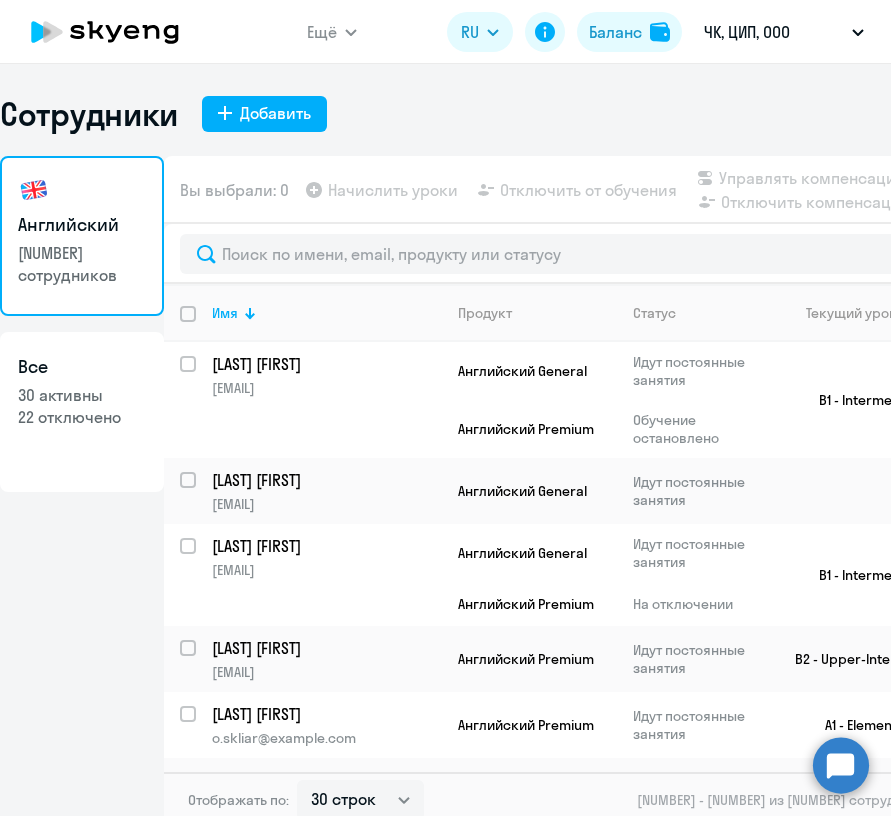 scroll, scrollTop: 0, scrollLeft: 0, axis: both 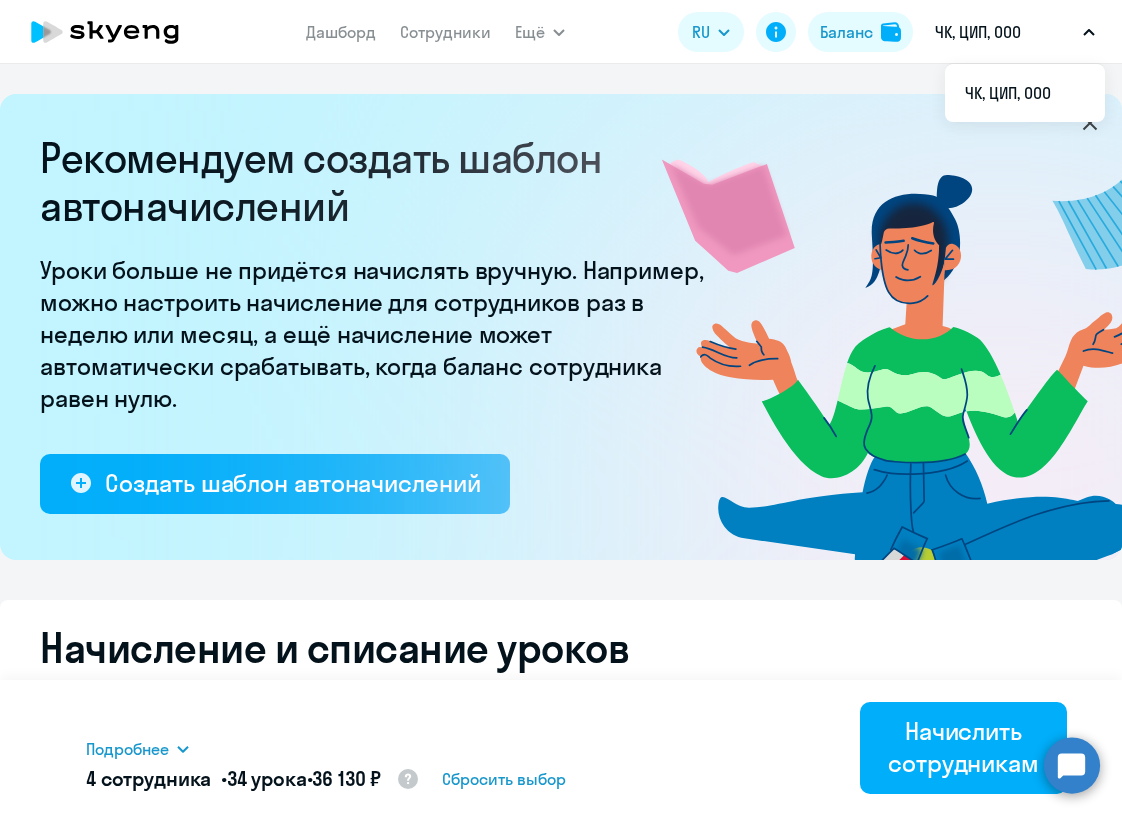 select on "10" 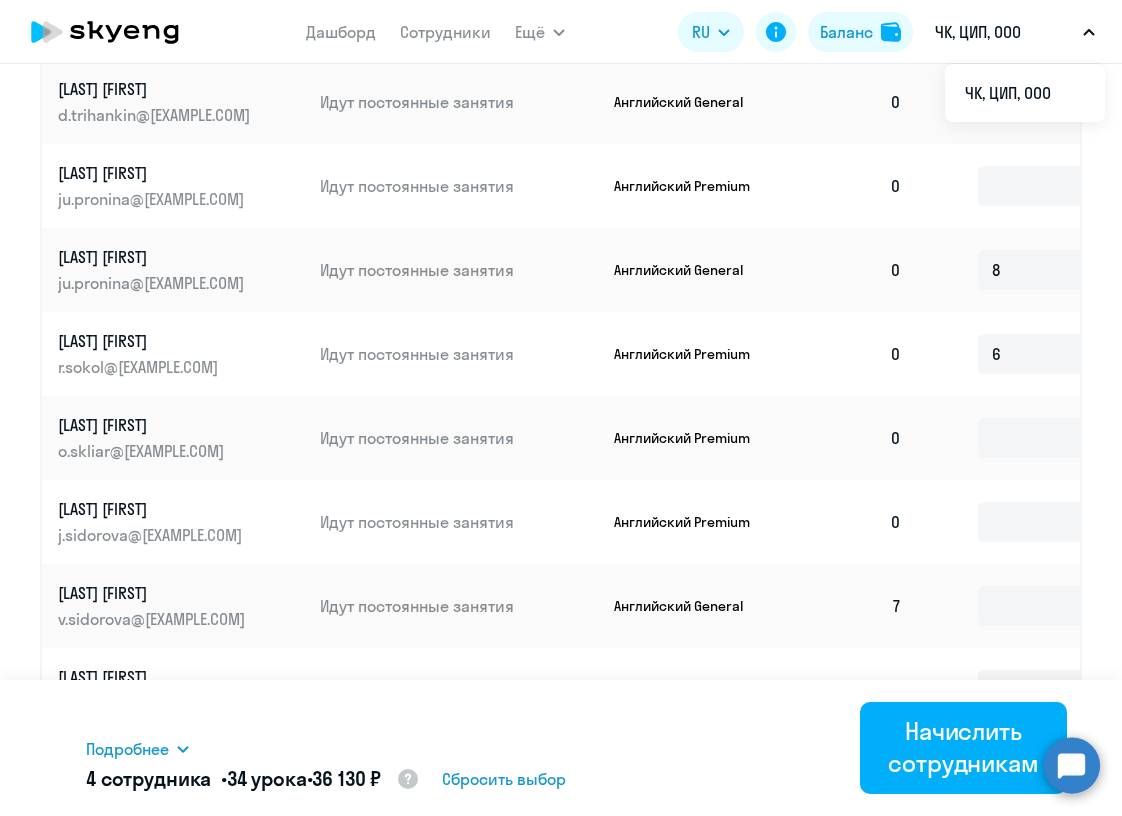 scroll, scrollTop: 1100, scrollLeft: 0, axis: vertical 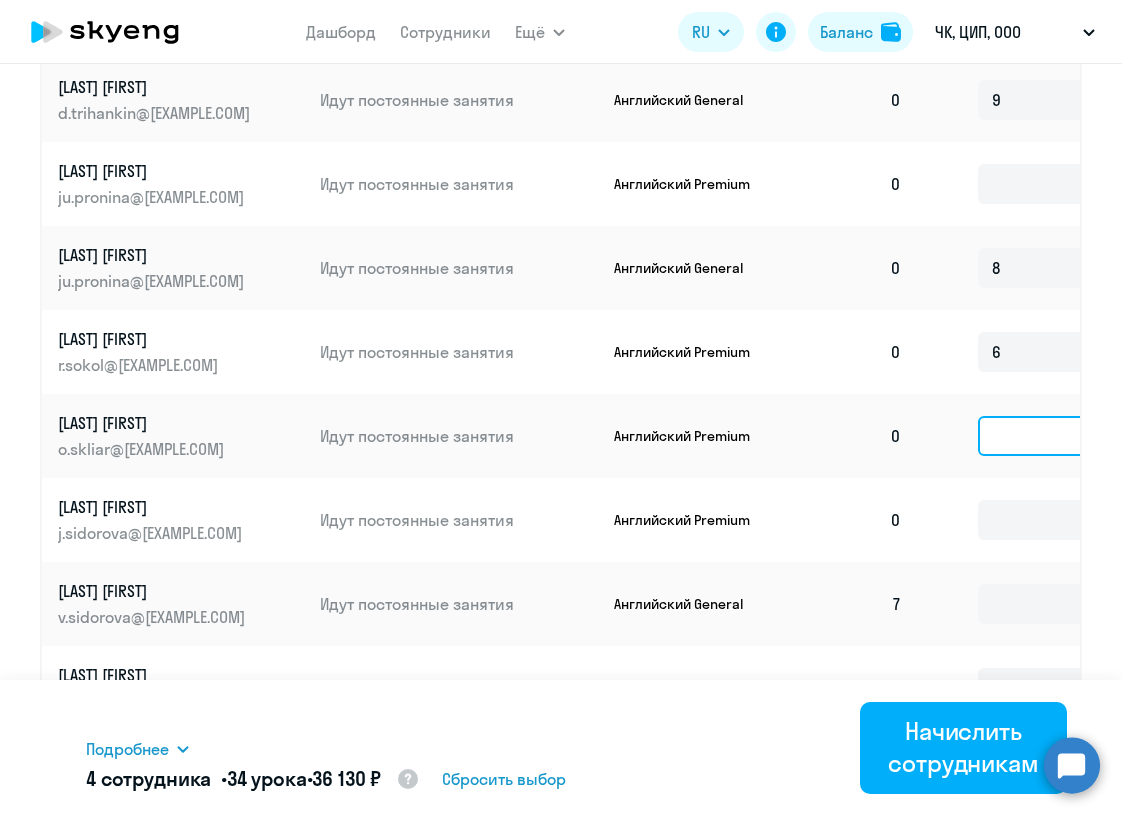 click 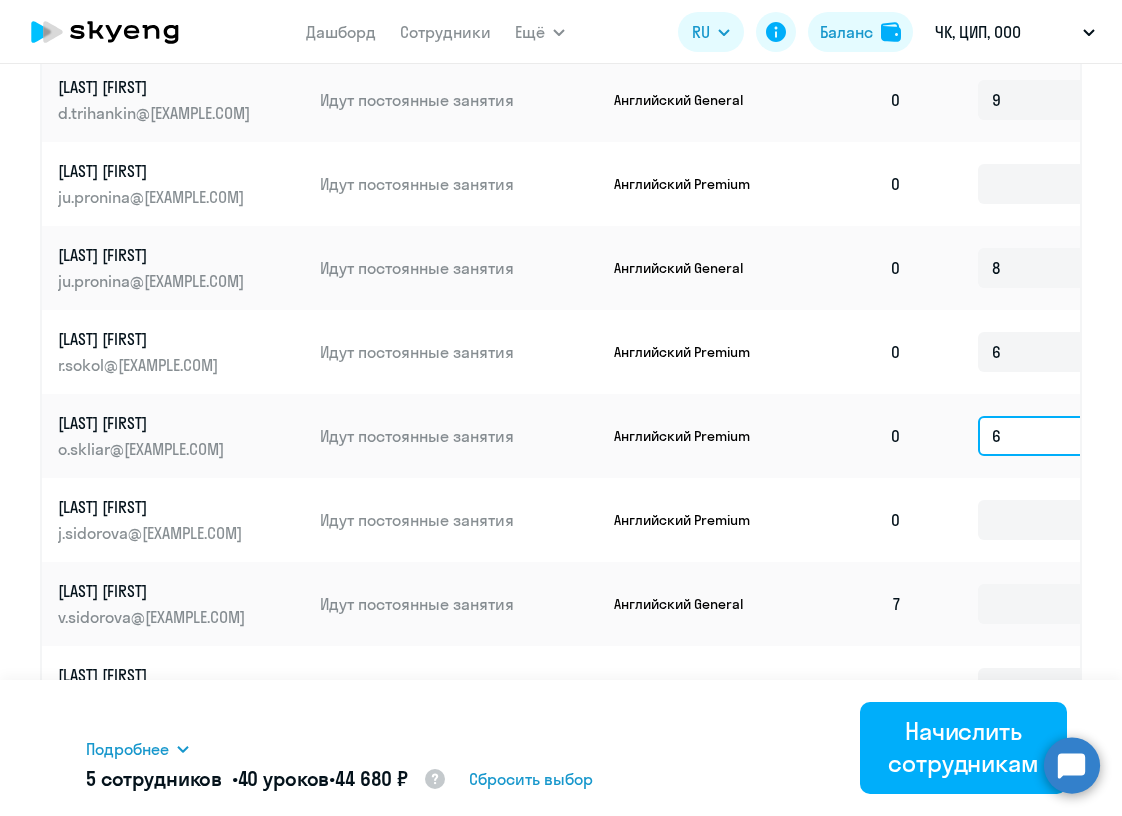 type on "6" 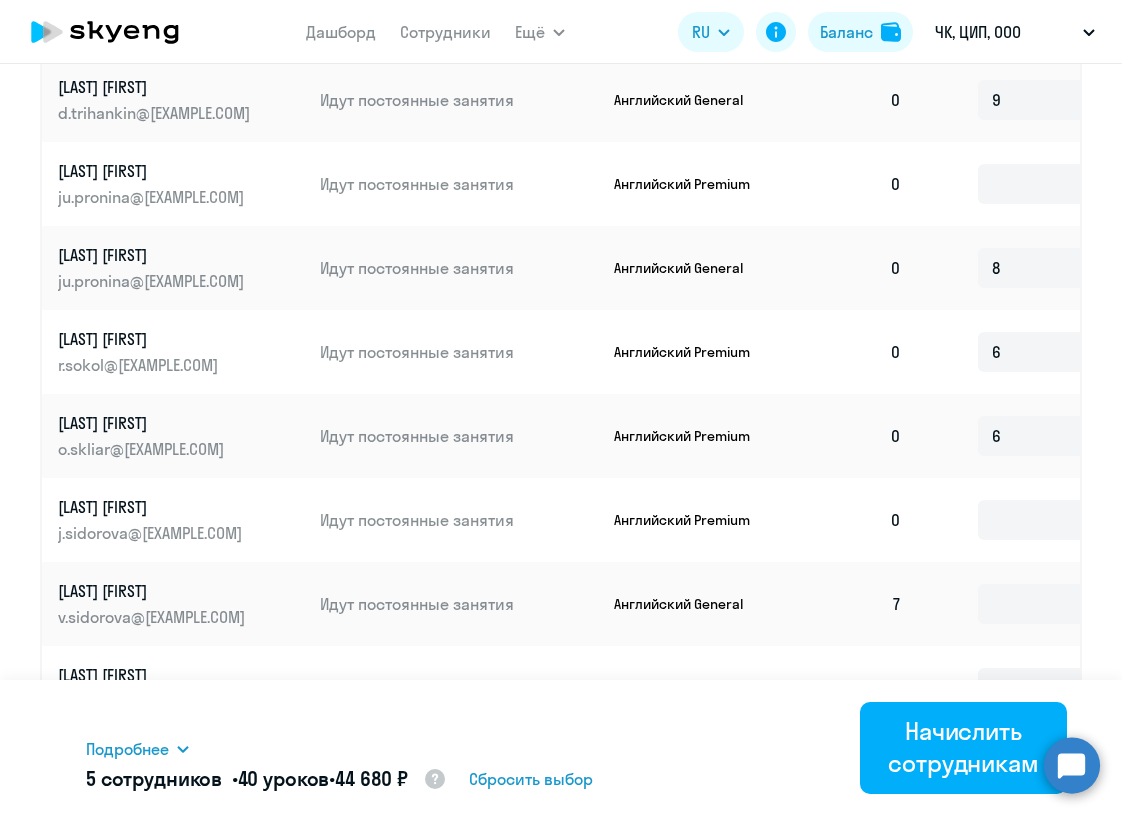 click 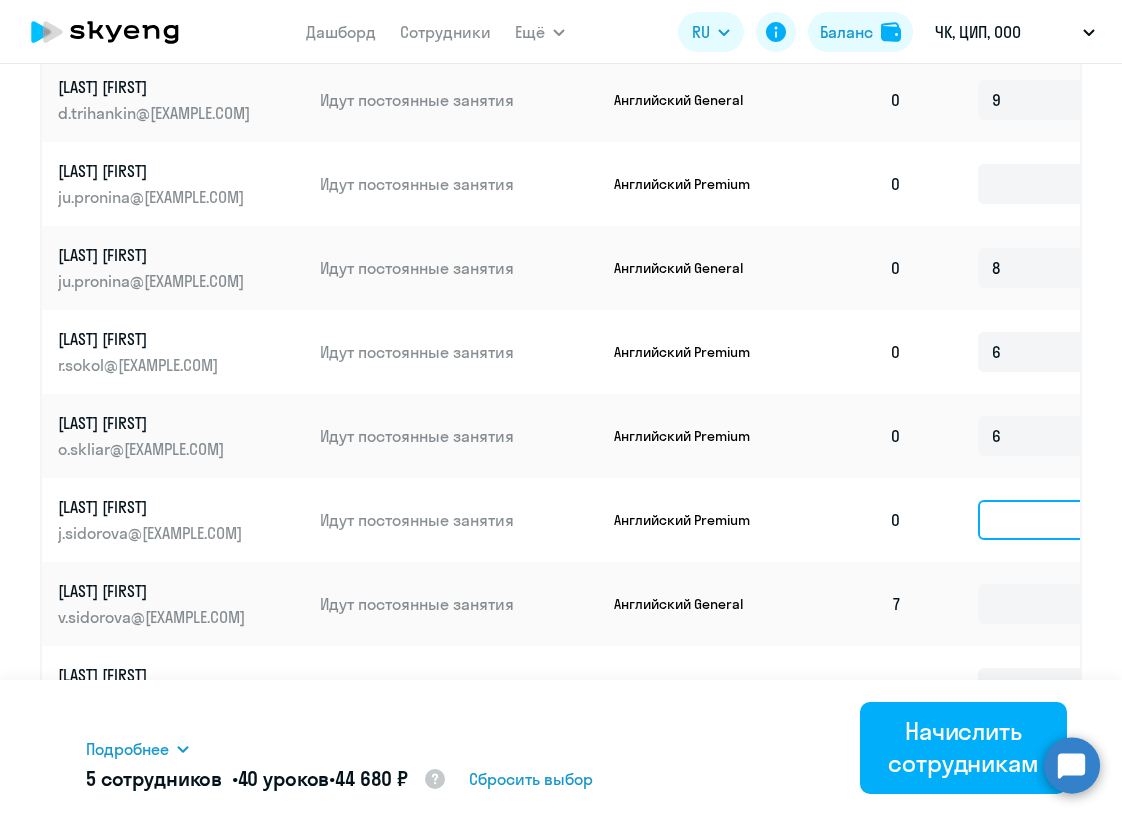 click 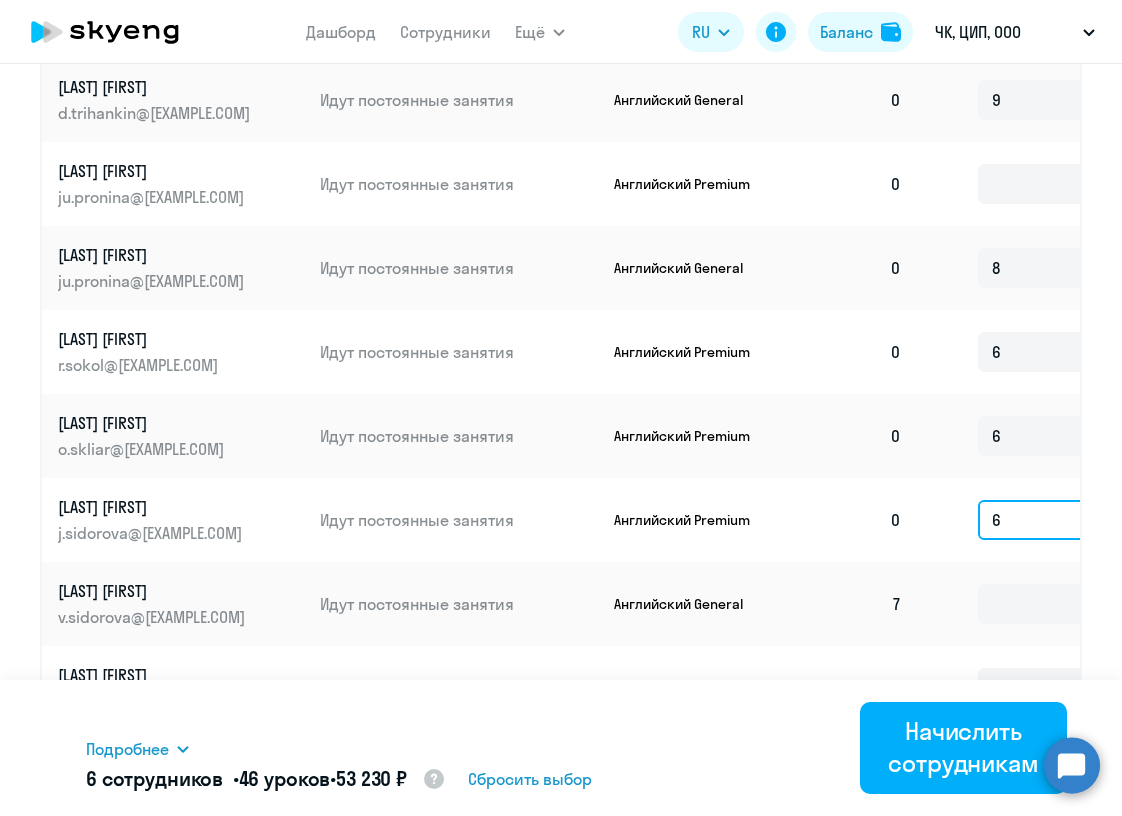 type on "6" 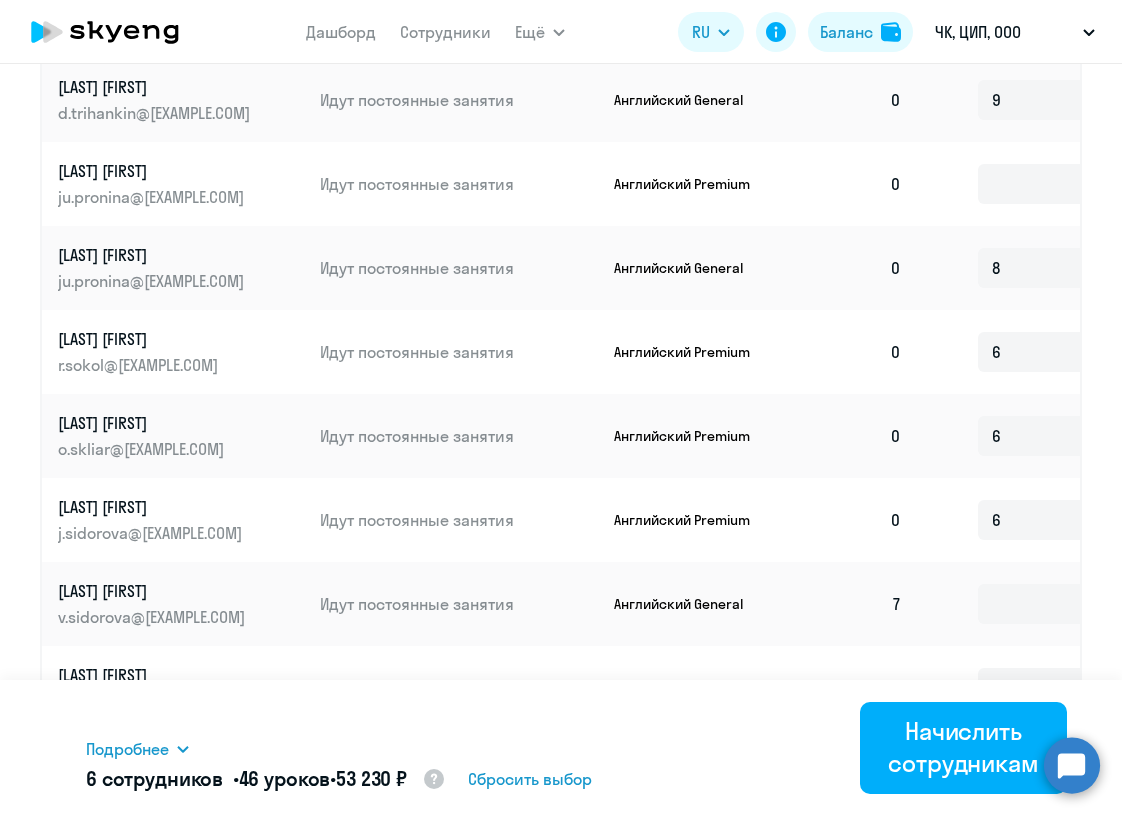 click on "6" 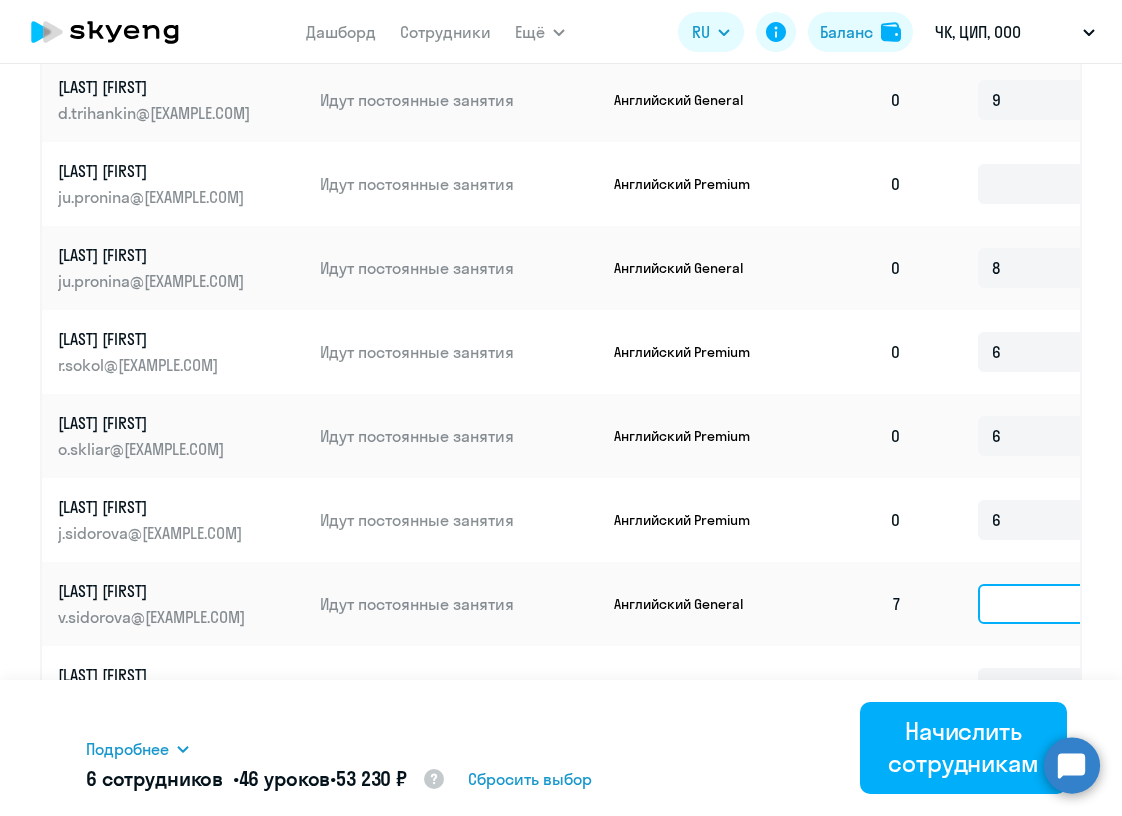 click 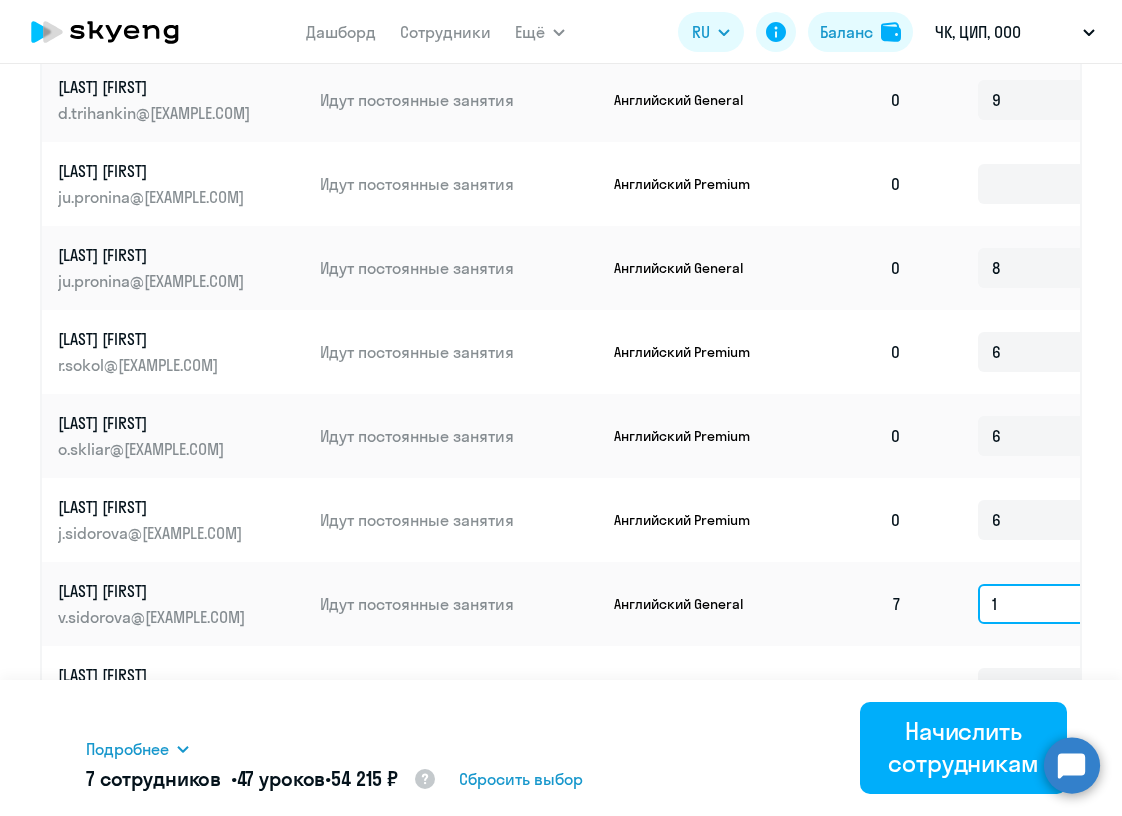 type on "1" 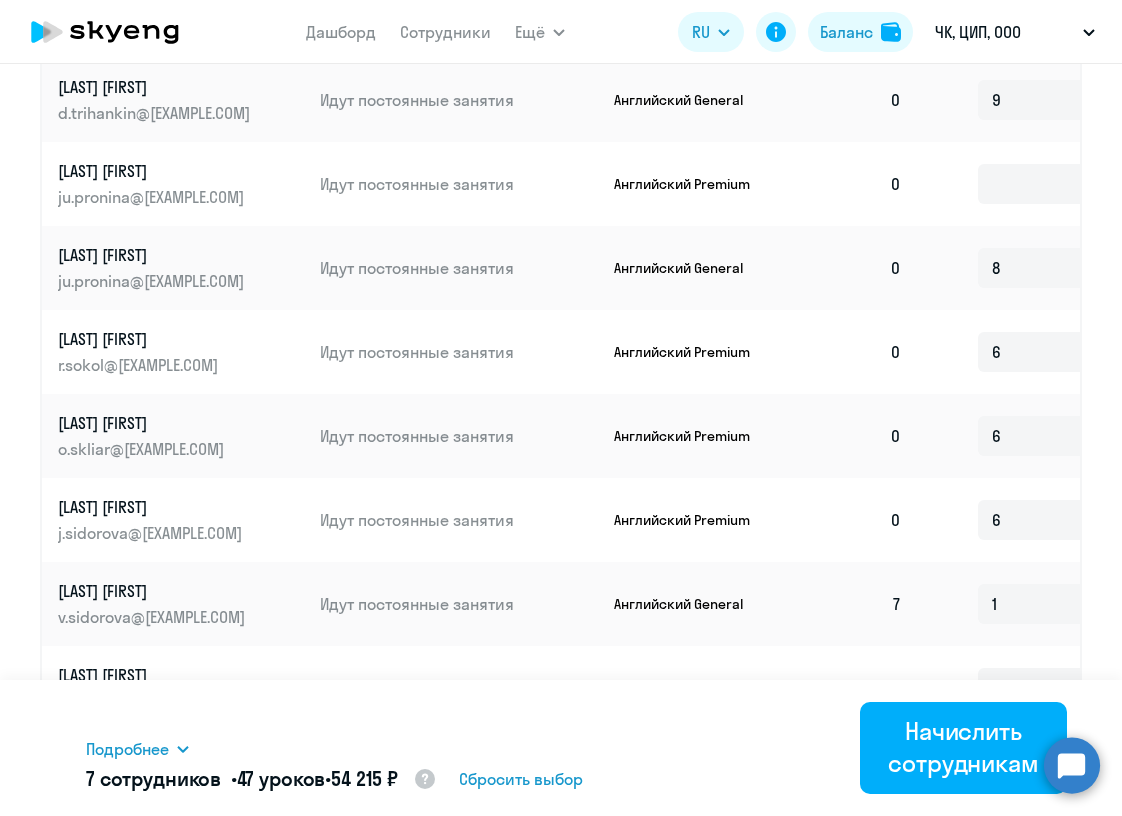 click on "1" 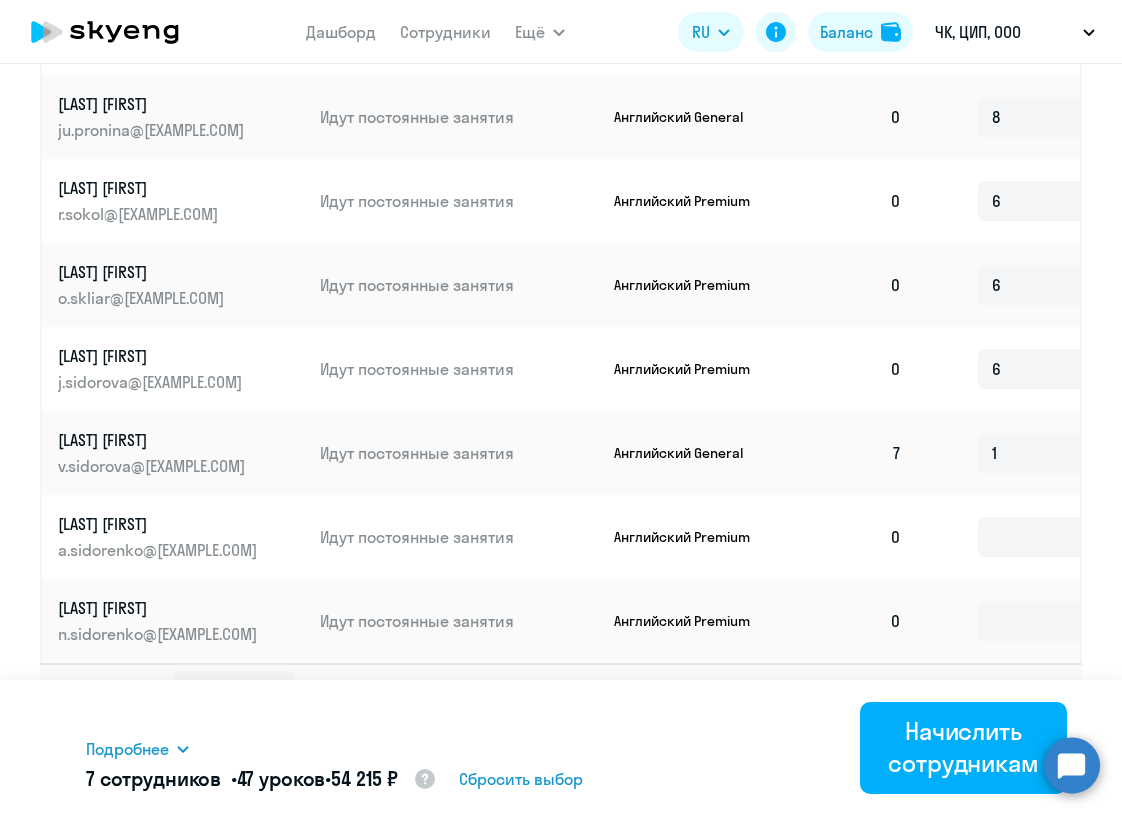 scroll, scrollTop: 1253, scrollLeft: 0, axis: vertical 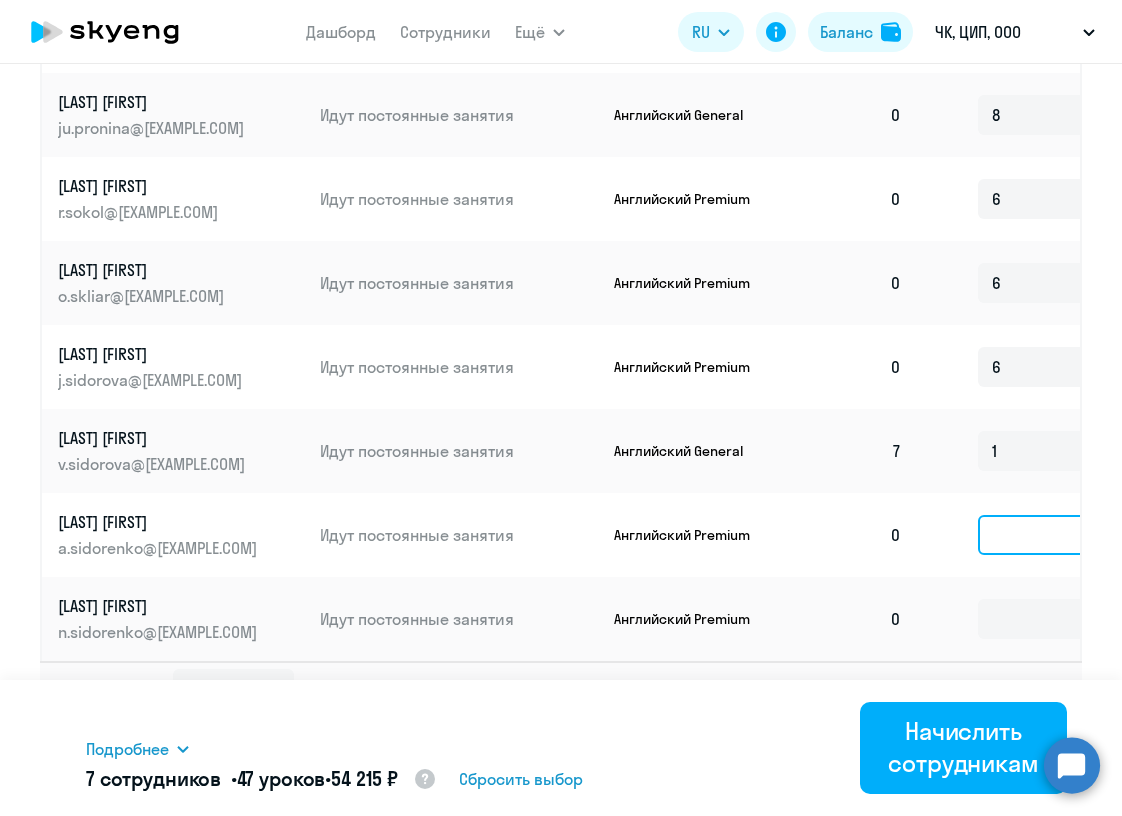 click 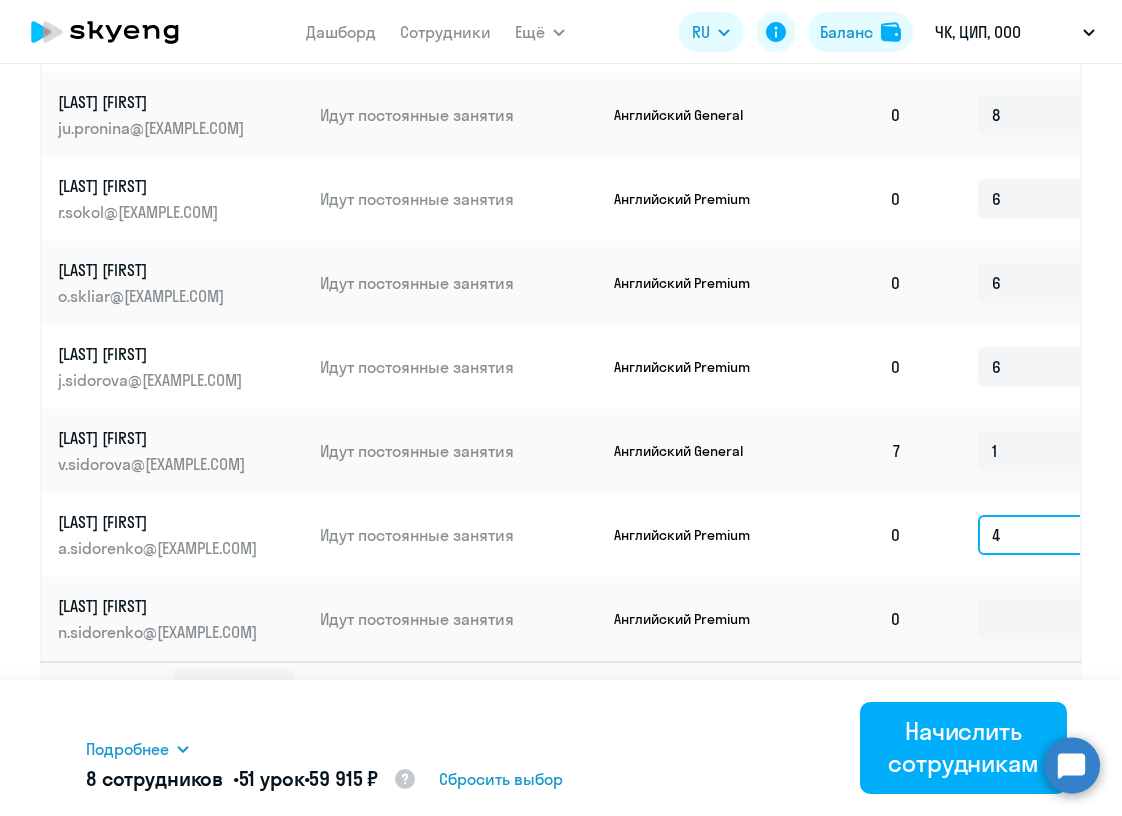 click on "4" 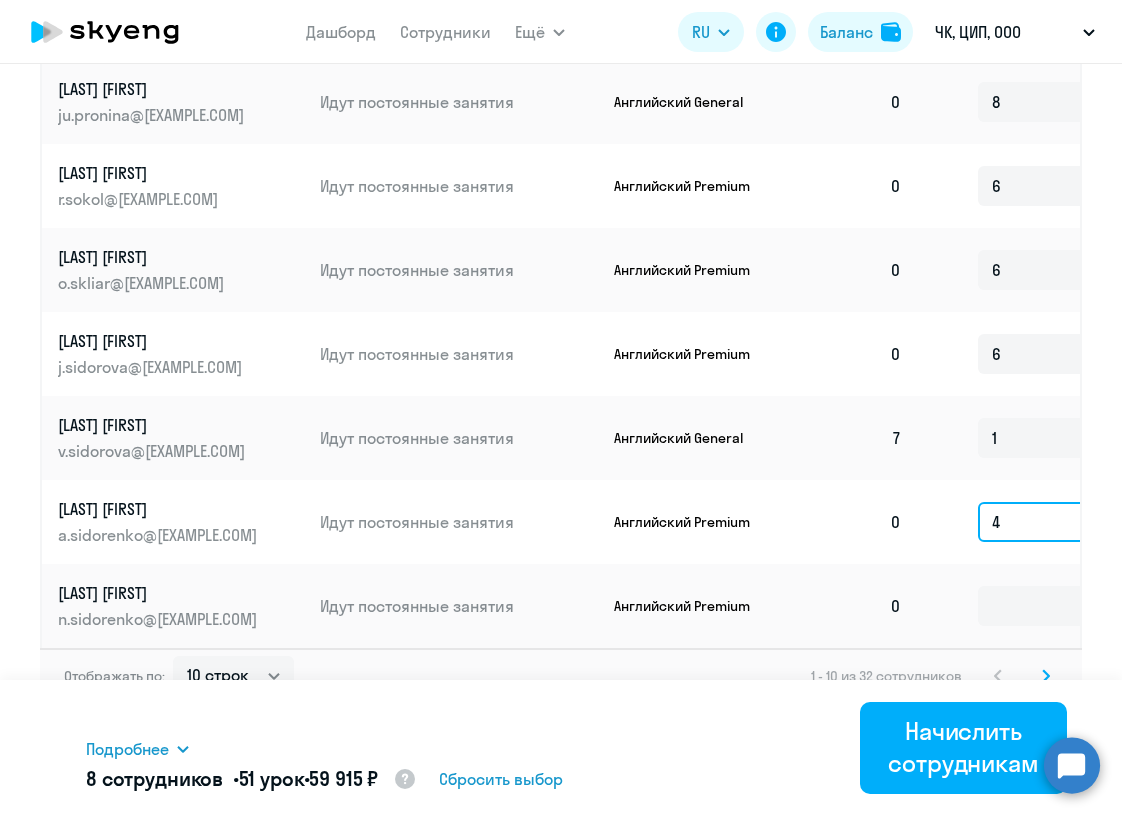 scroll, scrollTop: 1266, scrollLeft: 0, axis: vertical 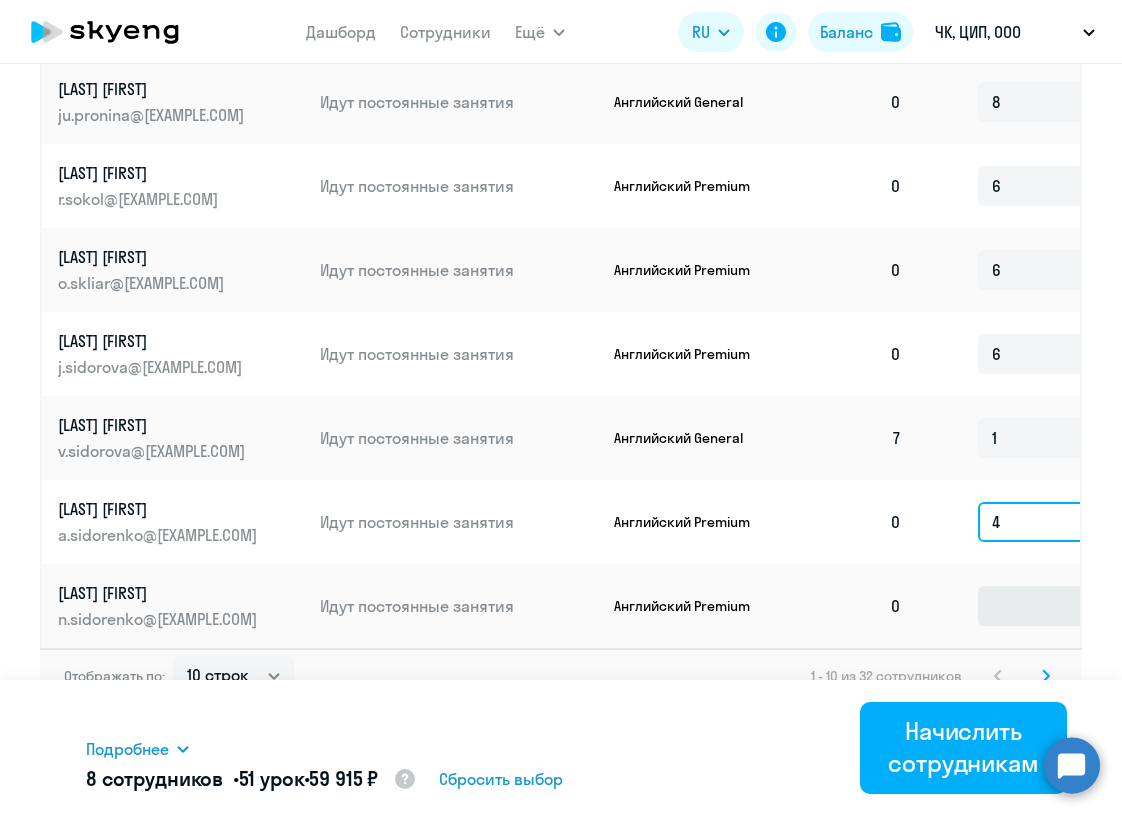 type on "4" 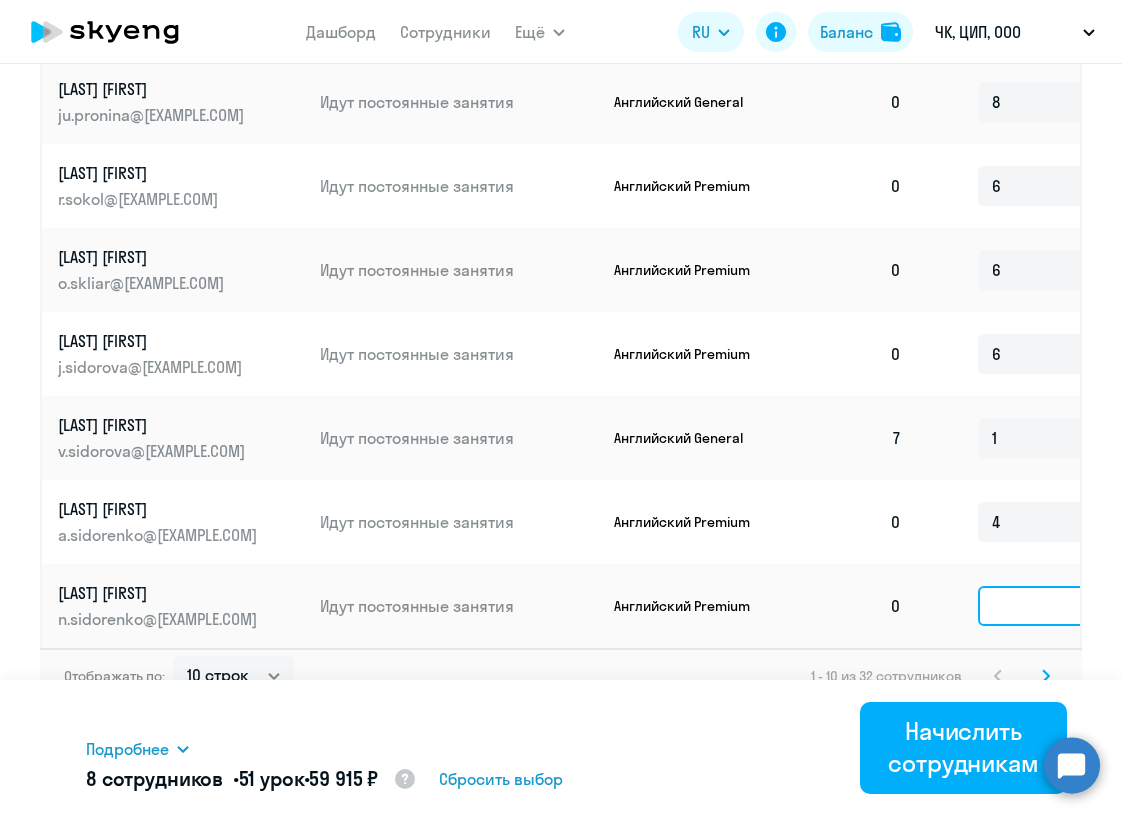 click 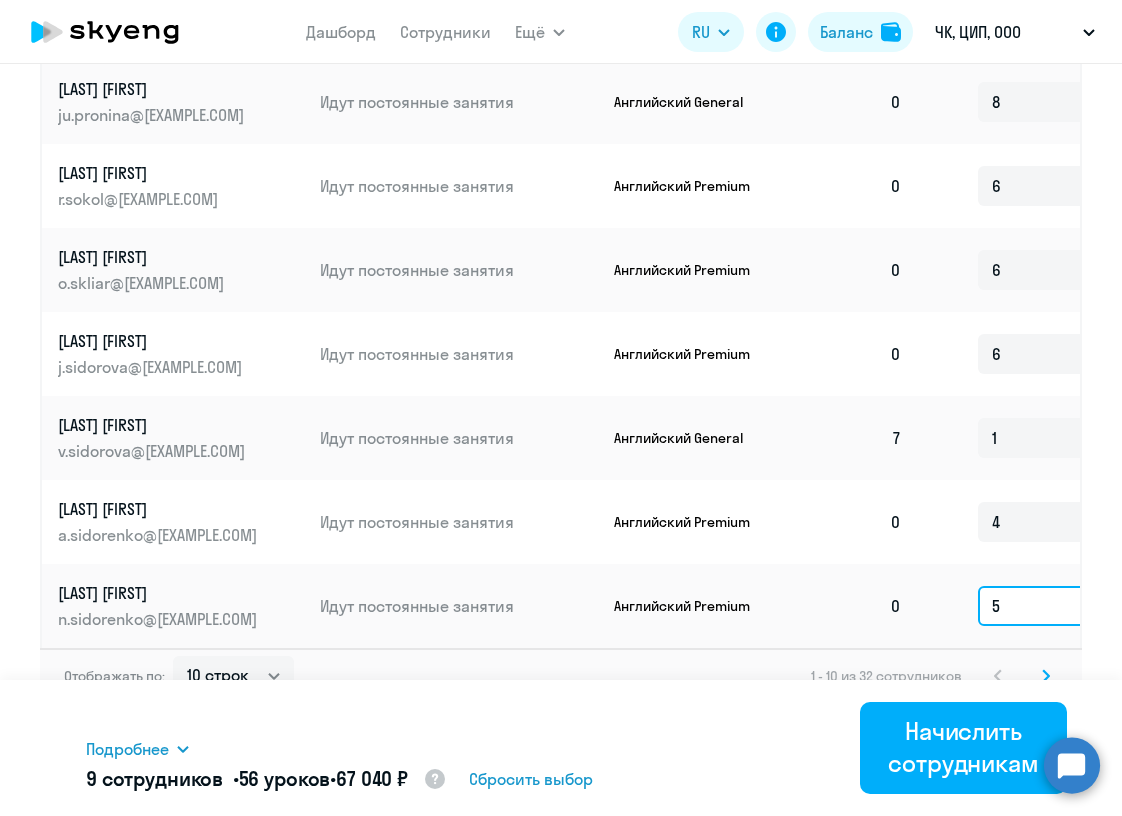 type on "5" 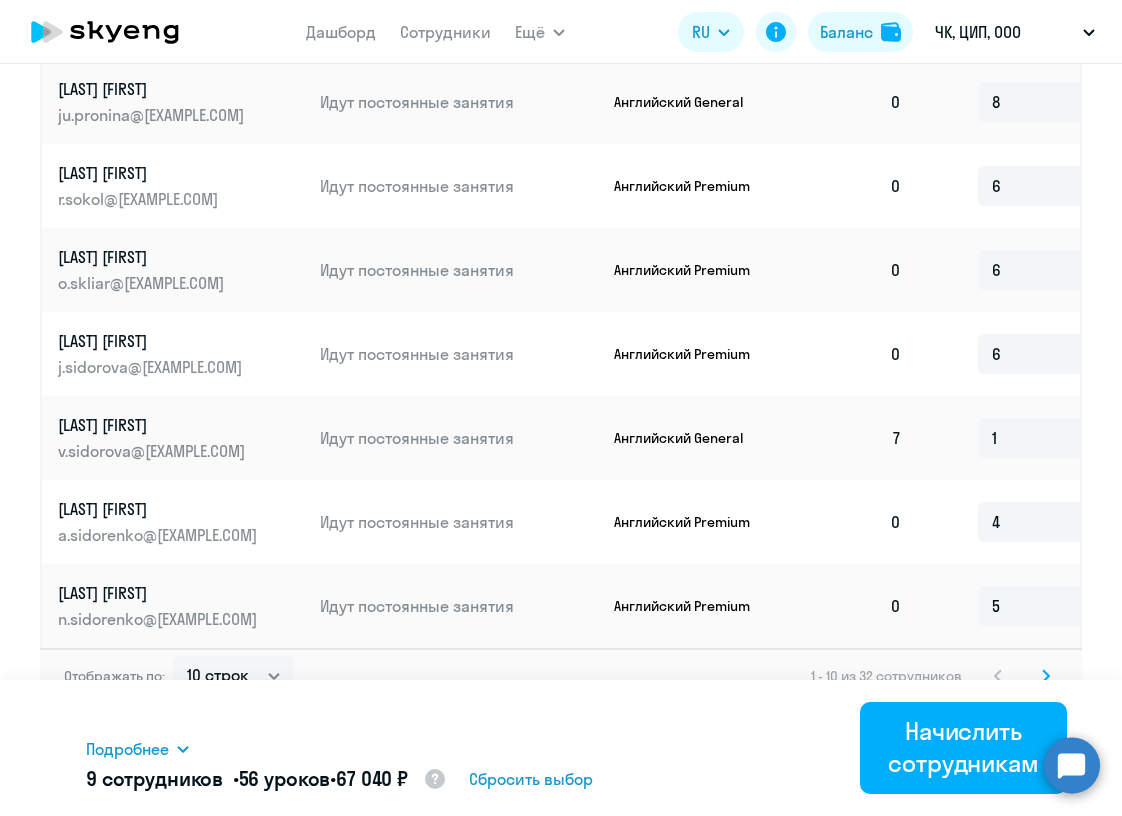 click on "4" 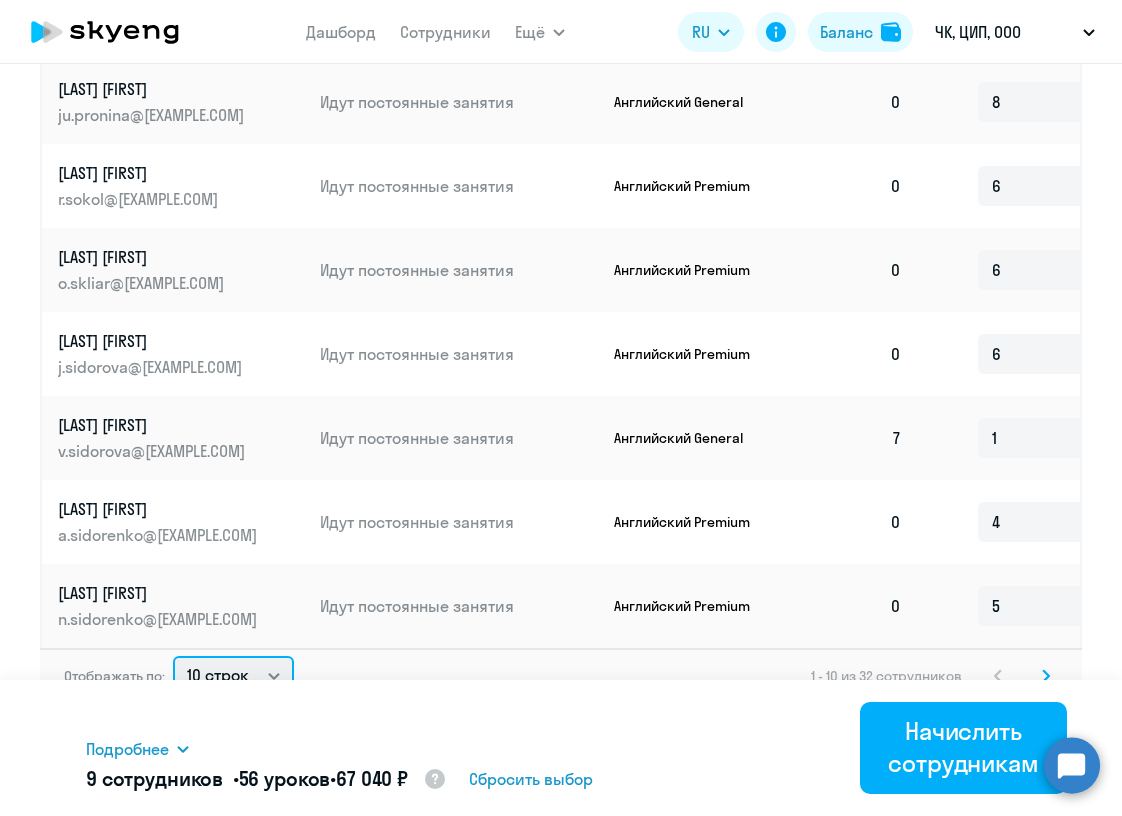 select on "50" 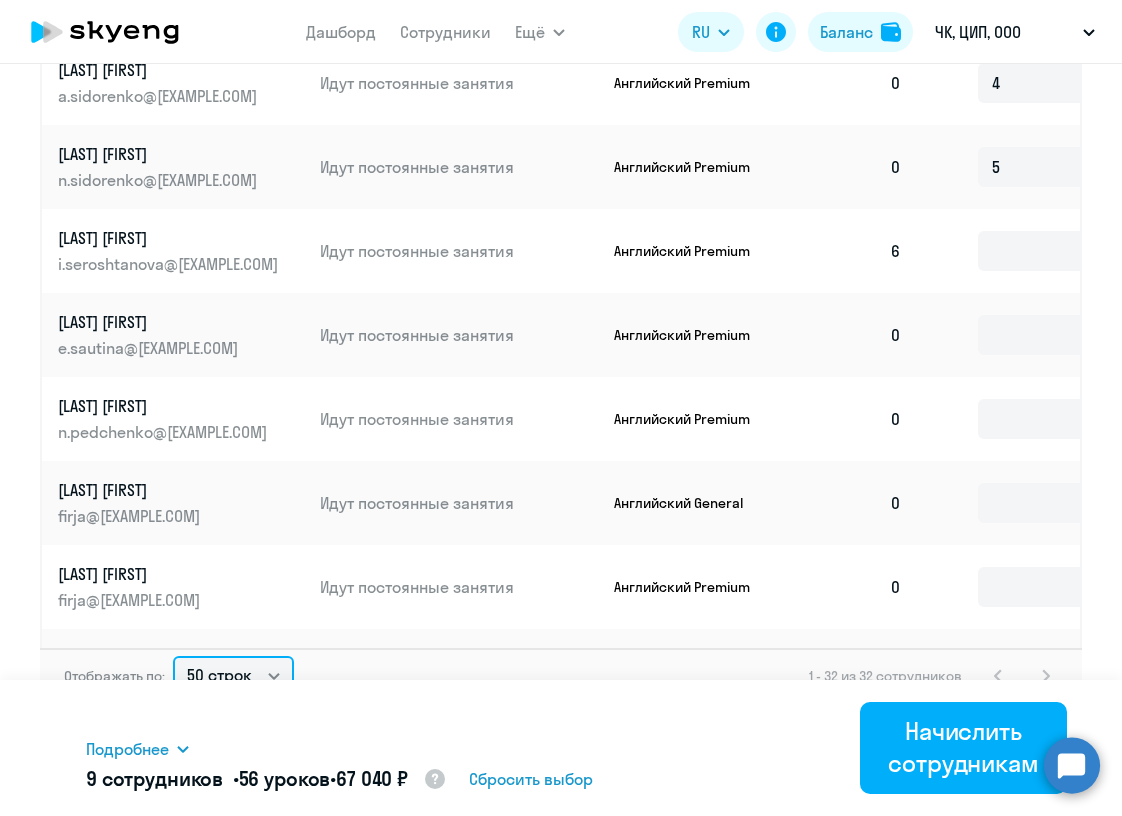 scroll, scrollTop: 477, scrollLeft: 0, axis: vertical 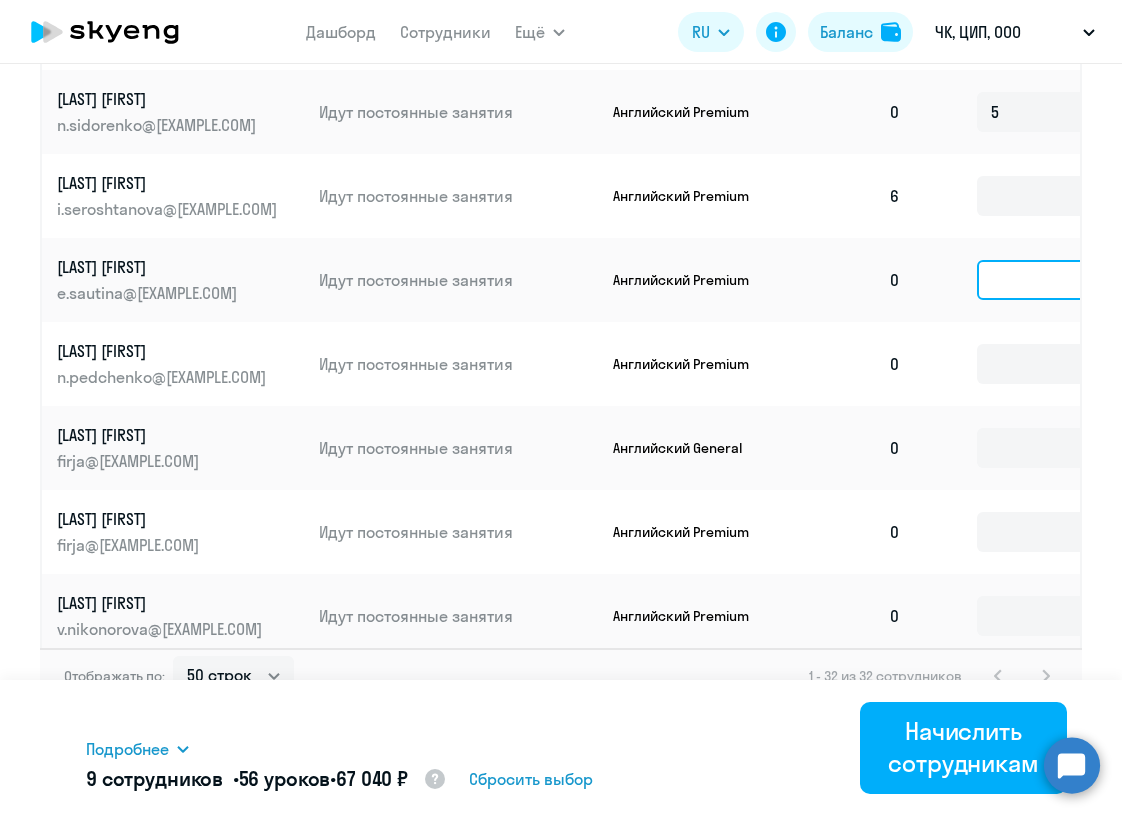 click 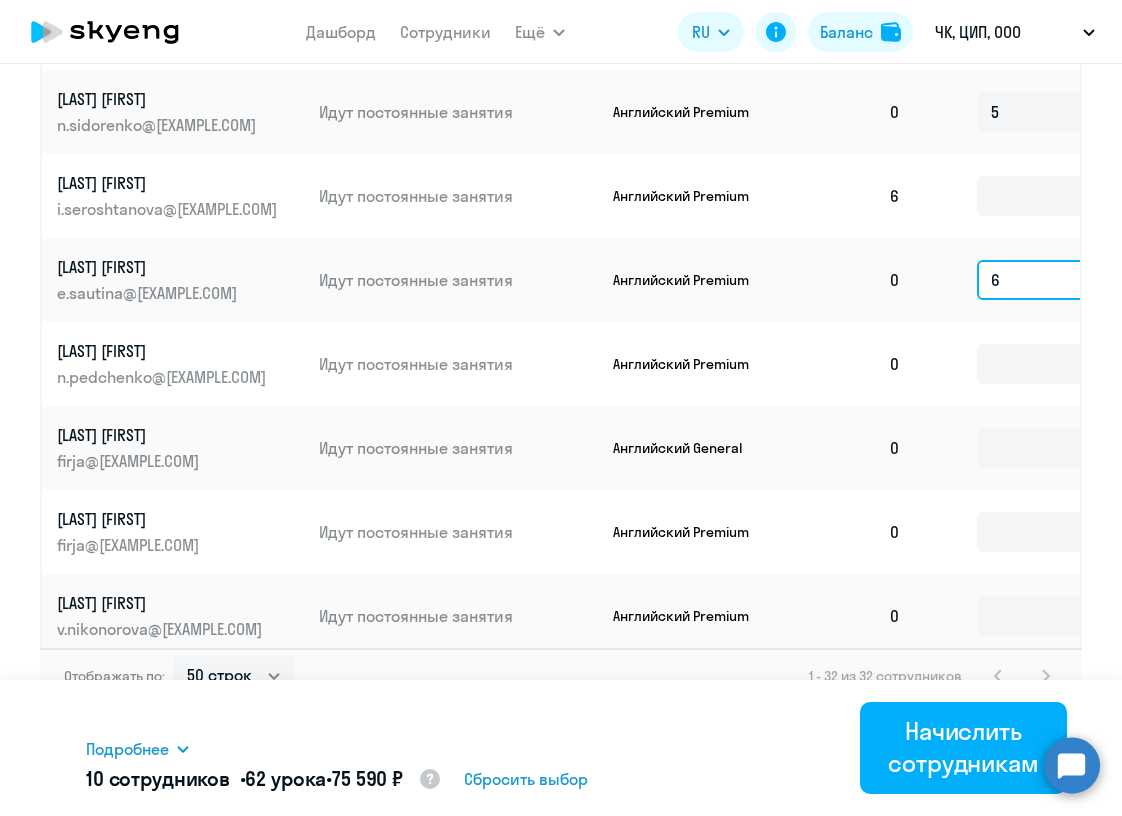 type on "6" 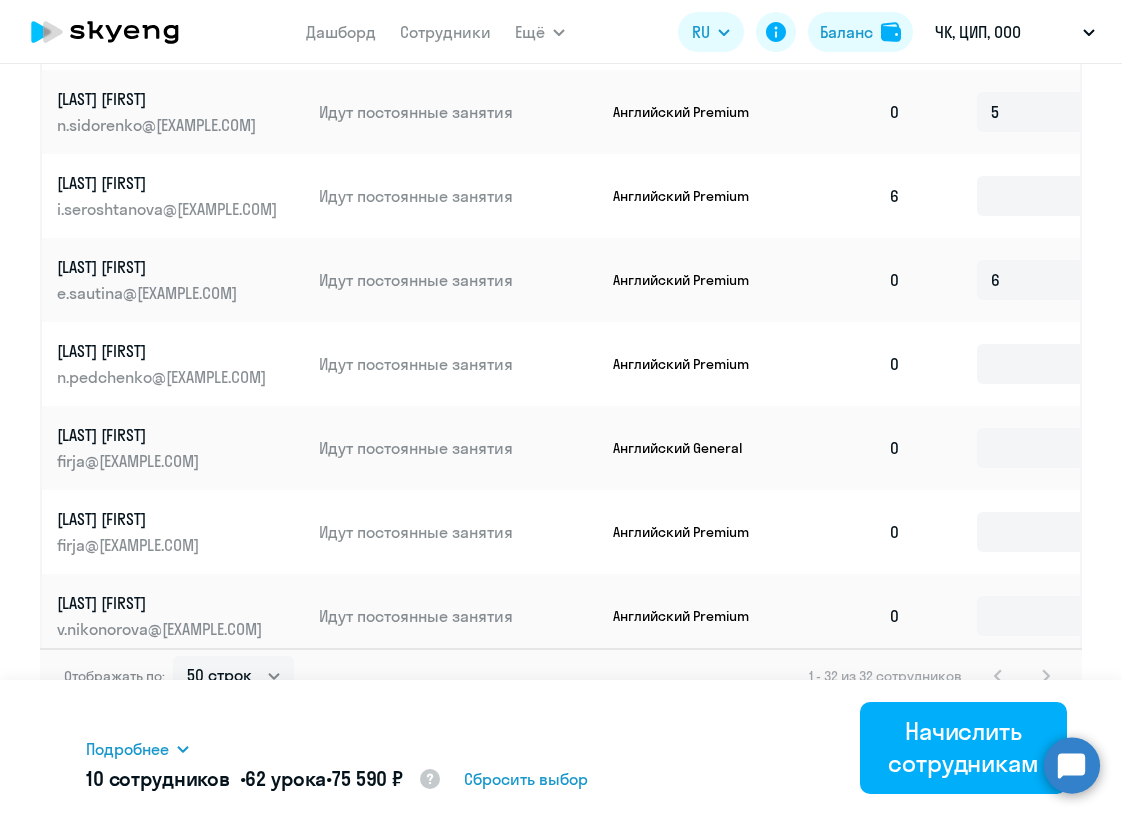 click 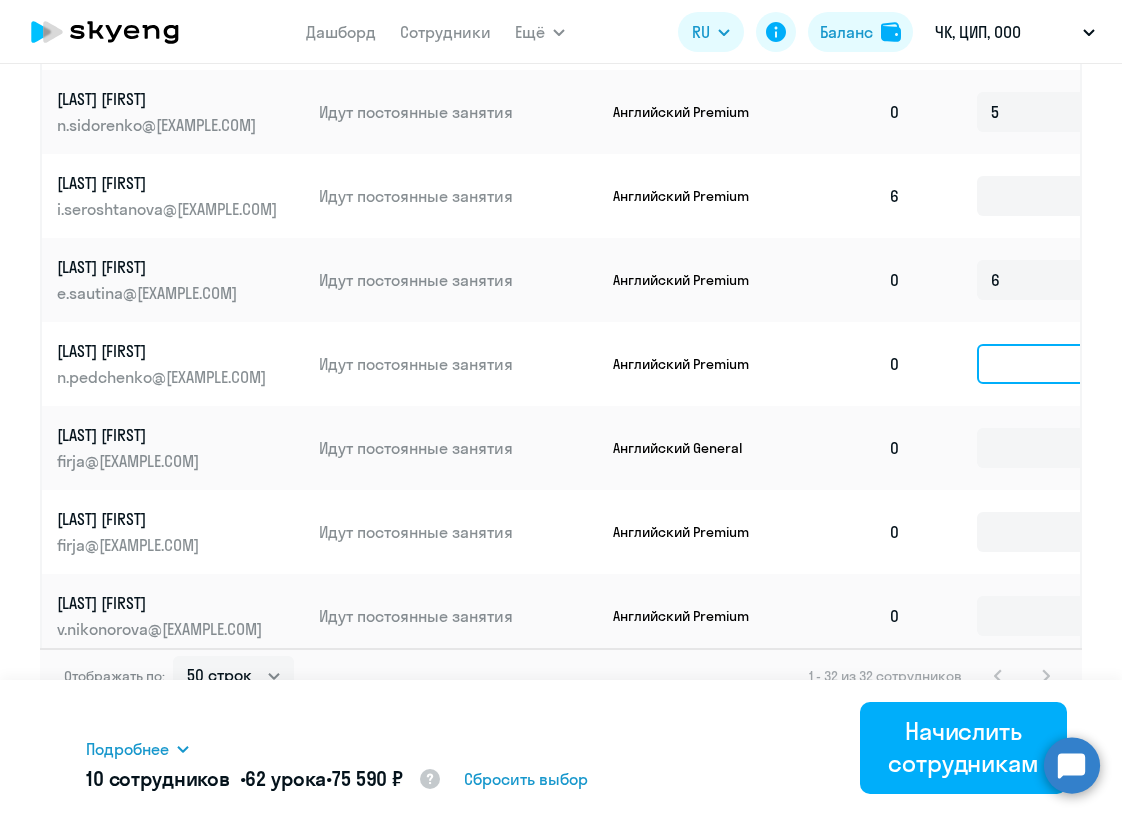 click 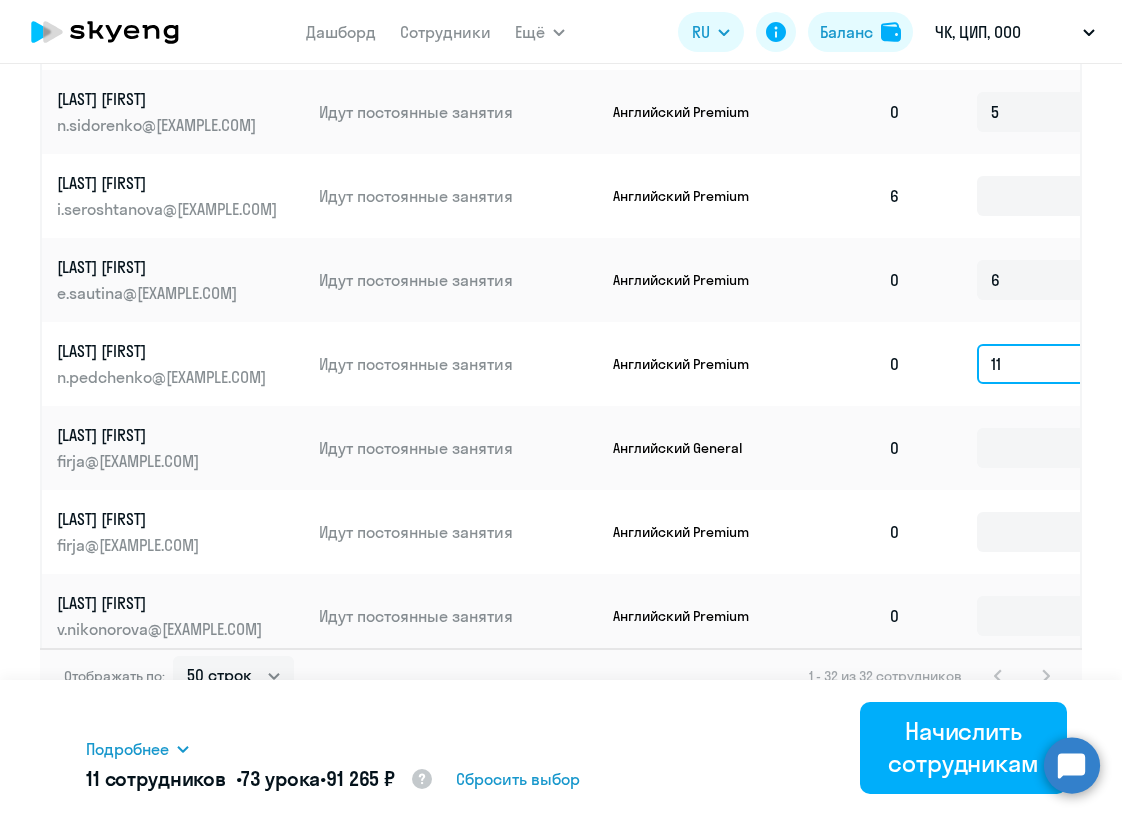 type on "[DD]" 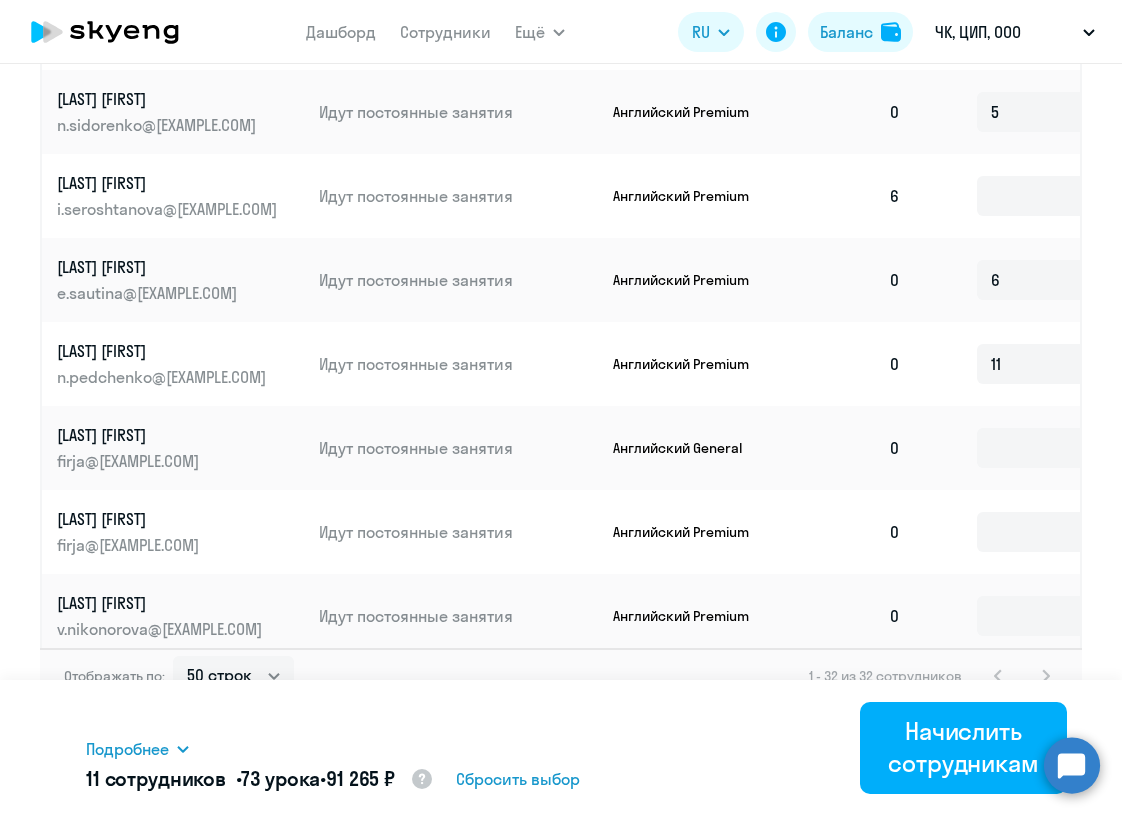 click on "[DD]" 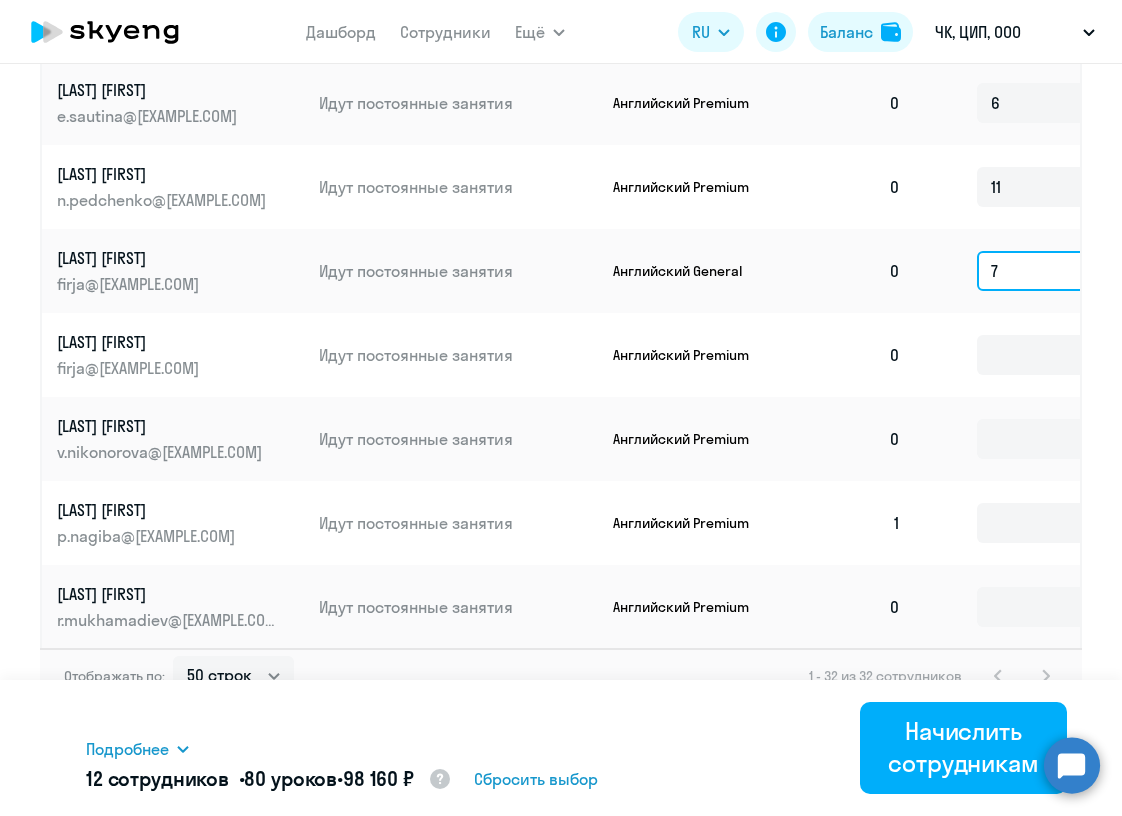 scroll, scrollTop: 676, scrollLeft: 1, axis: both 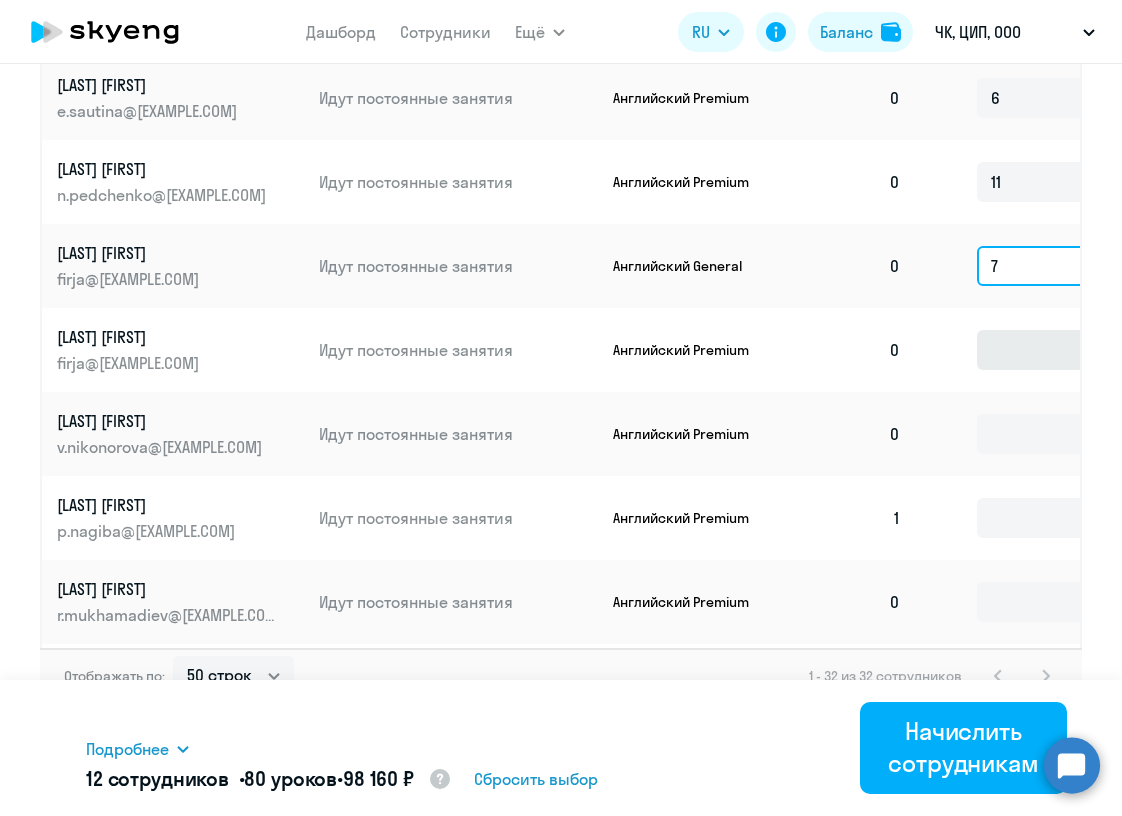 type on "7" 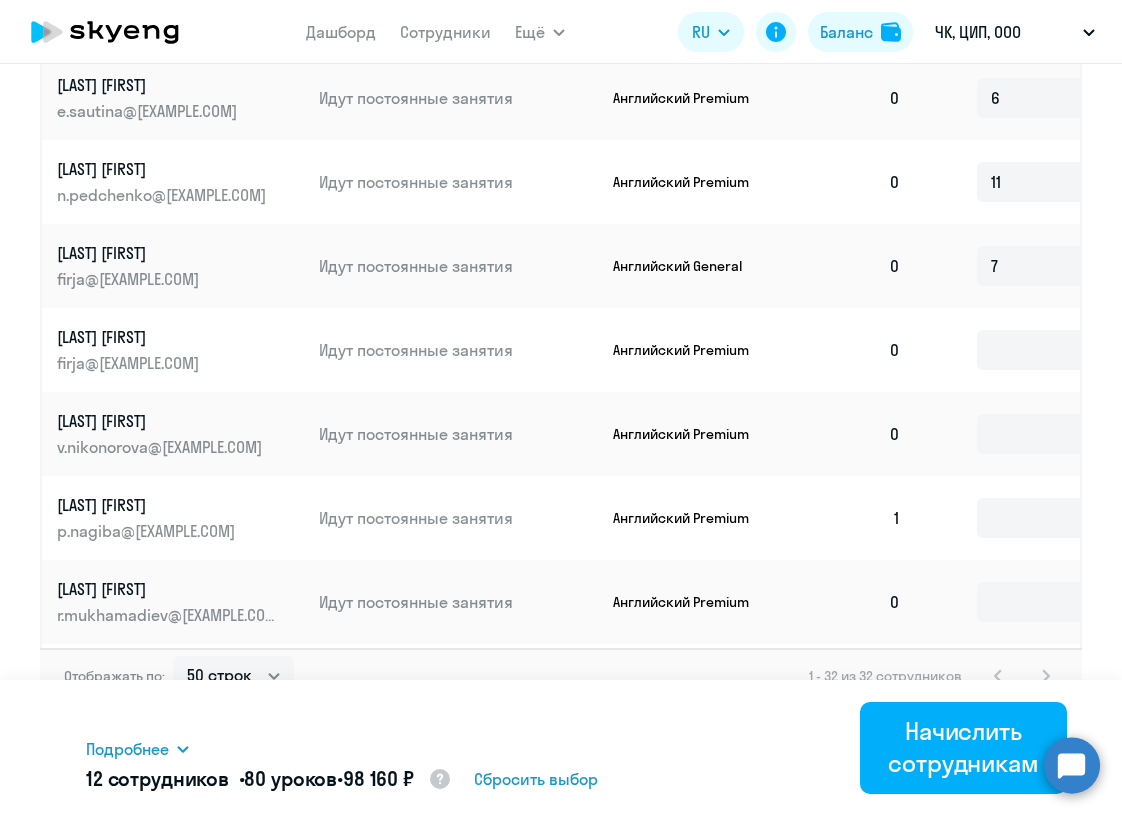 click 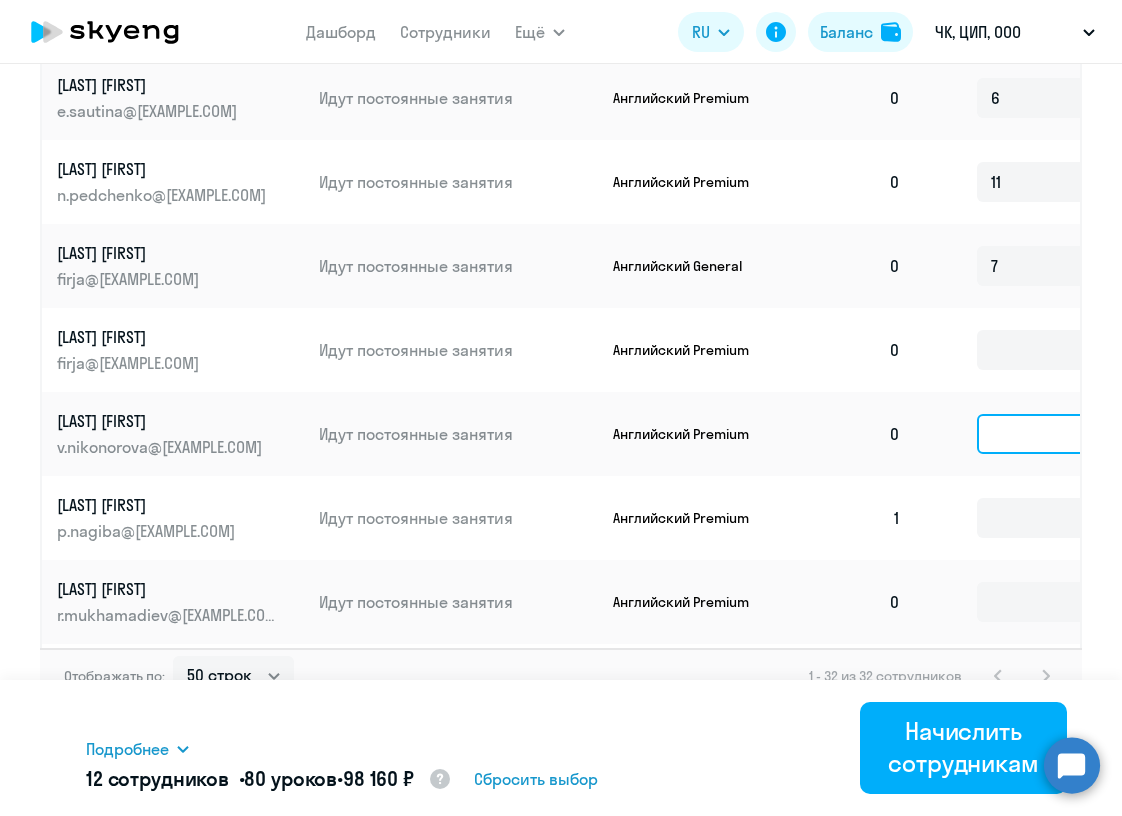 click 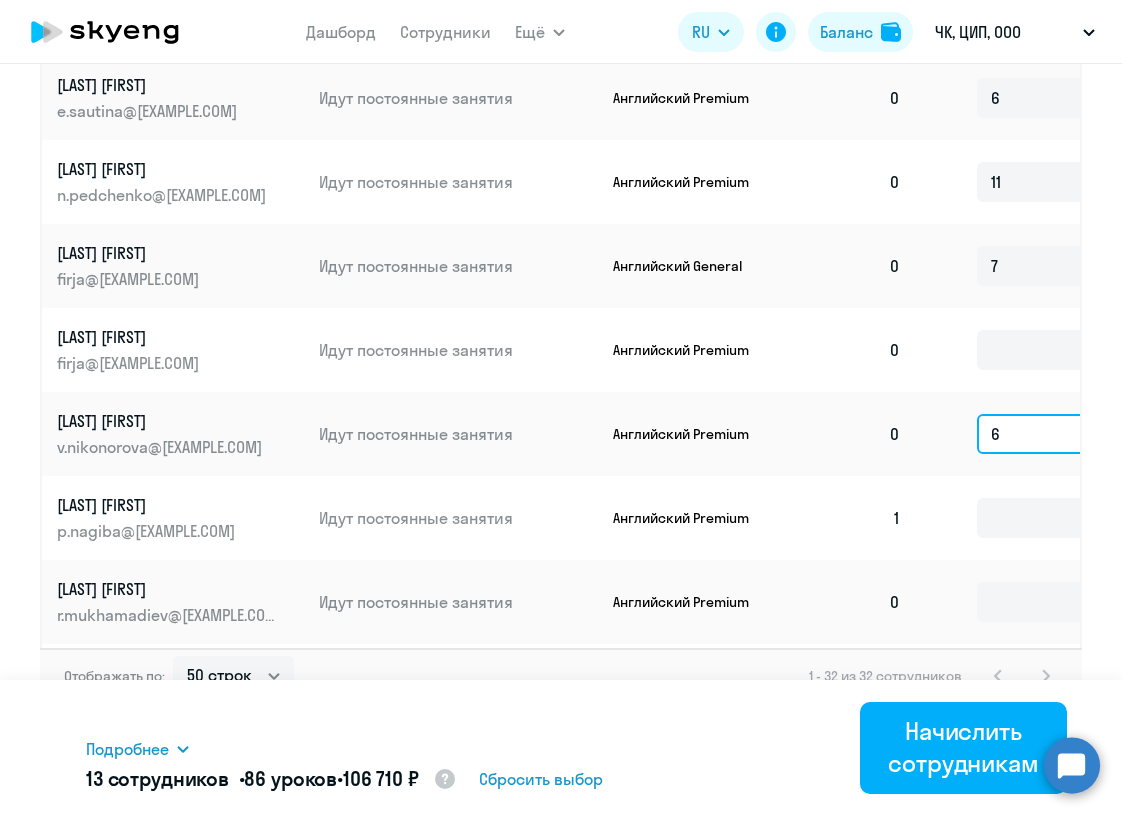 type on "6" 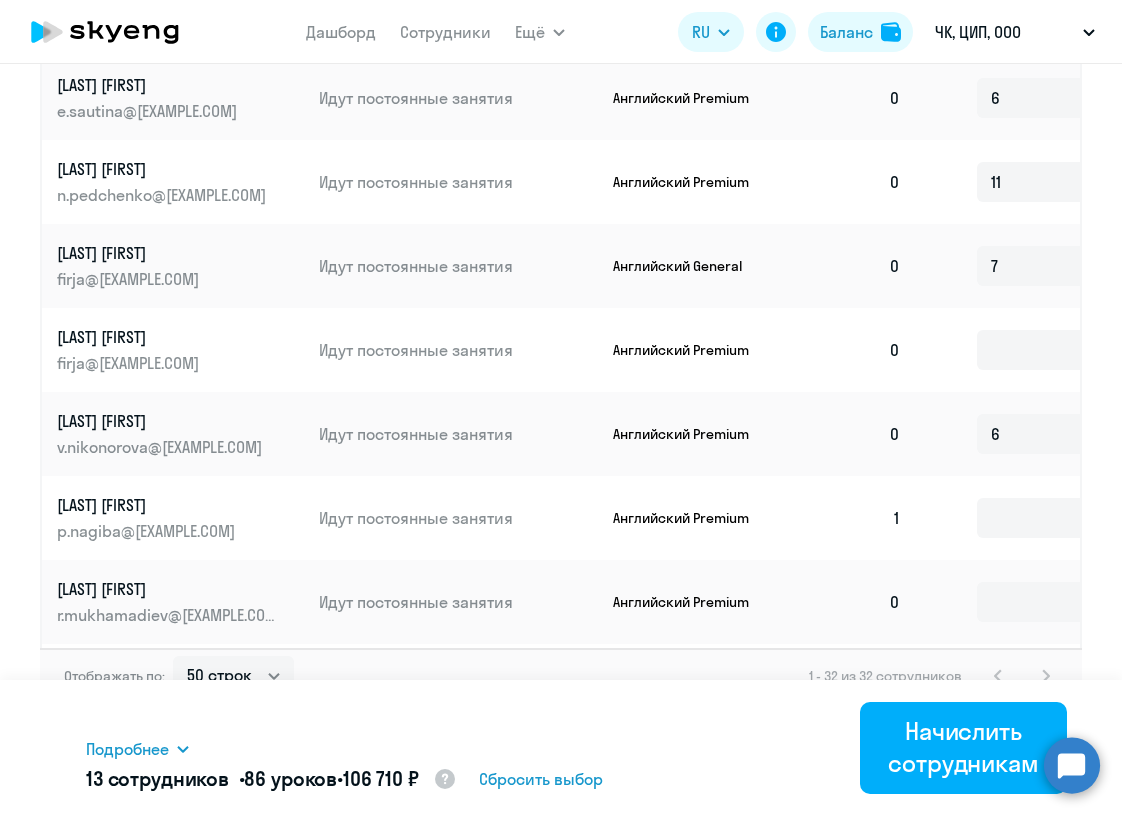 click 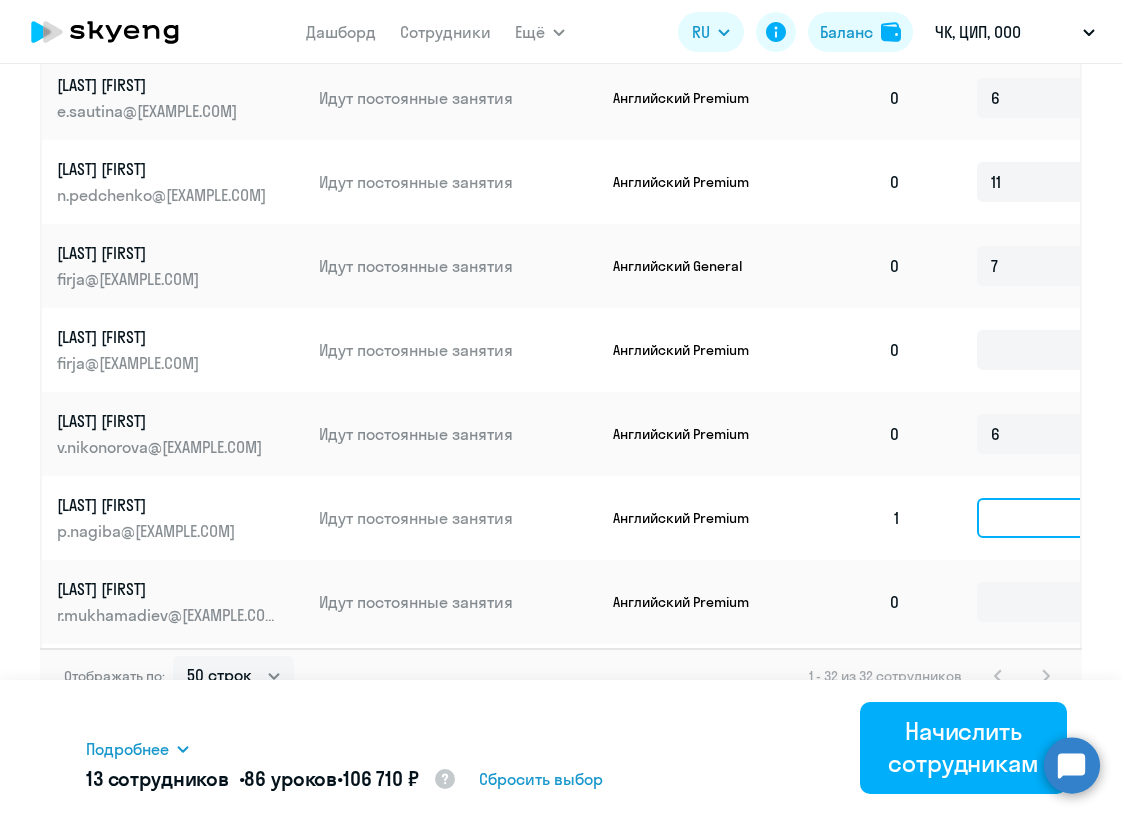 click 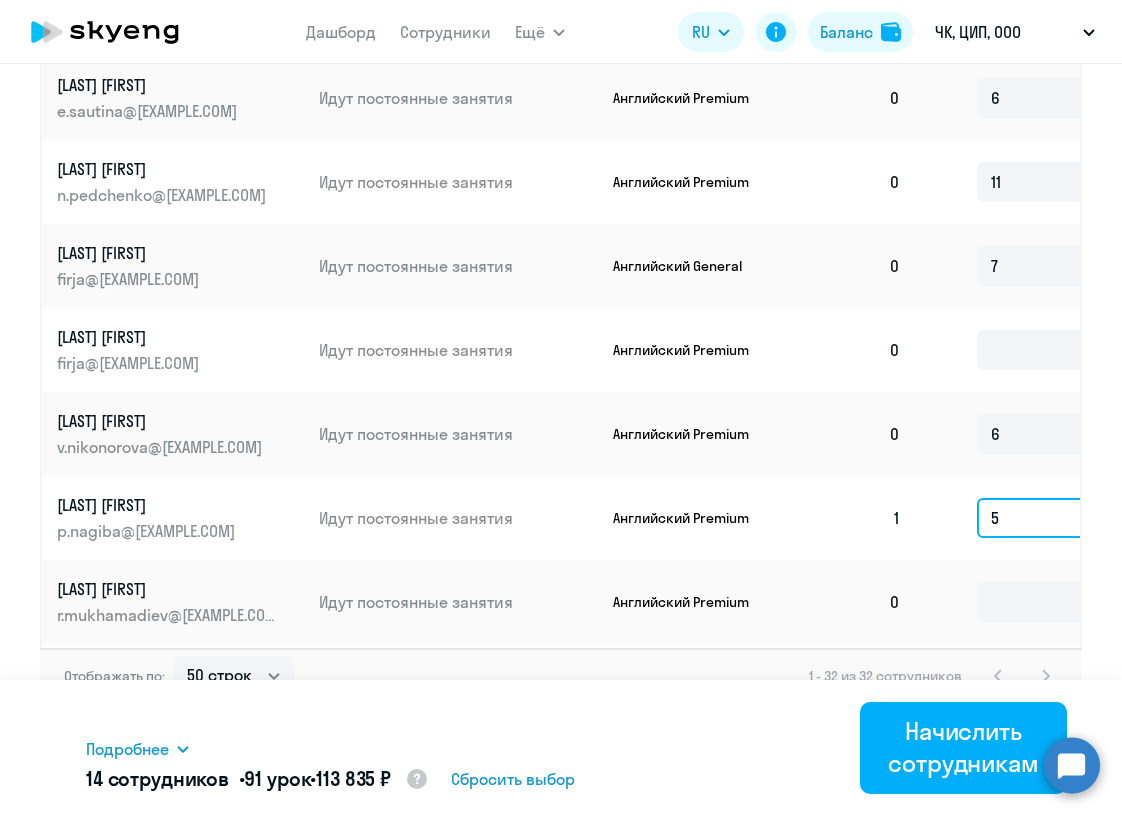 type on "5" 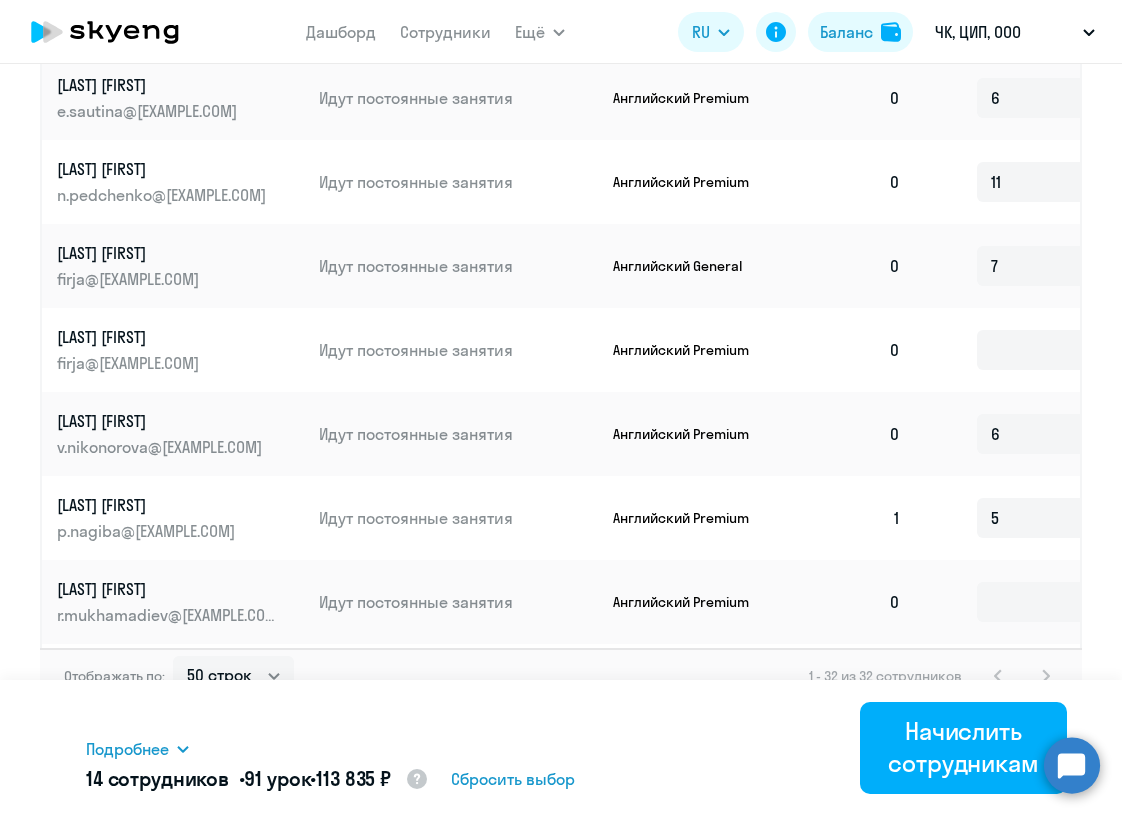 click on "1" 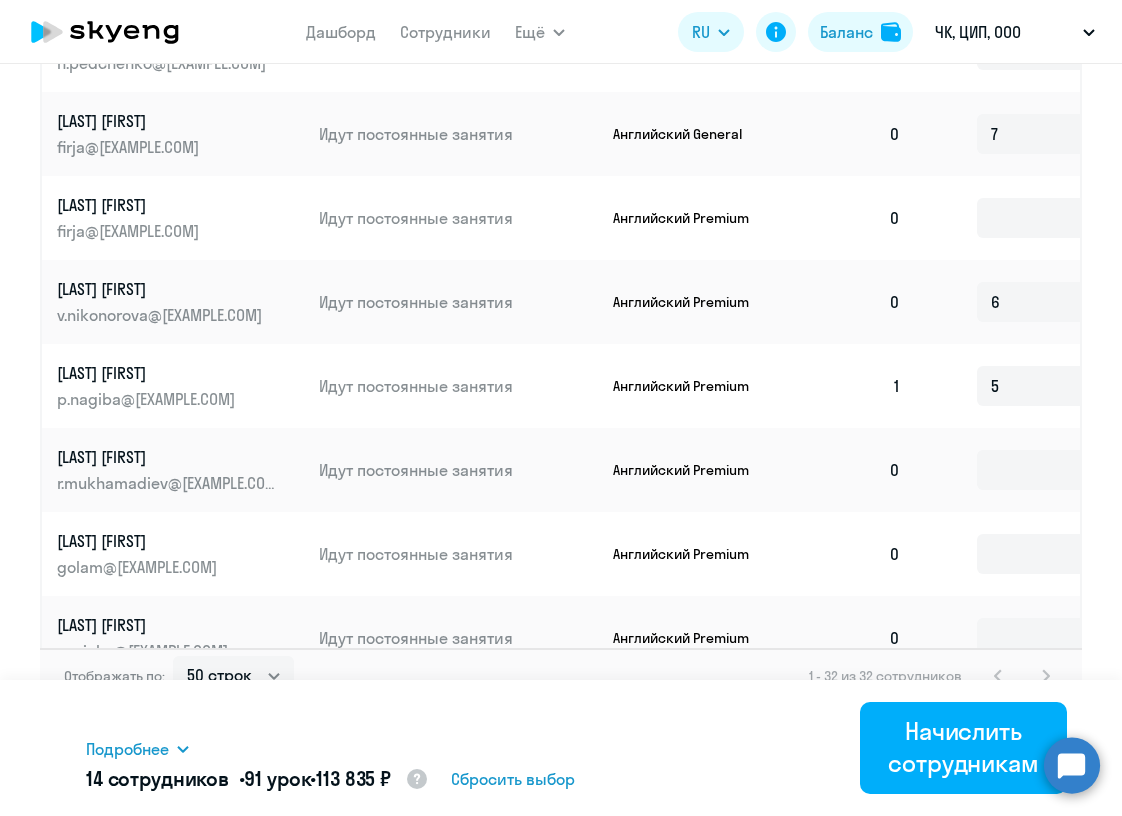 scroll, scrollTop: 813, scrollLeft: 1, axis: both 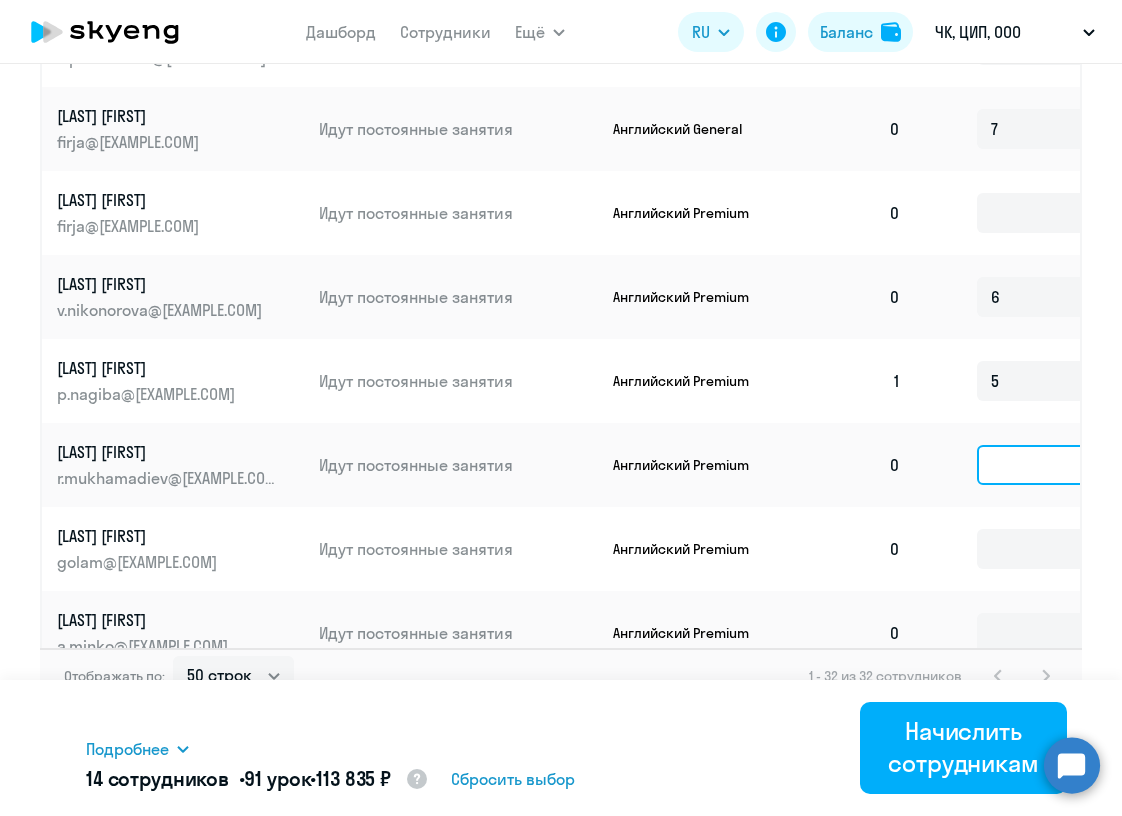 click 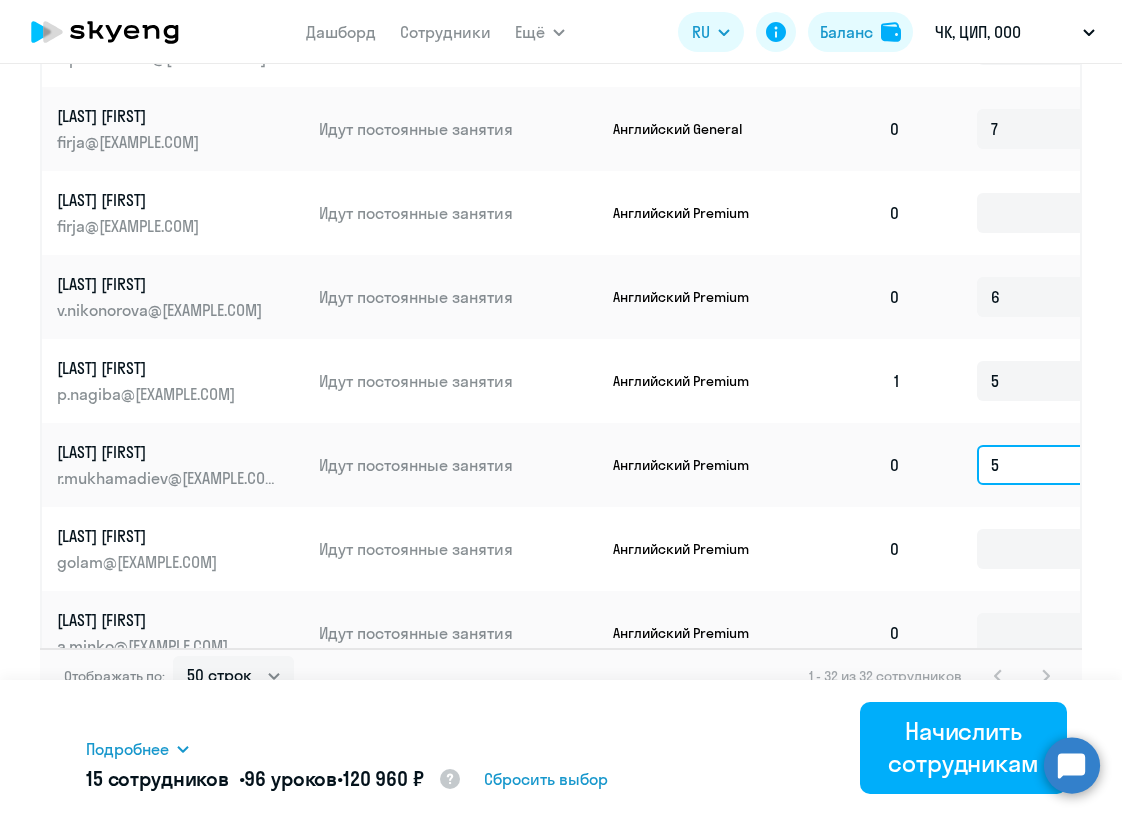 type on "5" 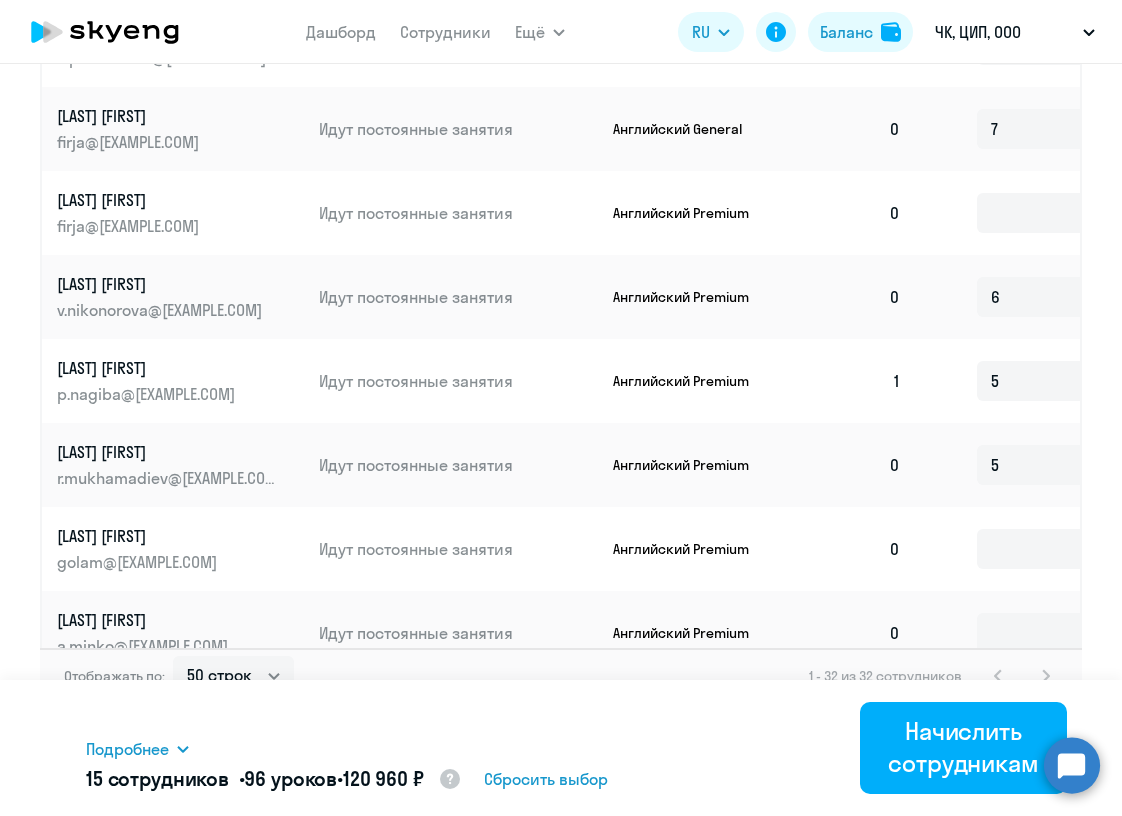click 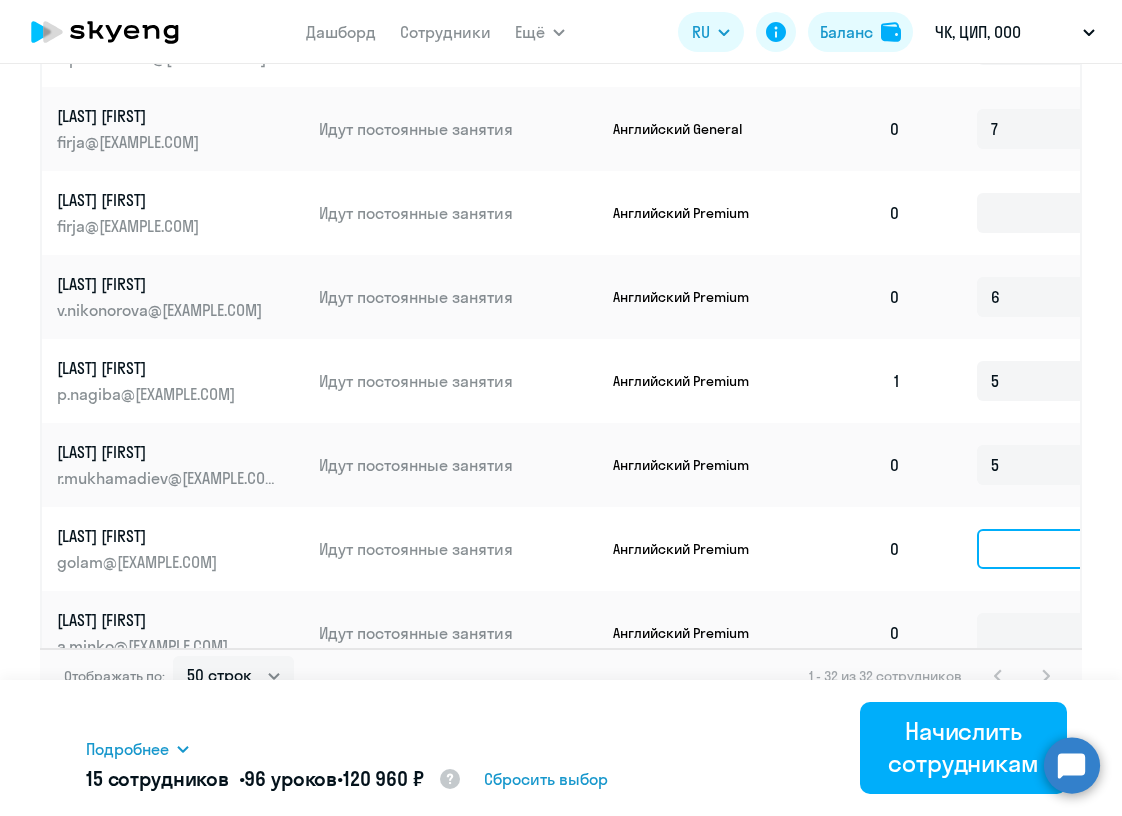 click 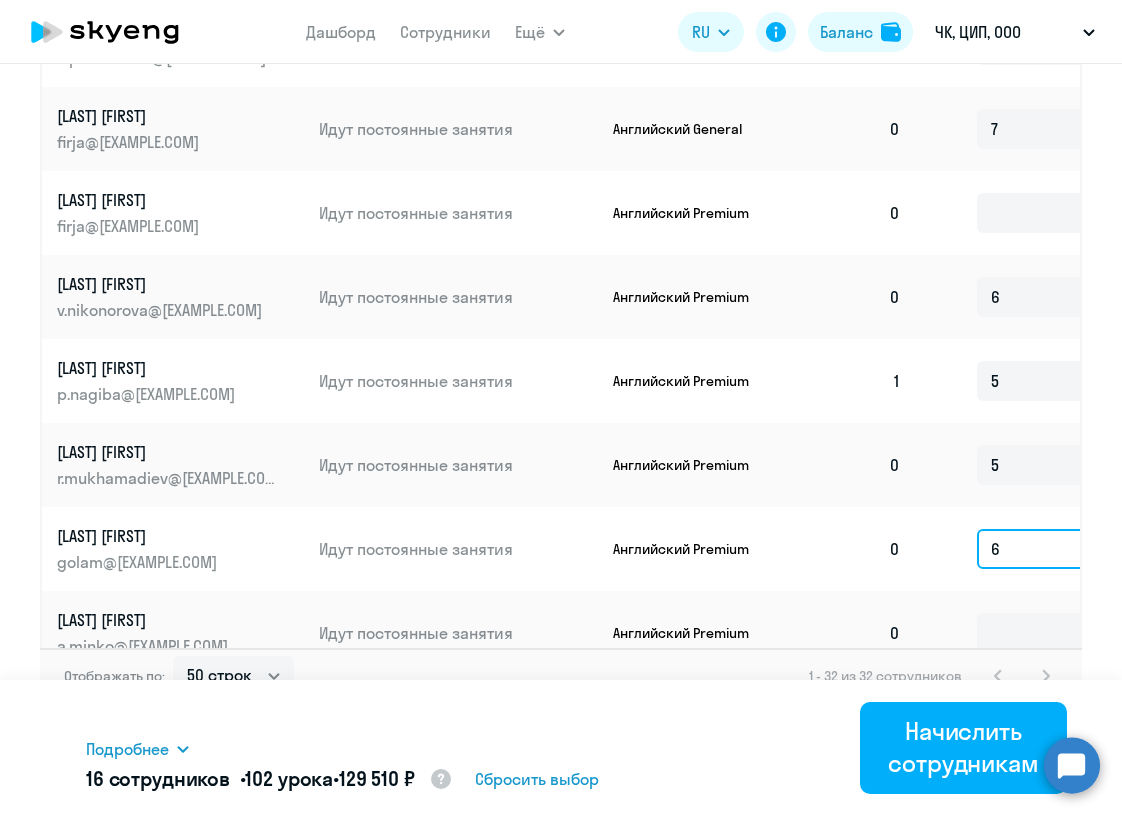 type on "6" 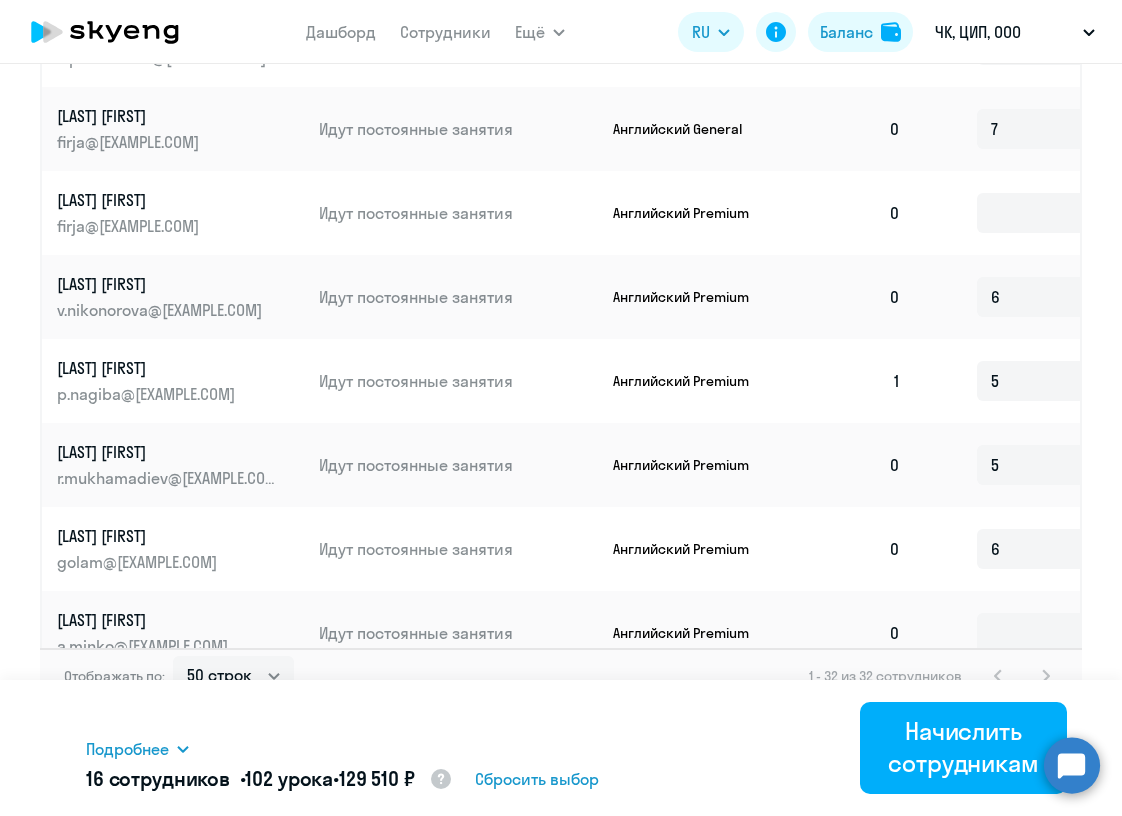 click on "0" 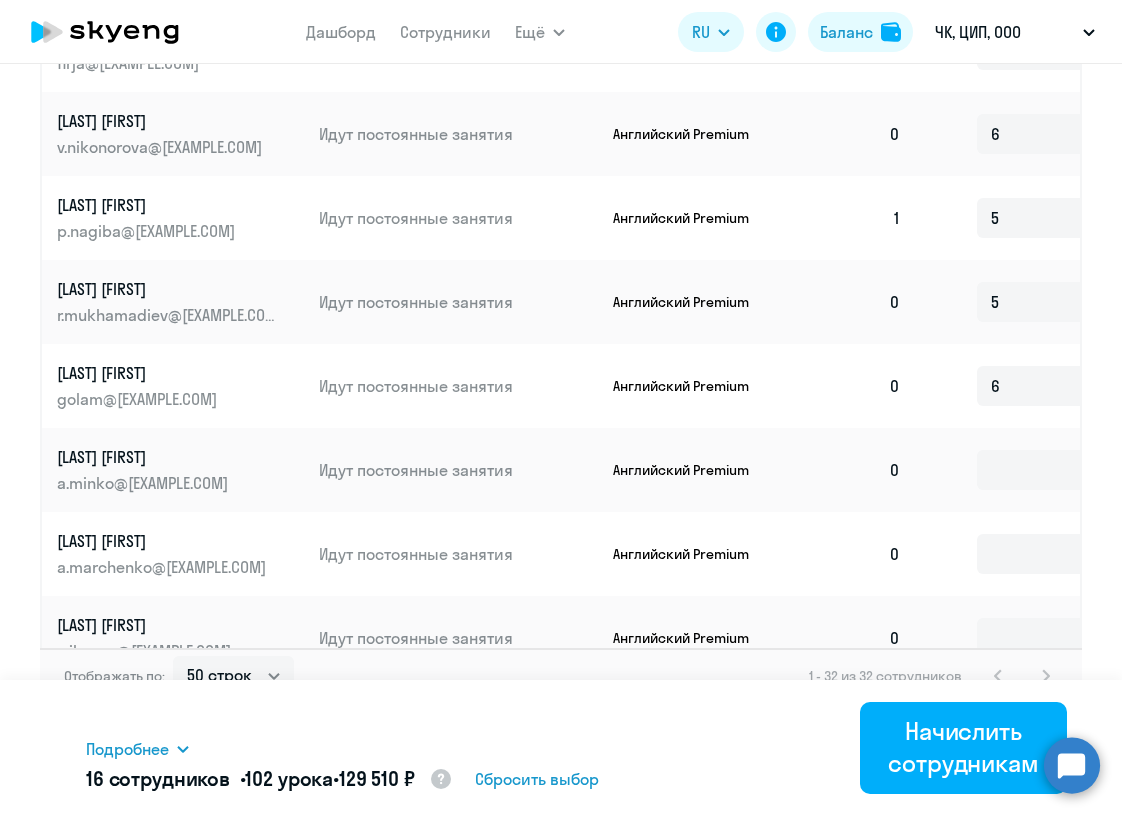 scroll, scrollTop: 982, scrollLeft: 1, axis: both 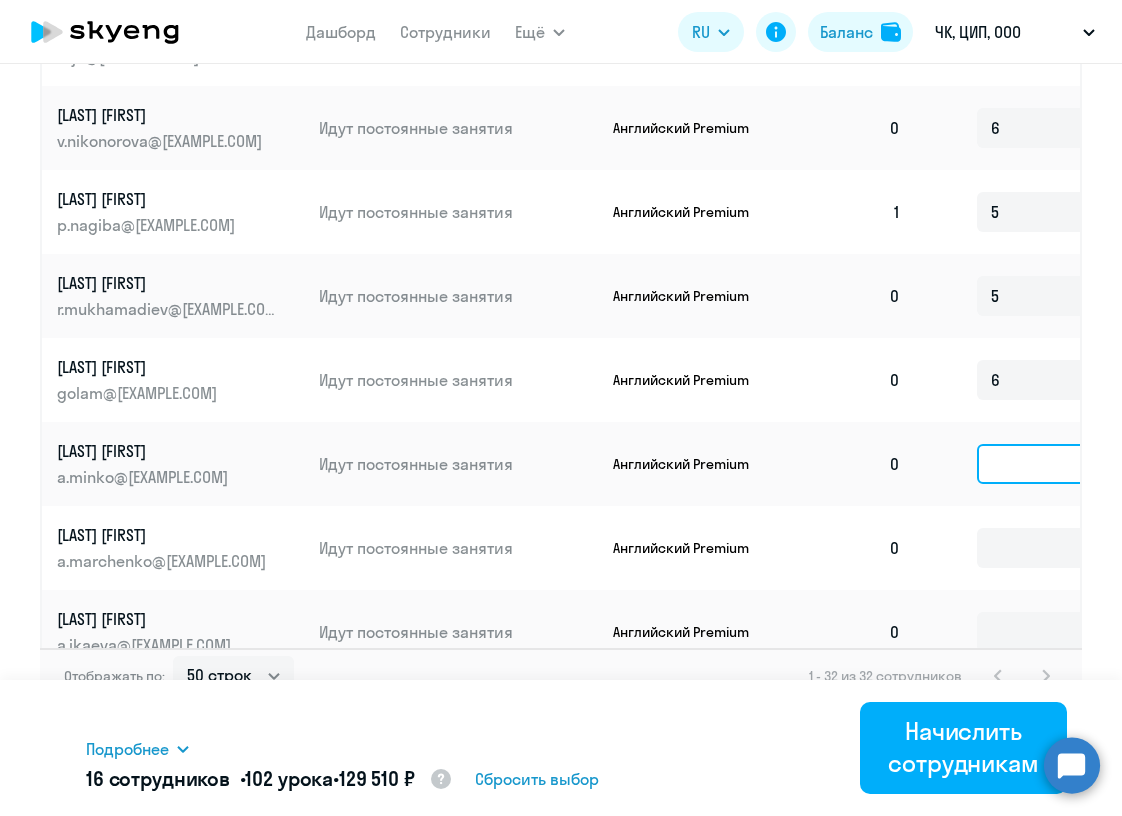 click 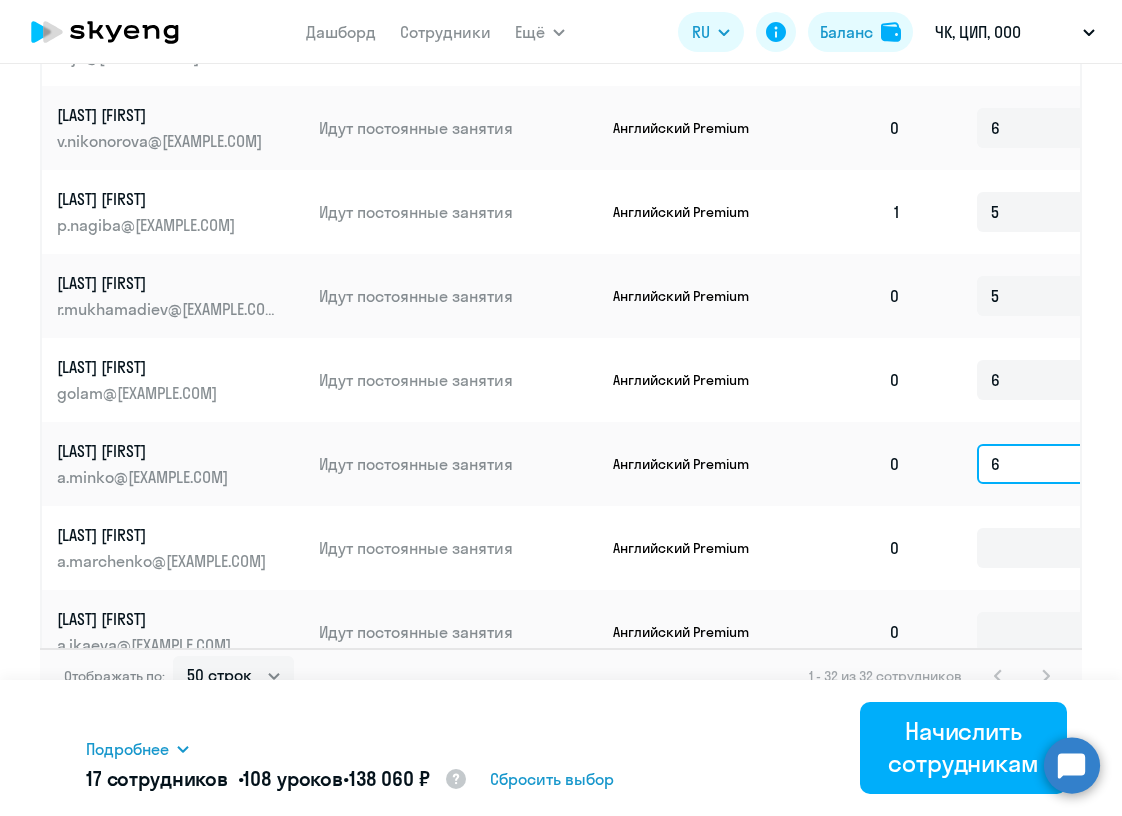 type on "6" 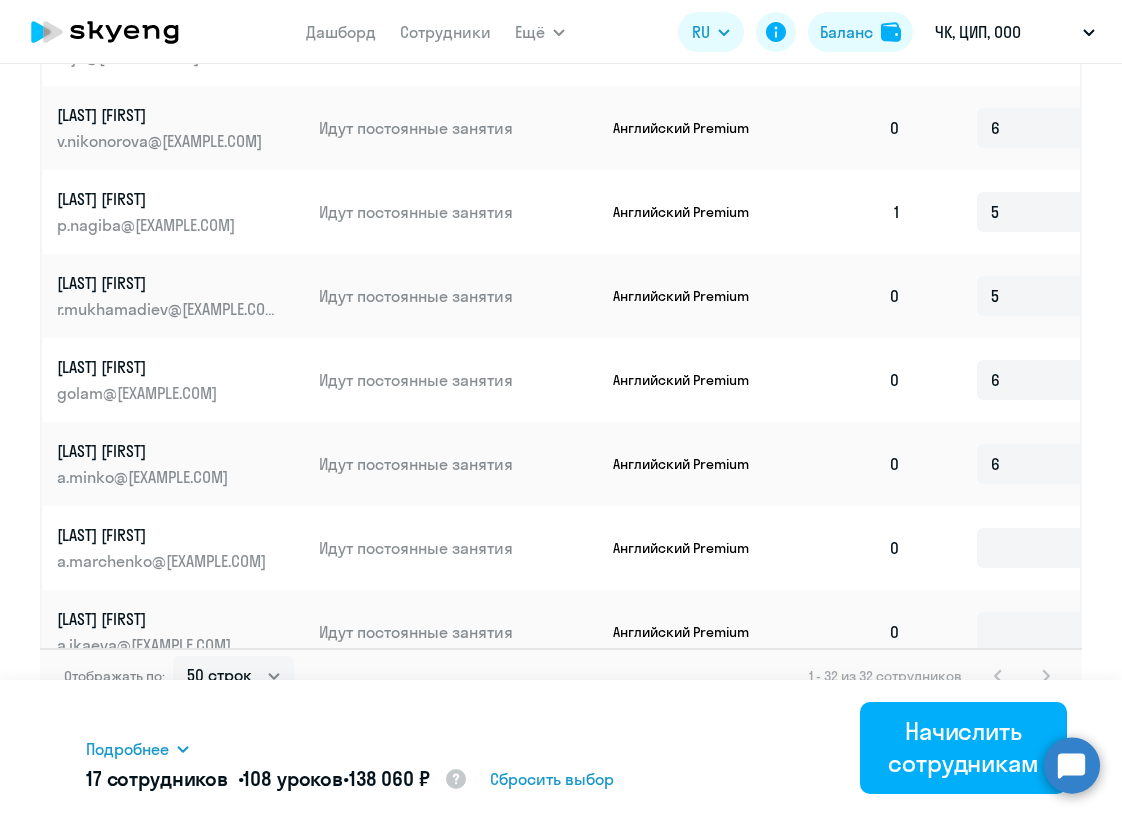 click 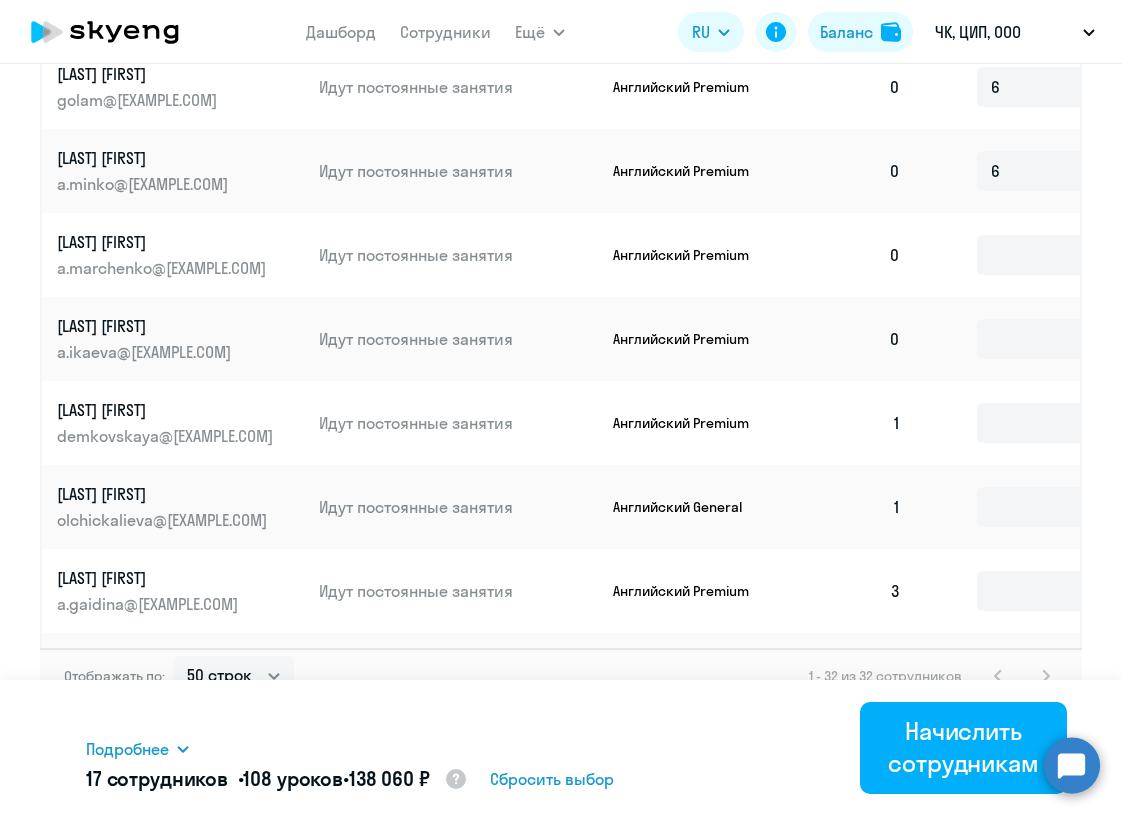 scroll, scrollTop: 1275, scrollLeft: 3, axis: both 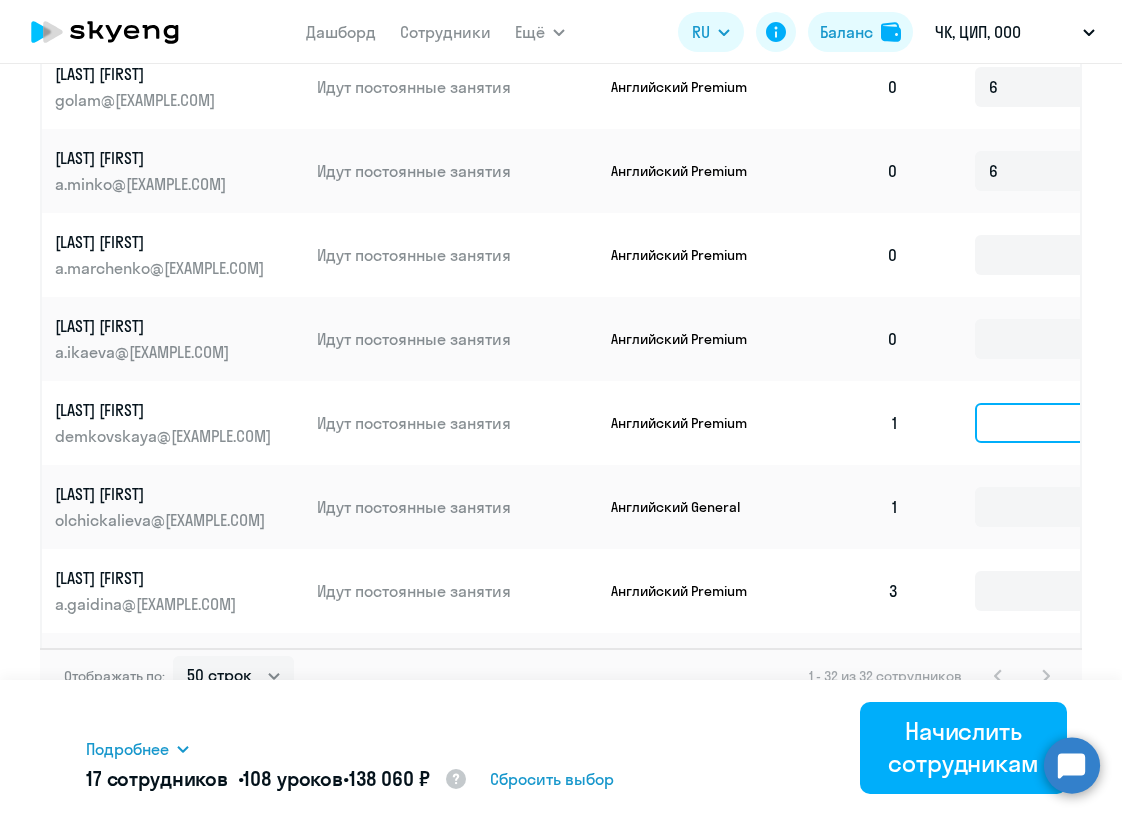 click 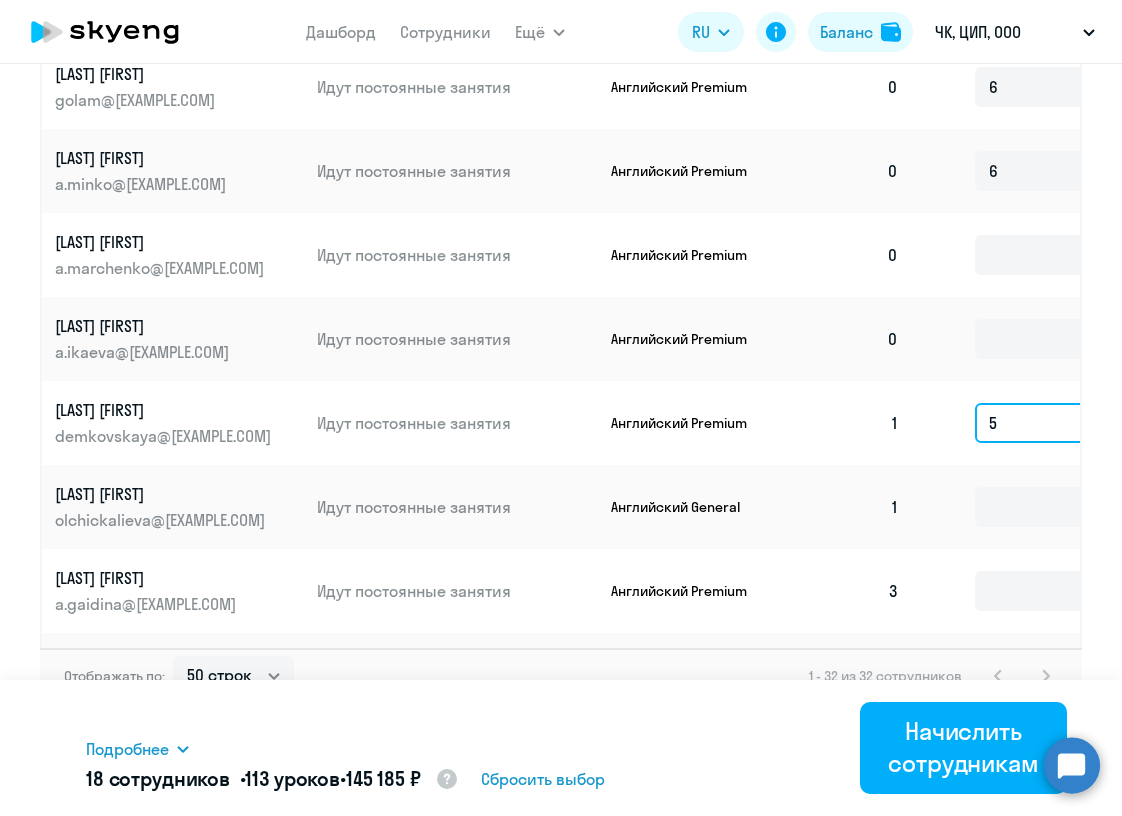 type on "5" 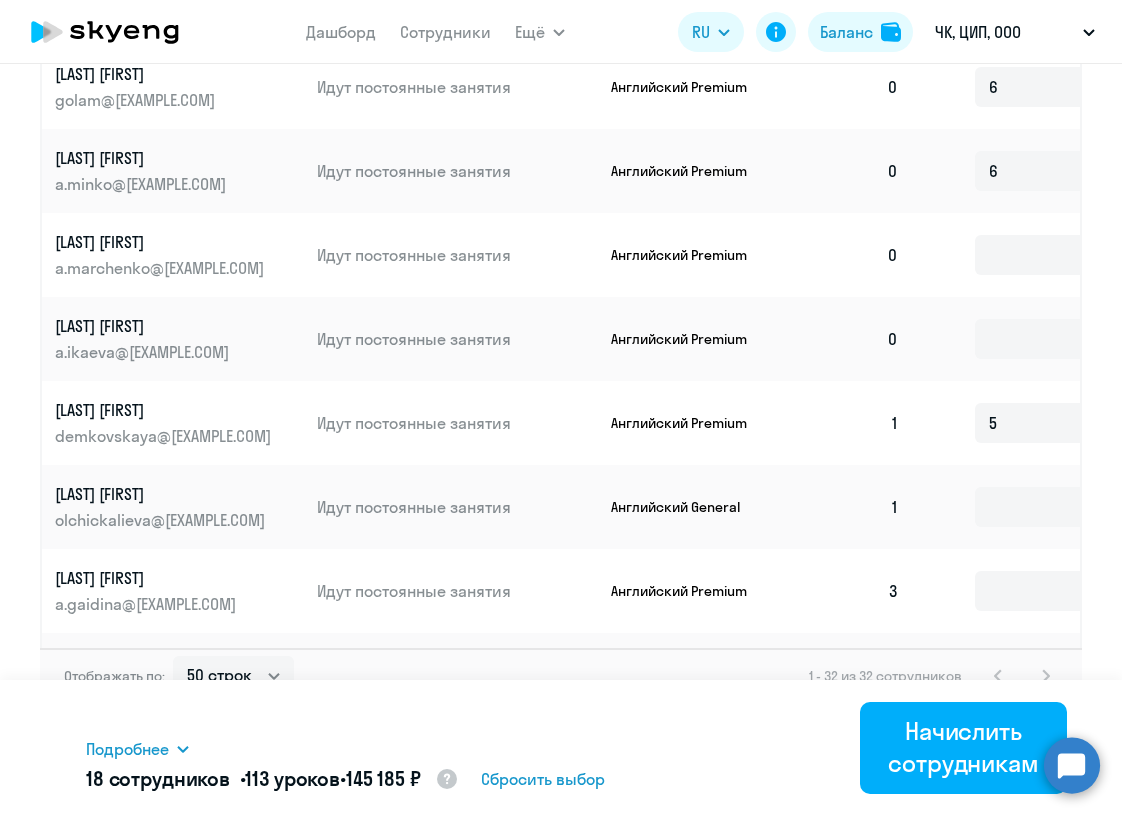 click on "5" 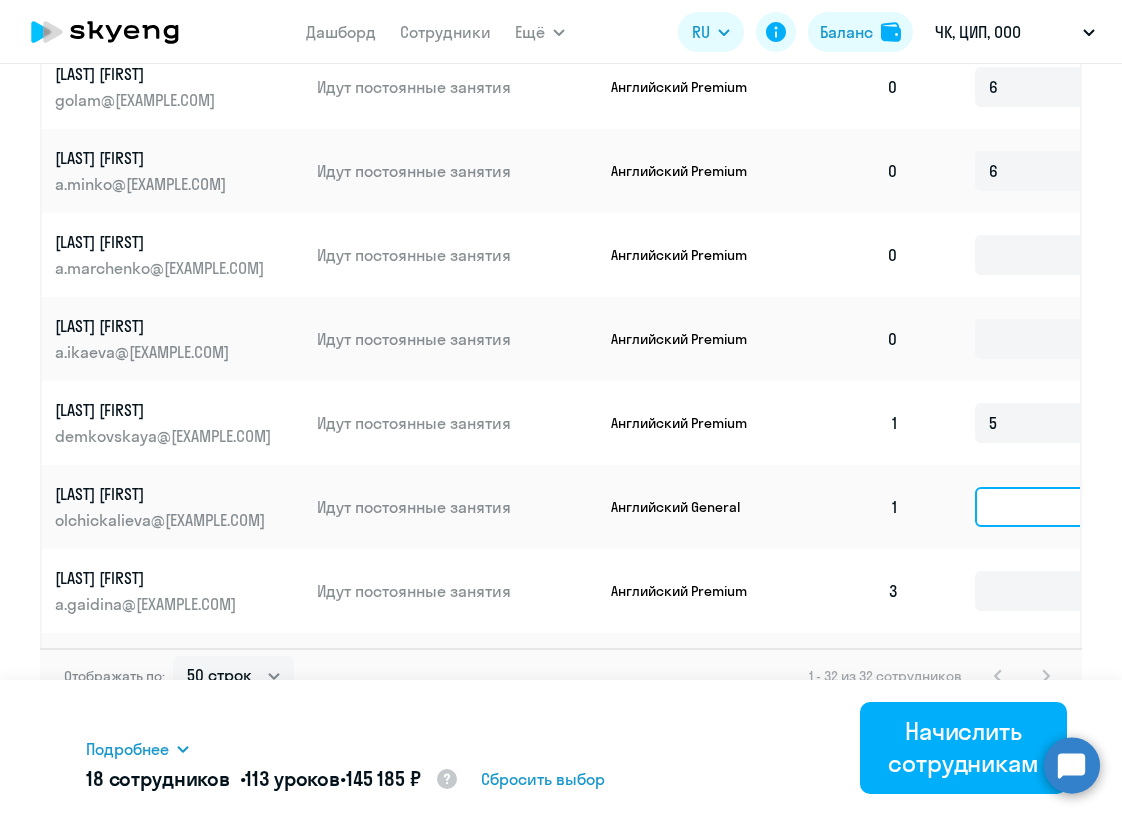 click 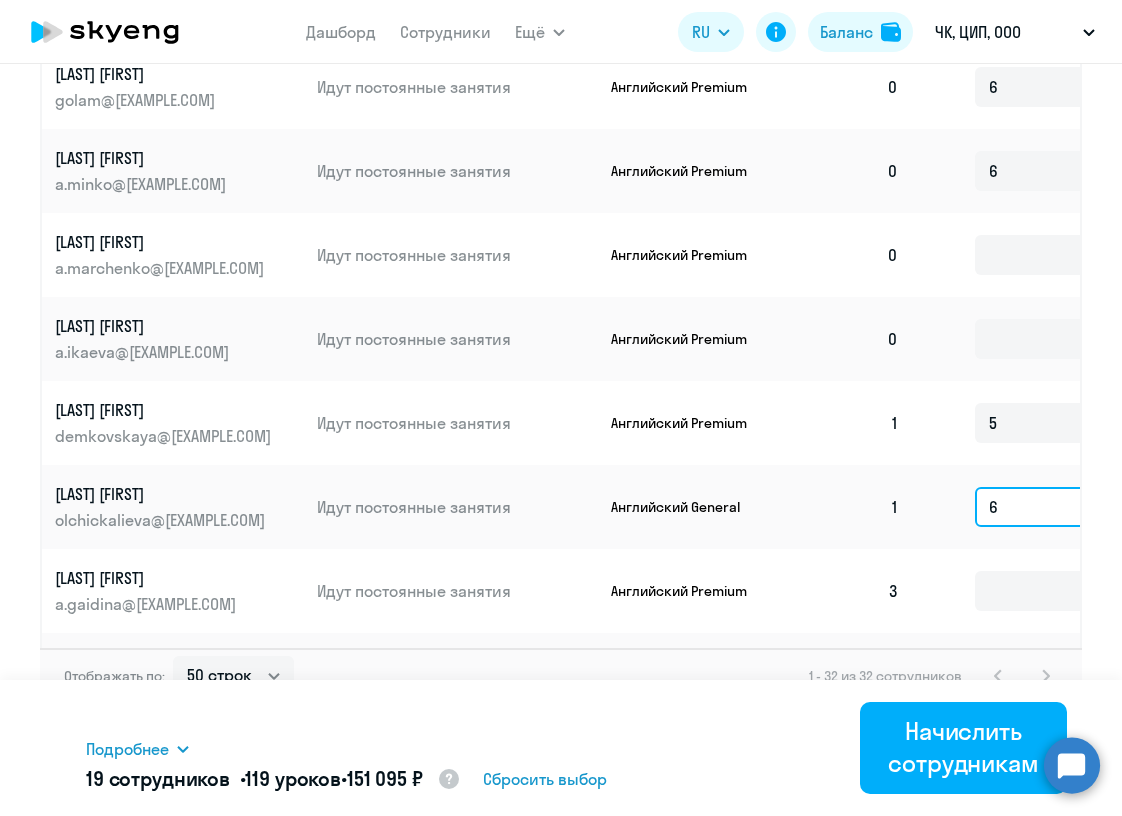 type on "6" 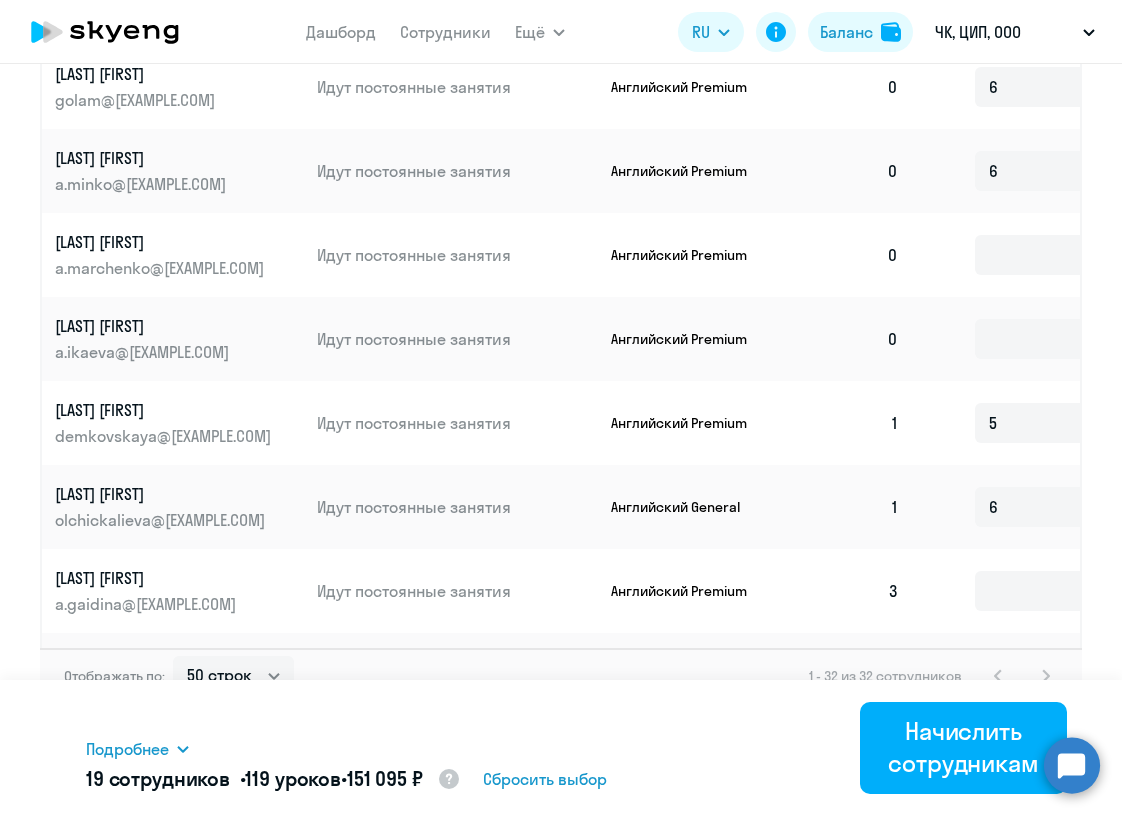 click on "6" 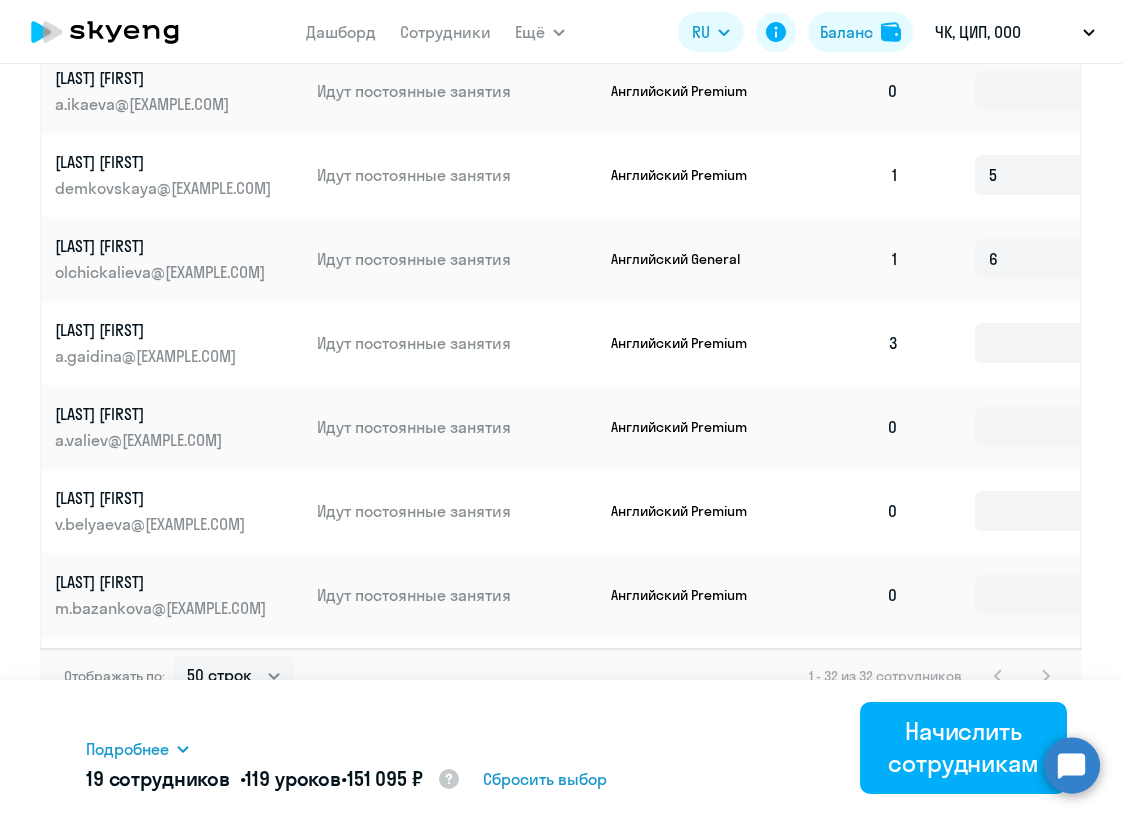 scroll, scrollTop: 1535, scrollLeft: 3, axis: both 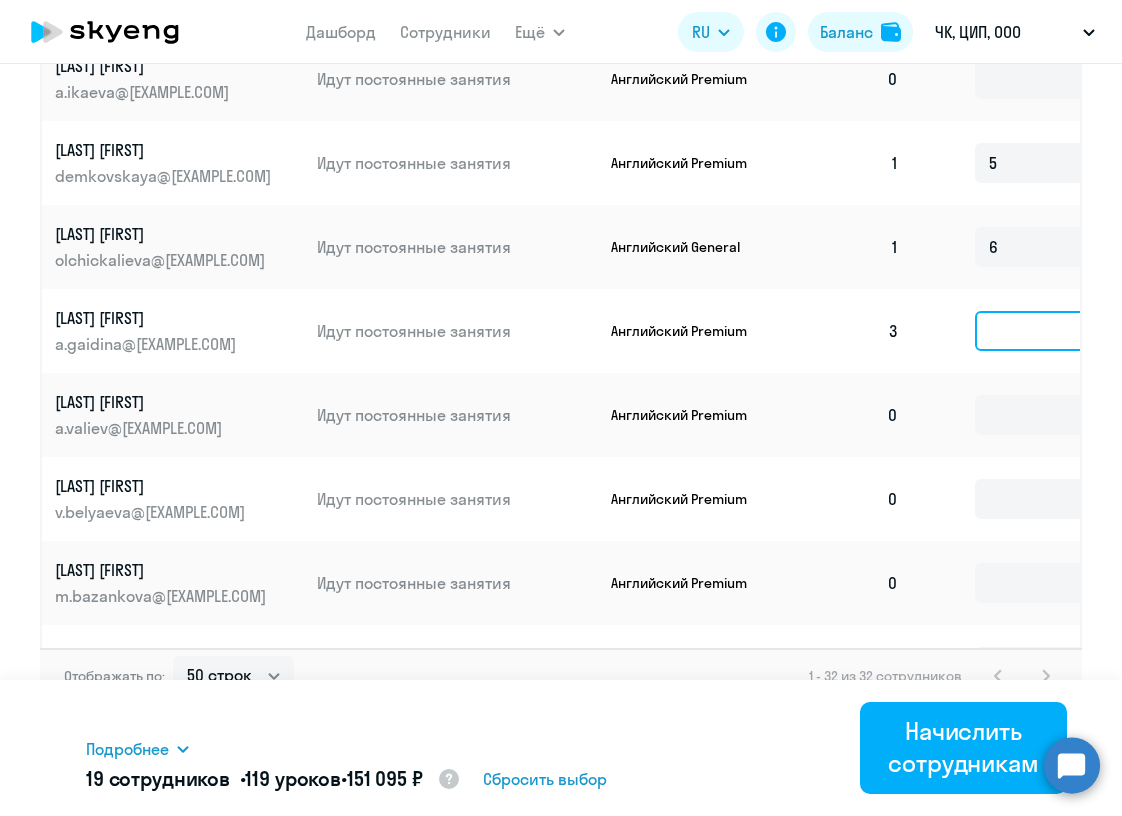 click 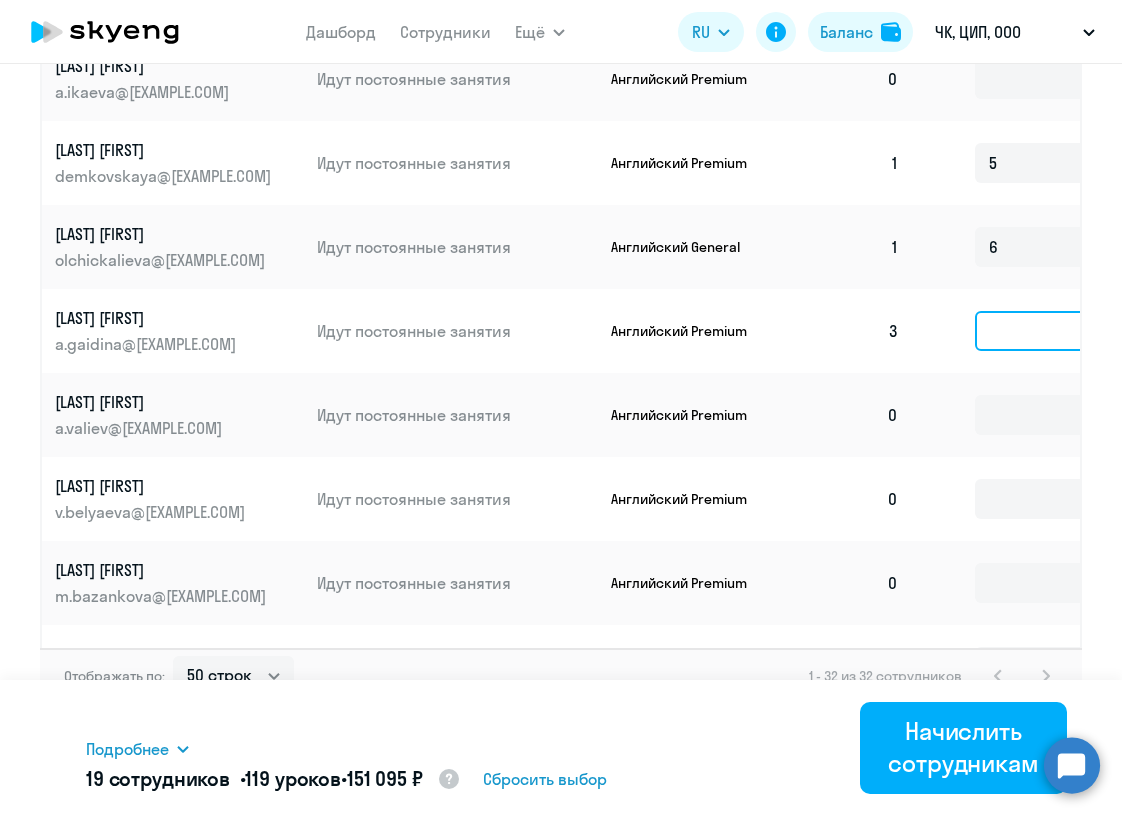 type on "4" 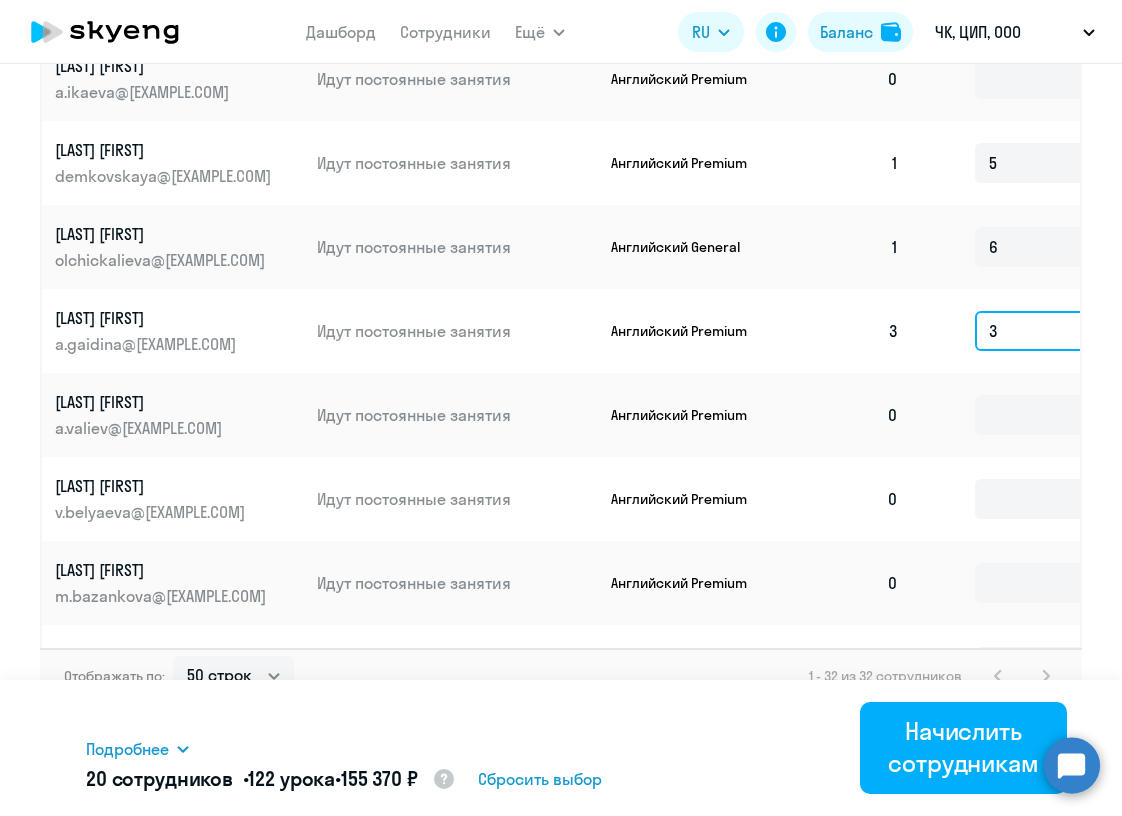 type on "3" 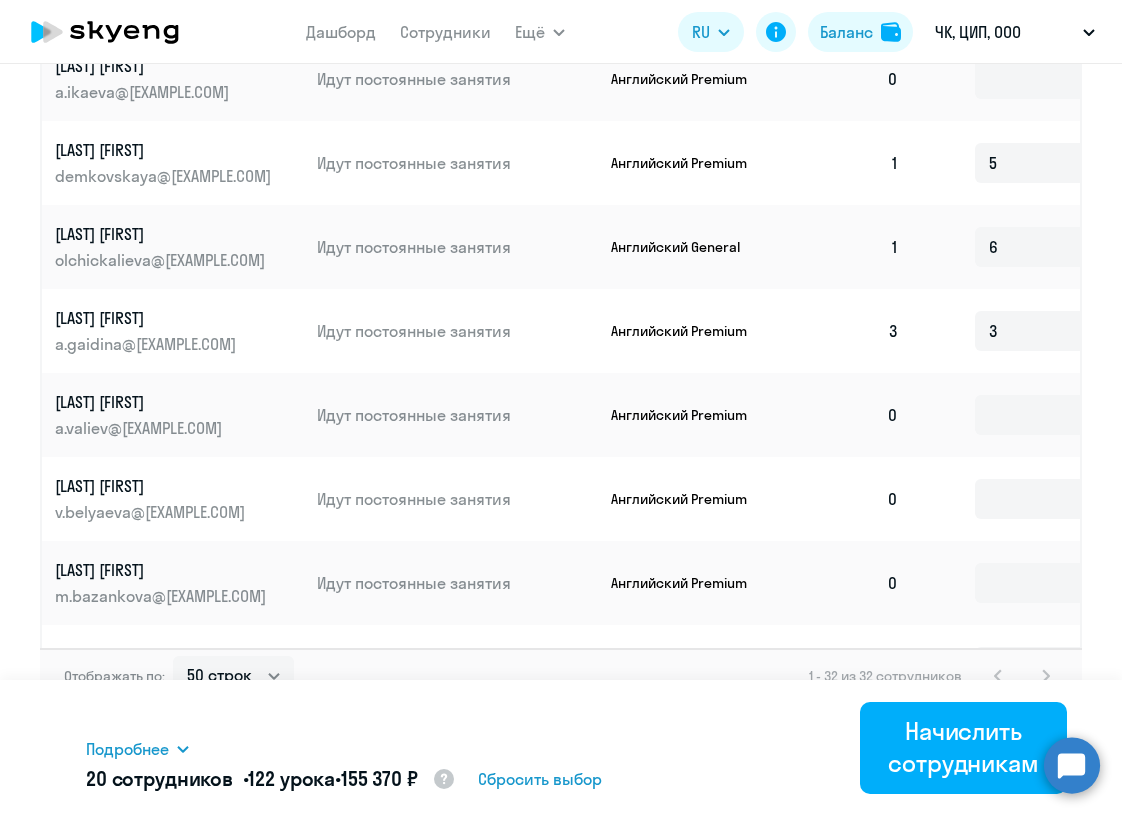 click 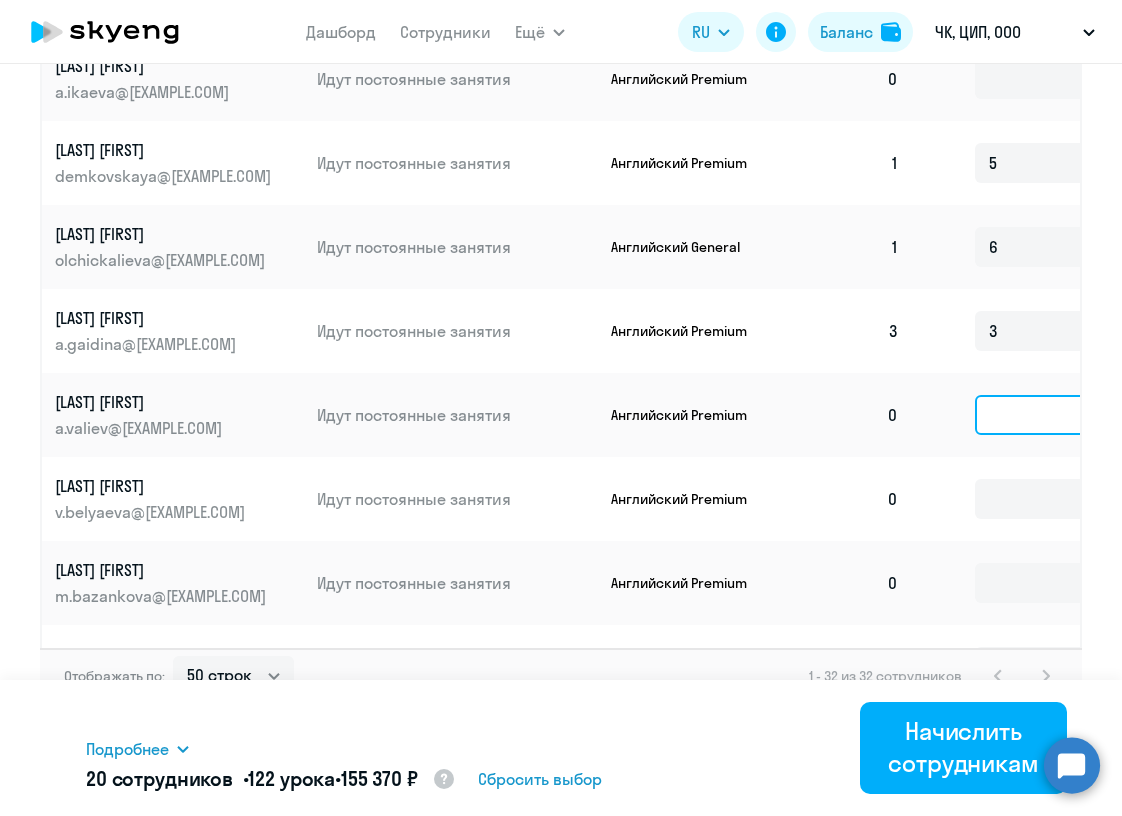 click 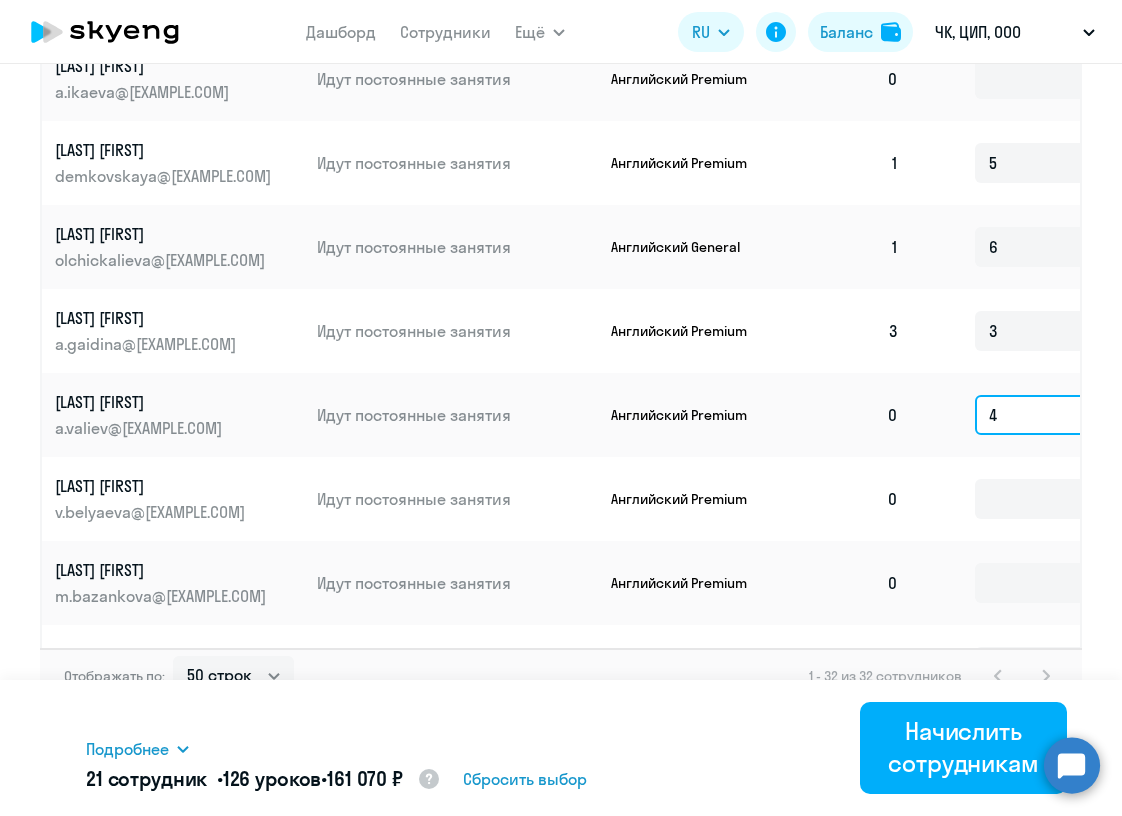 type on "4" 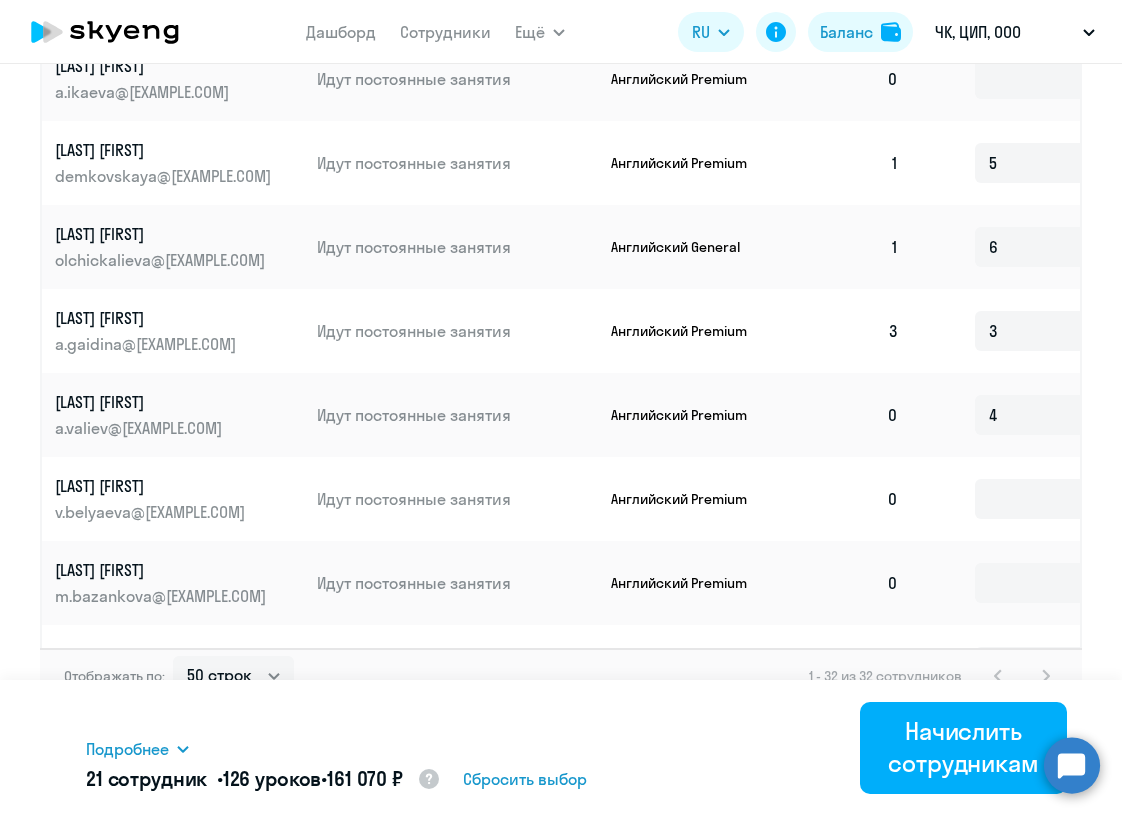 click on "4" 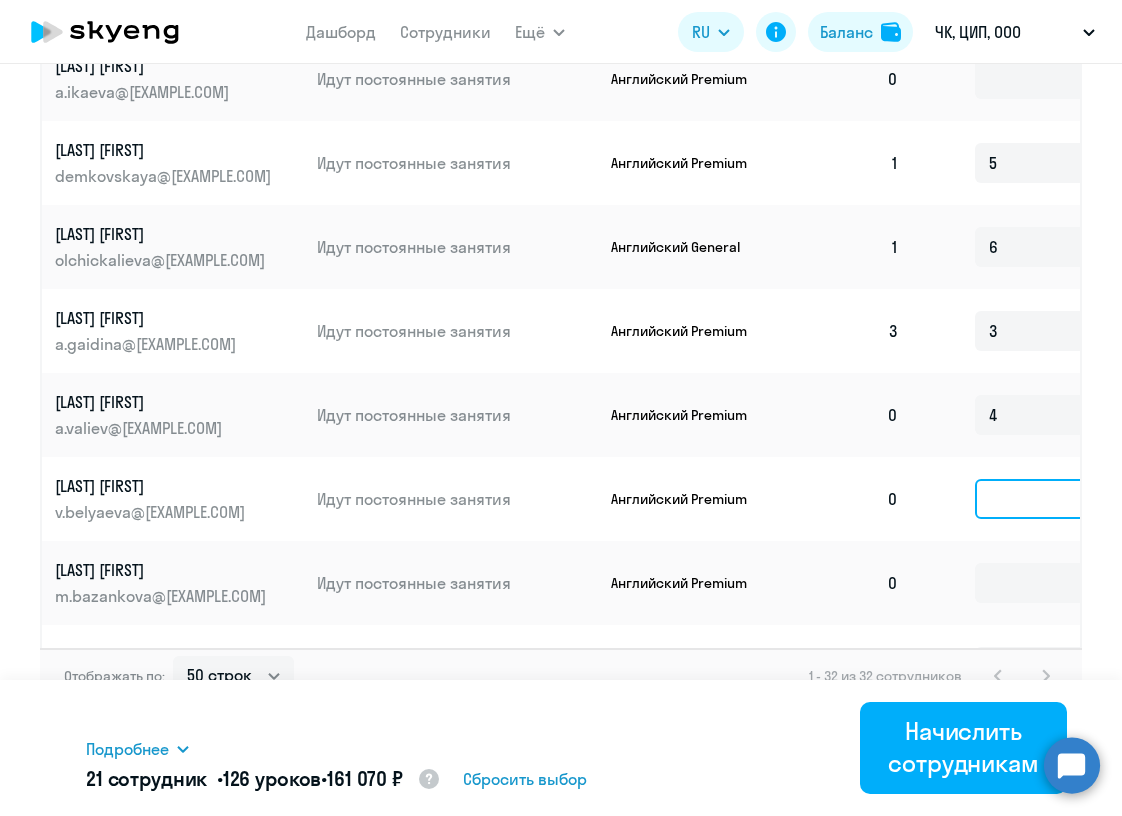 click 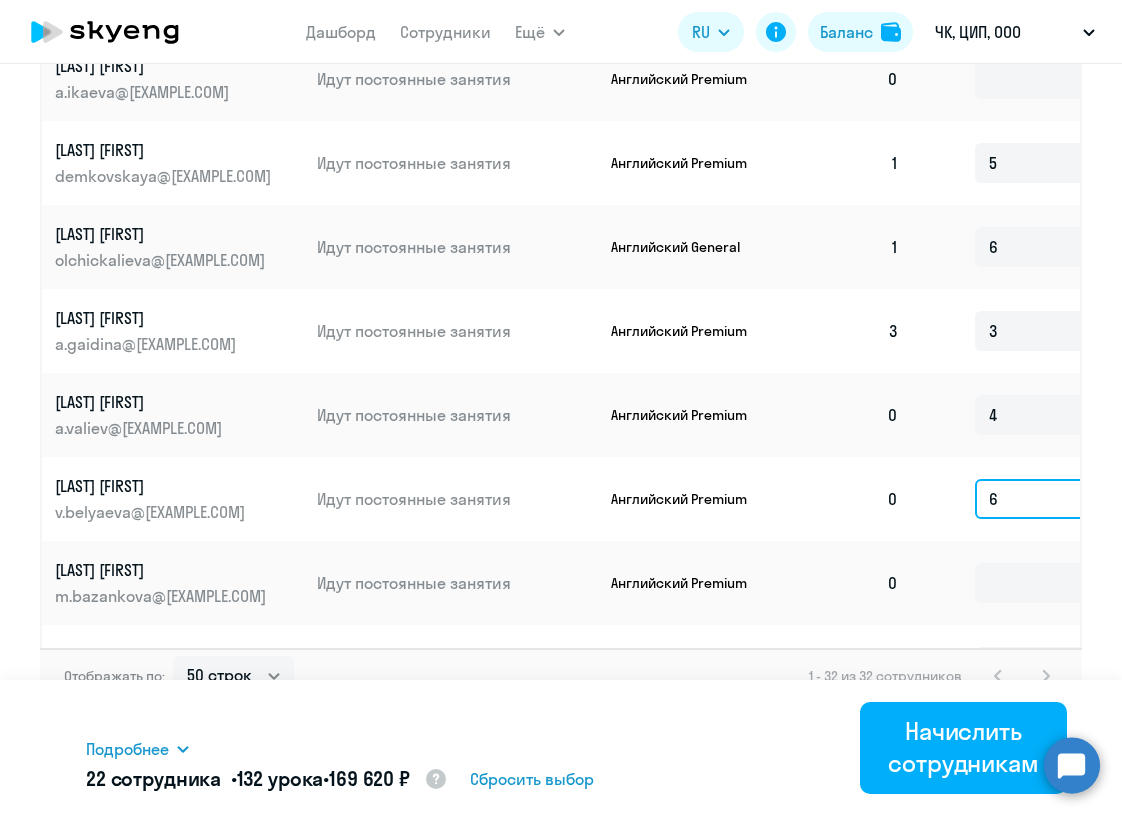 type on "6" 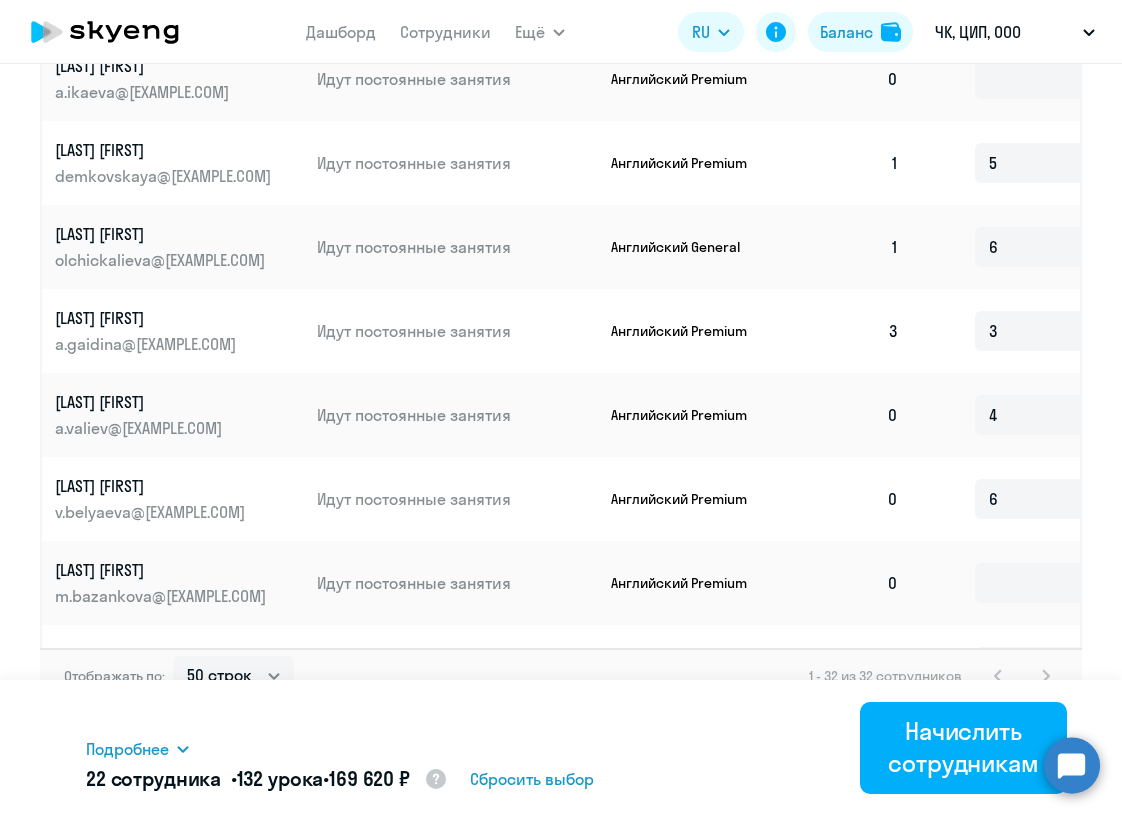 click on "6" 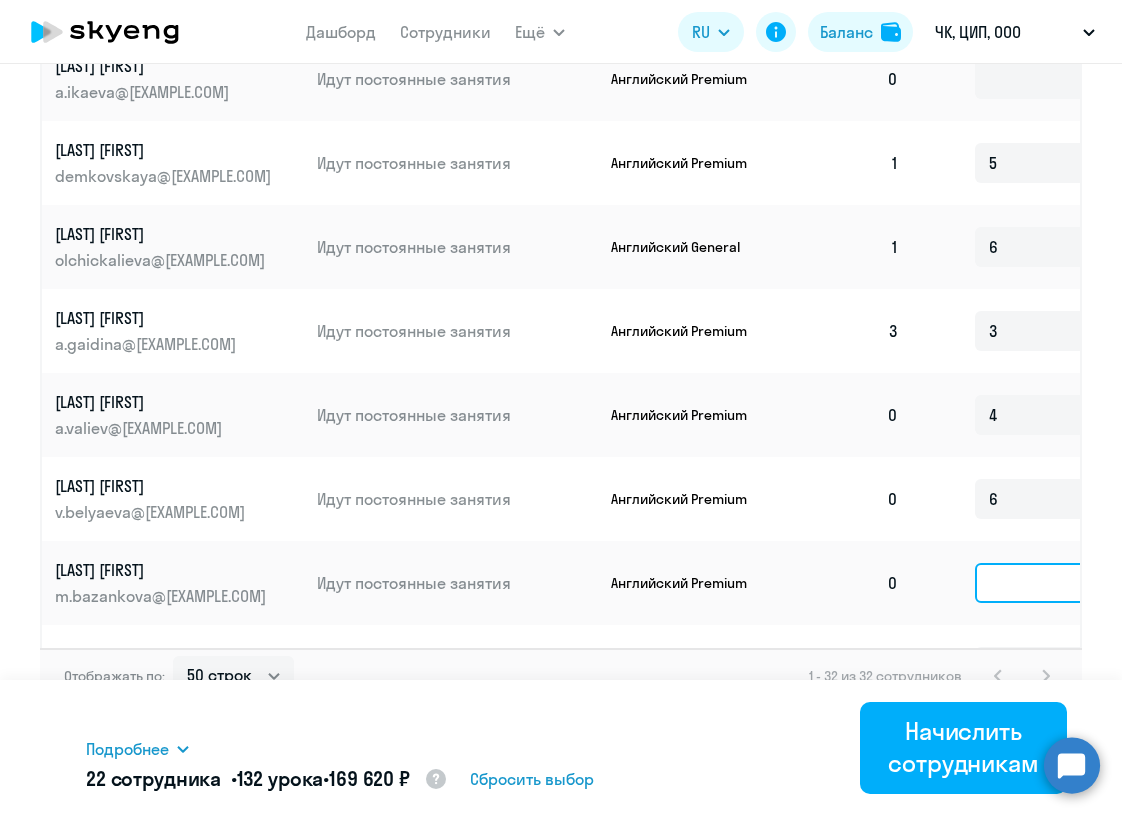 click 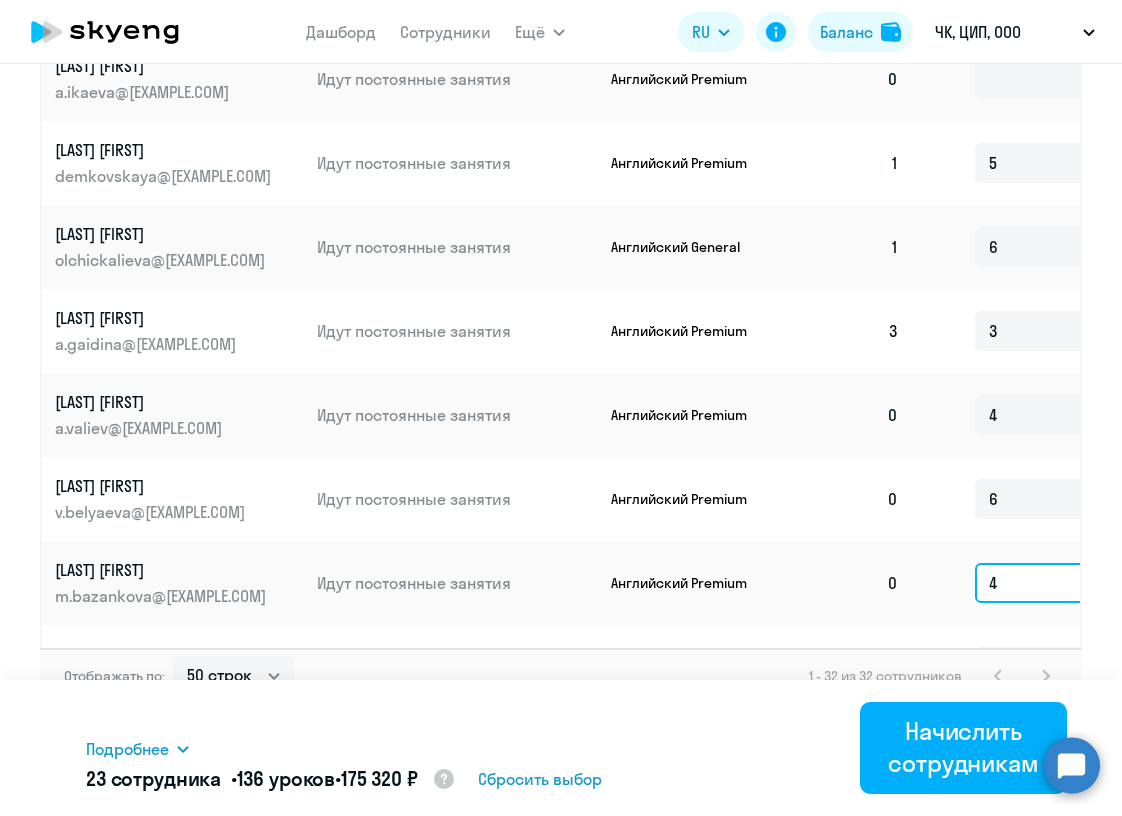 type on "4" 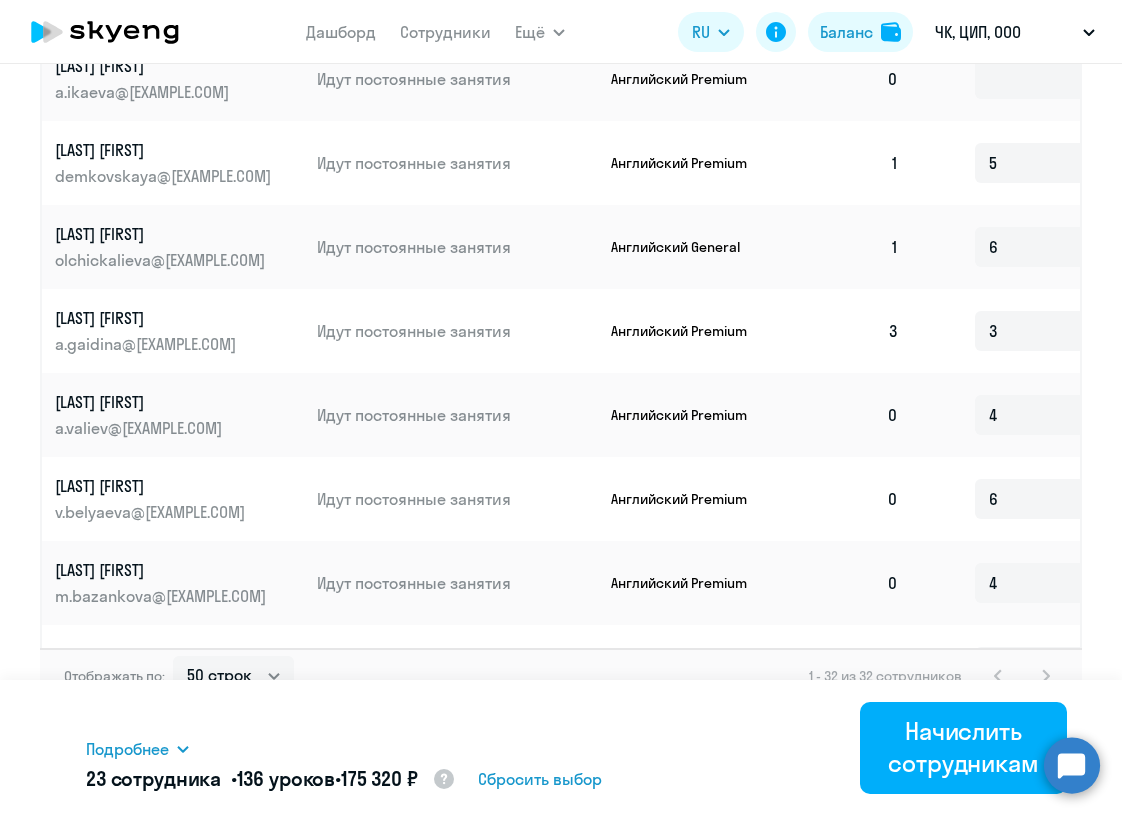 click on "4" 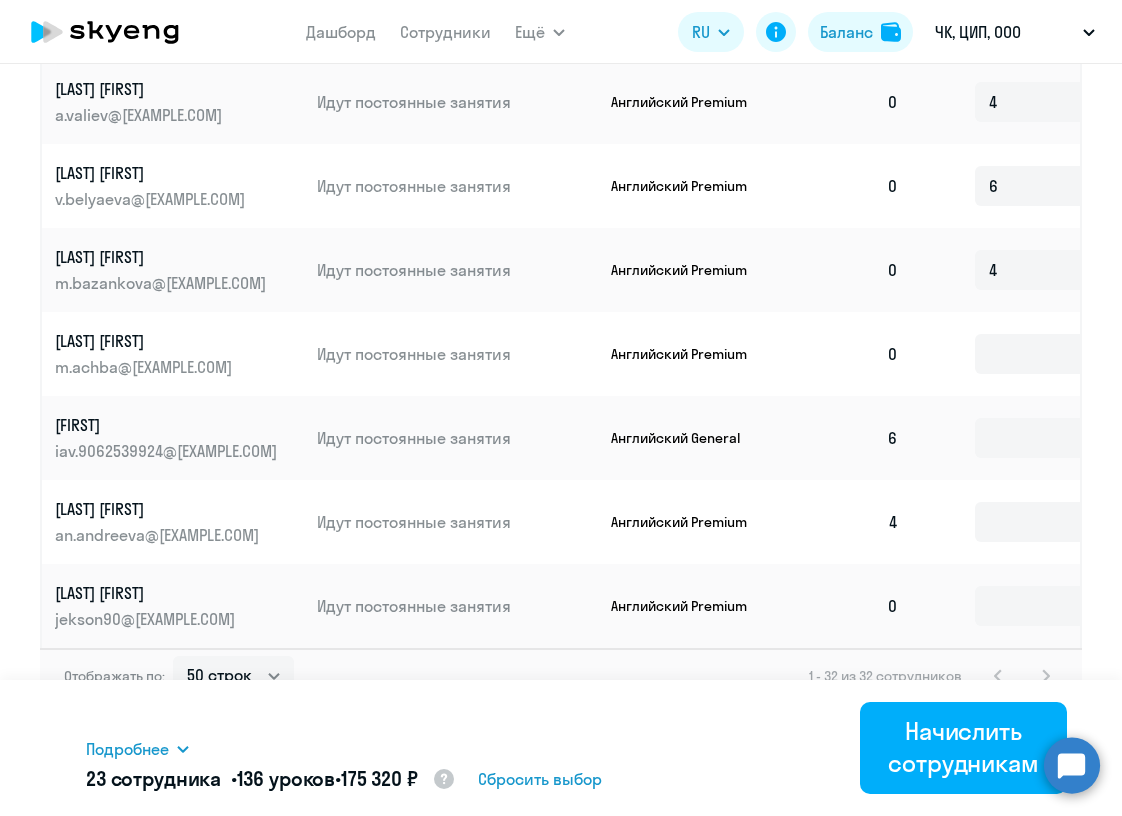 scroll, scrollTop: 1848, scrollLeft: 3, axis: both 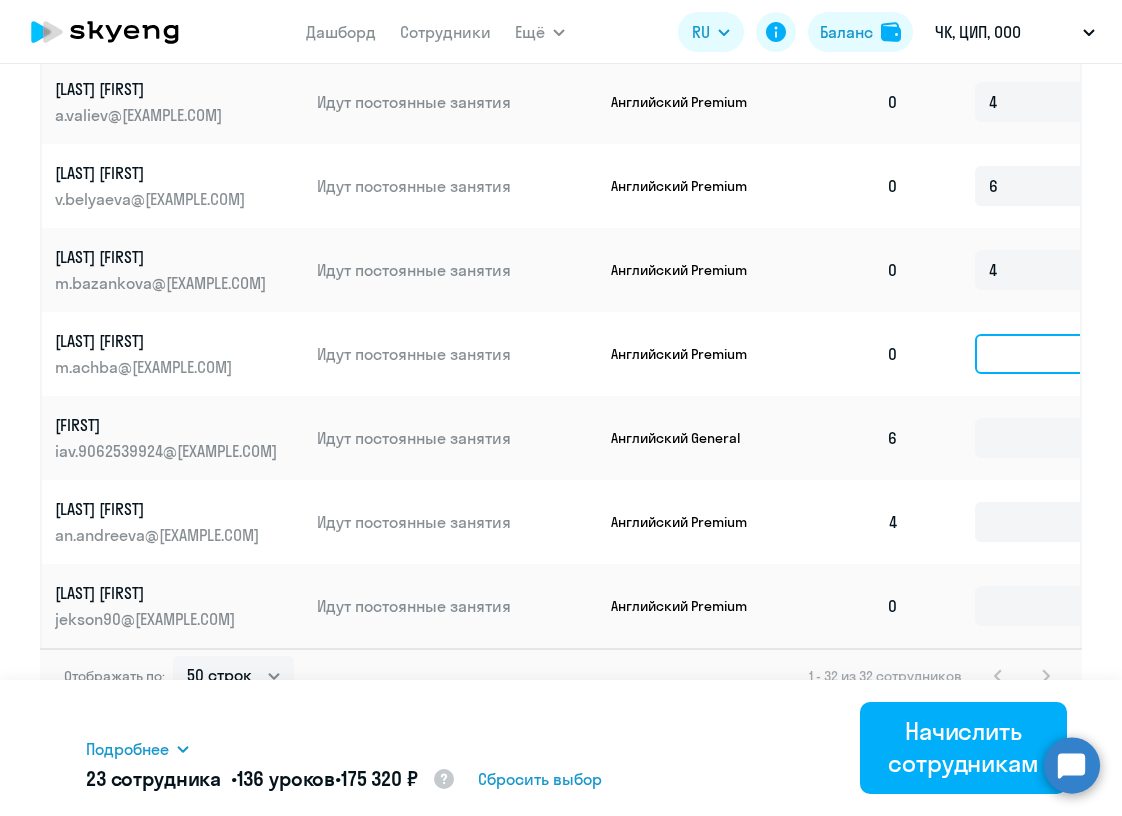 click 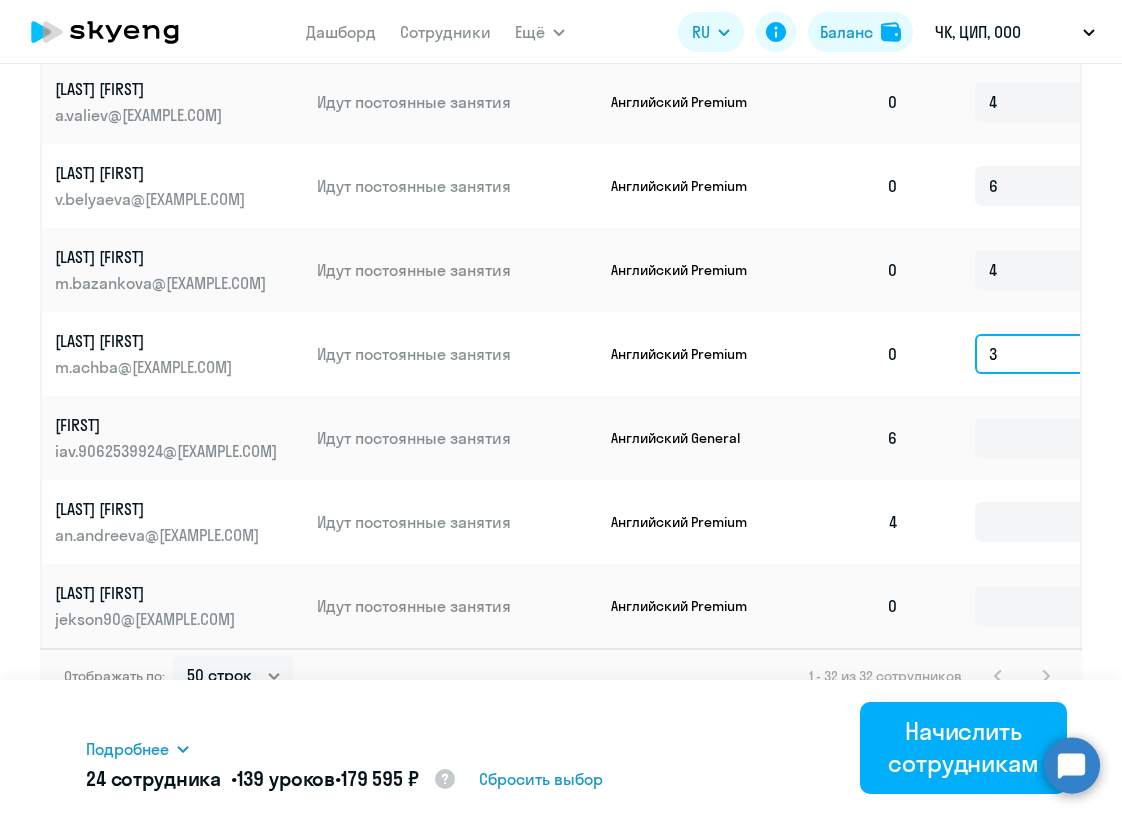 type on "3" 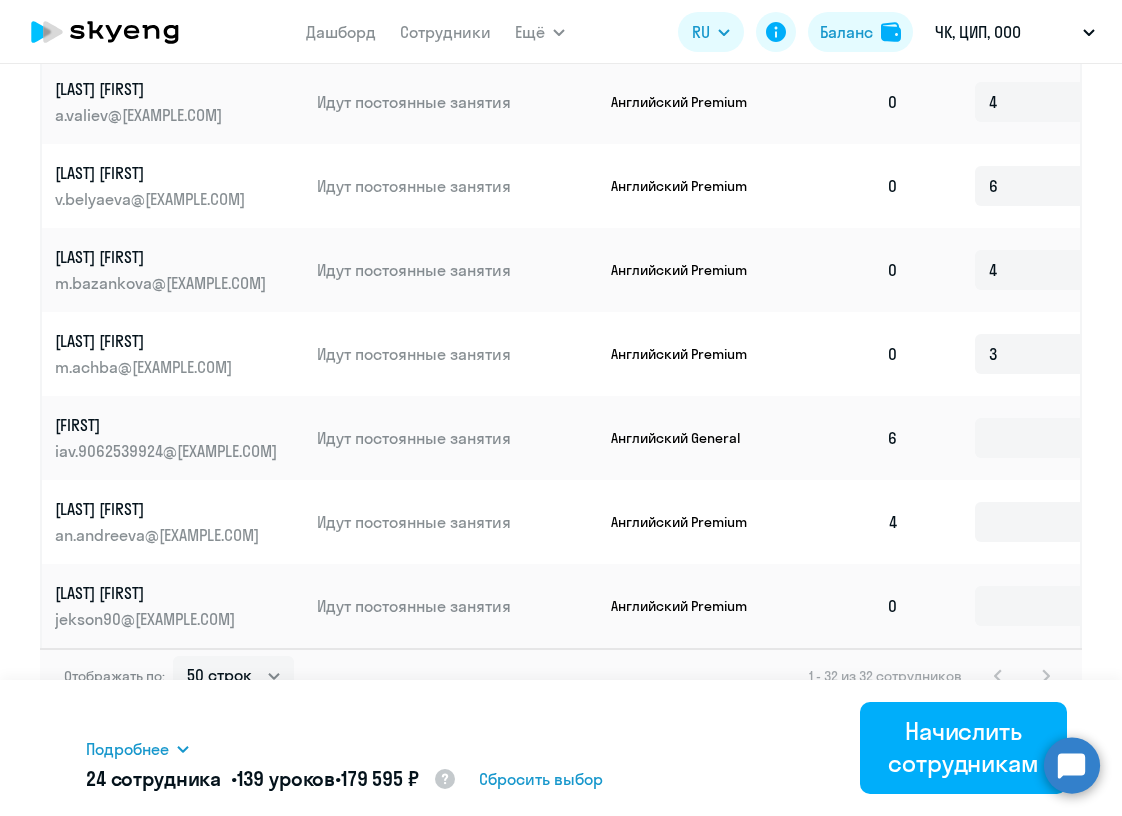click on "3" 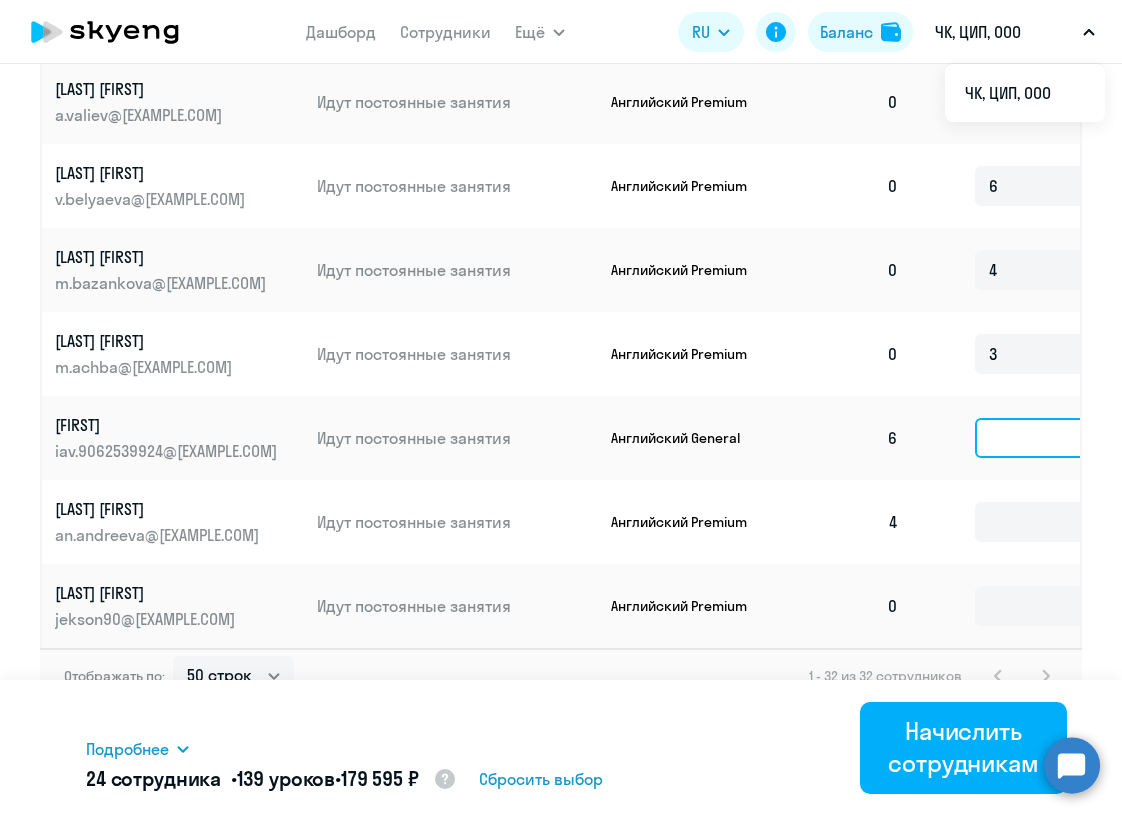click 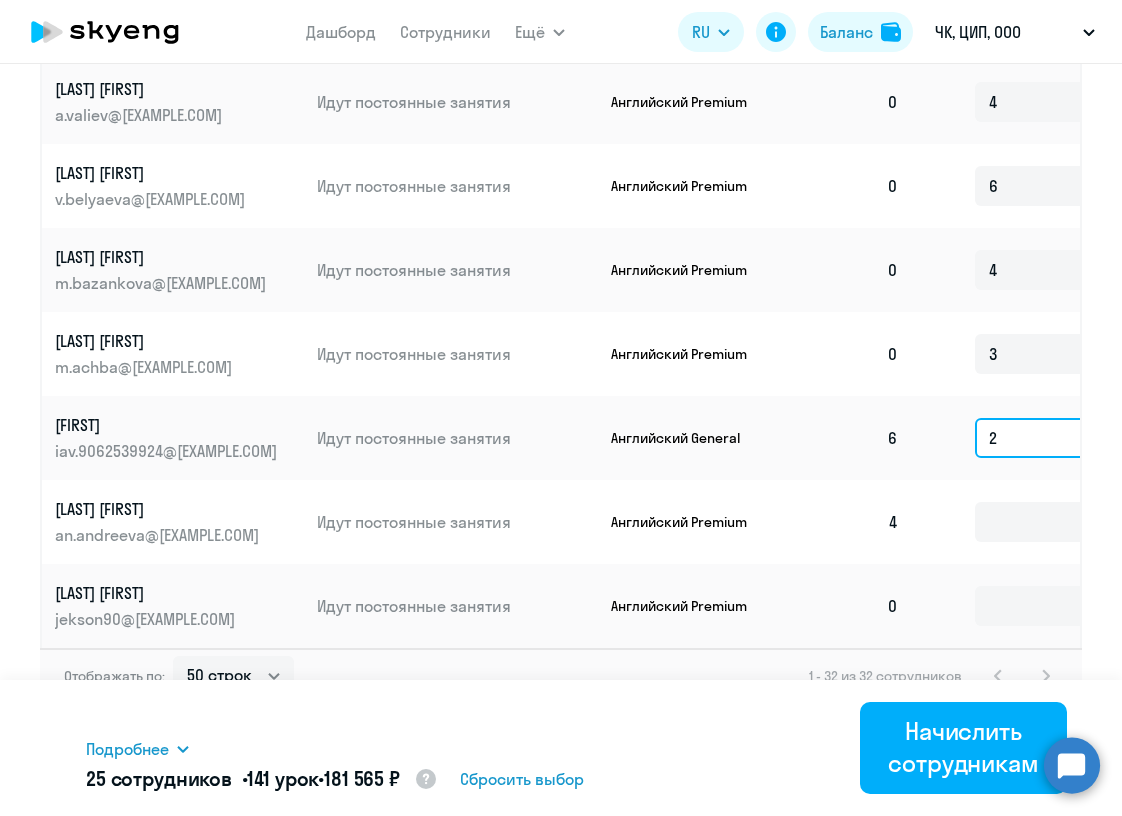 type on "2" 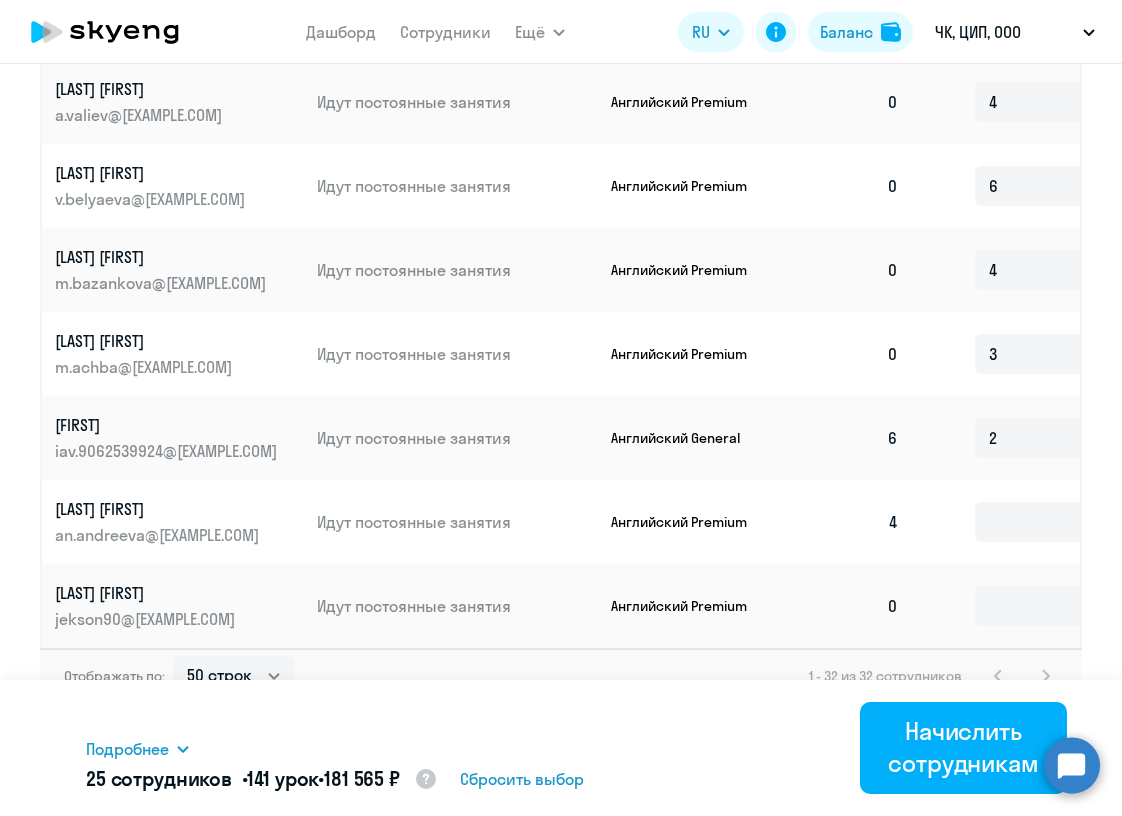 click on "2" 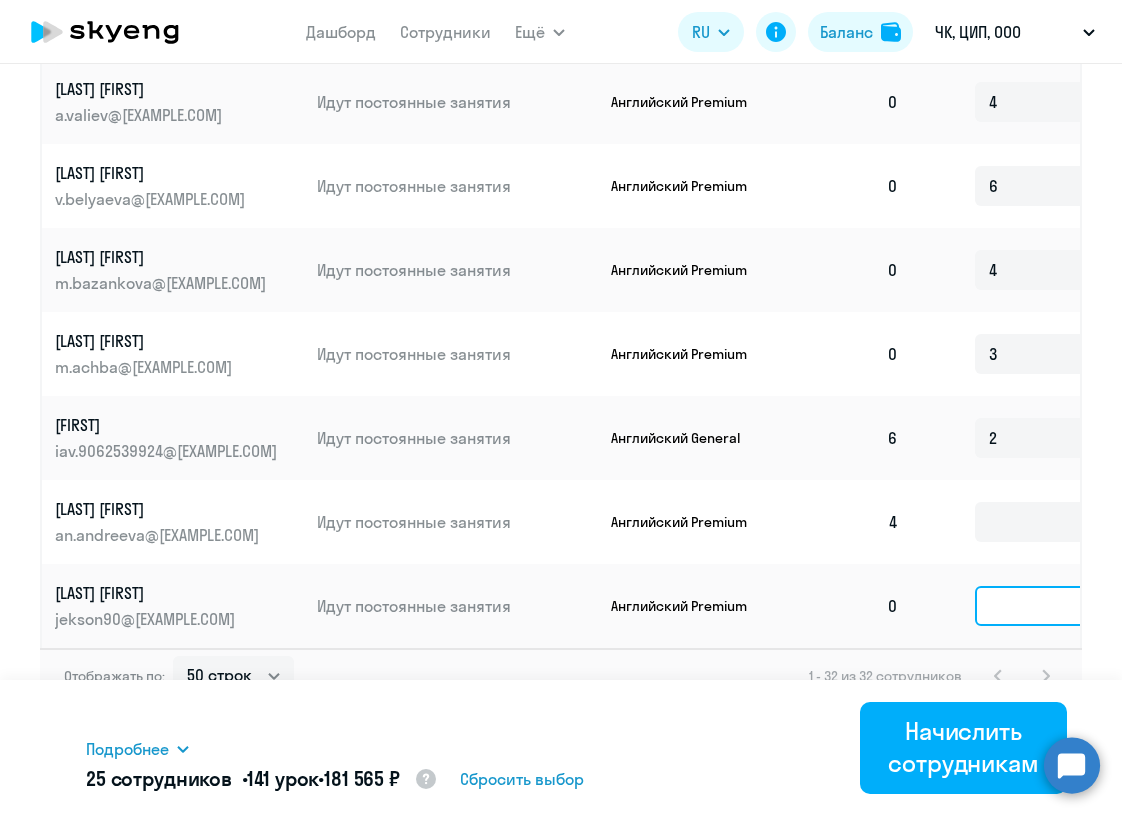click 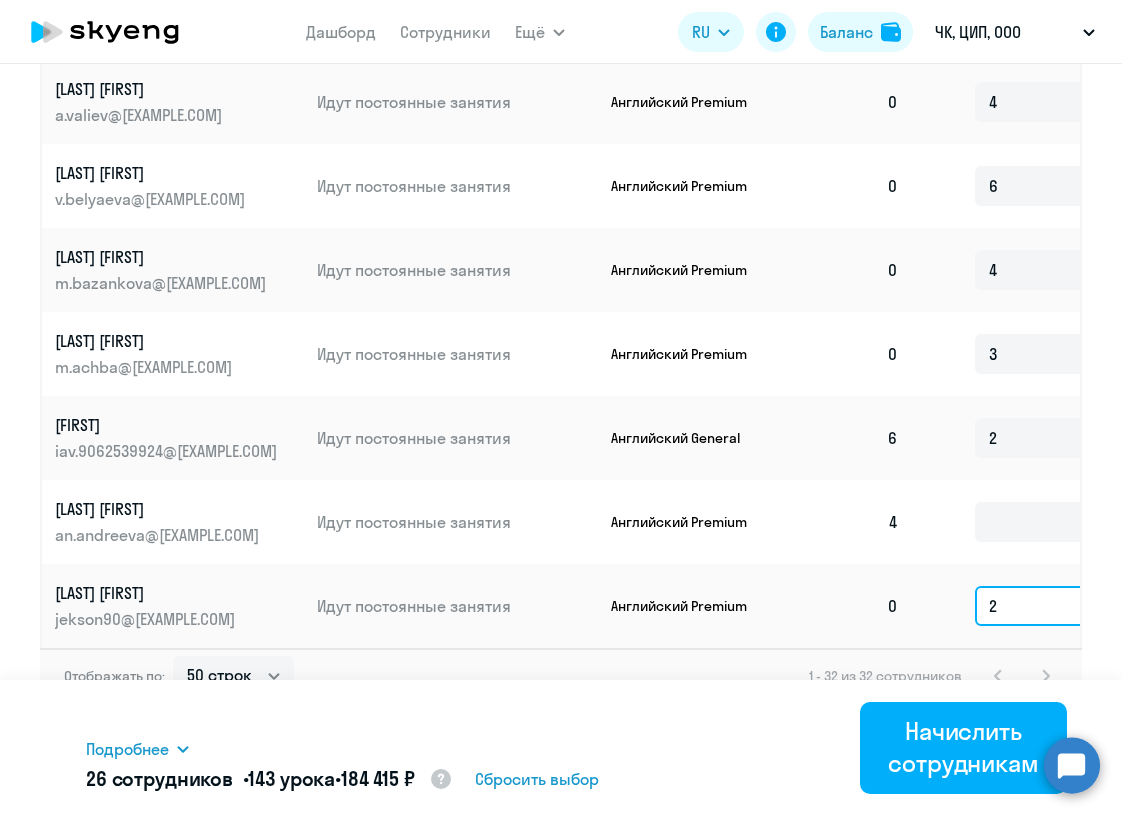 type on "2" 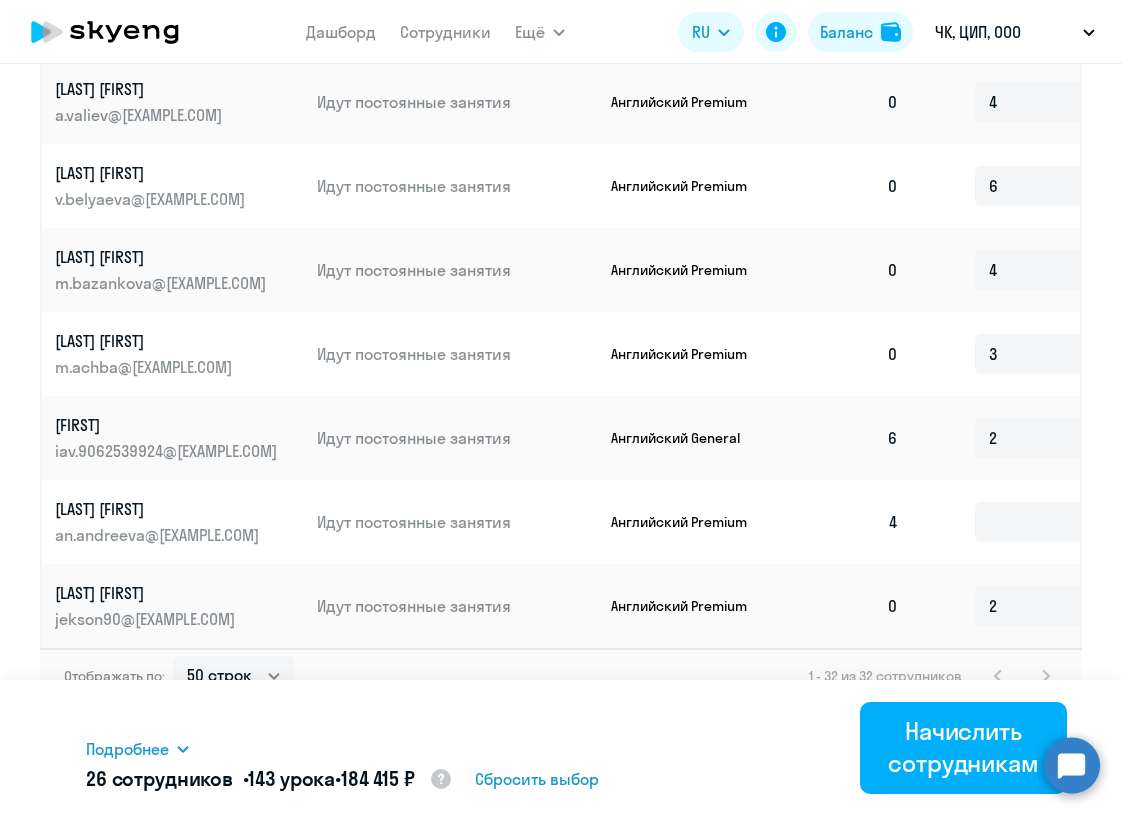 click 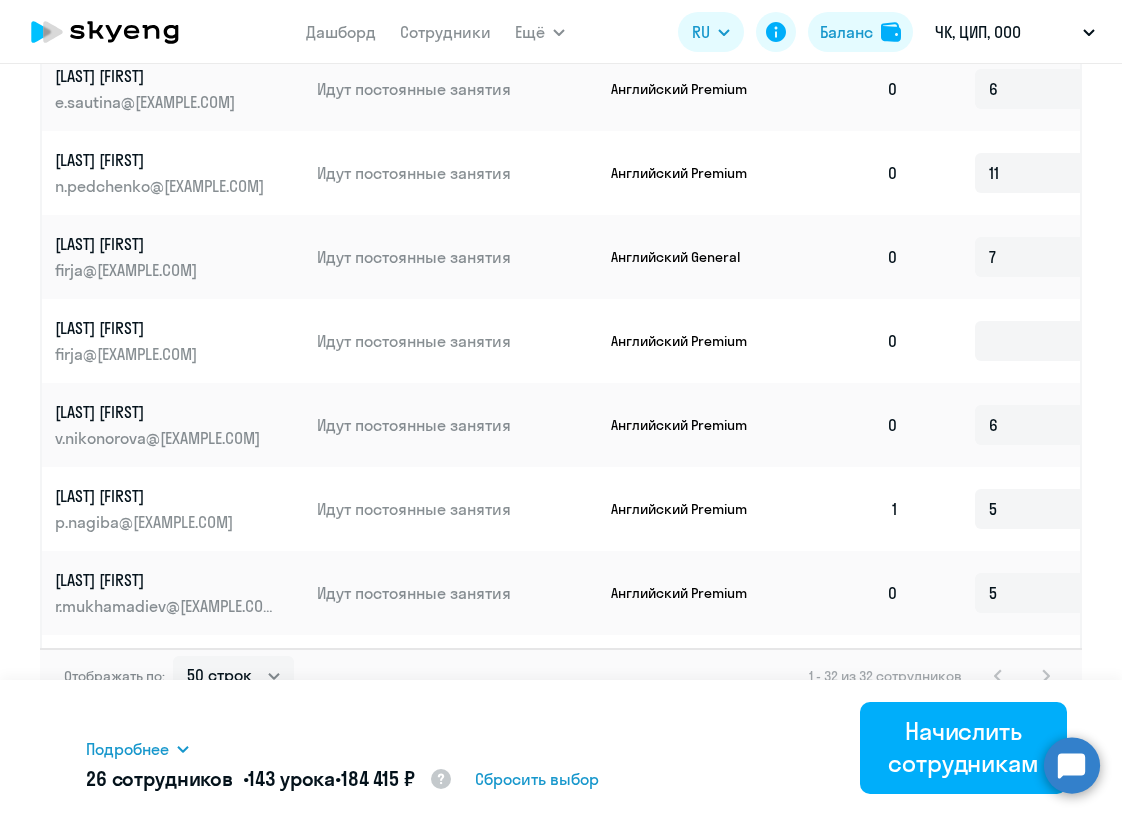 scroll, scrollTop: 918, scrollLeft: 3, axis: both 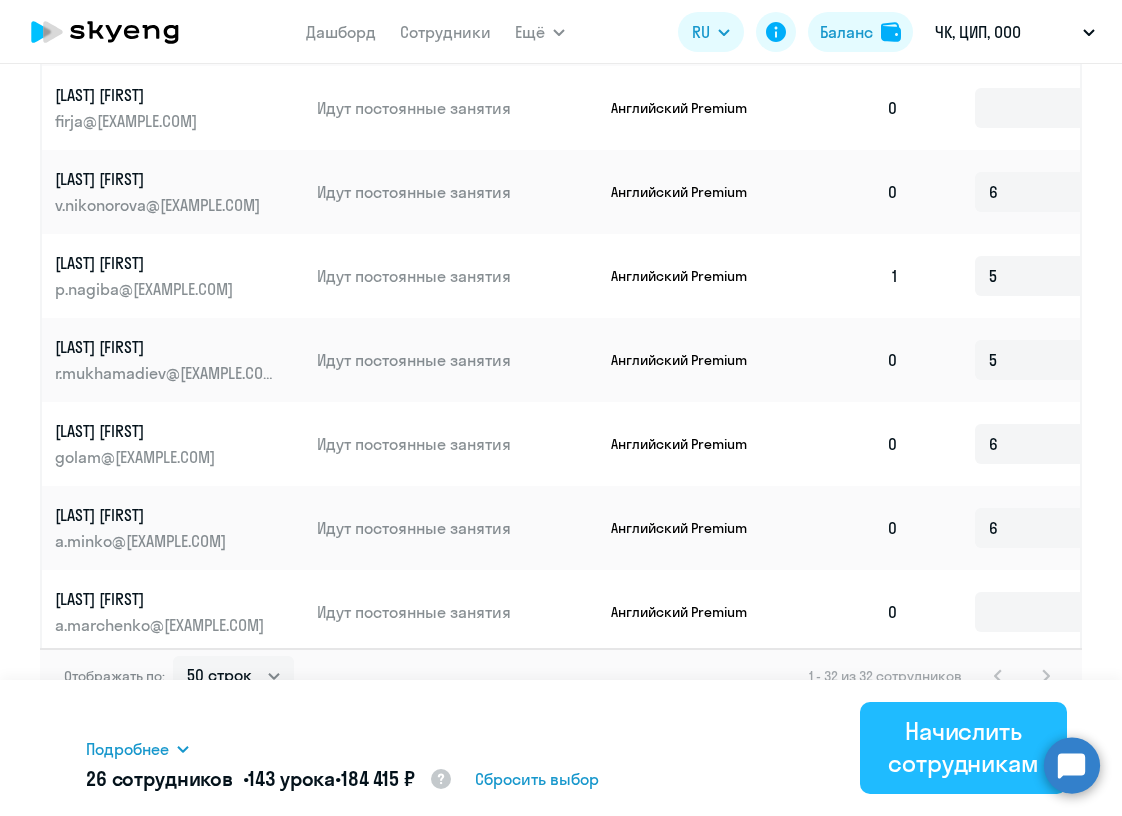 click on "Начислить сотрудникам" at bounding box center [963, 747] 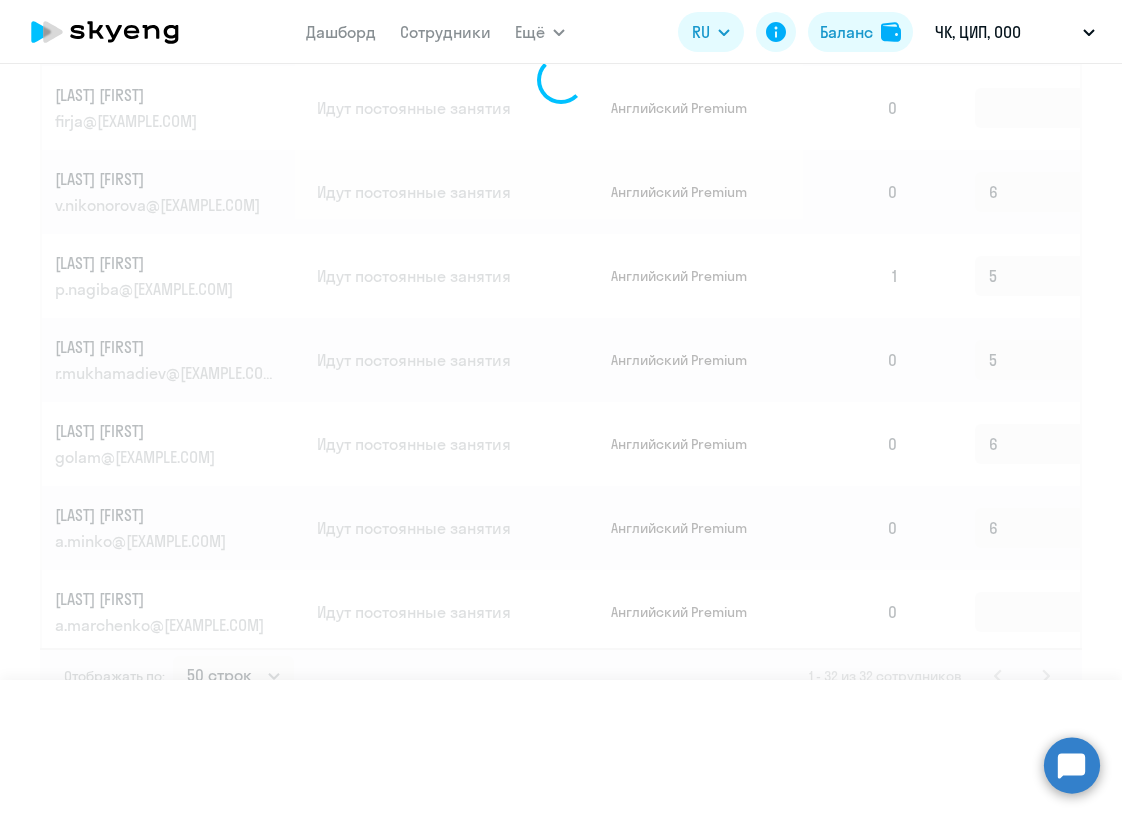 type 